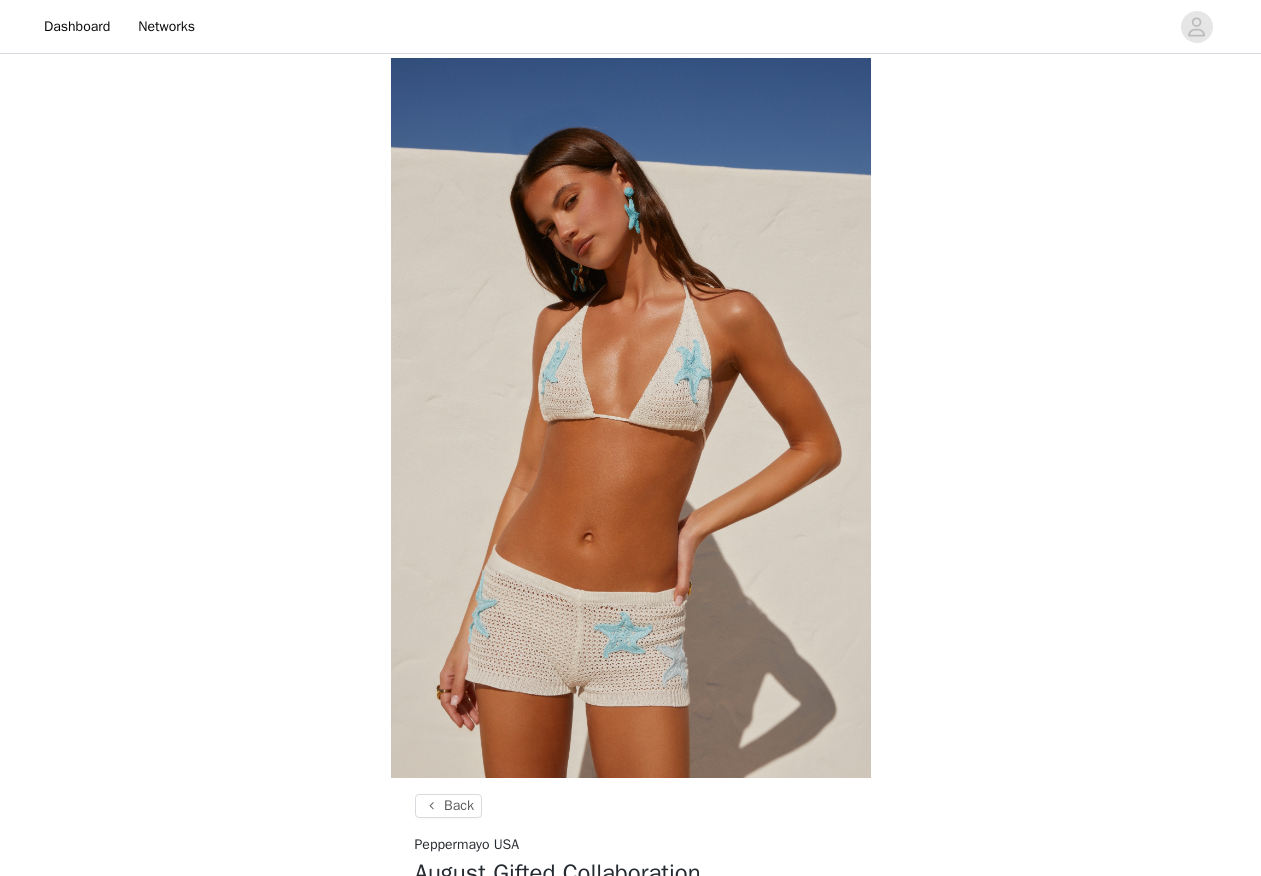 scroll, scrollTop: 0, scrollLeft: 0, axis: both 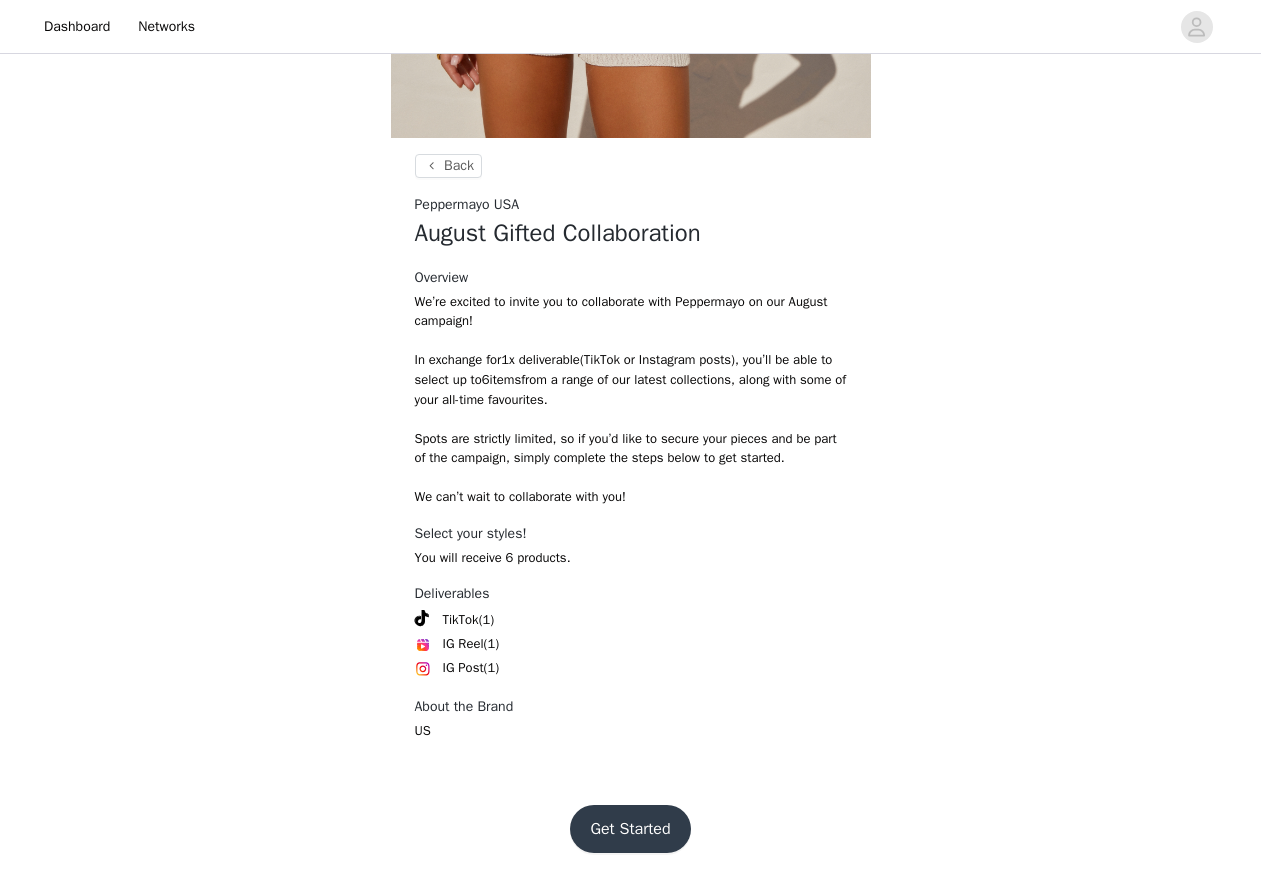 click on "Get Started" at bounding box center (630, 829) 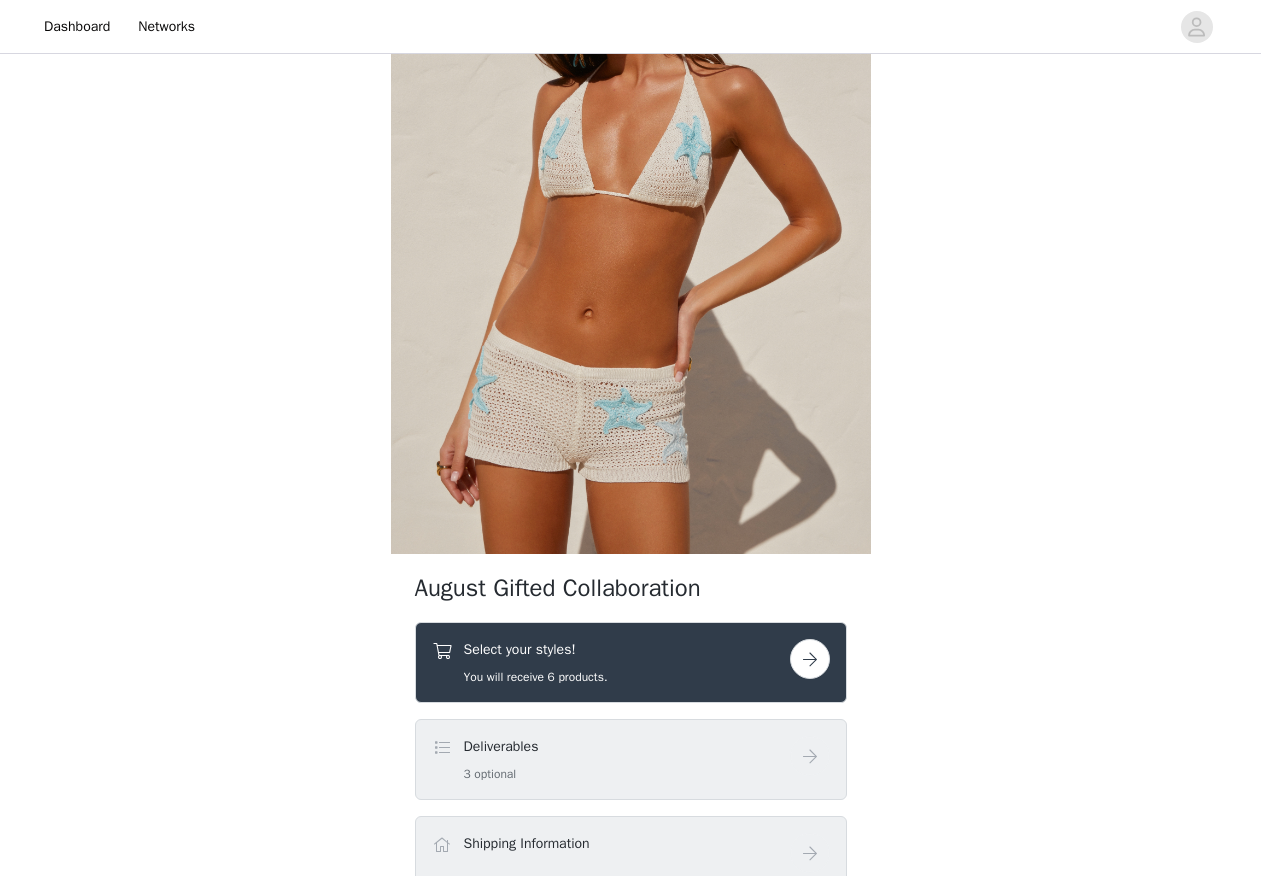 scroll, scrollTop: 233, scrollLeft: 0, axis: vertical 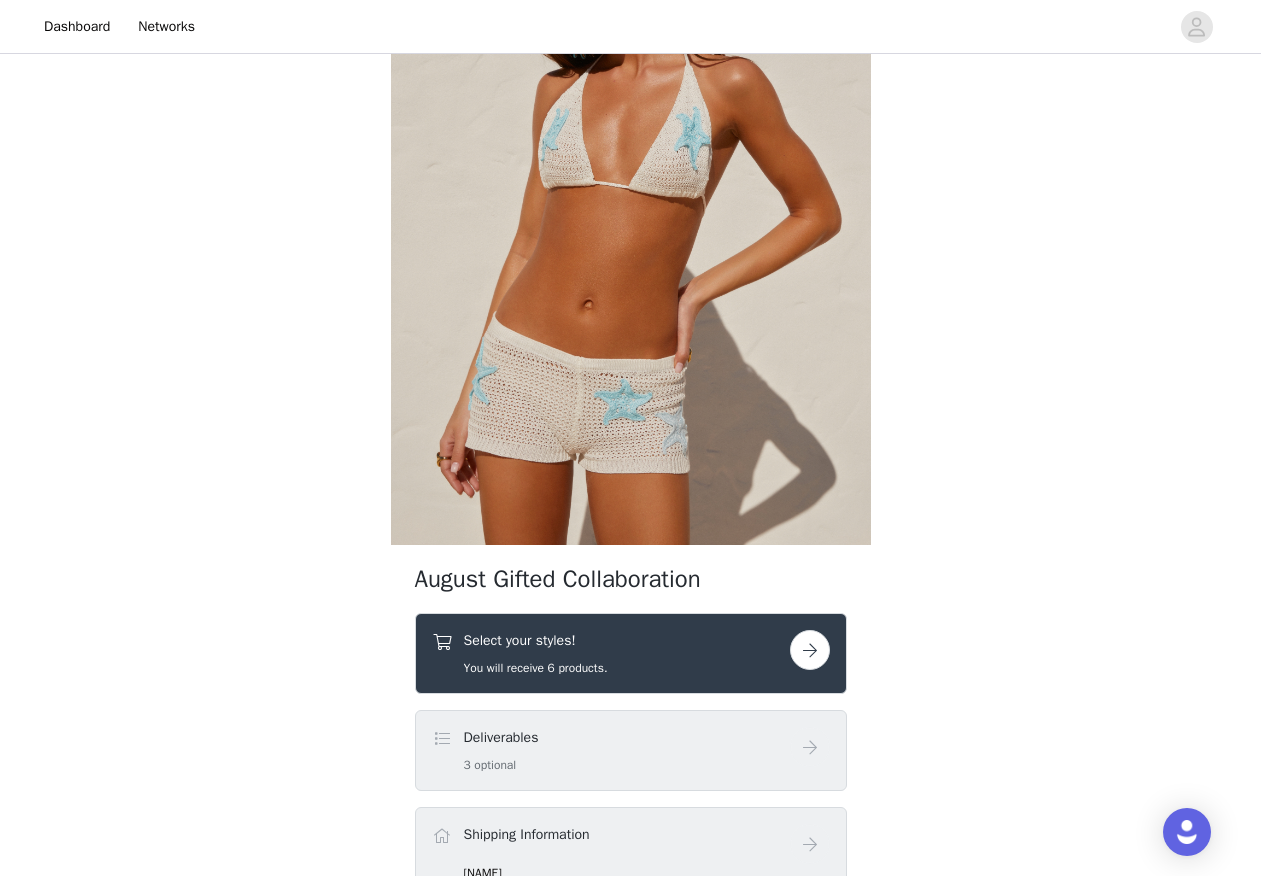 click at bounding box center [810, 650] 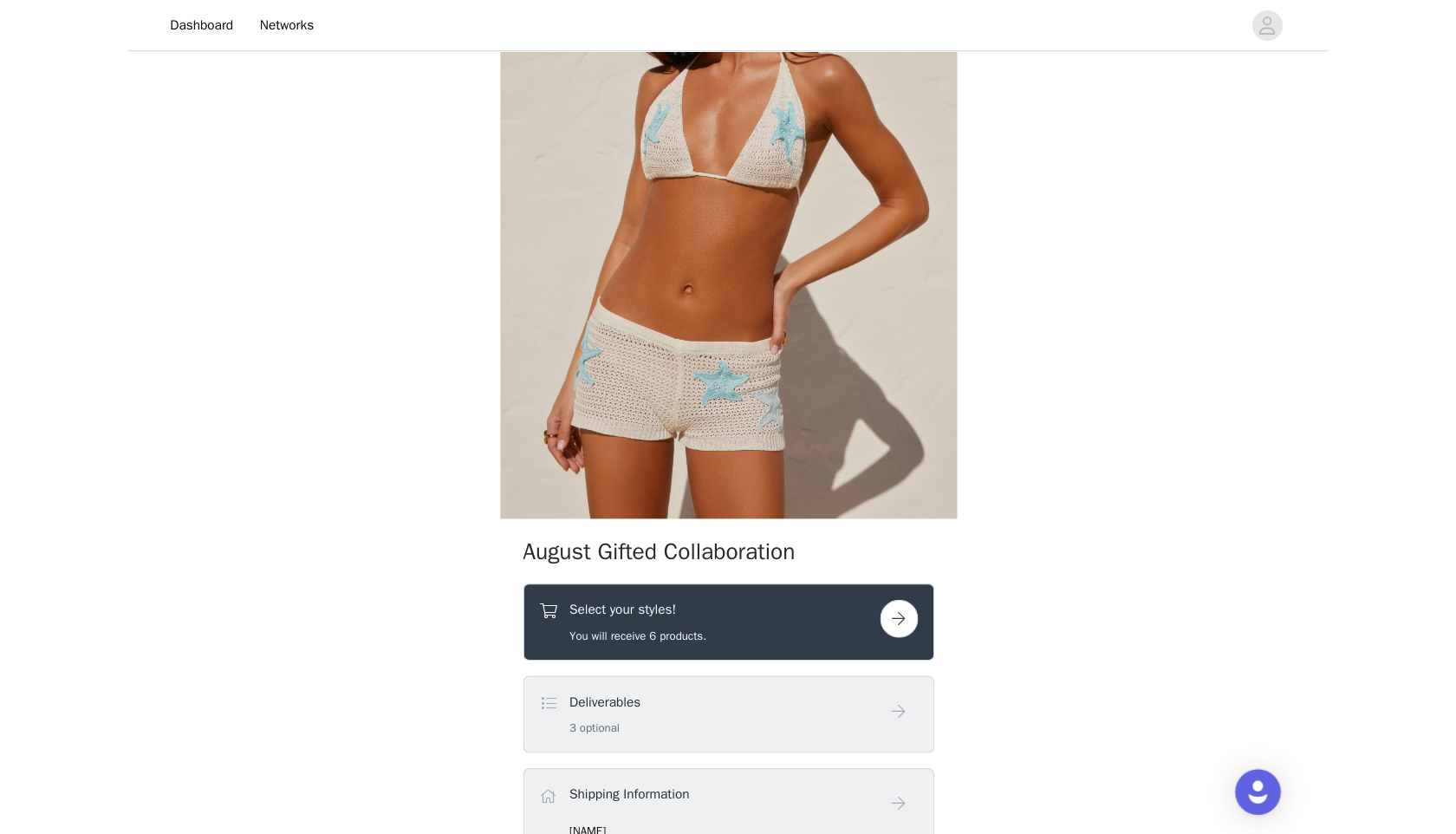 scroll, scrollTop: 0, scrollLeft: 0, axis: both 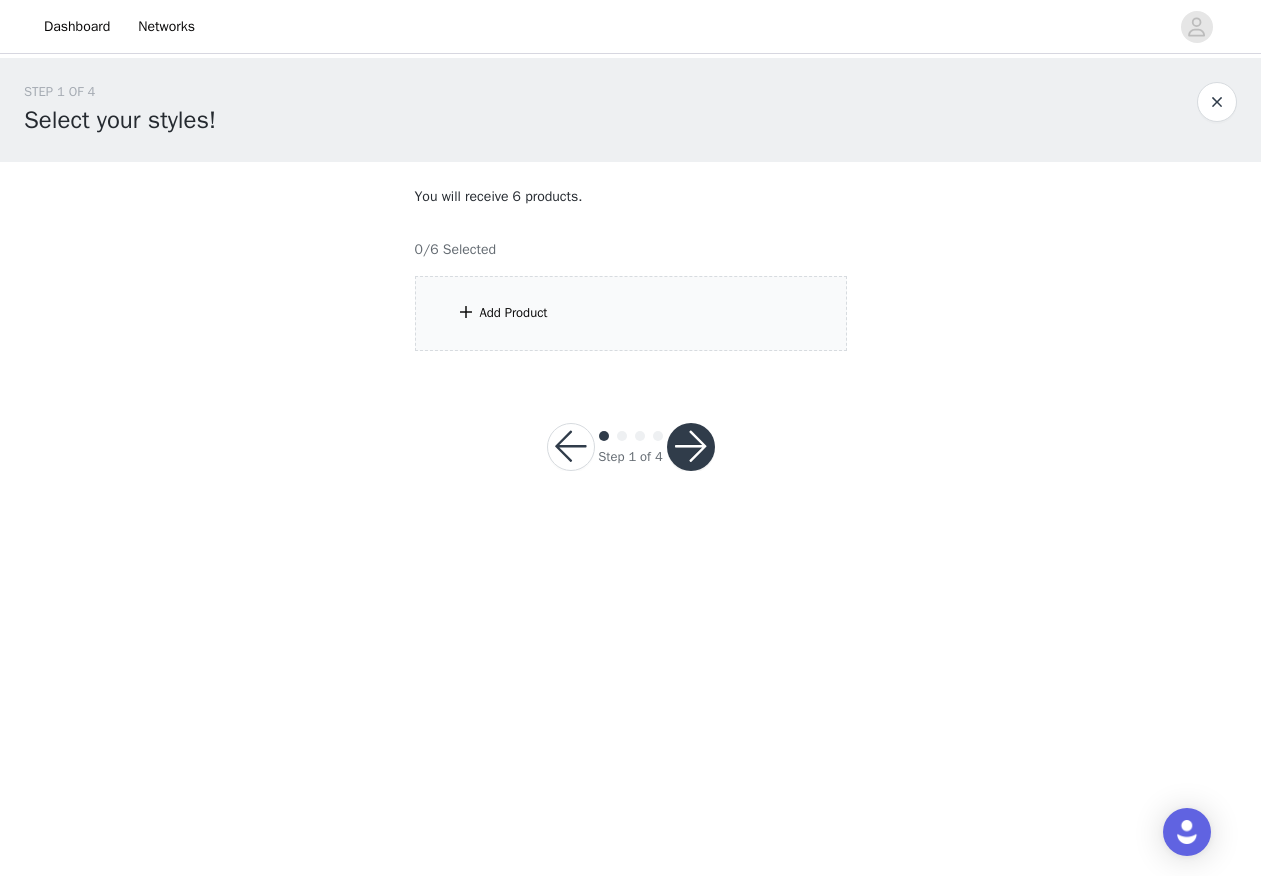 click on "Add Product" at bounding box center (631, 313) 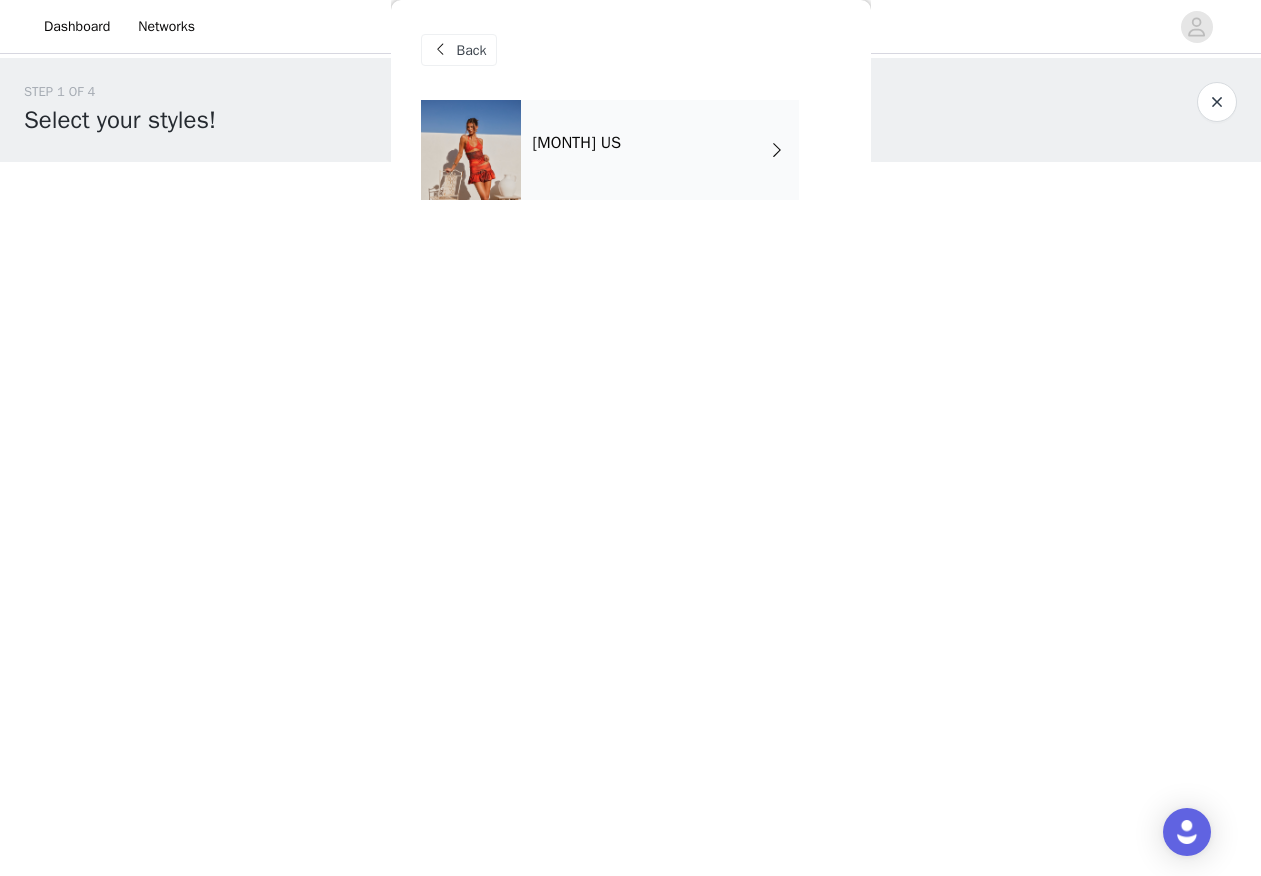 click on "[MONTH] US" at bounding box center [577, 143] 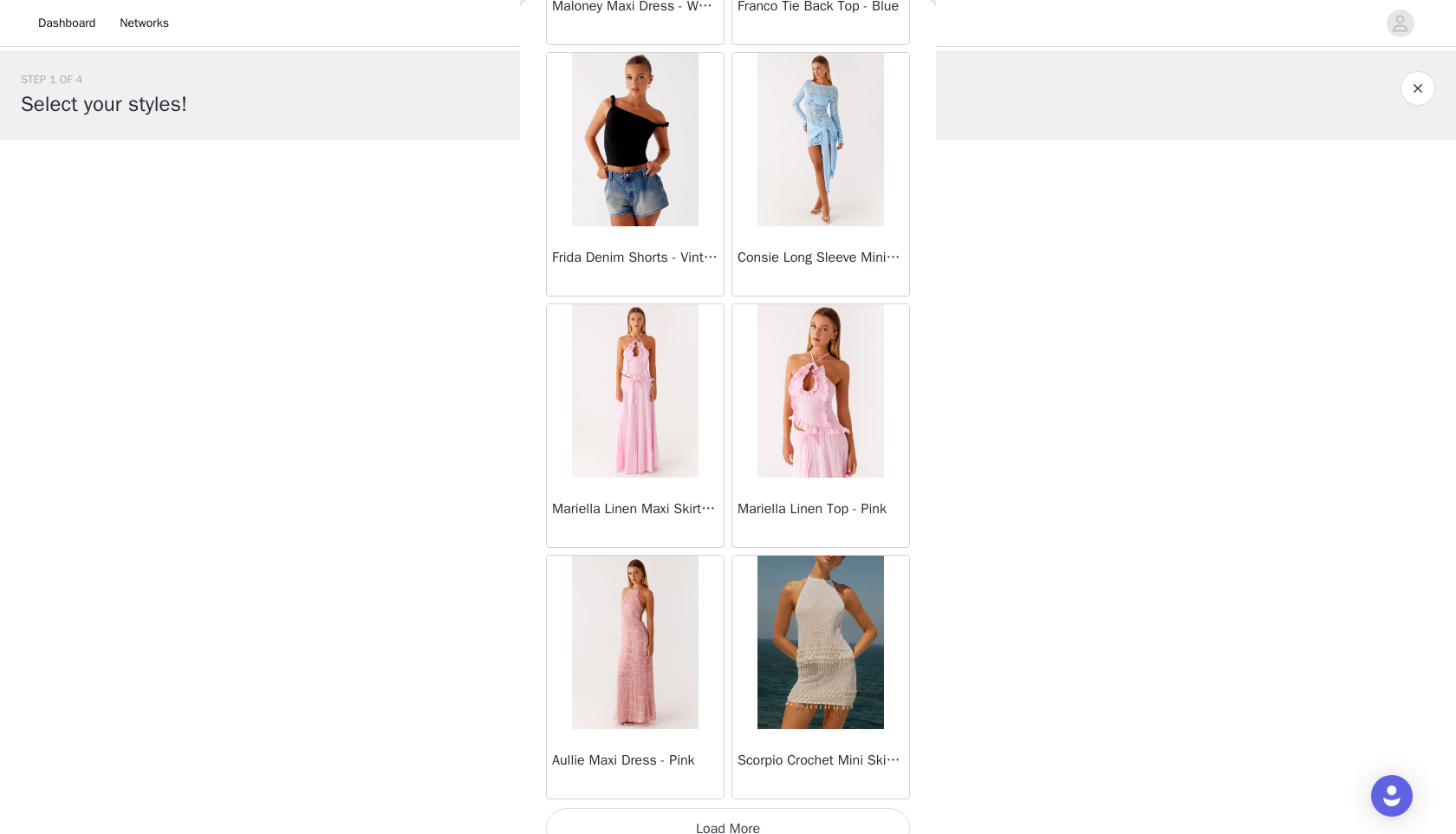 scroll, scrollTop: 1819, scrollLeft: 0, axis: vertical 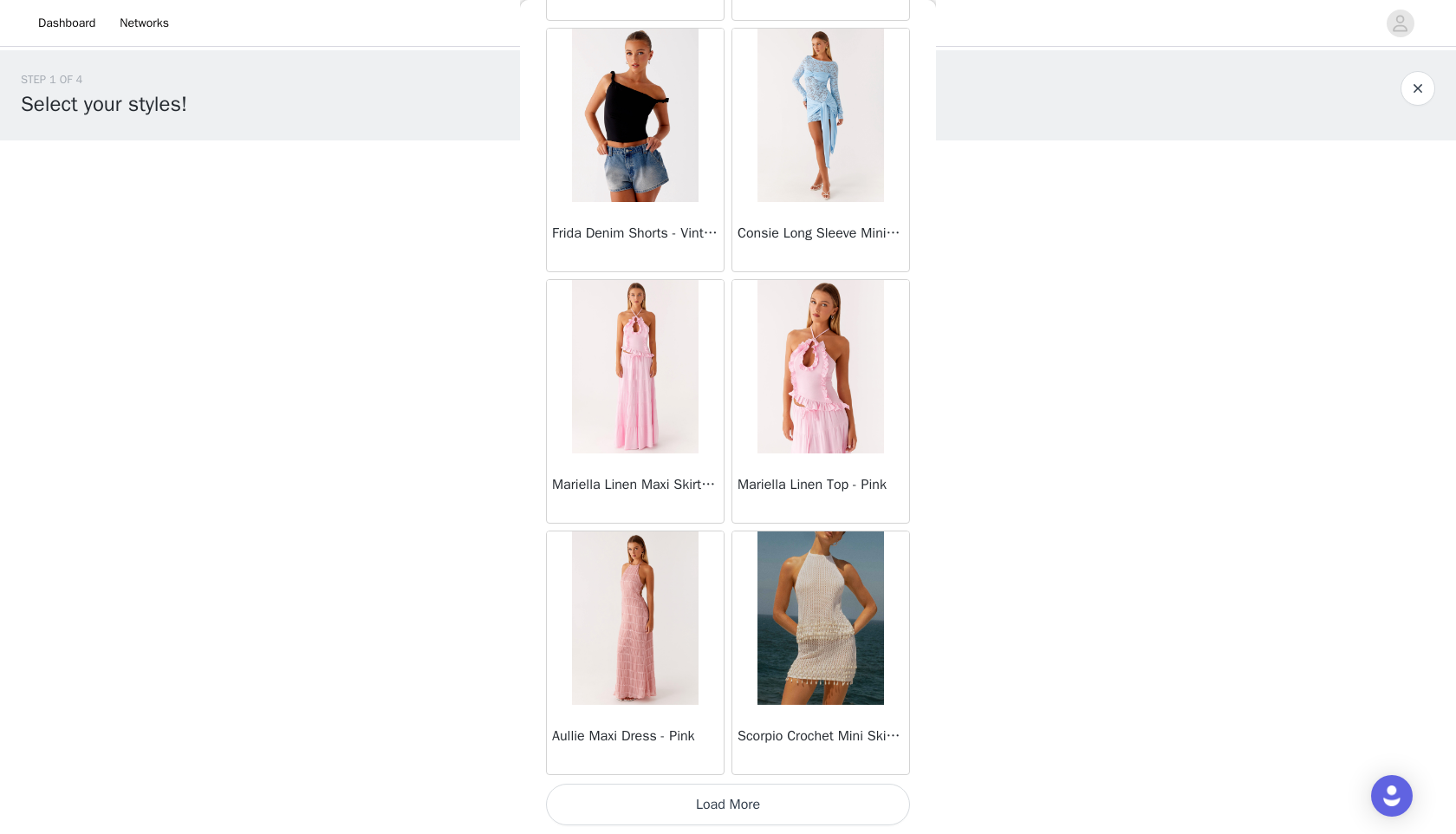 click on "Load More" at bounding box center (728, 805) 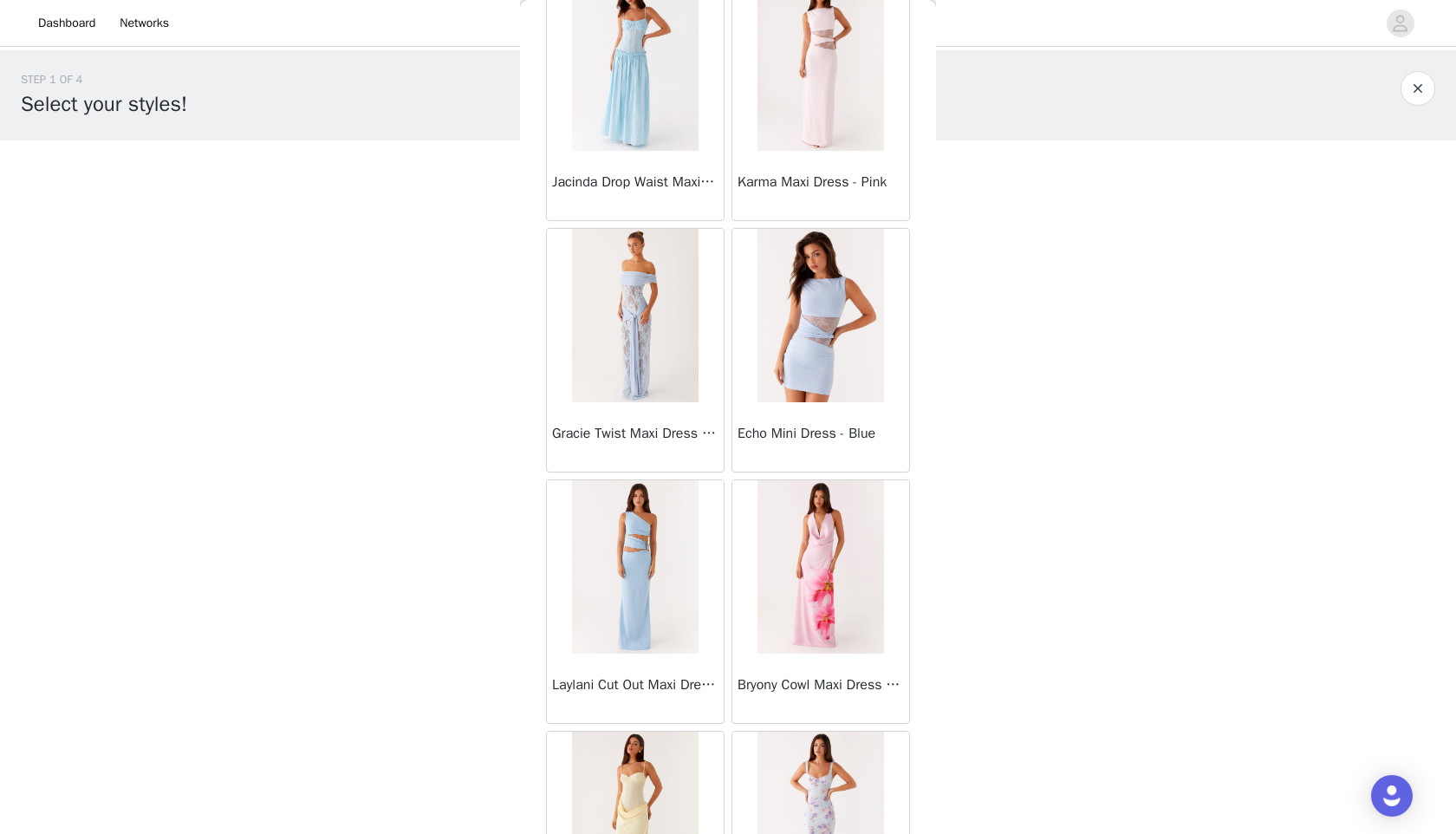 scroll, scrollTop: 4333, scrollLeft: 0, axis: vertical 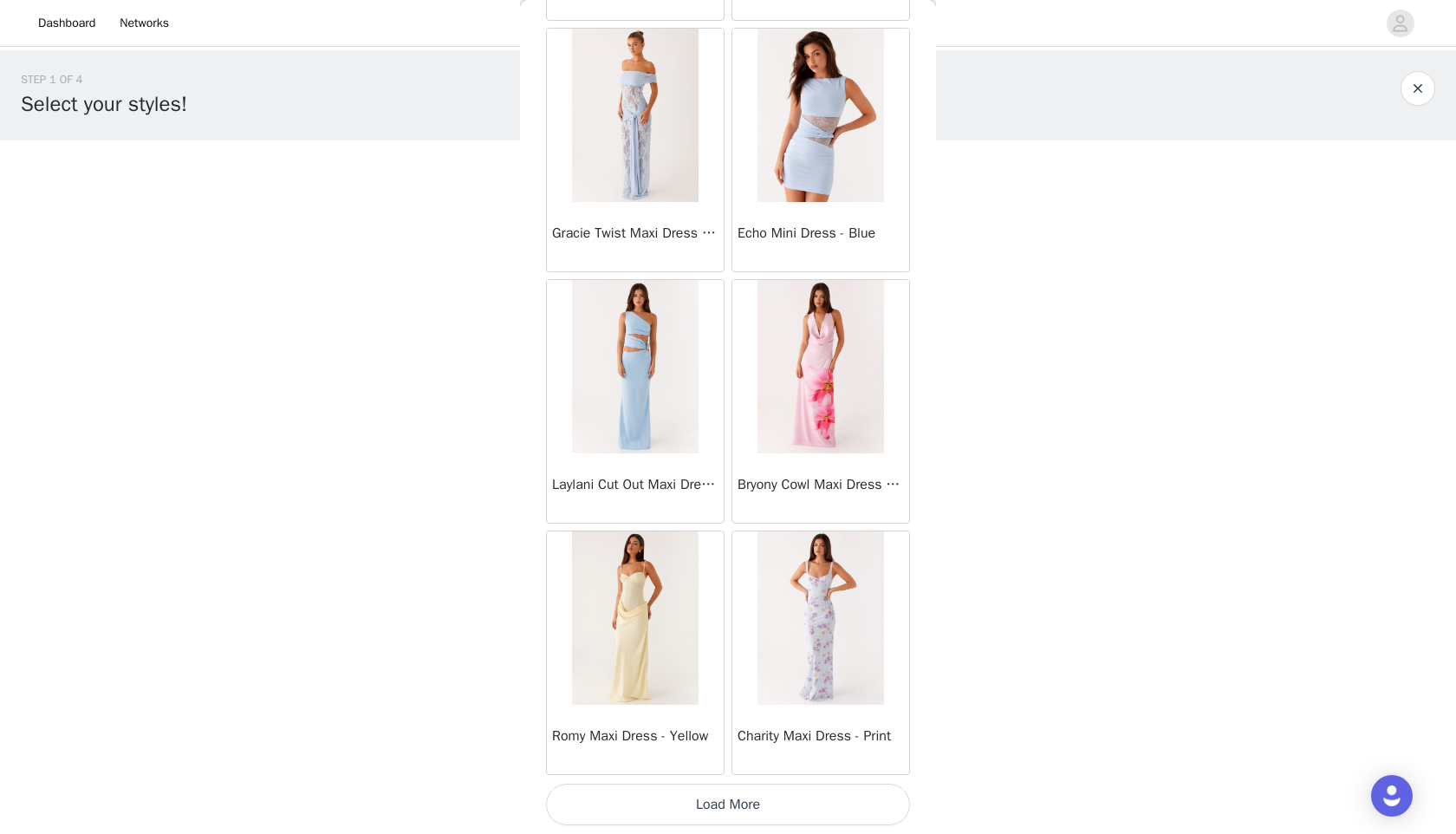 click on "Load More" at bounding box center [728, 805] 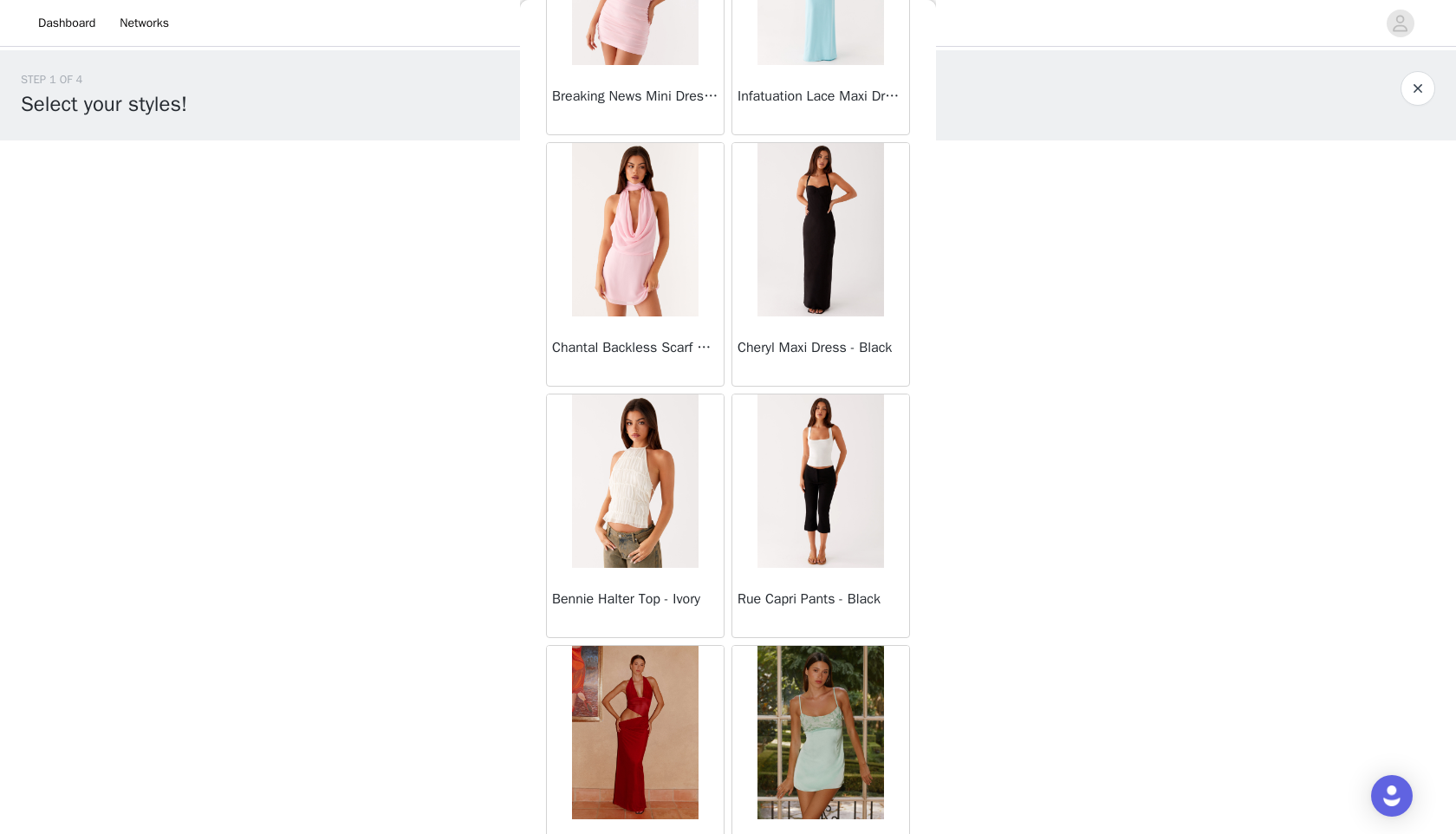 scroll, scrollTop: 6847, scrollLeft: 0, axis: vertical 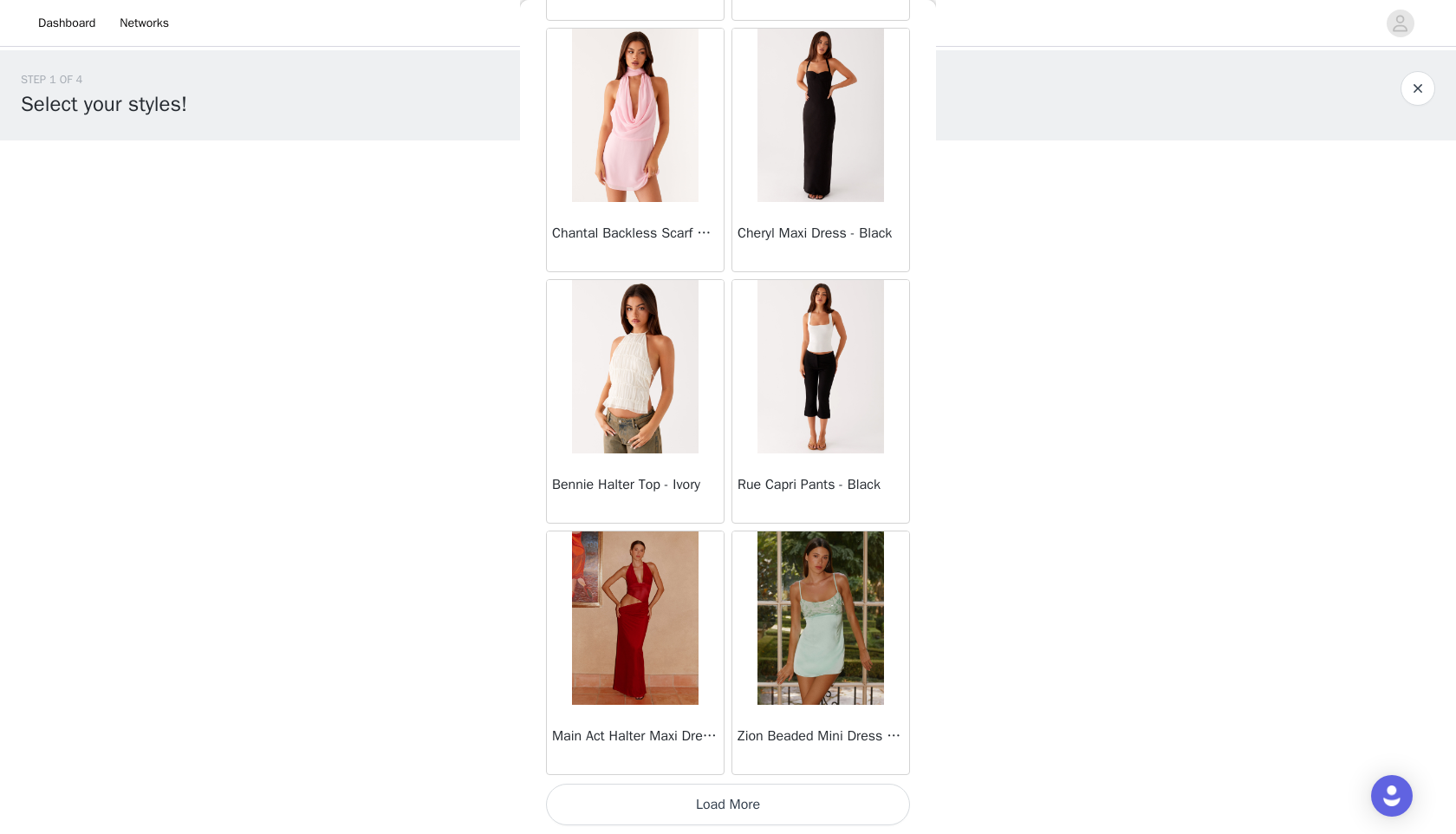 click on "Load More" at bounding box center (728, 805) 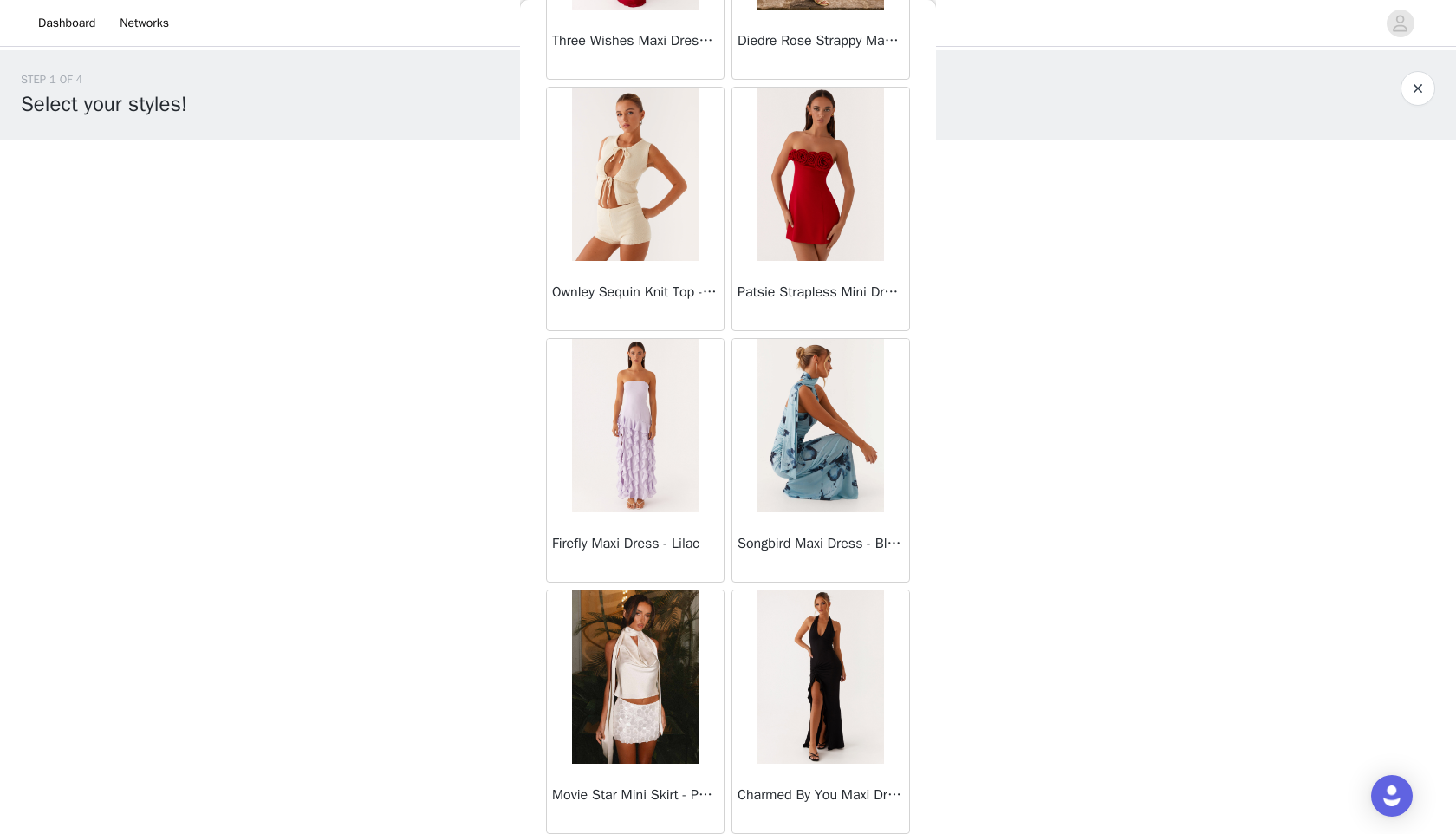 scroll, scrollTop: 9361, scrollLeft: 0, axis: vertical 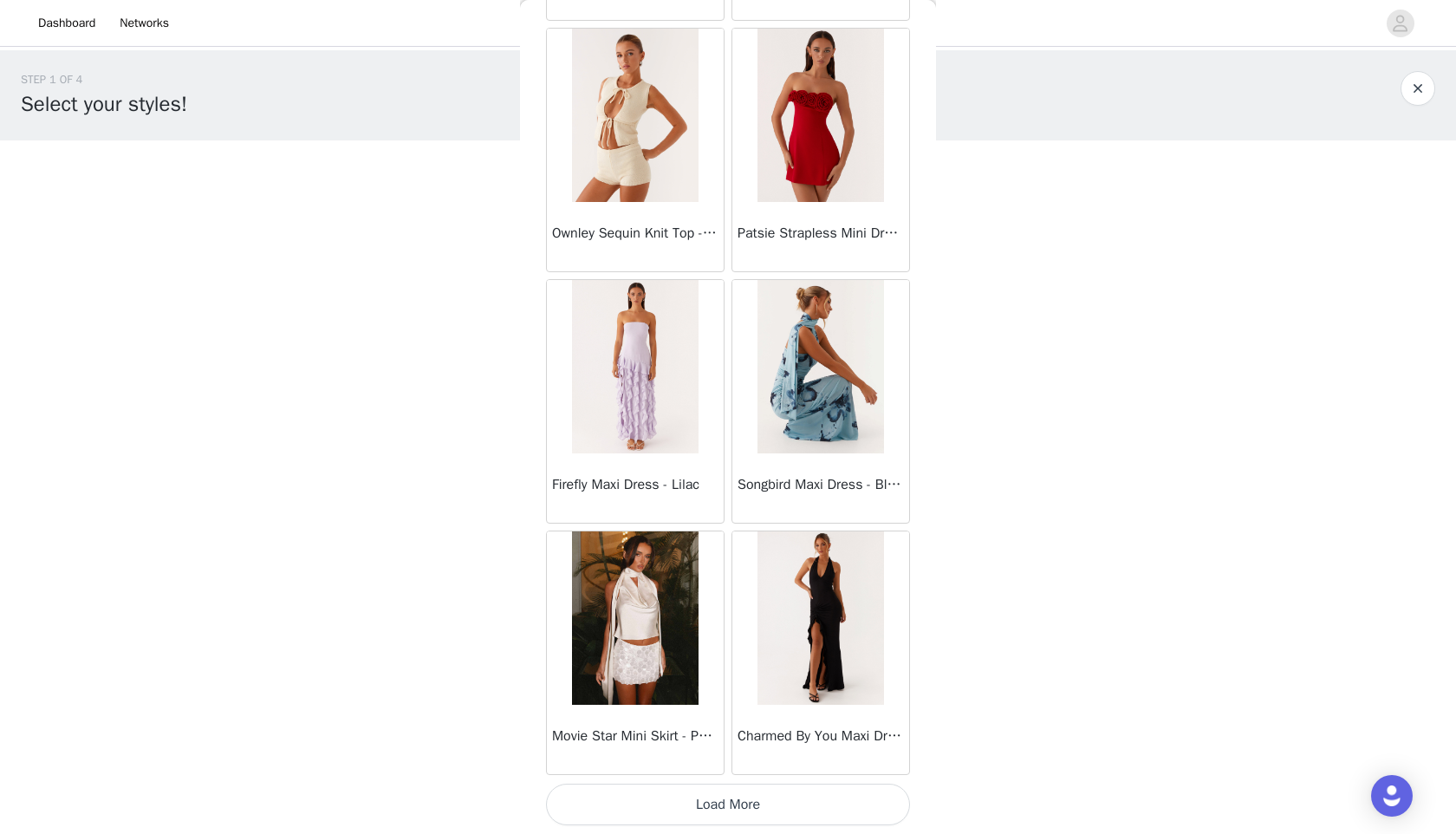 click on "Load More" at bounding box center [728, 805] 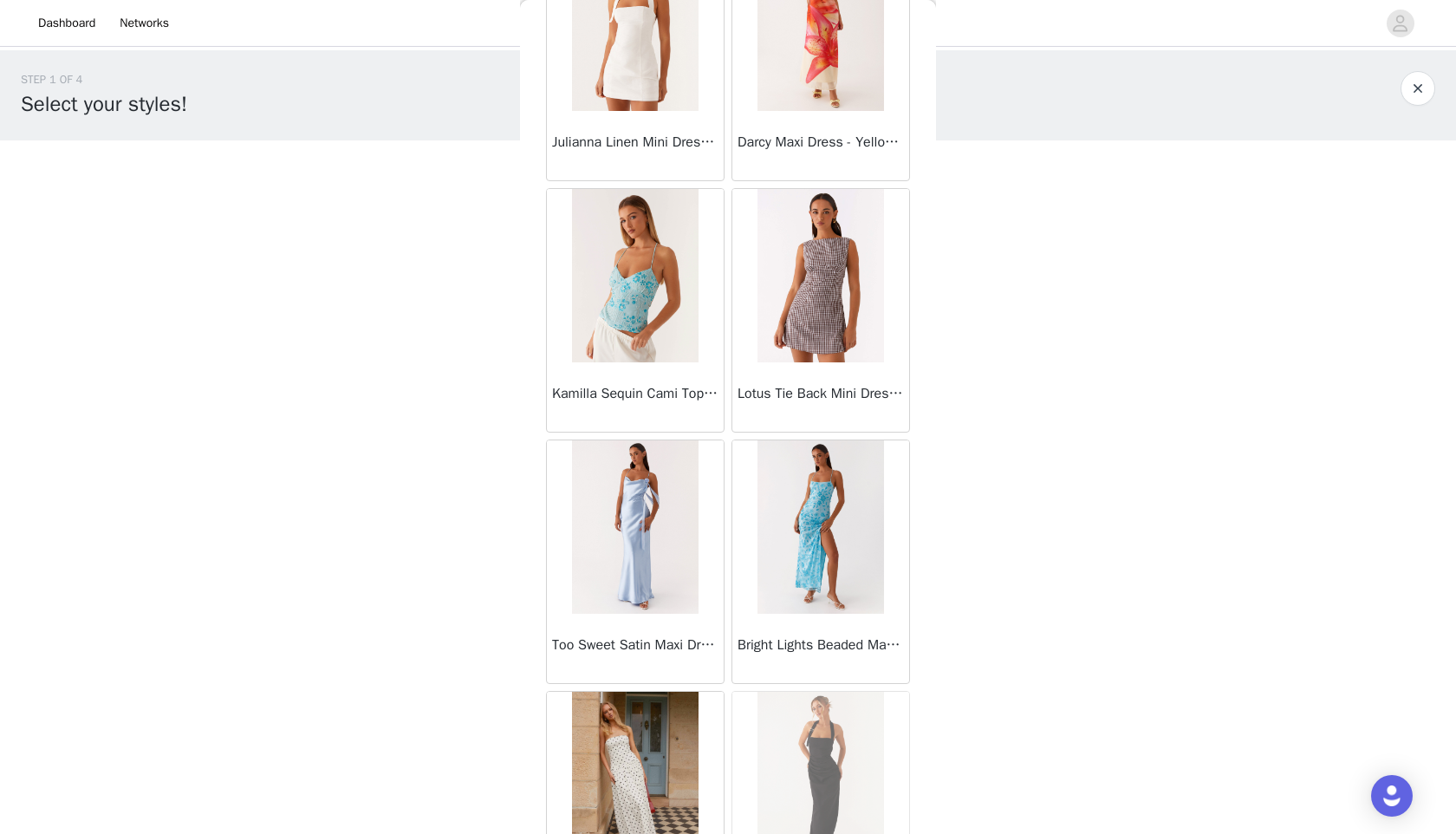 scroll, scrollTop: 11875, scrollLeft: 0, axis: vertical 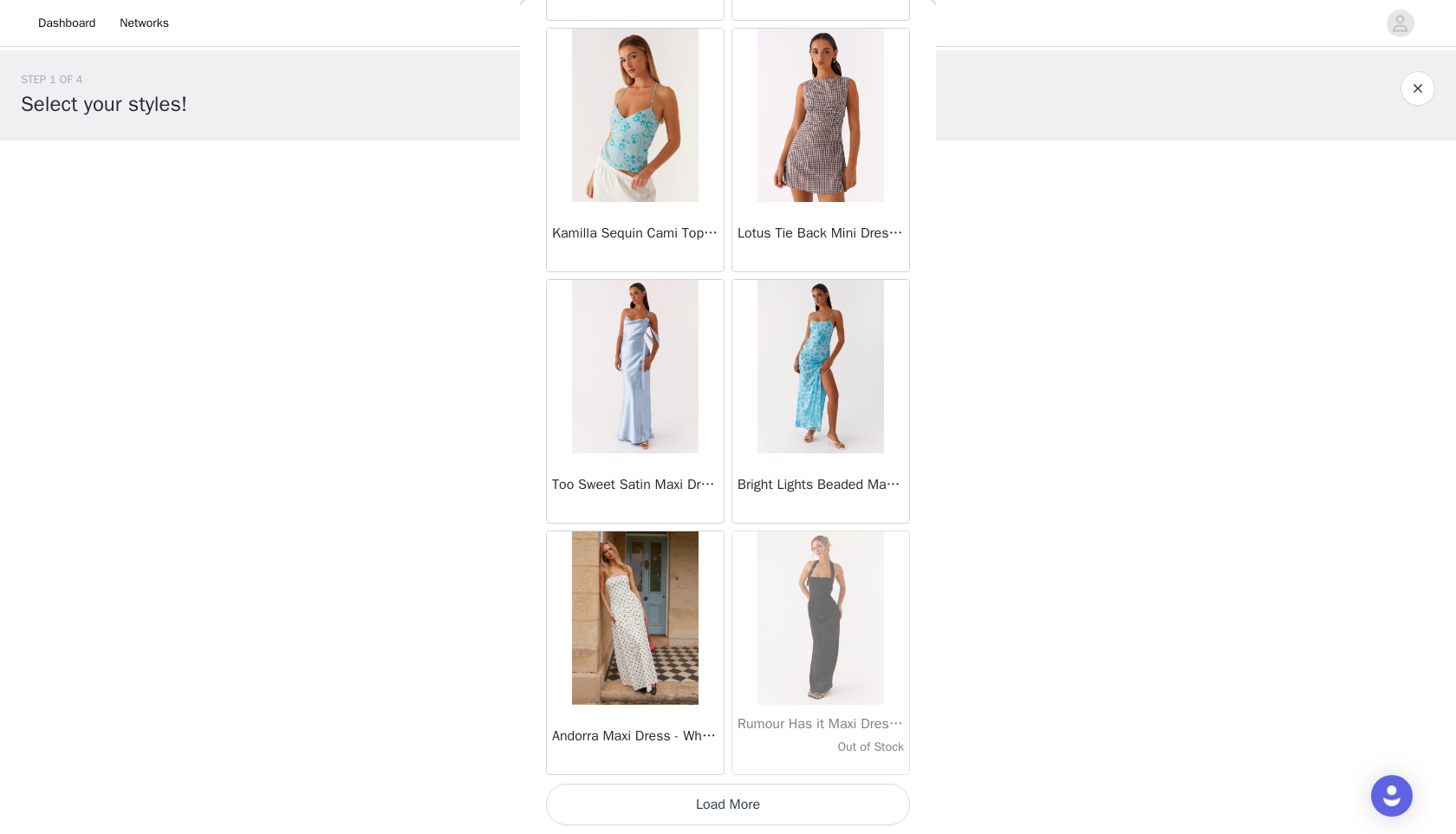 click on "Load More" at bounding box center [728, 805] 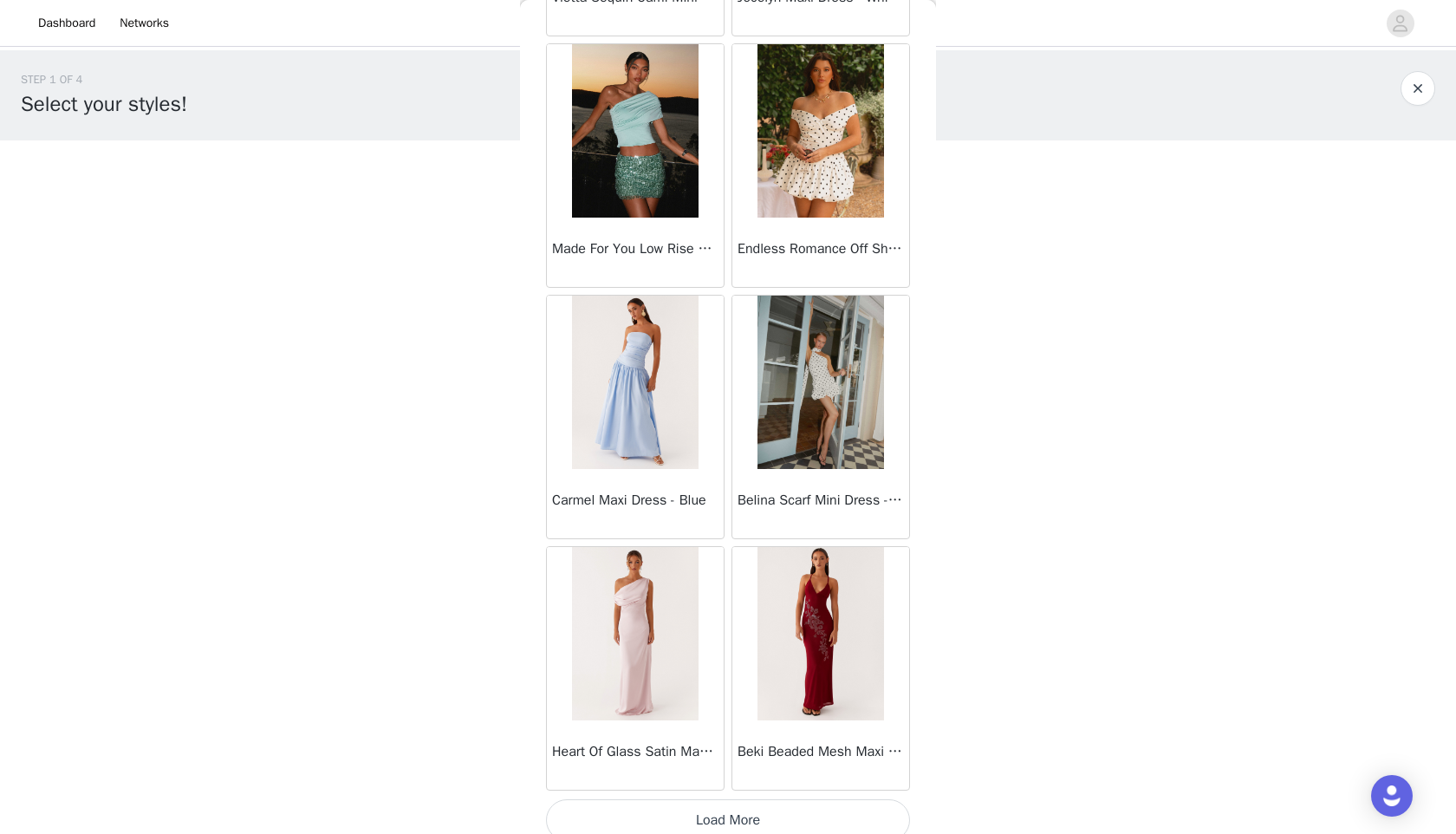 scroll, scrollTop: 14390, scrollLeft: 0, axis: vertical 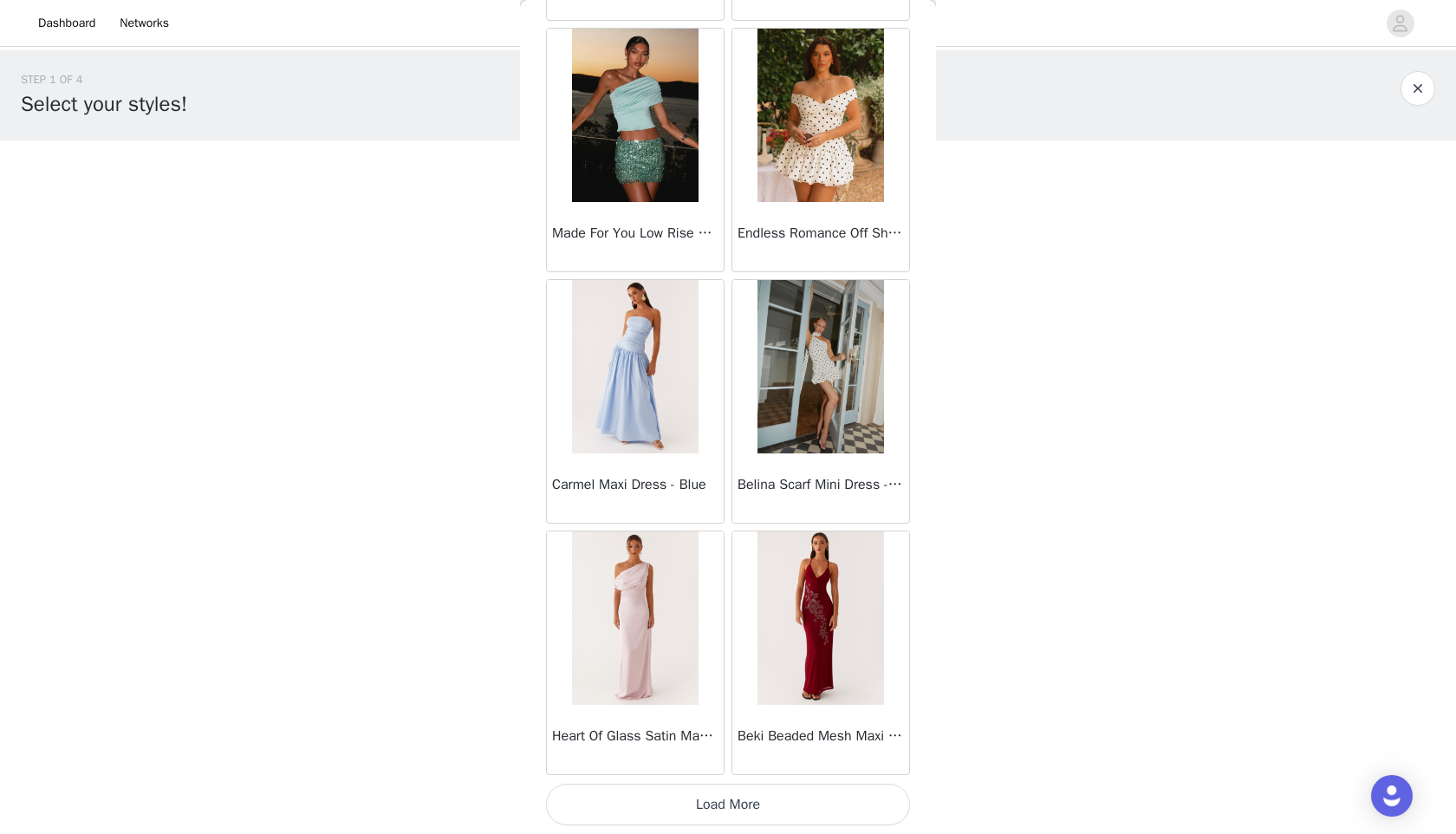 click on "Load More" at bounding box center (728, 805) 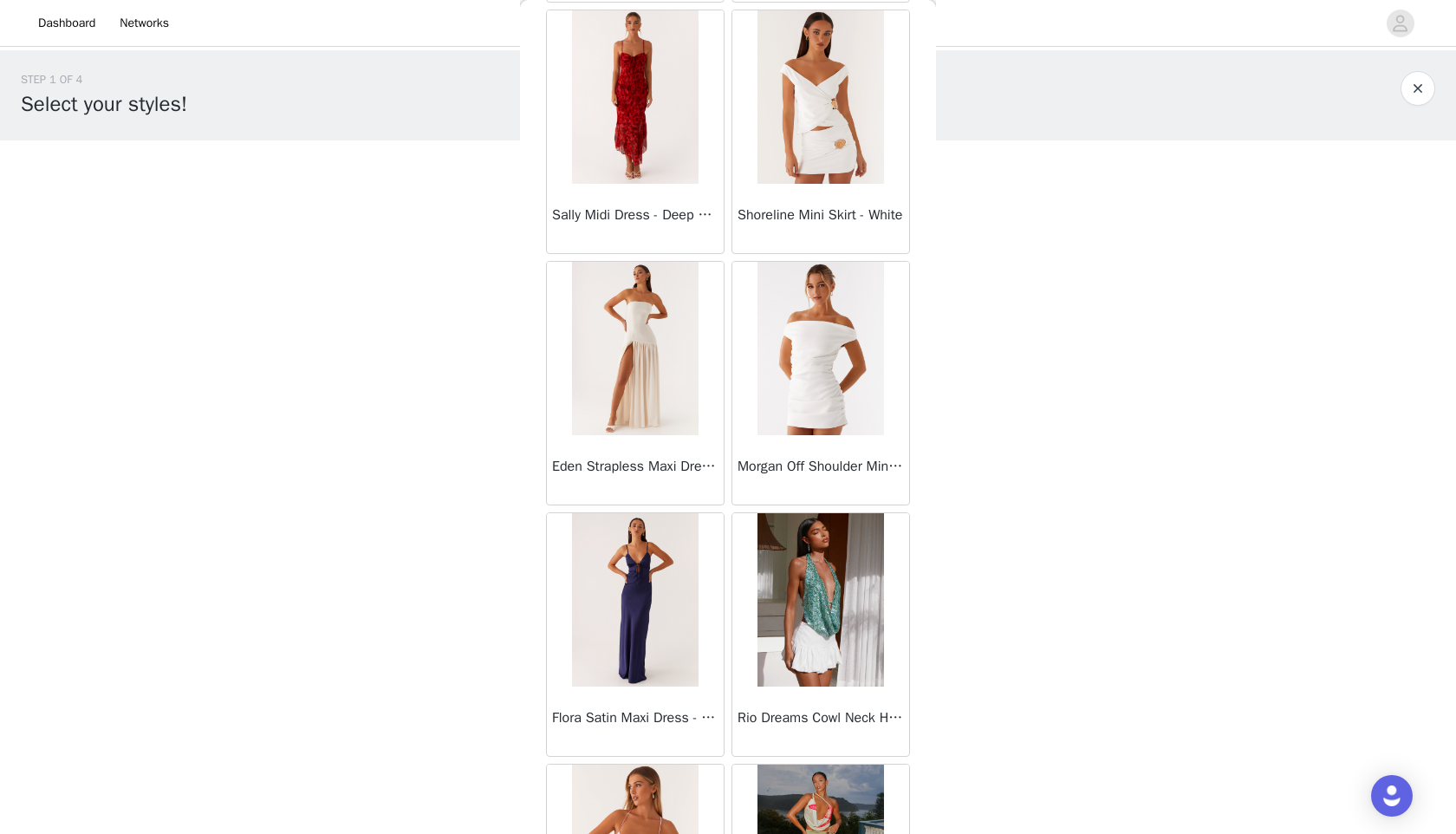 scroll, scrollTop: 16904, scrollLeft: 0, axis: vertical 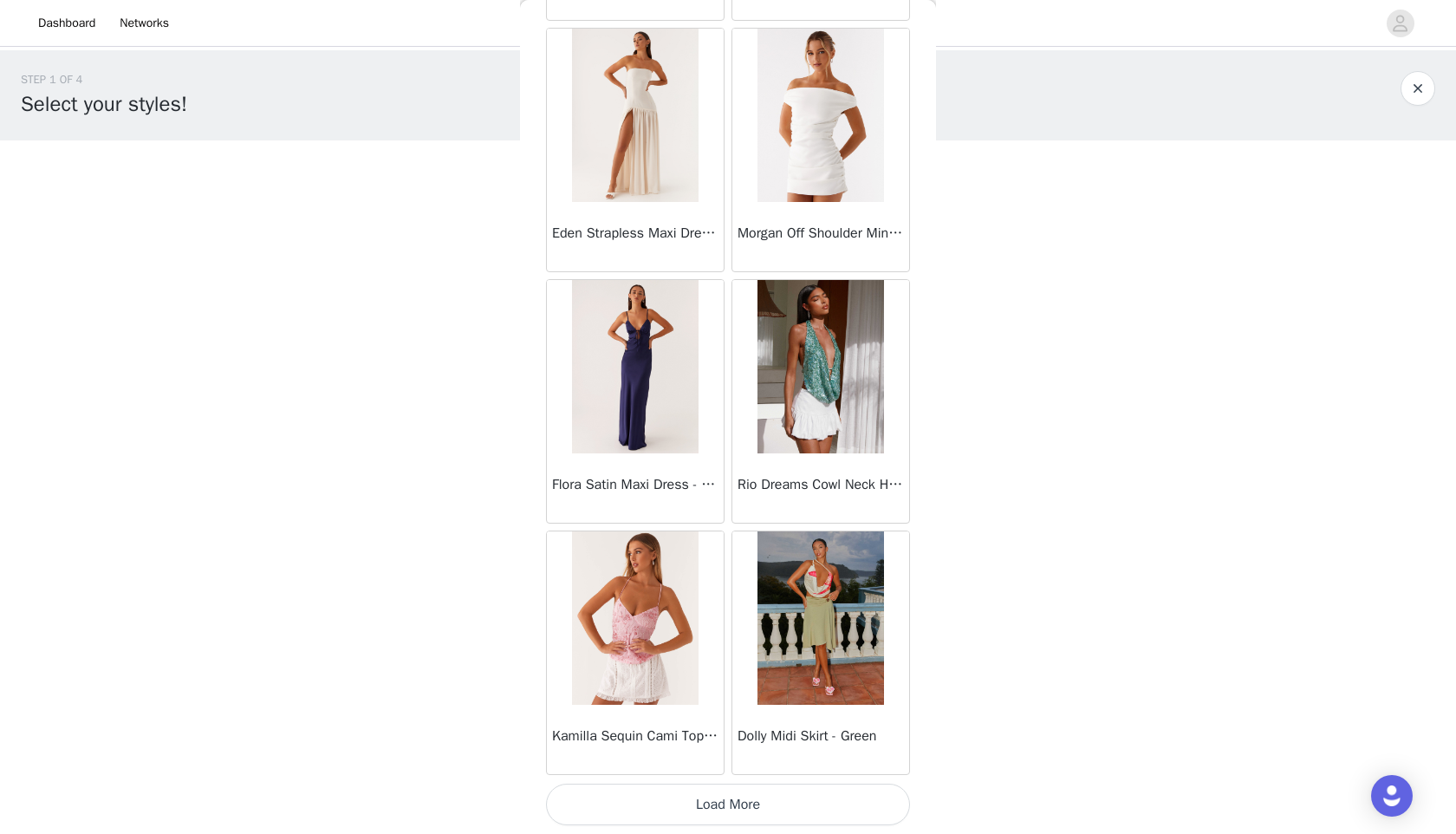click on "Load More" at bounding box center (728, 805) 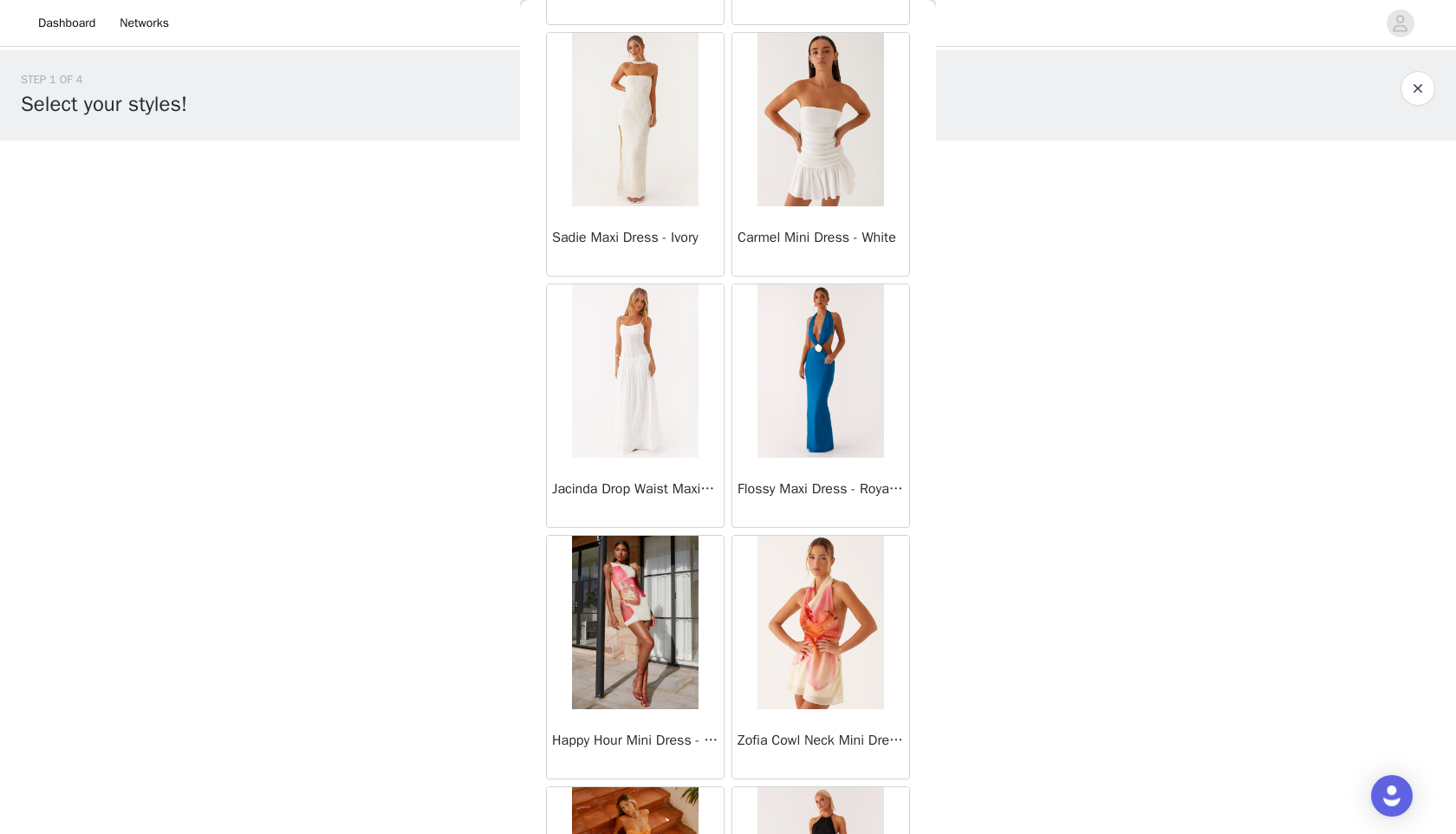 scroll, scrollTop: 19418, scrollLeft: 0, axis: vertical 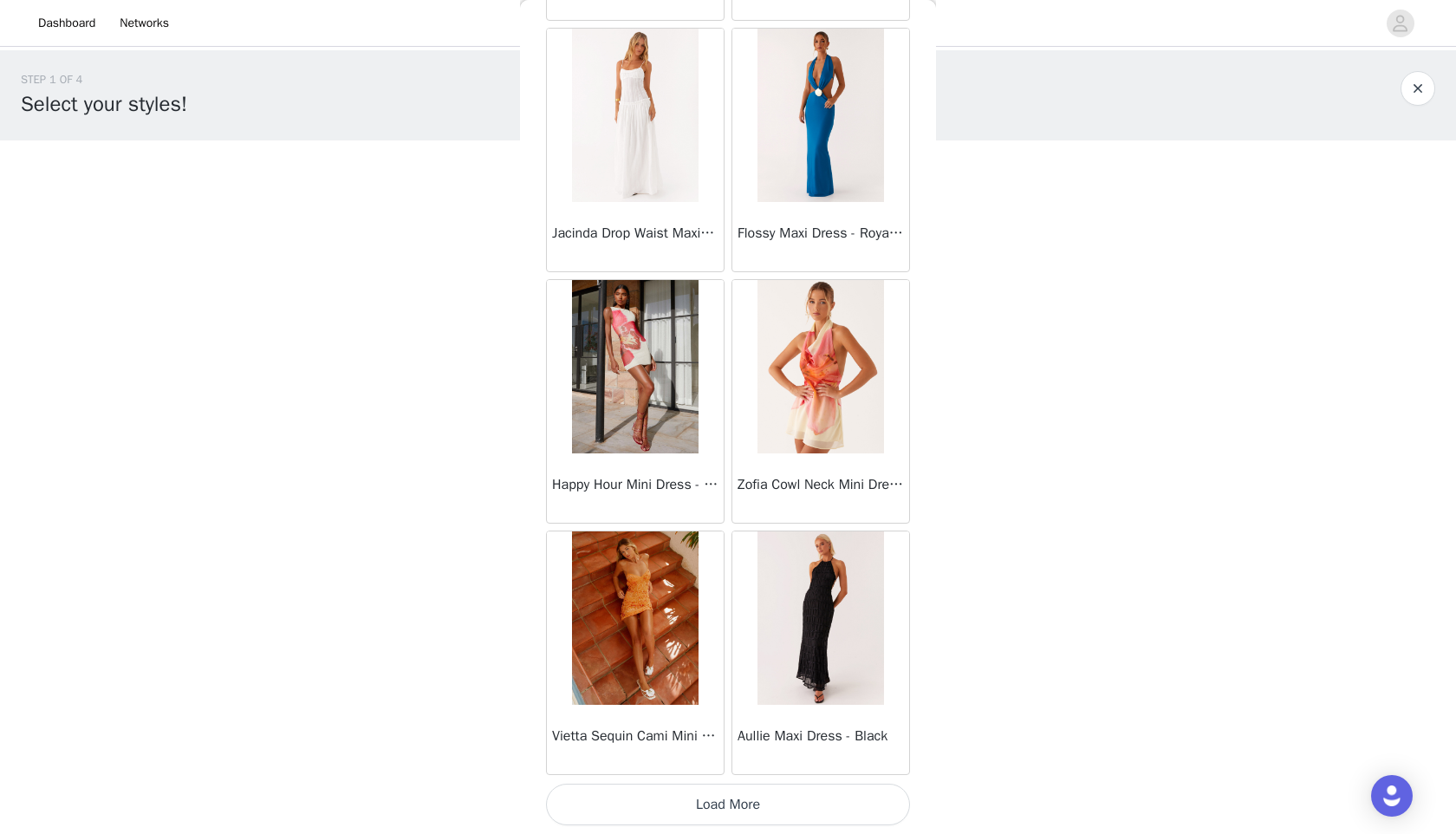 click on "Load More" at bounding box center (728, 805) 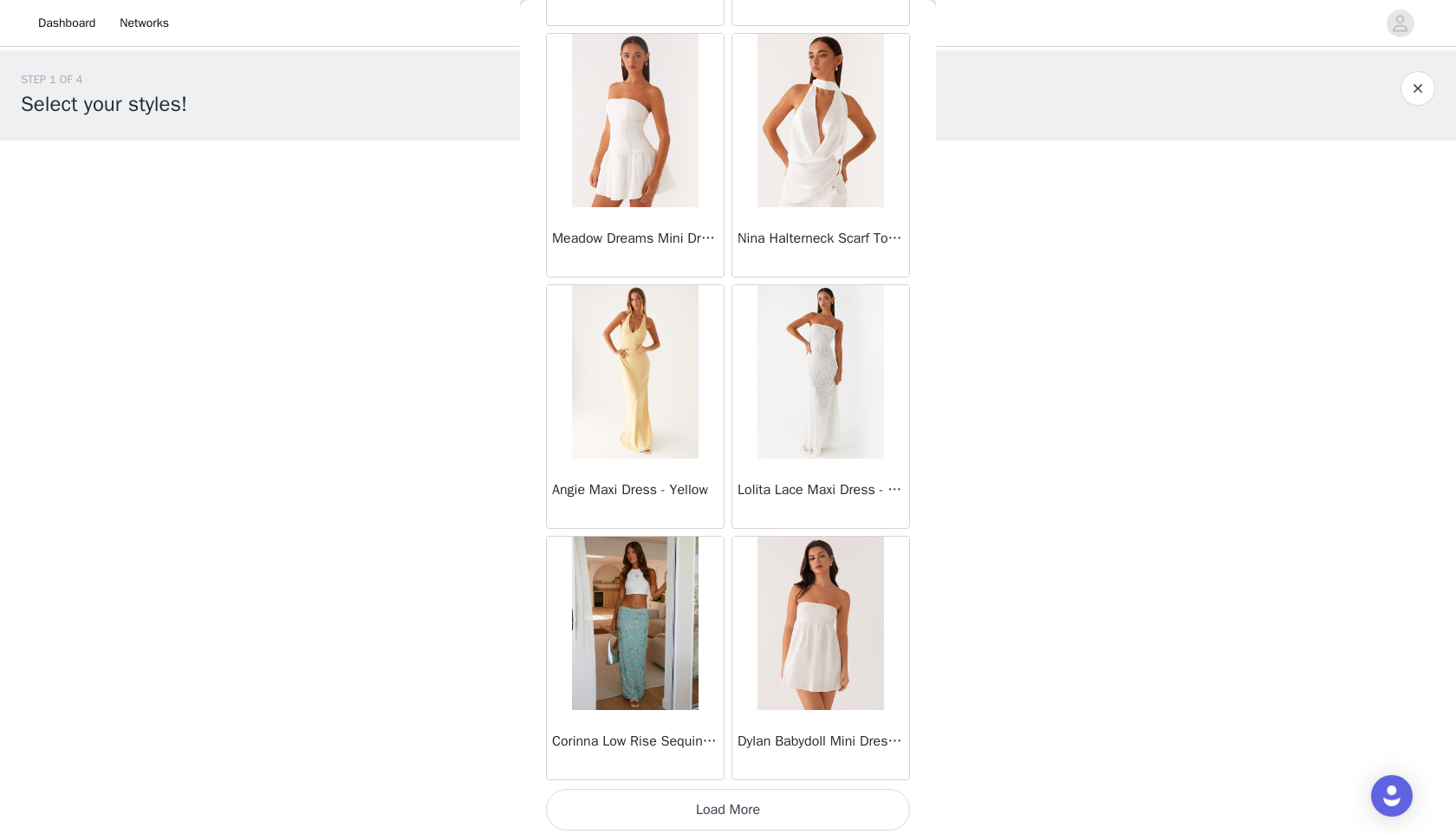 scroll, scrollTop: 21932, scrollLeft: 0, axis: vertical 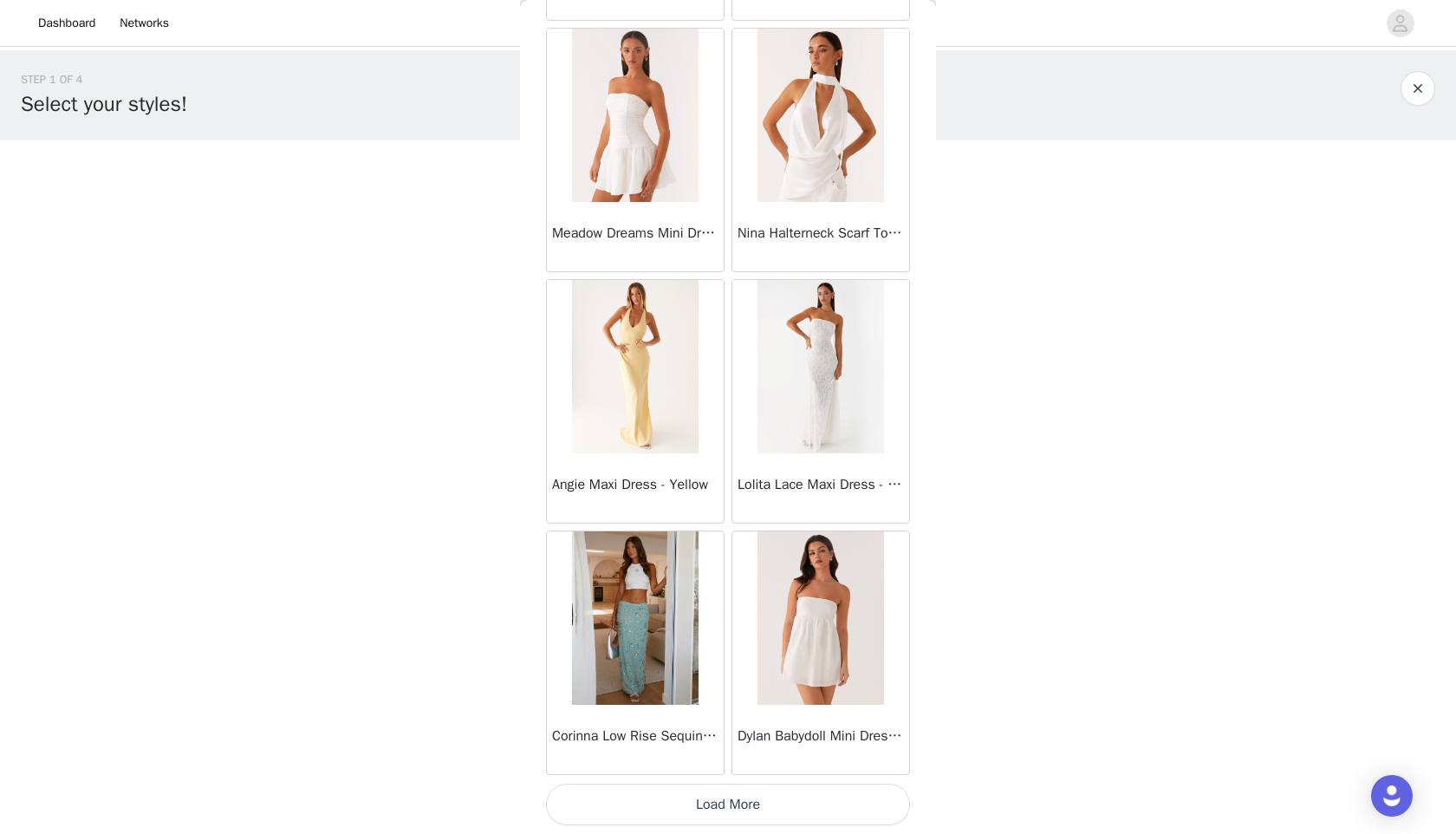 click on "Load More" at bounding box center (728, 805) 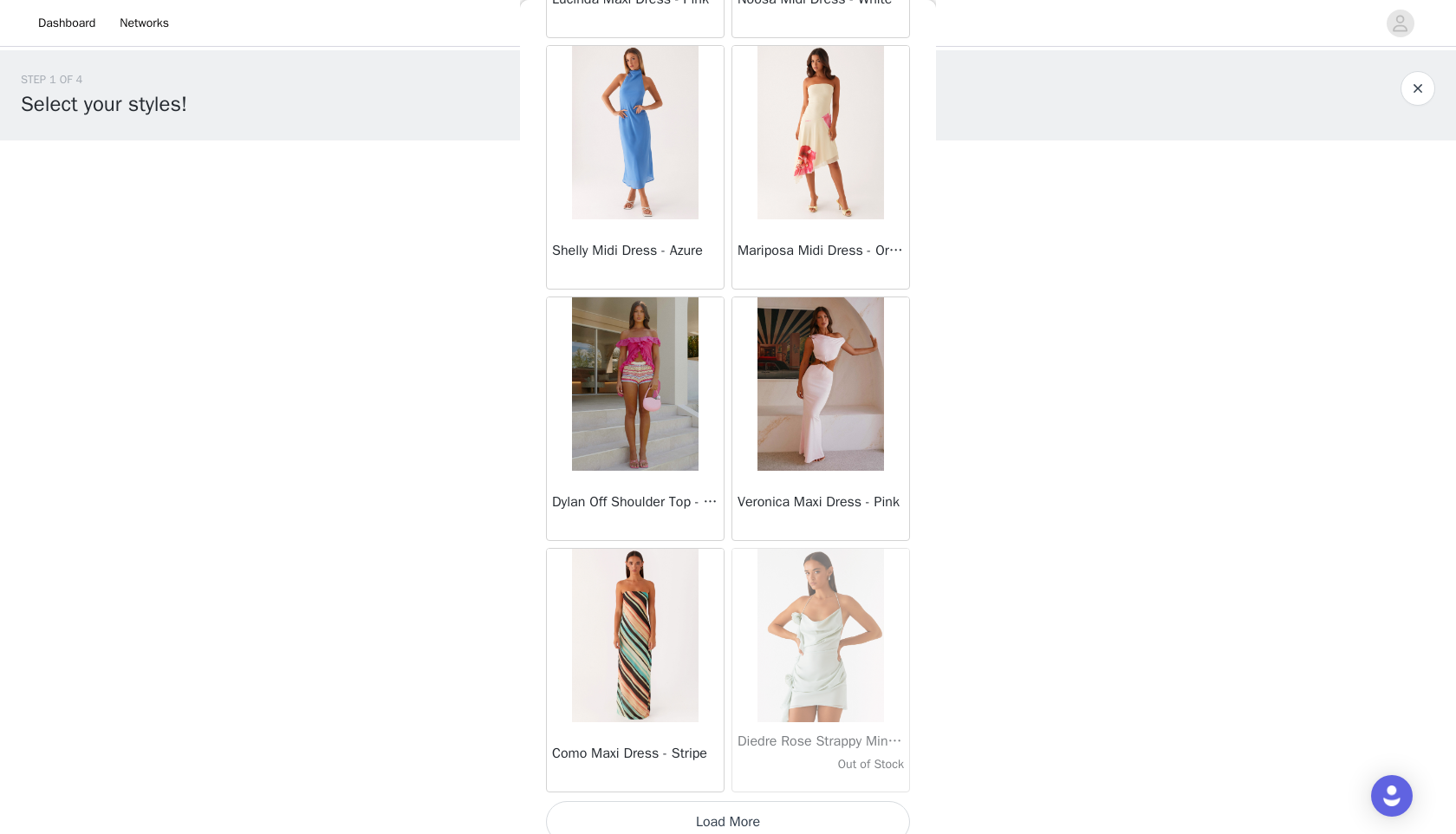 scroll, scrollTop: 24446, scrollLeft: 0, axis: vertical 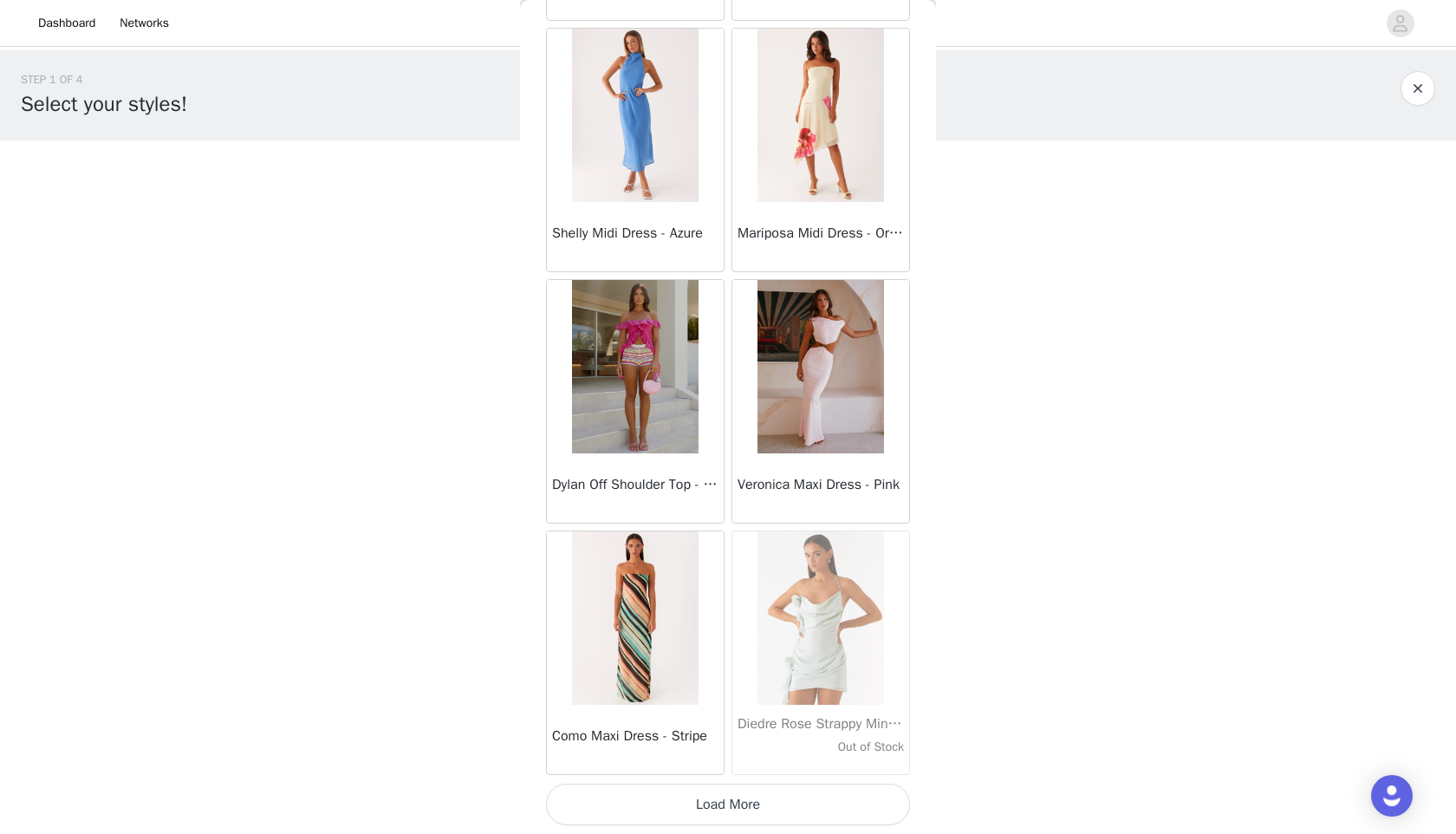 click on "Load More" at bounding box center [728, 805] 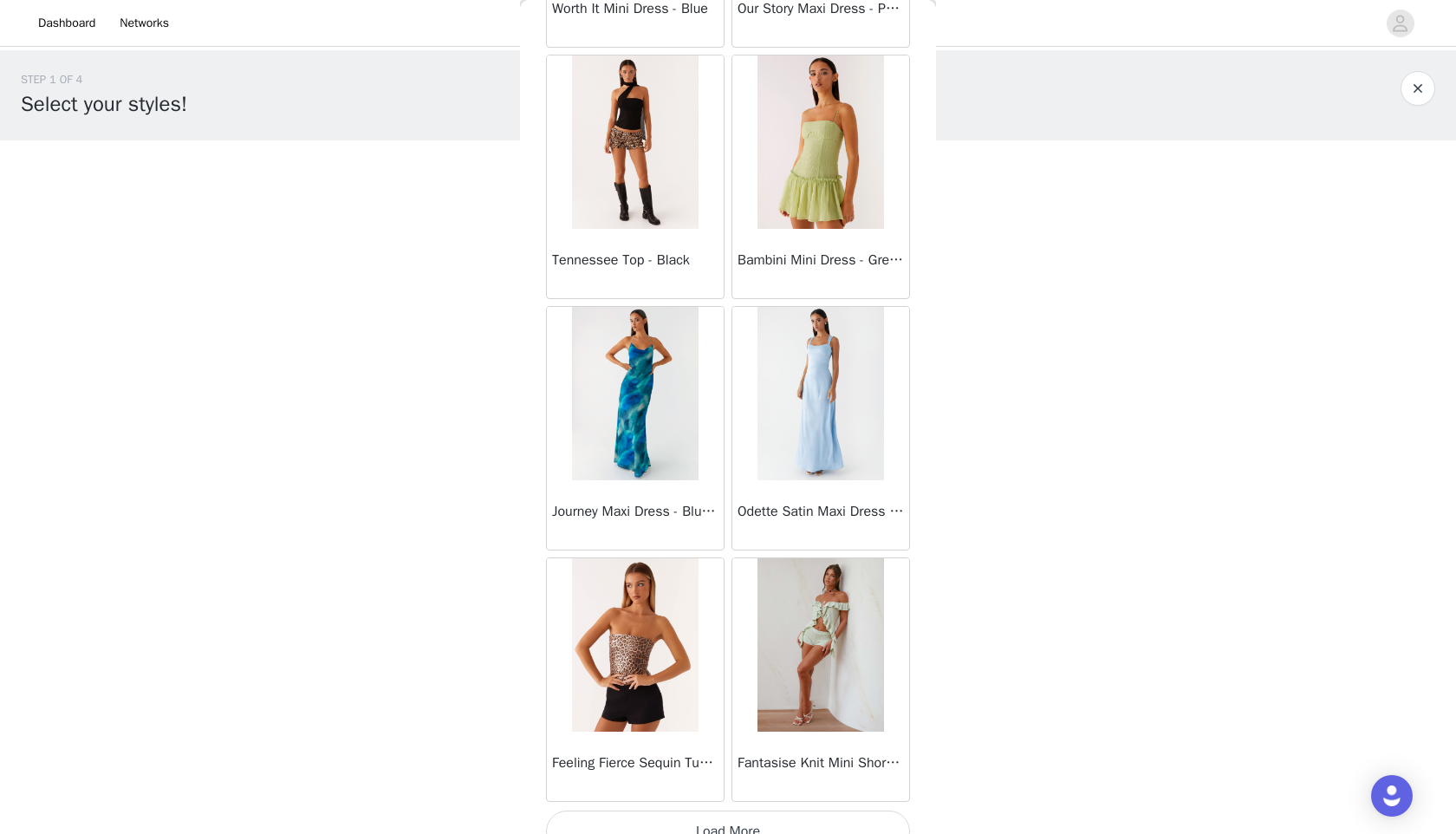 scroll, scrollTop: 26960, scrollLeft: 0, axis: vertical 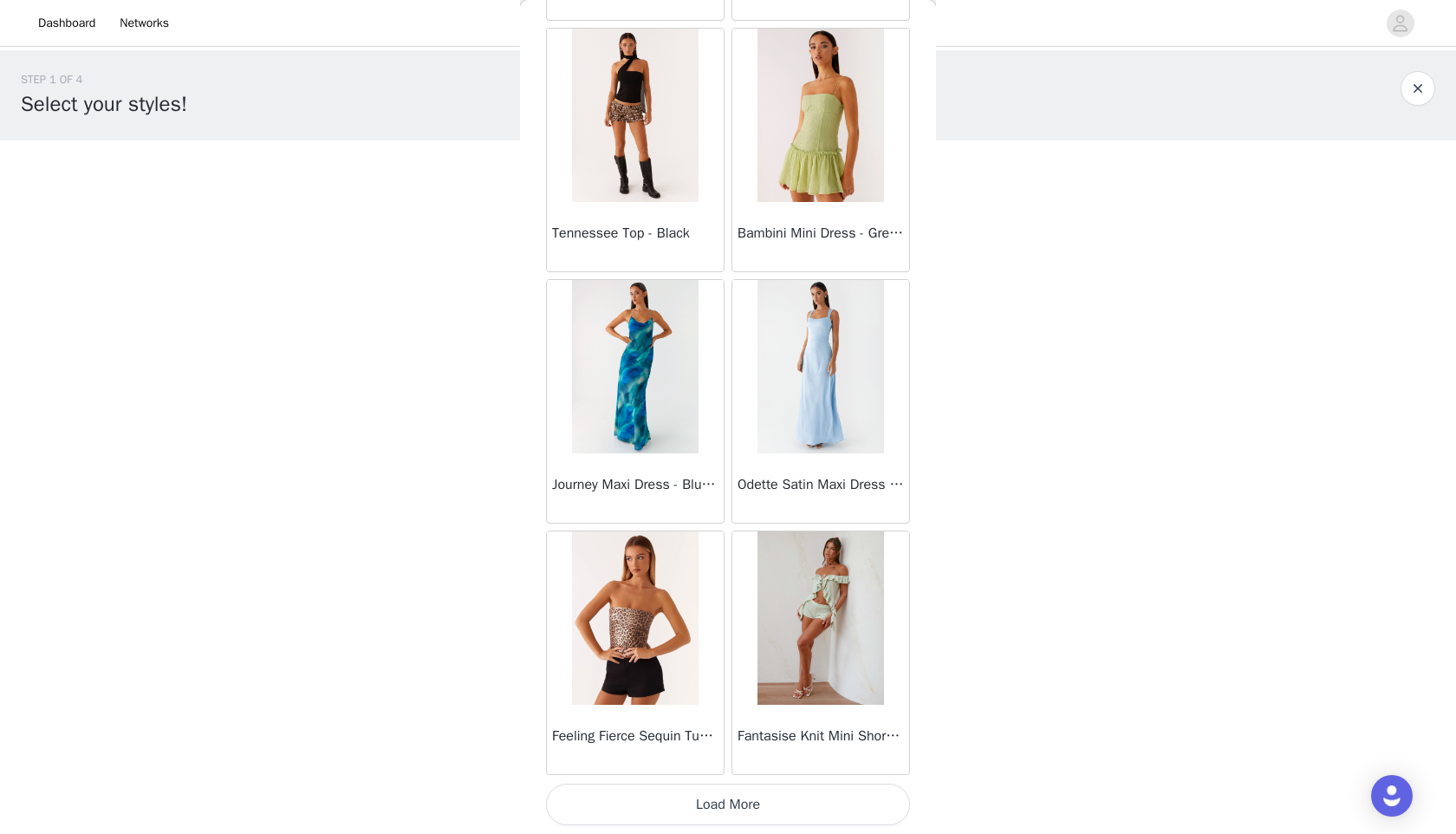click on "Load More" at bounding box center [728, 805] 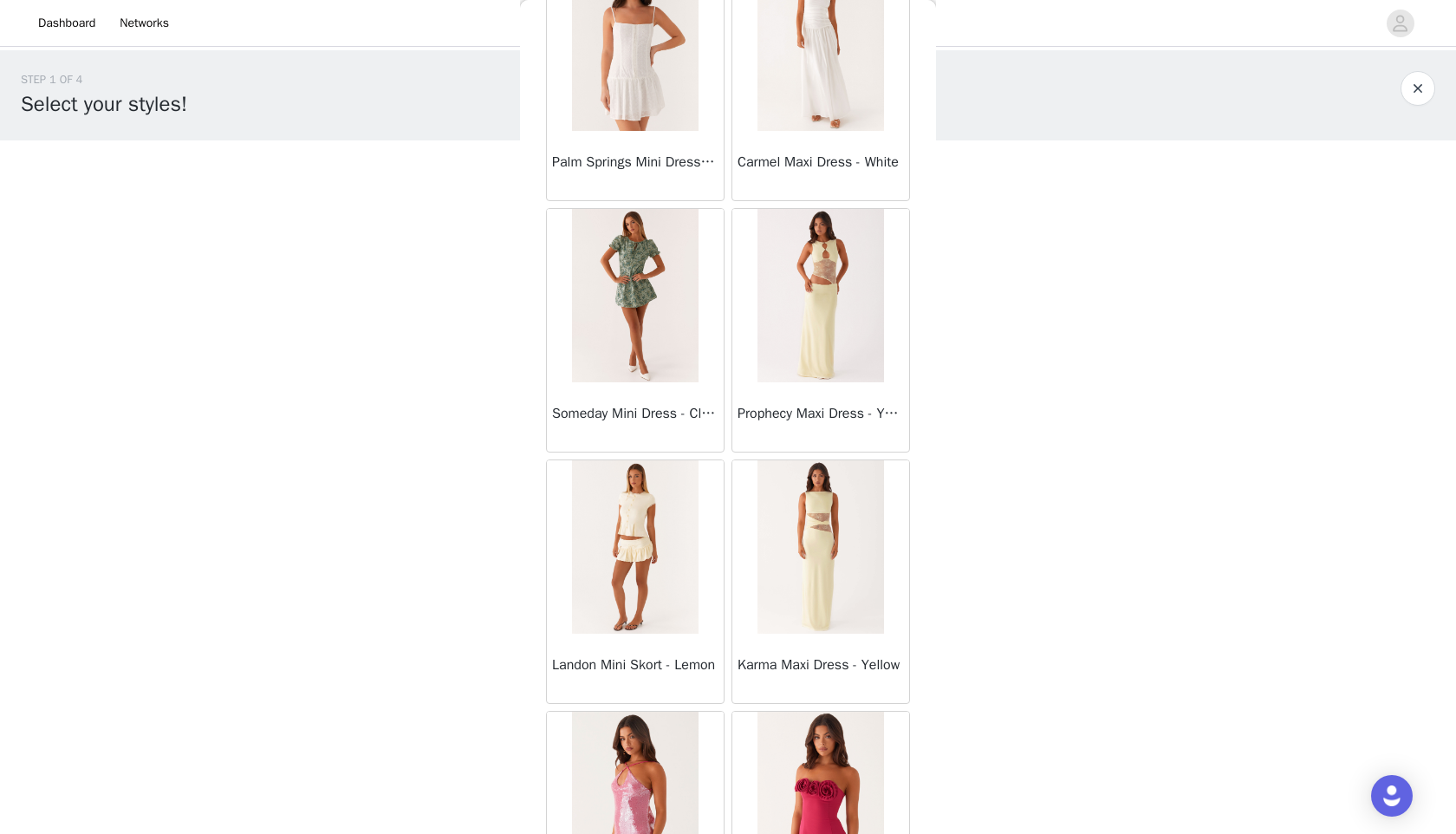 scroll, scrollTop: 29474, scrollLeft: 0, axis: vertical 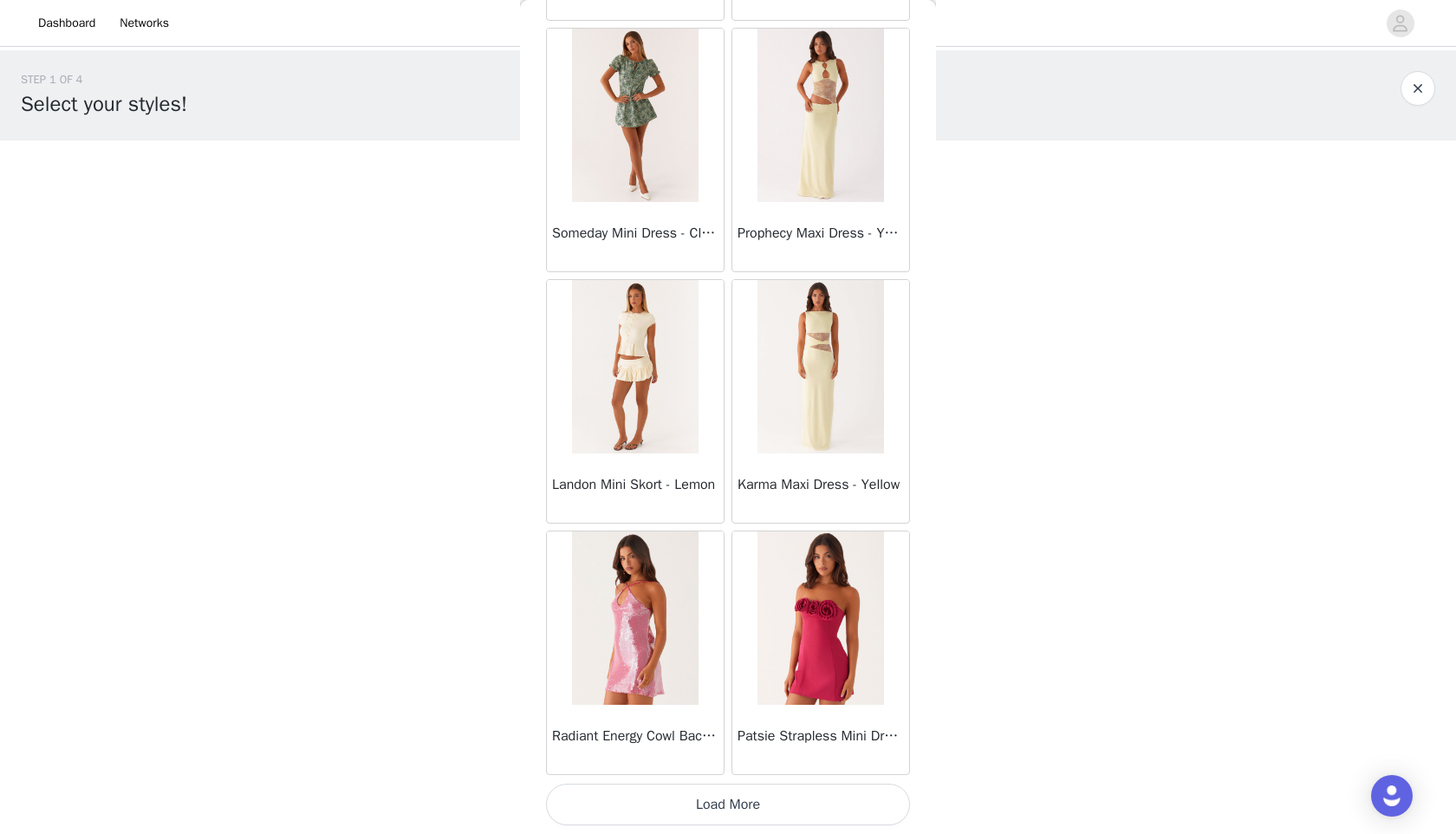 click on "Load More" at bounding box center [728, 805] 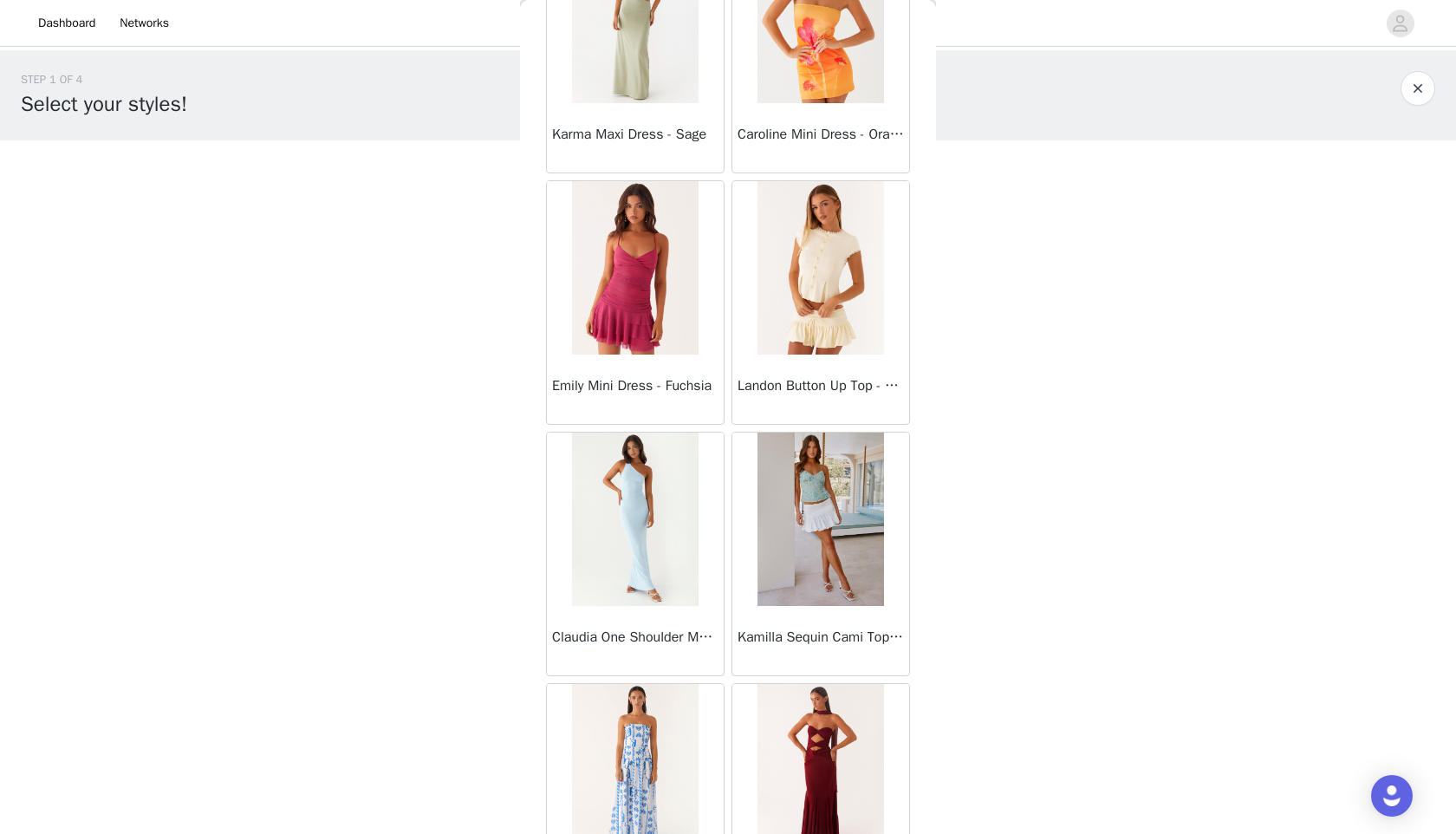 scroll, scrollTop: 31988, scrollLeft: 0, axis: vertical 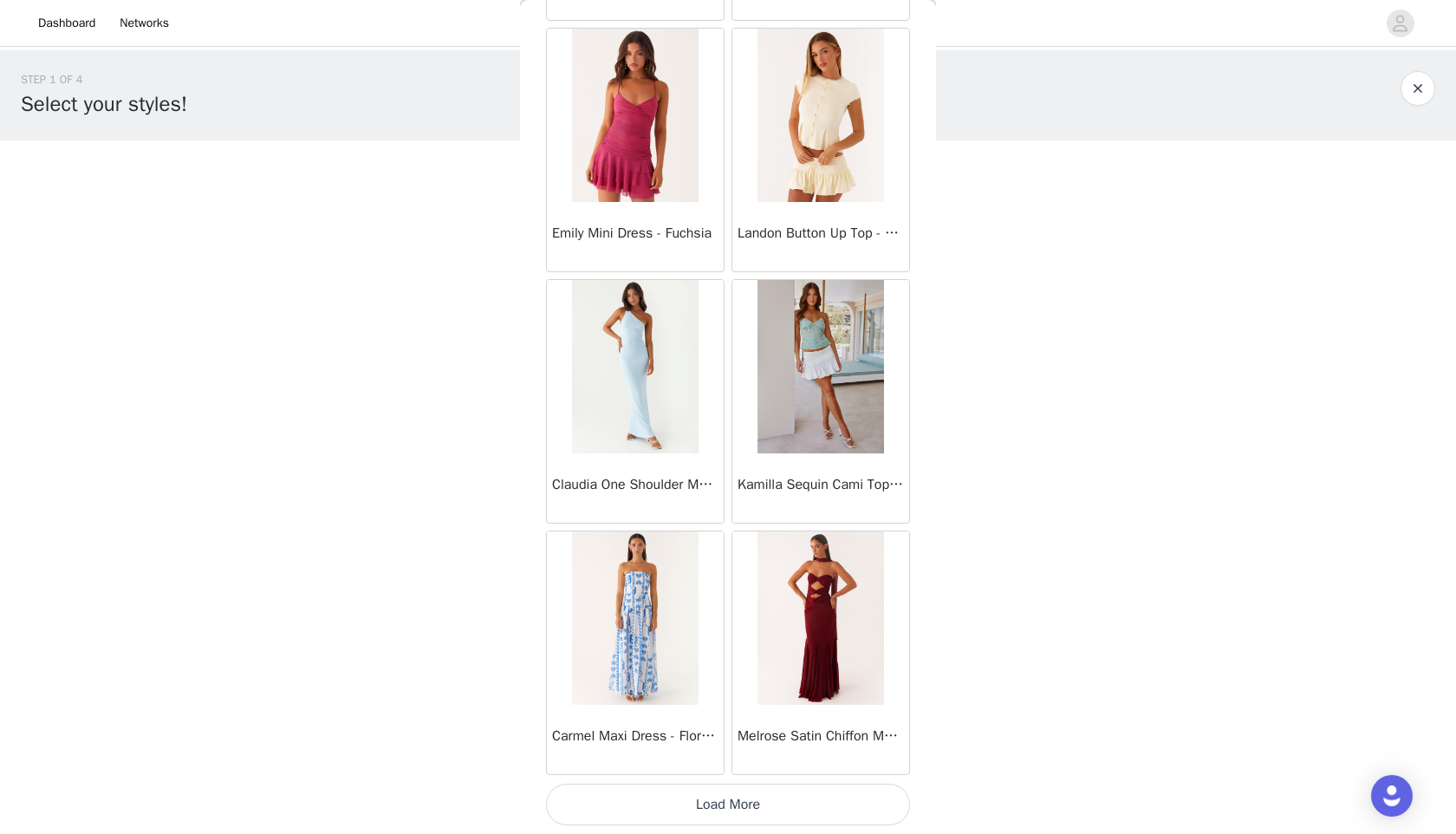 click on "Load More" at bounding box center (728, 805) 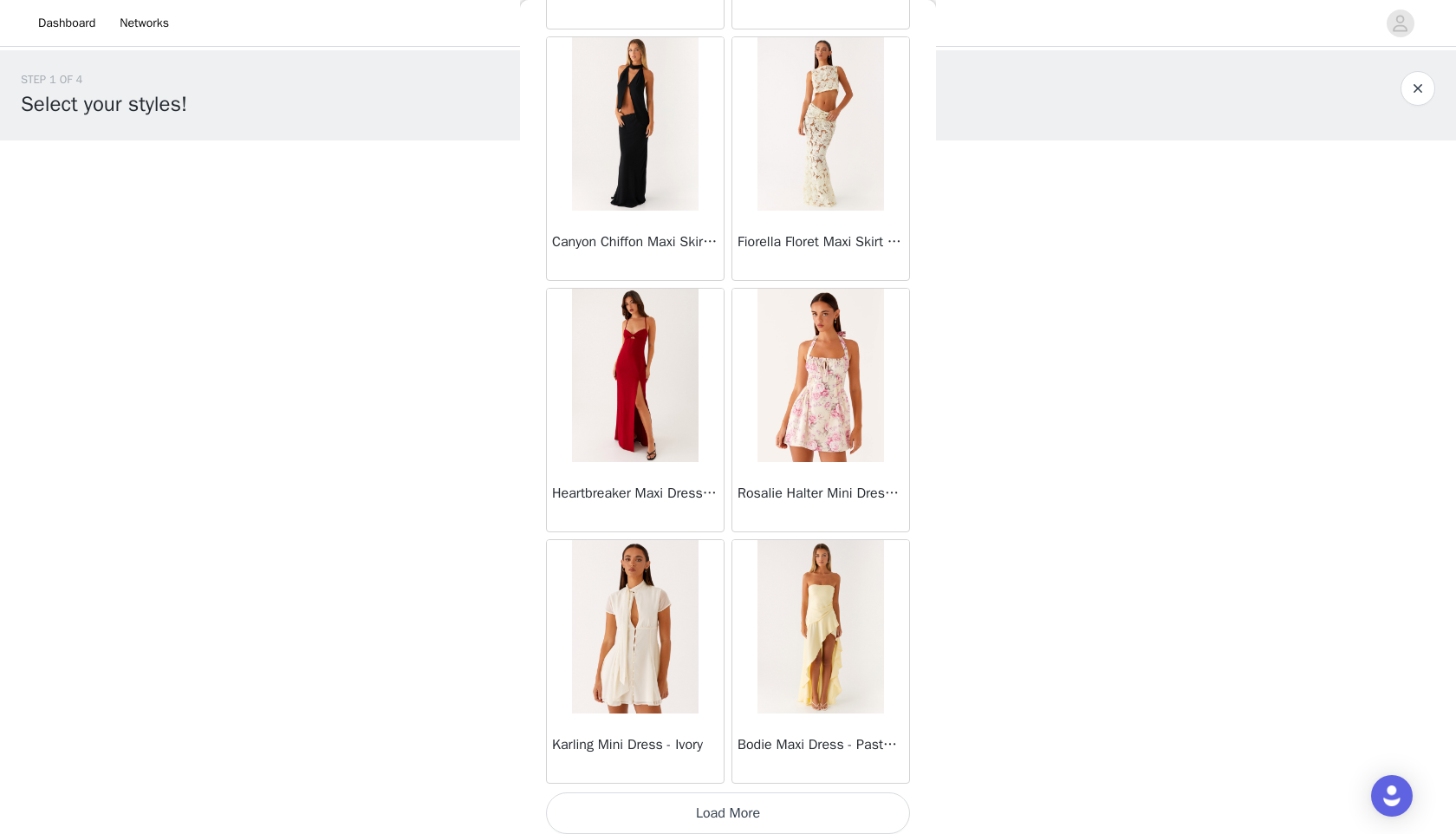 scroll, scrollTop: 34503, scrollLeft: 0, axis: vertical 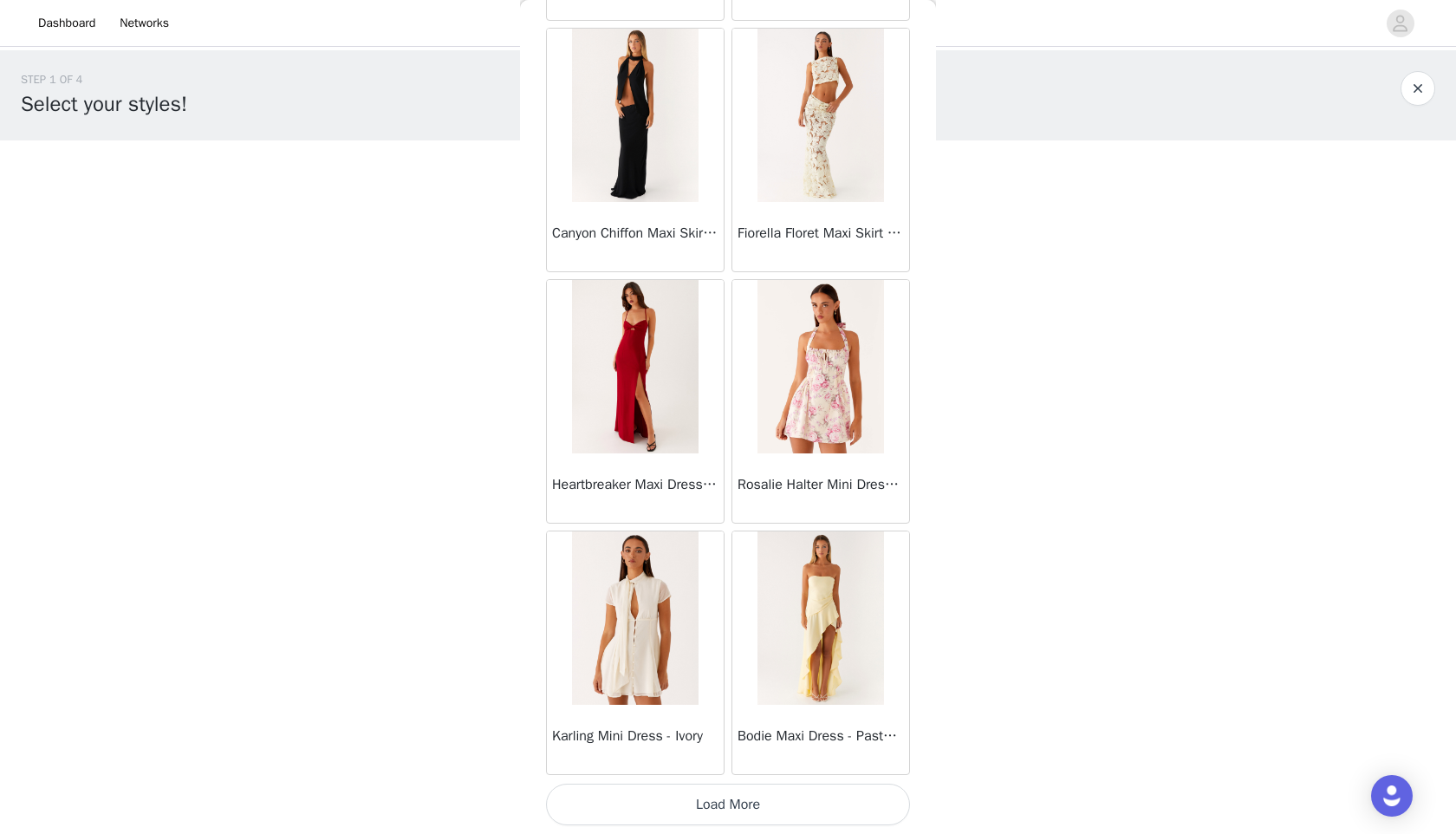 click on "Load More" at bounding box center [728, 805] 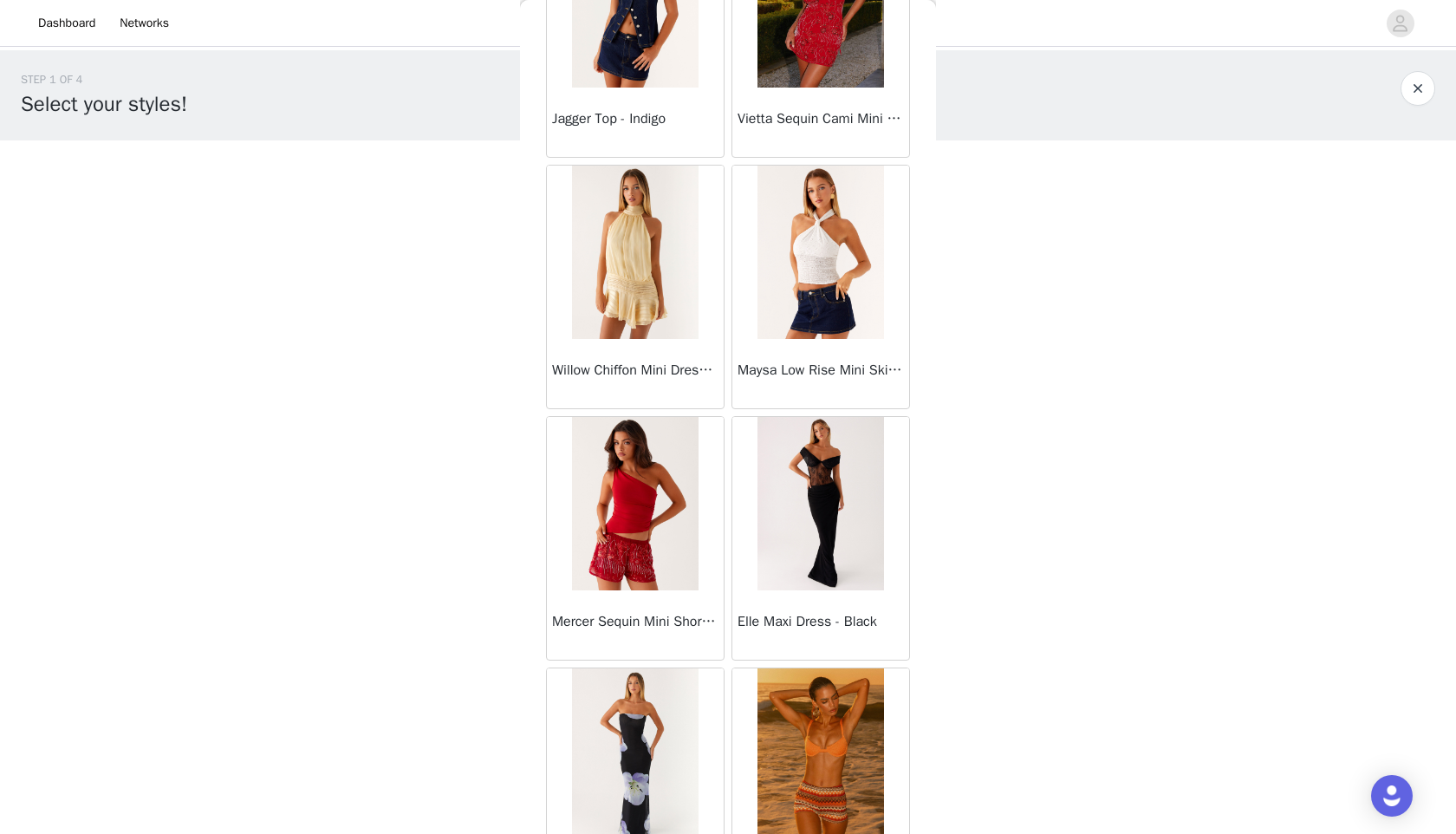 scroll, scrollTop: 37017, scrollLeft: 0, axis: vertical 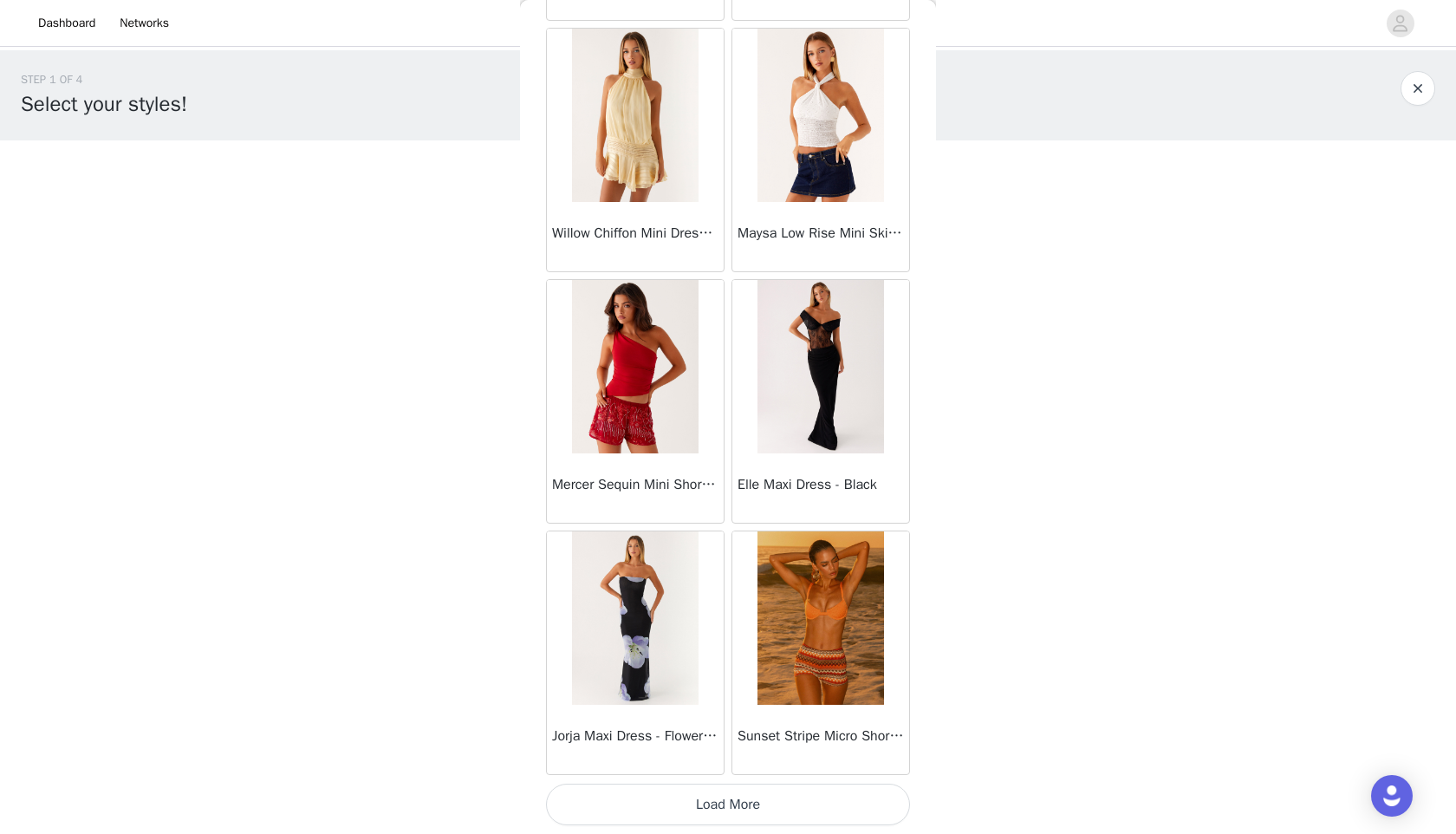 click on "Load More" at bounding box center [728, 805] 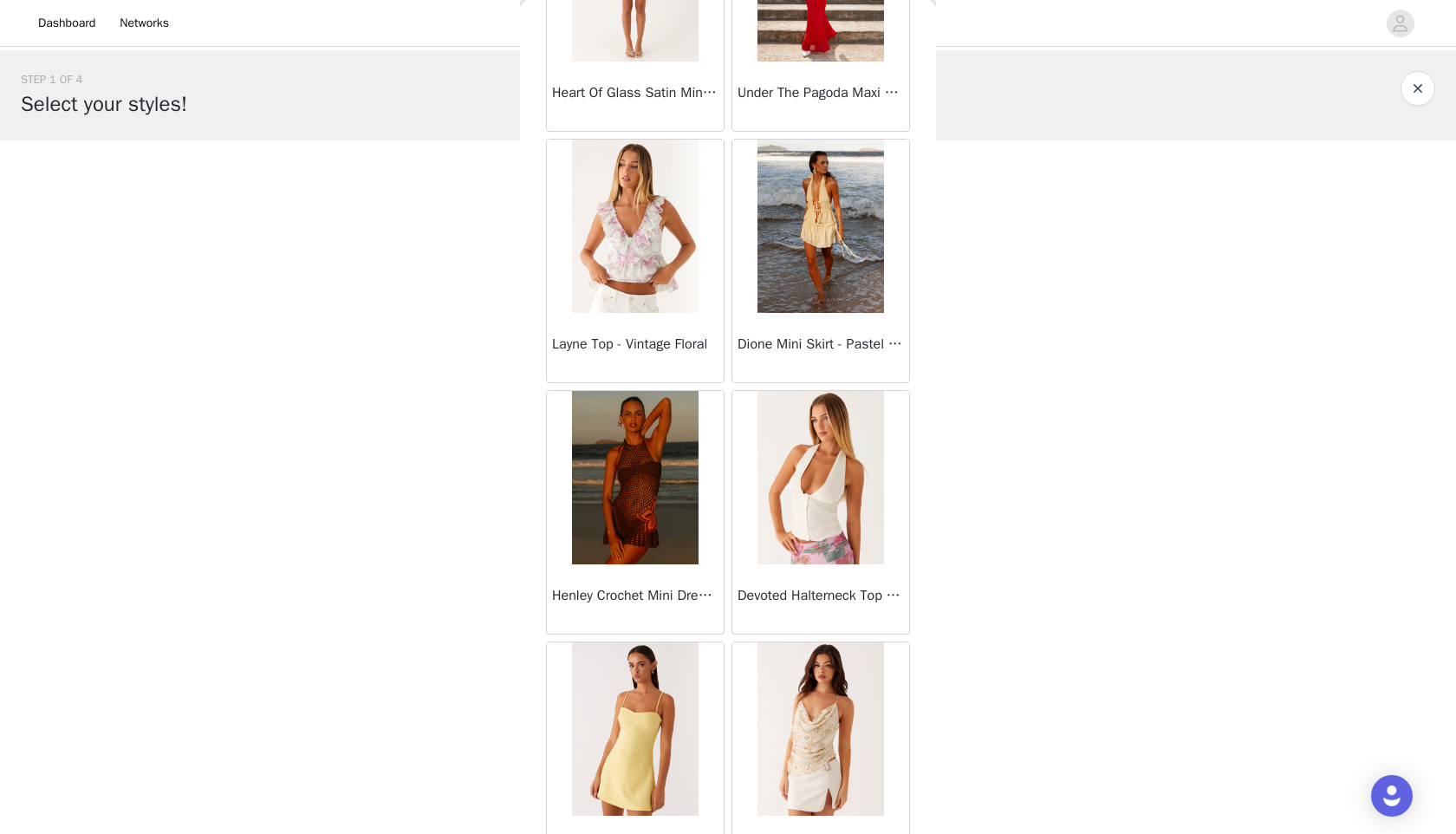 scroll, scrollTop: 39531, scrollLeft: 0, axis: vertical 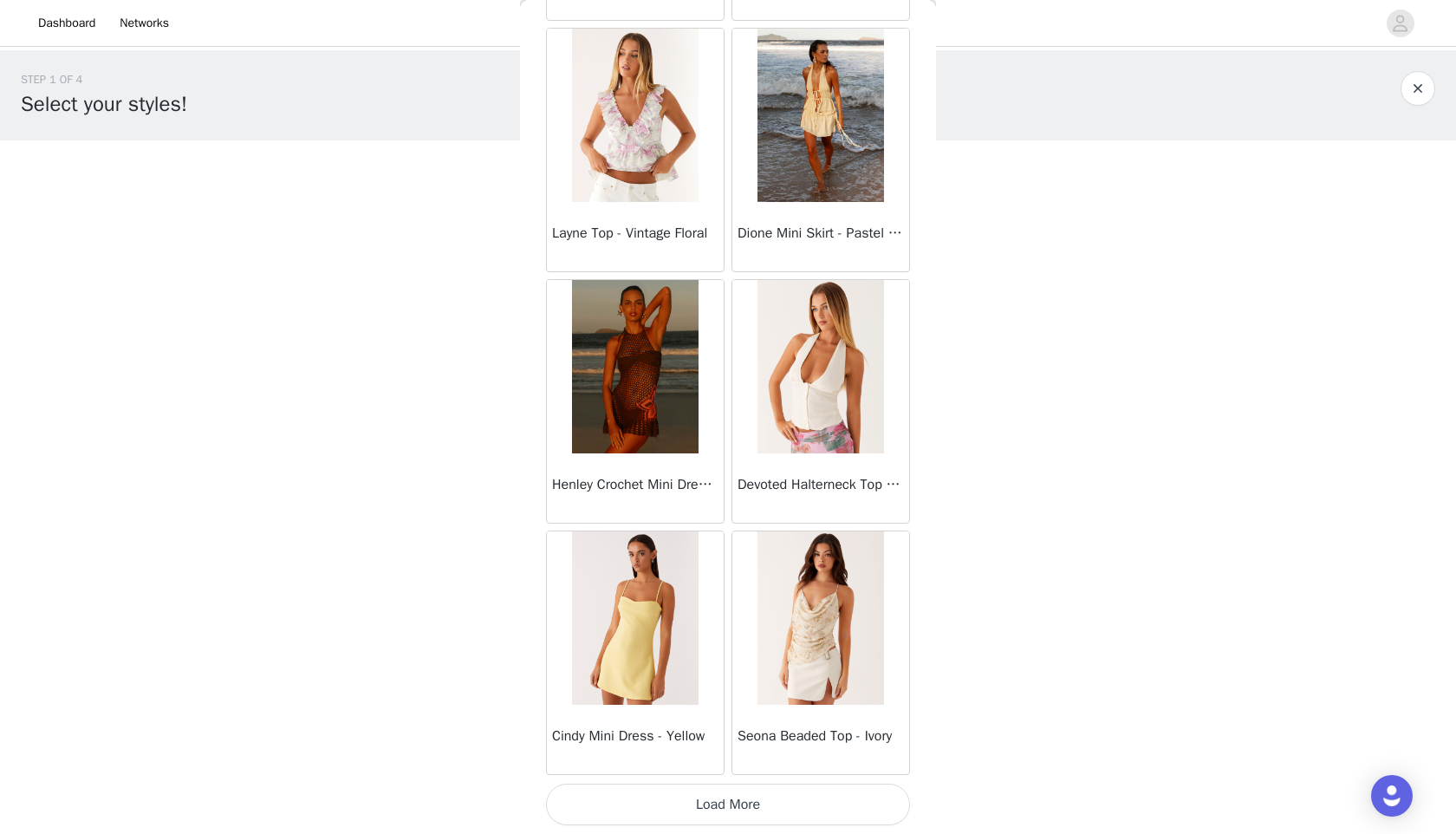 click on "Load More" at bounding box center [728, 805] 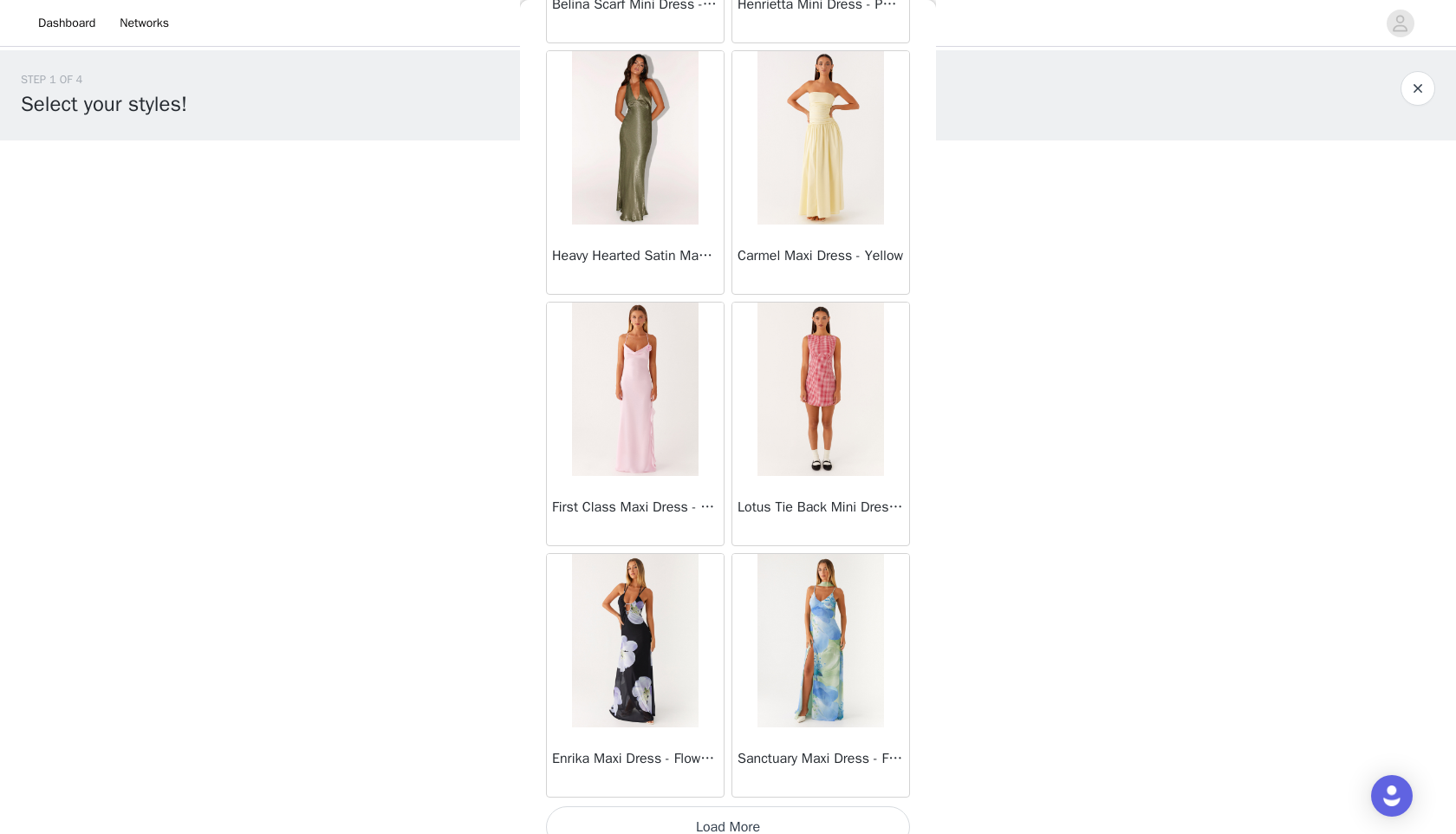scroll, scrollTop: 42045, scrollLeft: 0, axis: vertical 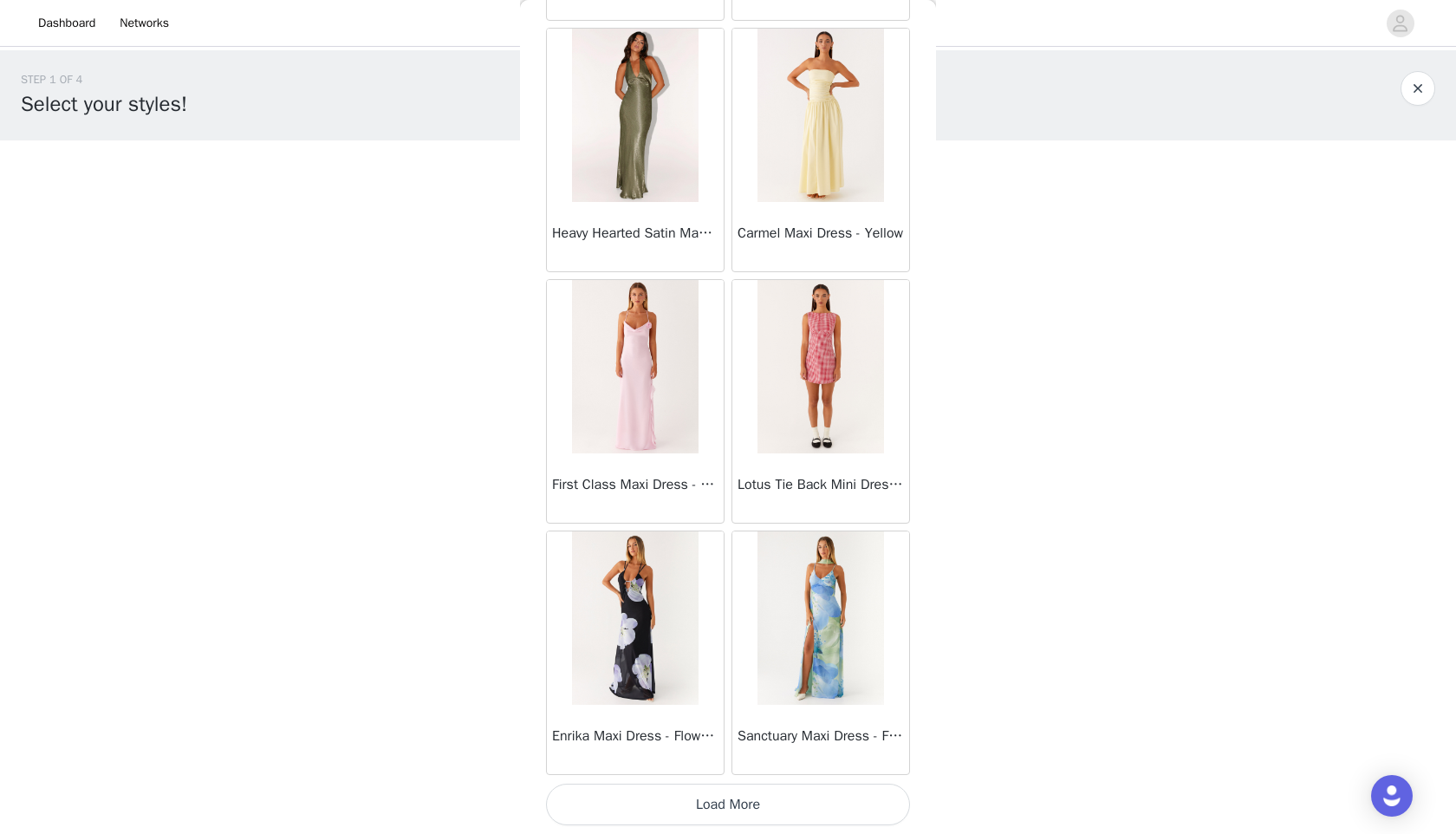 click on "Load More" at bounding box center (728, 805) 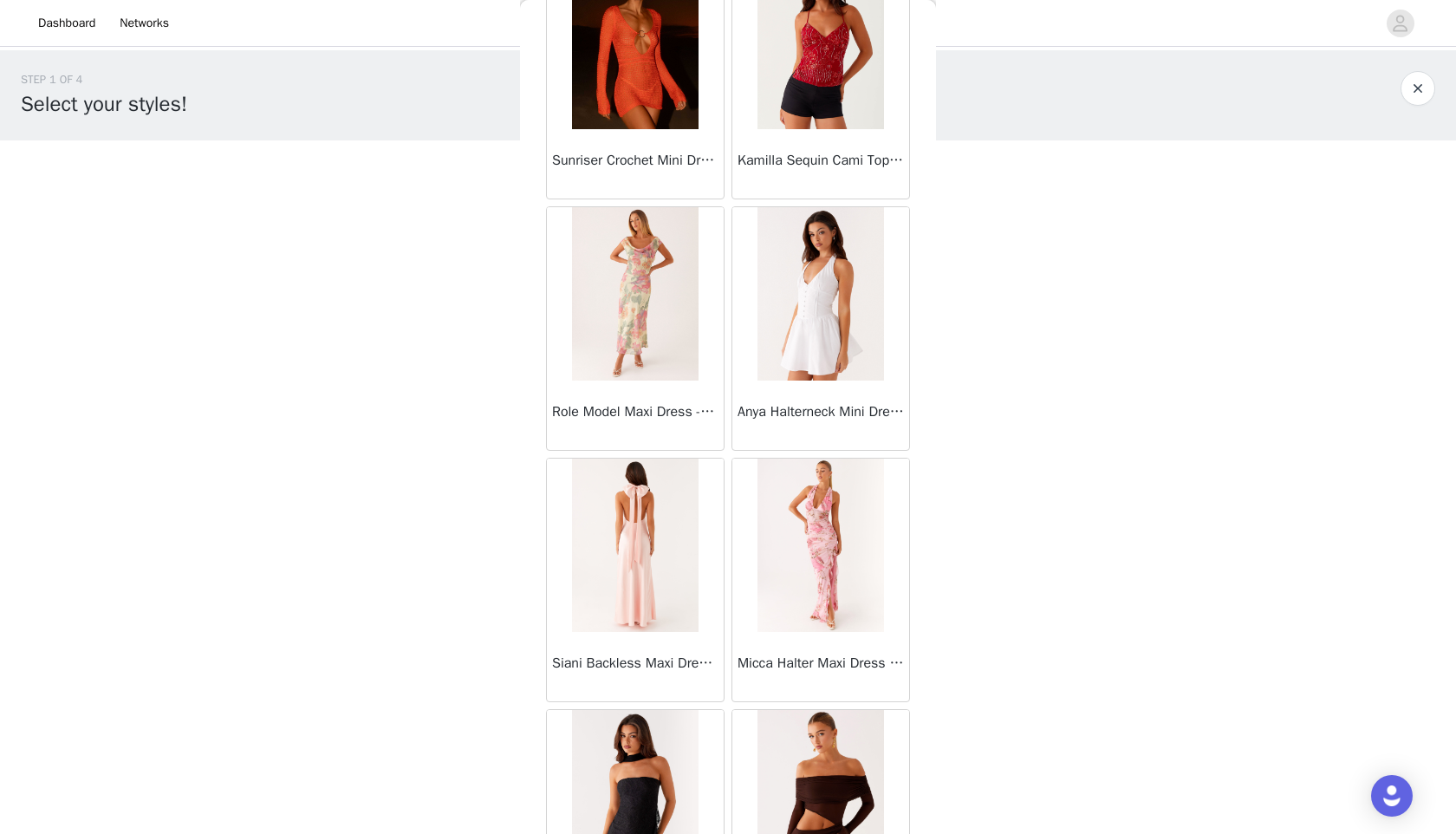 scroll, scrollTop: 44559, scrollLeft: 0, axis: vertical 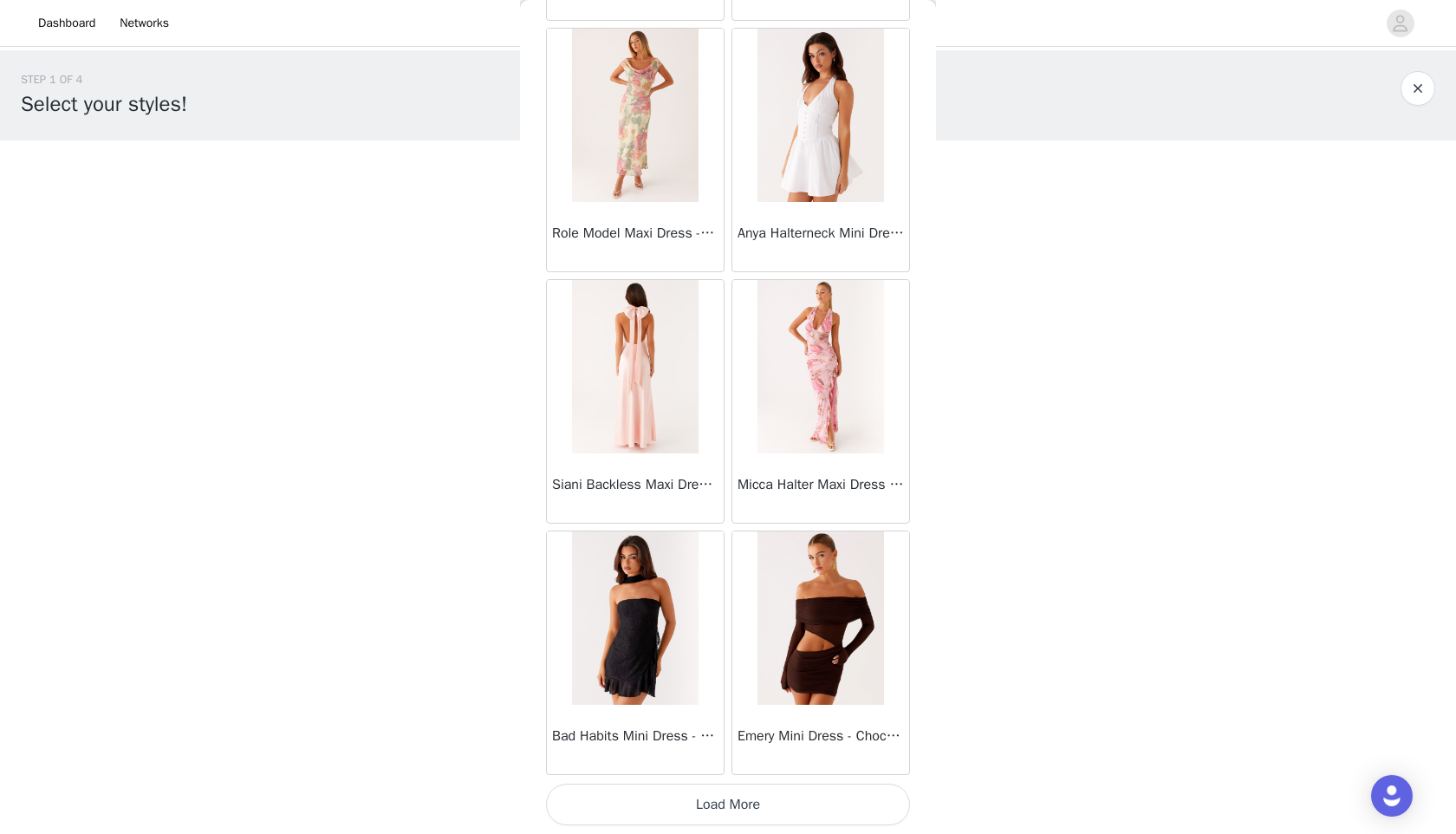 click on "Load More" at bounding box center (728, 805) 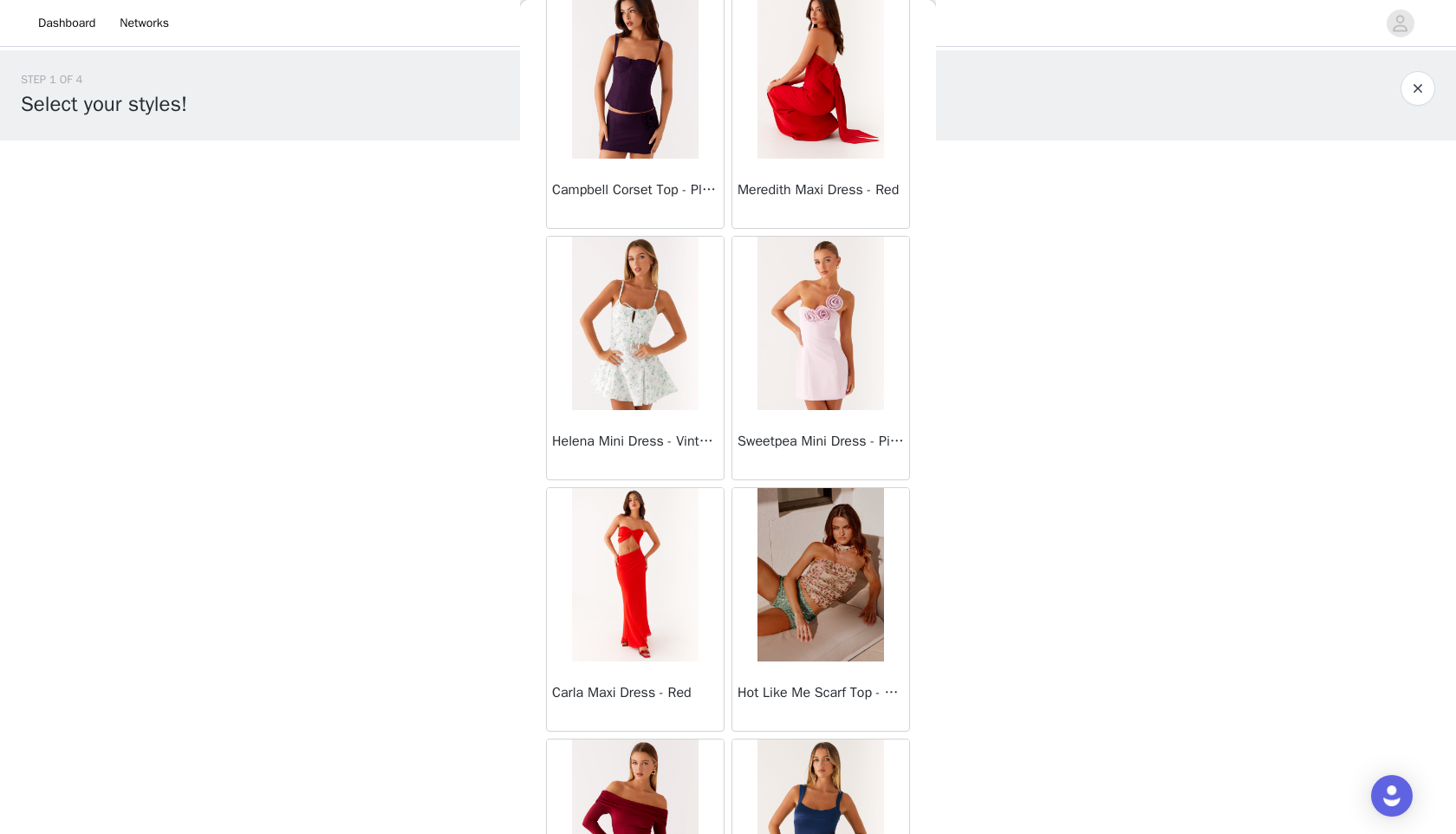 scroll, scrollTop: 47073, scrollLeft: 0, axis: vertical 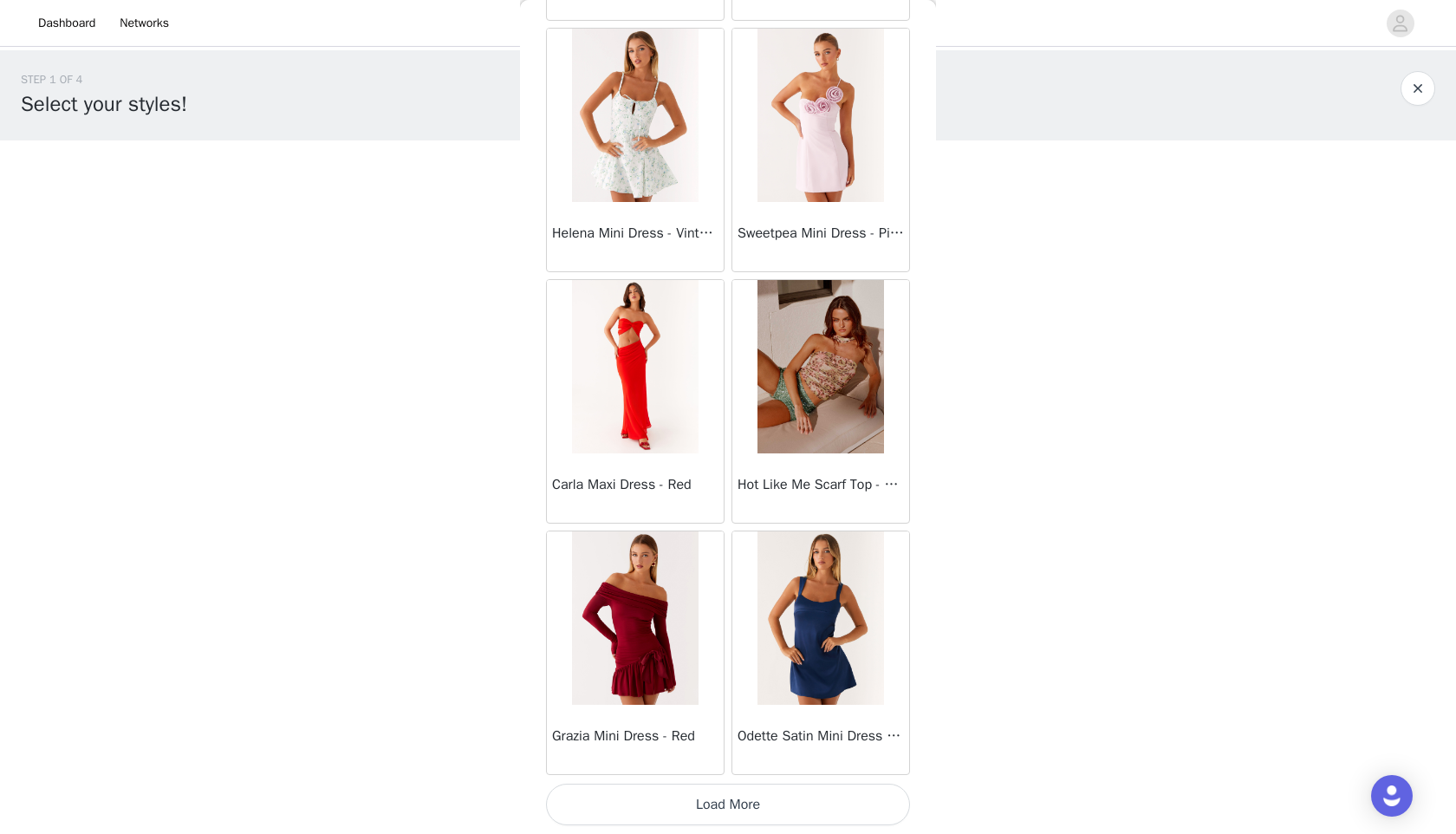 click on "Load More" at bounding box center (728, 805) 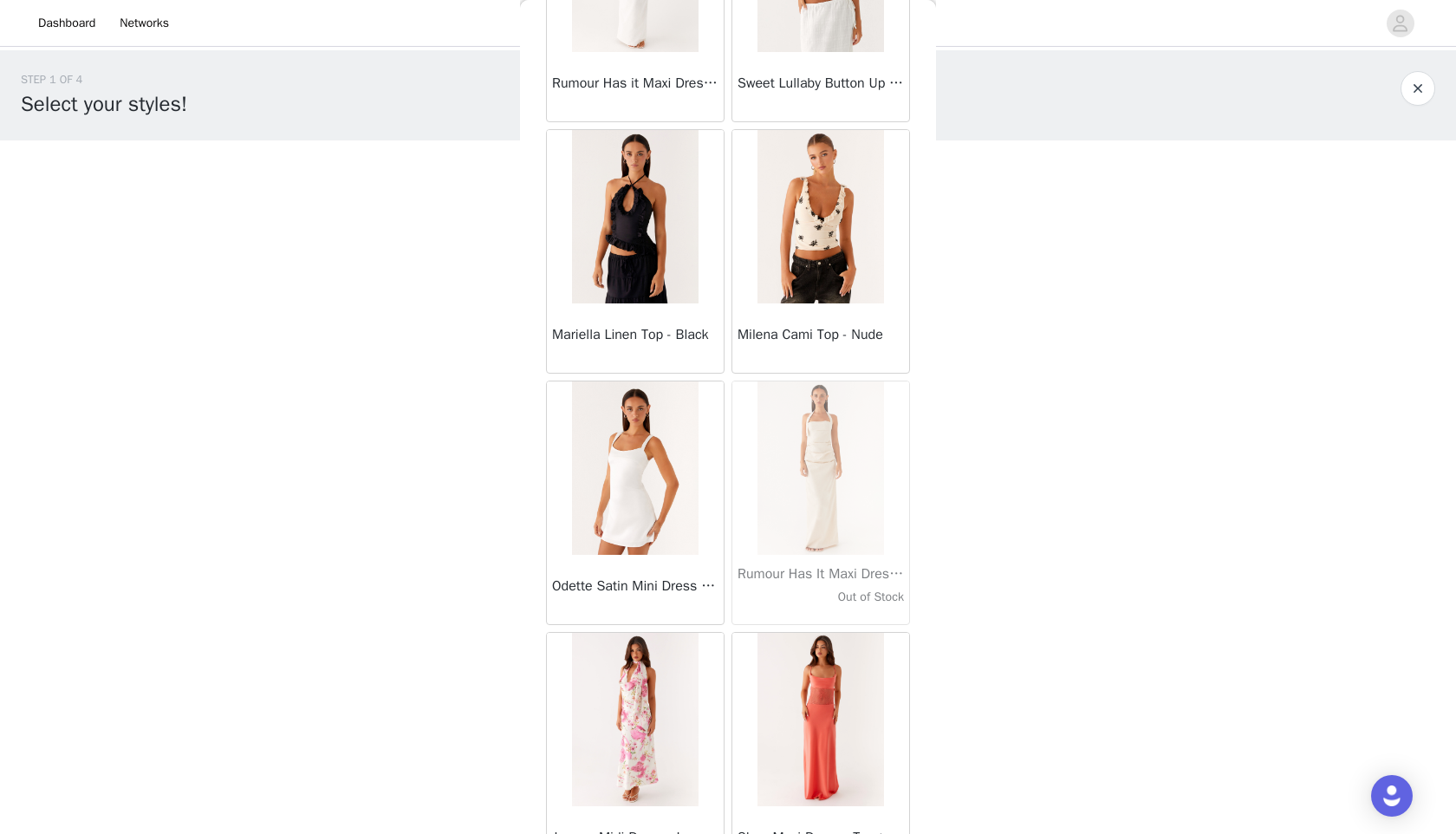 scroll, scrollTop: 49587, scrollLeft: 0, axis: vertical 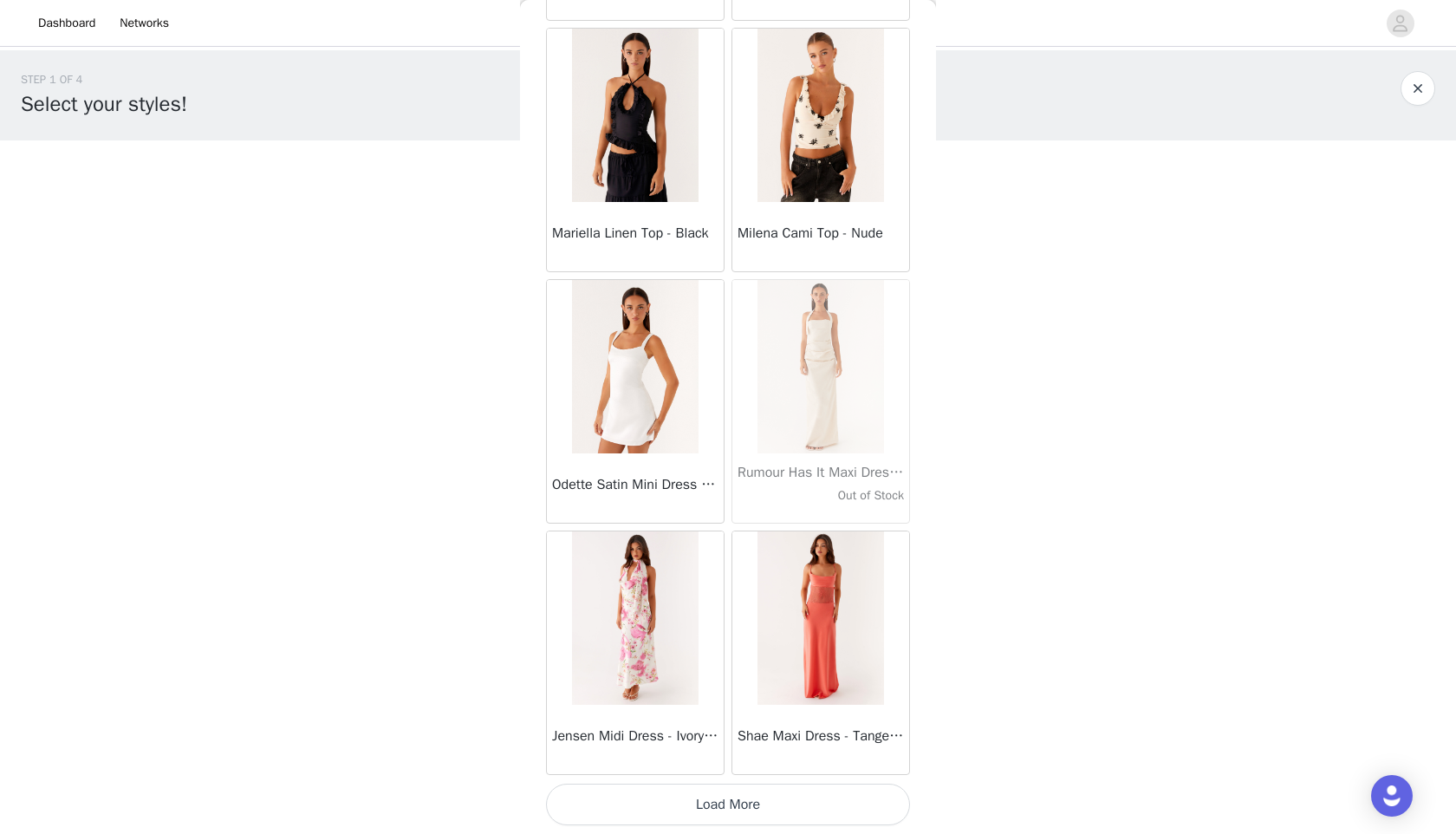 click on "Load More" at bounding box center [728, 805] 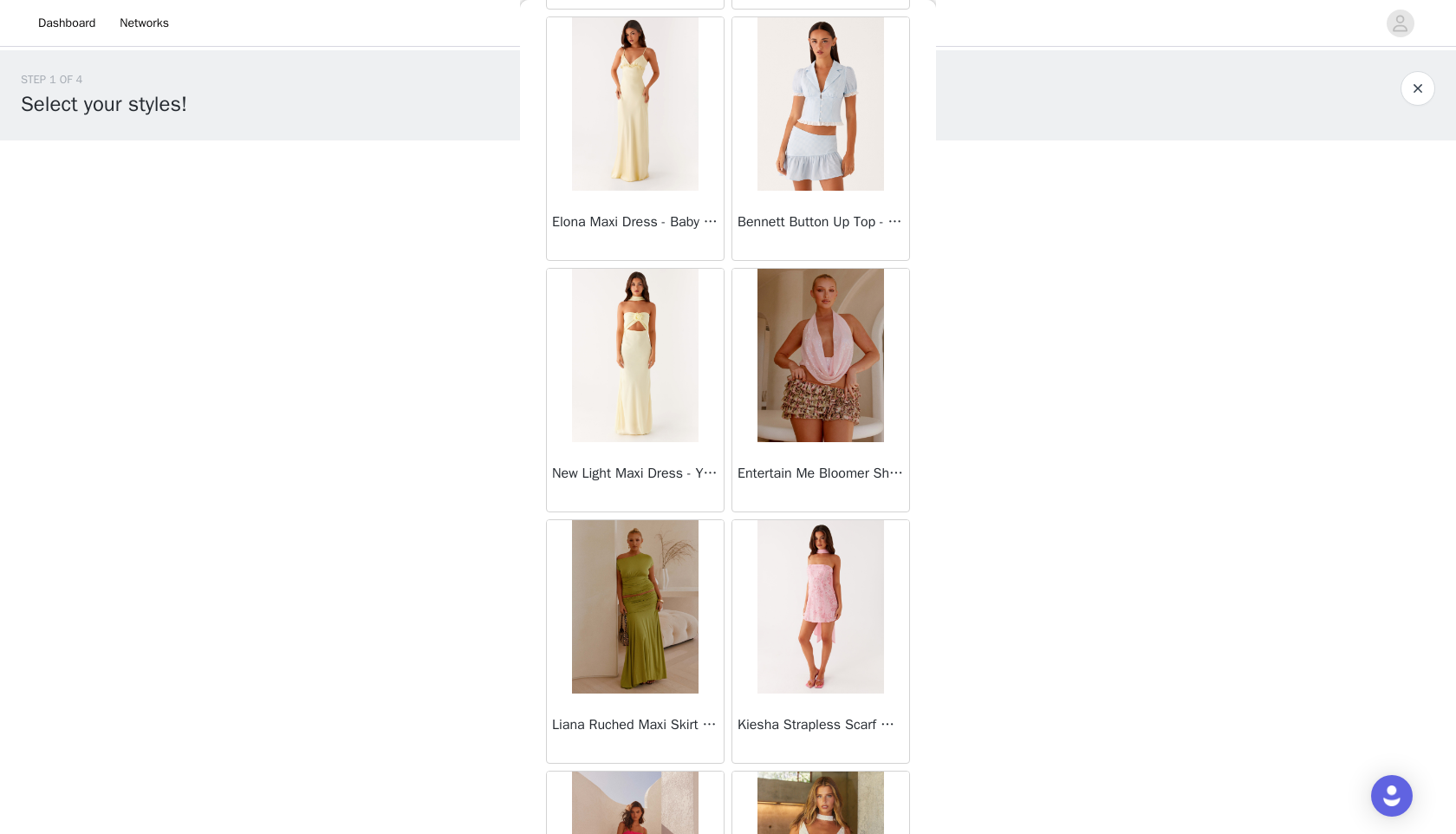 scroll, scrollTop: 52102, scrollLeft: 0, axis: vertical 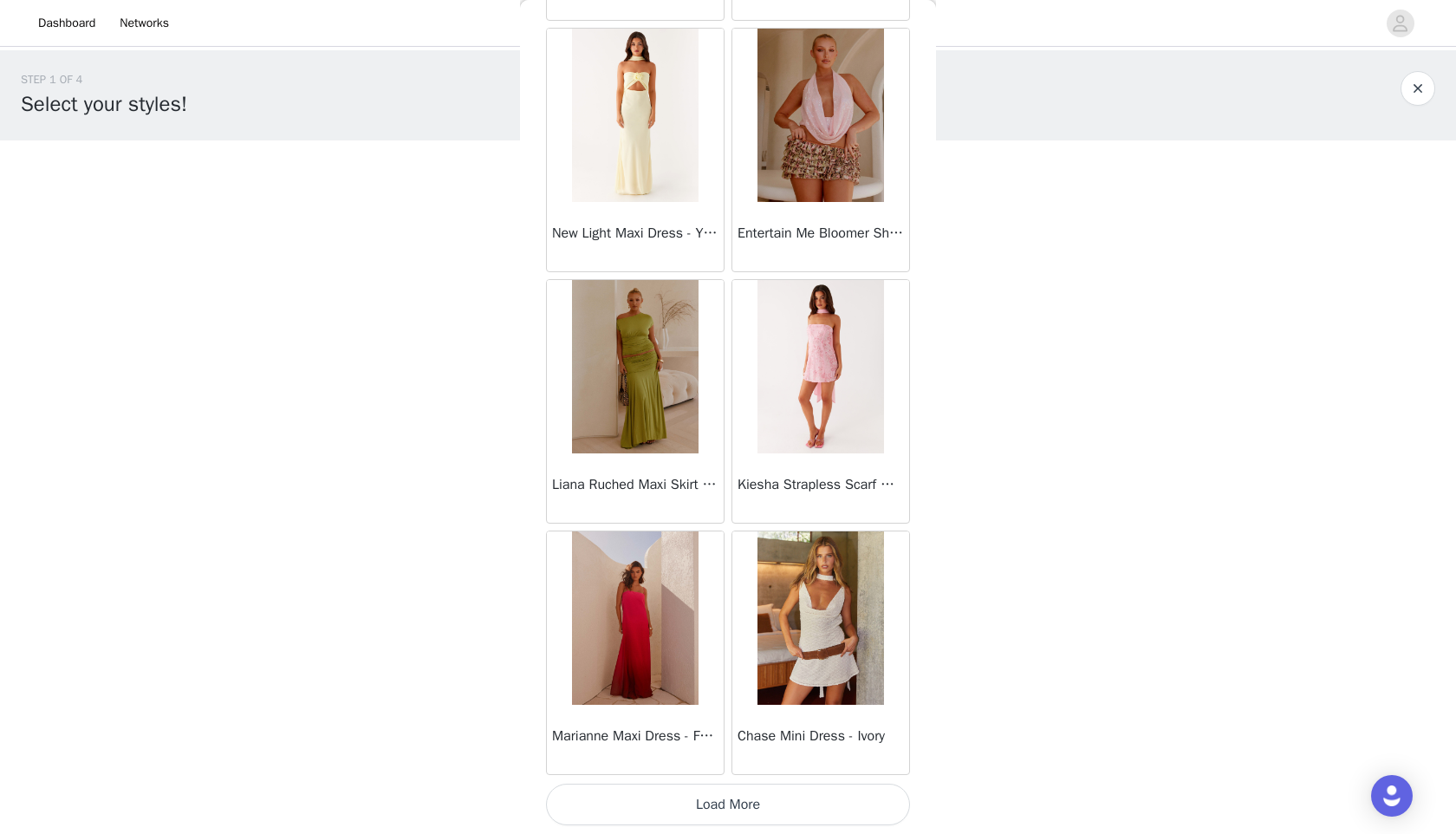 click on "Load More" at bounding box center [728, 805] 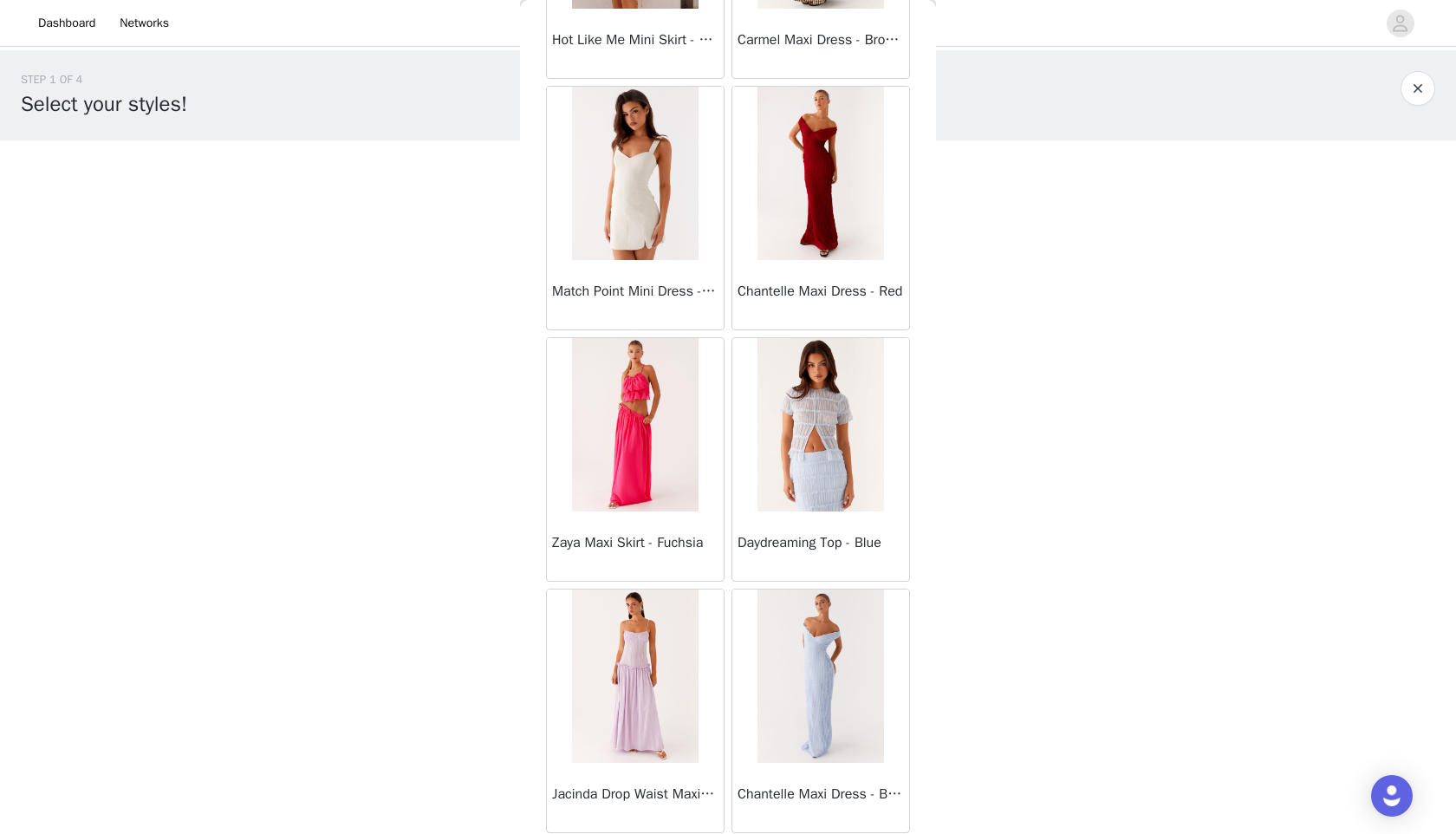 scroll, scrollTop: 54616, scrollLeft: 0, axis: vertical 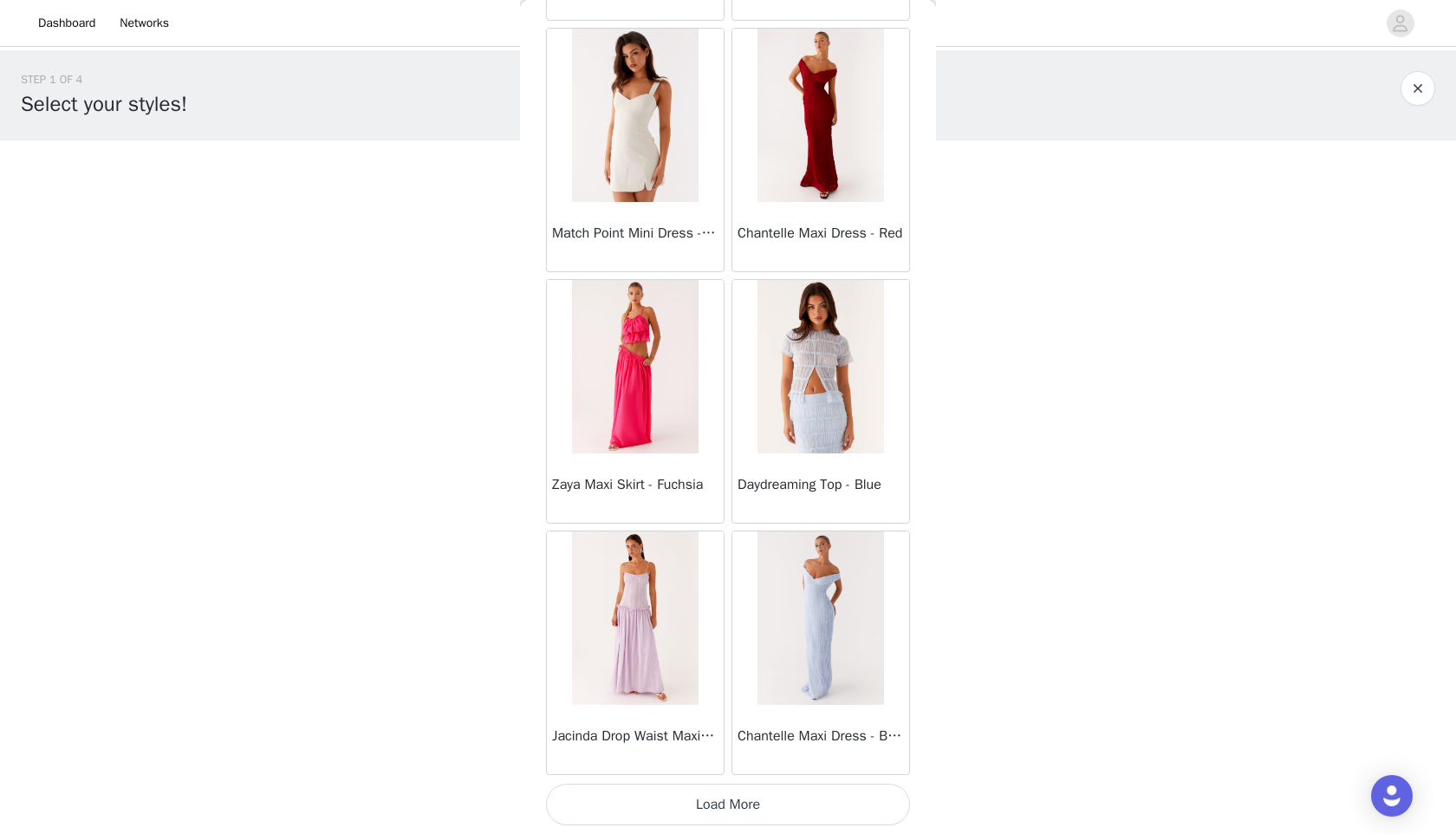 click on "Load More" at bounding box center [728, 805] 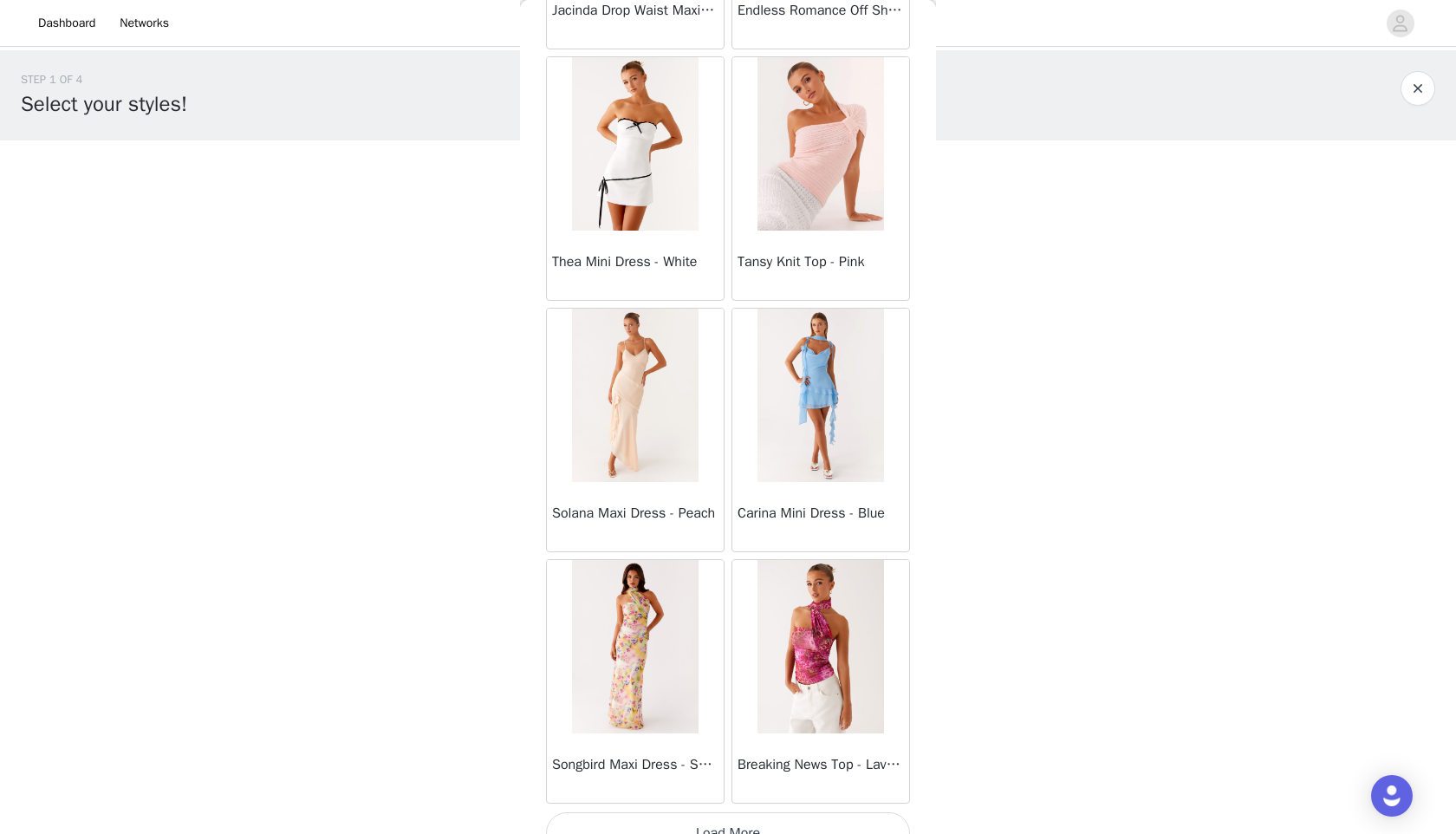 scroll, scrollTop: 57130, scrollLeft: 0, axis: vertical 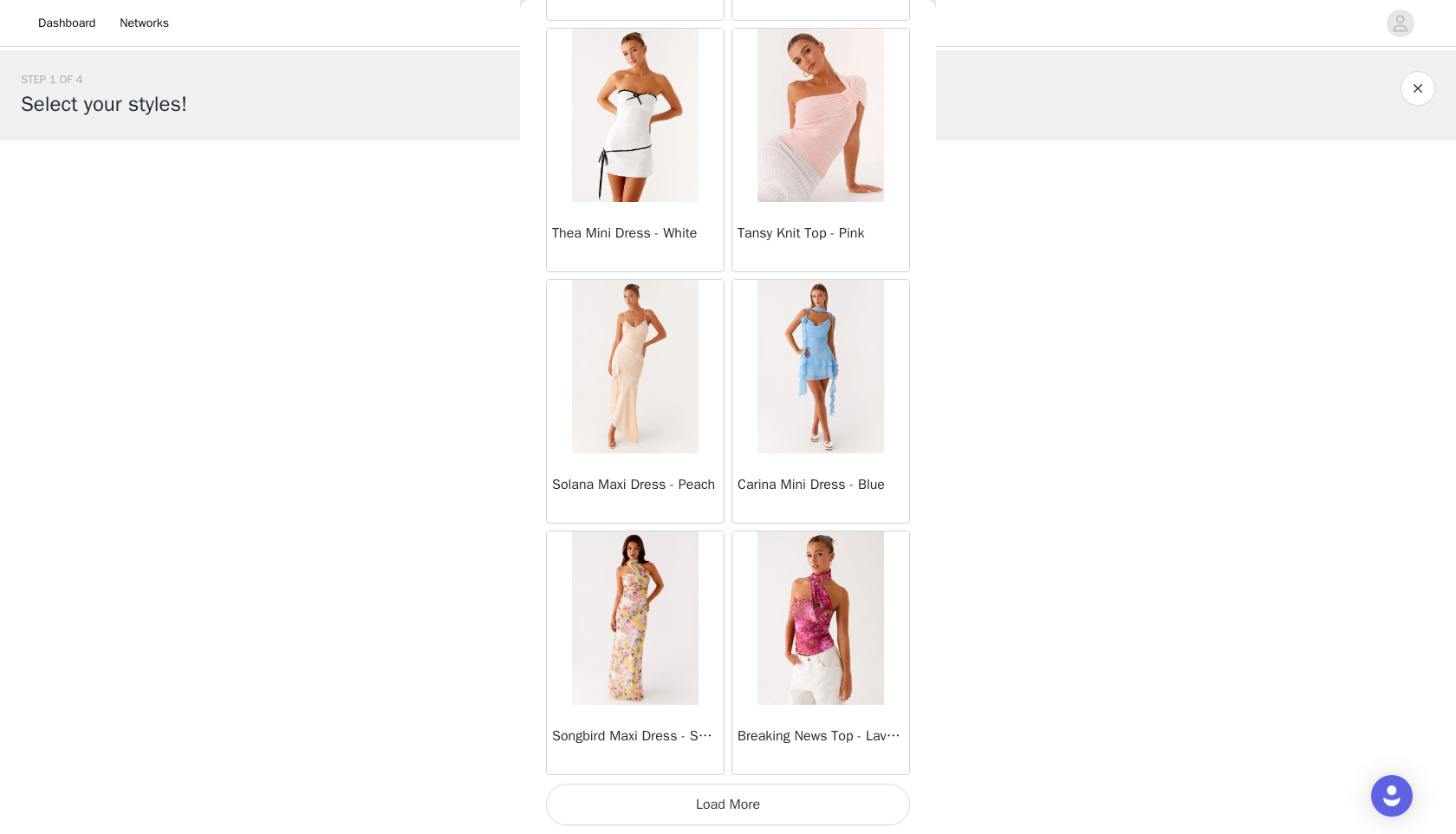 click on "Load More" at bounding box center [728, 805] 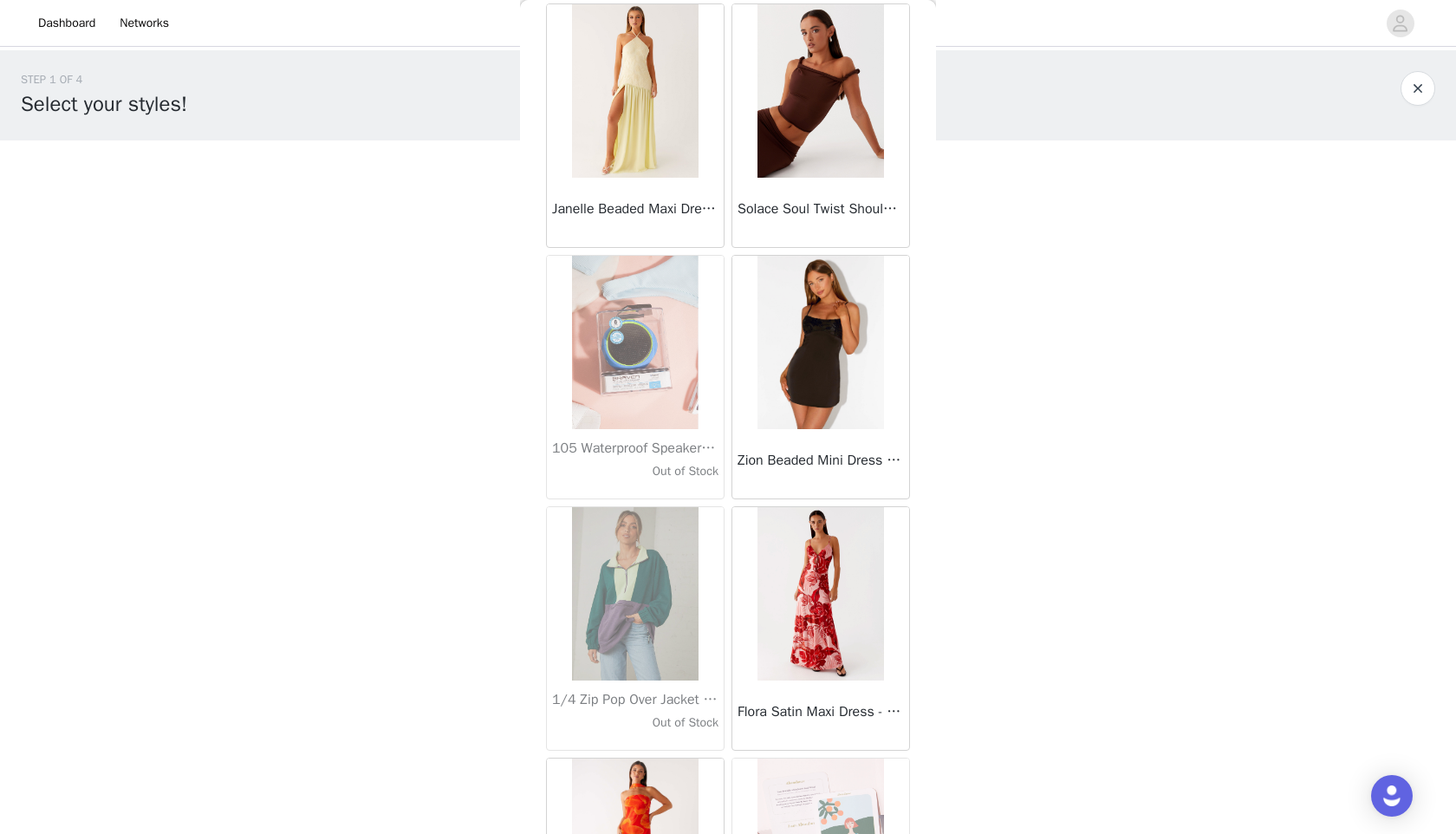 scroll, scrollTop: 59644, scrollLeft: 0, axis: vertical 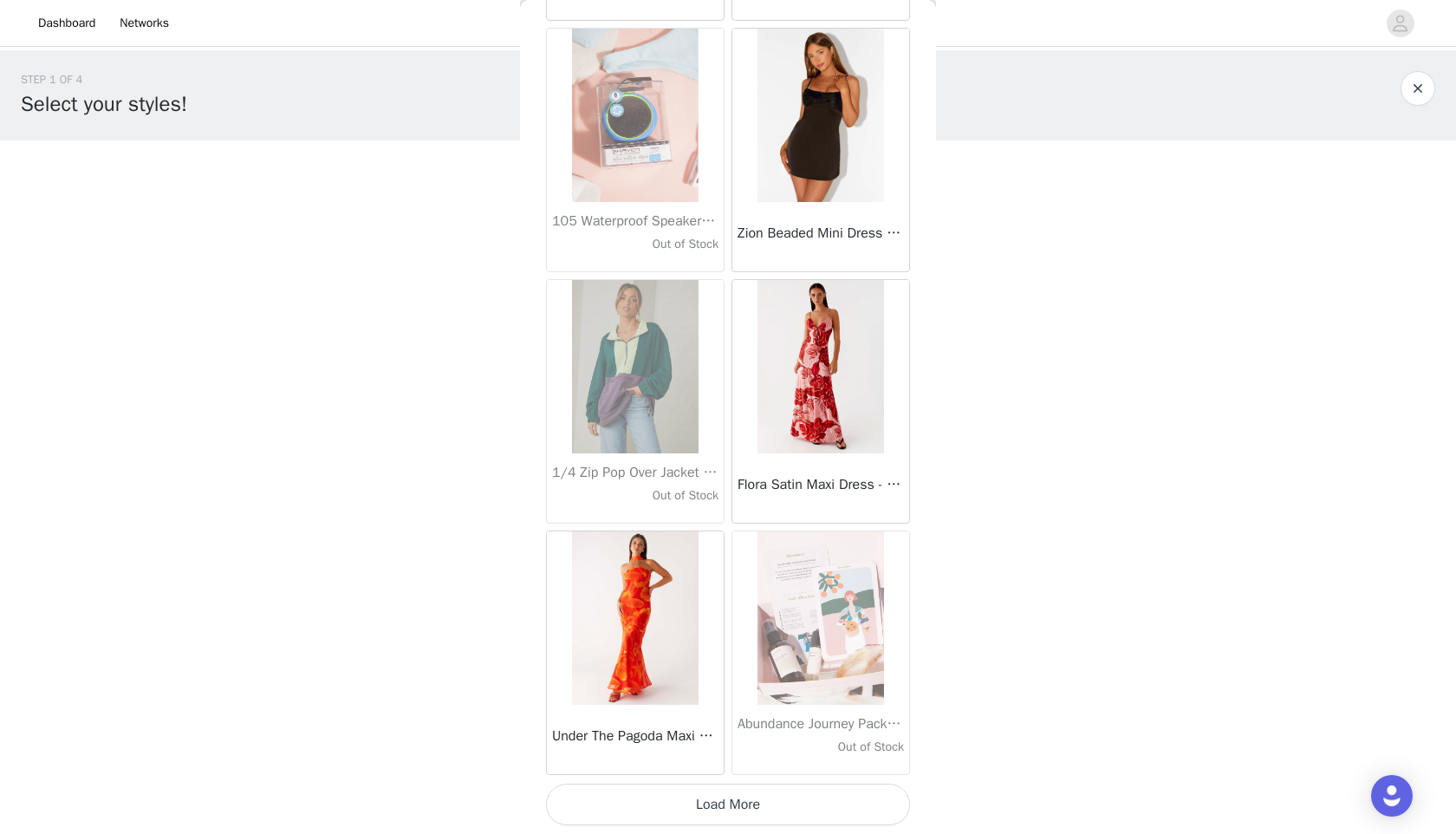 click on "Load More" at bounding box center (728, 805) 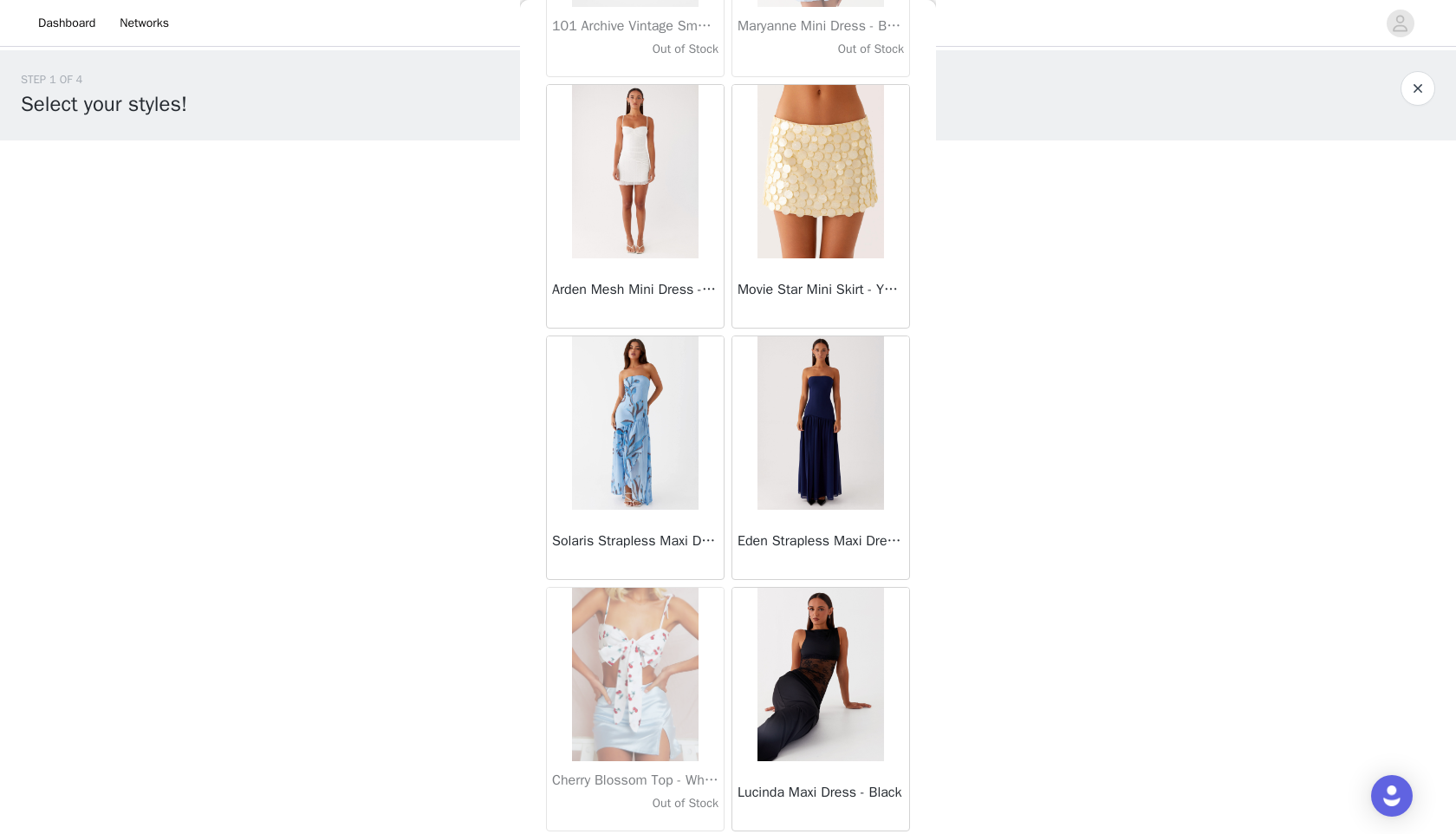 scroll, scrollTop: 62158, scrollLeft: 0, axis: vertical 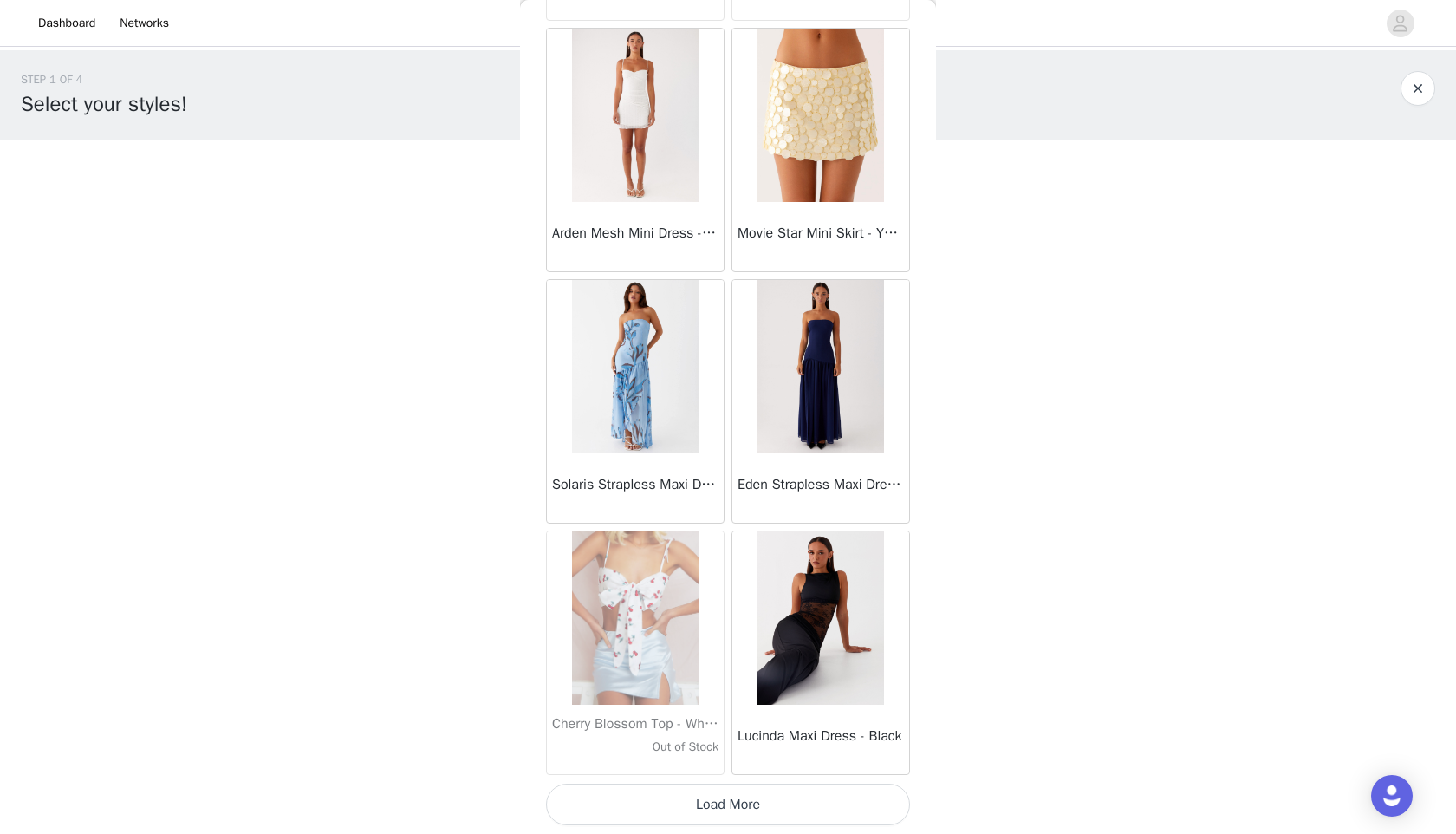 click on "Load More" at bounding box center [728, 805] 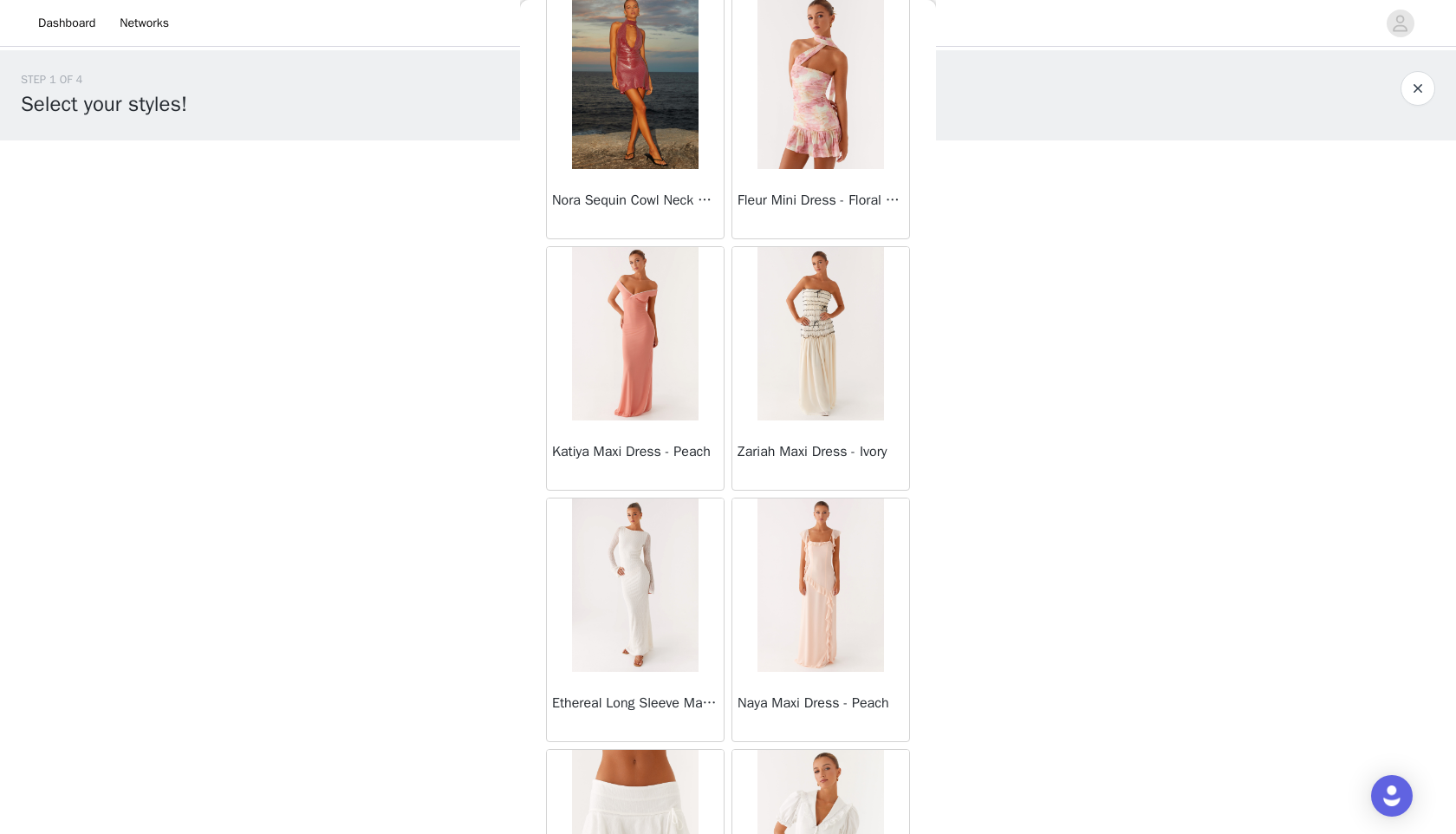 scroll, scrollTop: 64672, scrollLeft: 0, axis: vertical 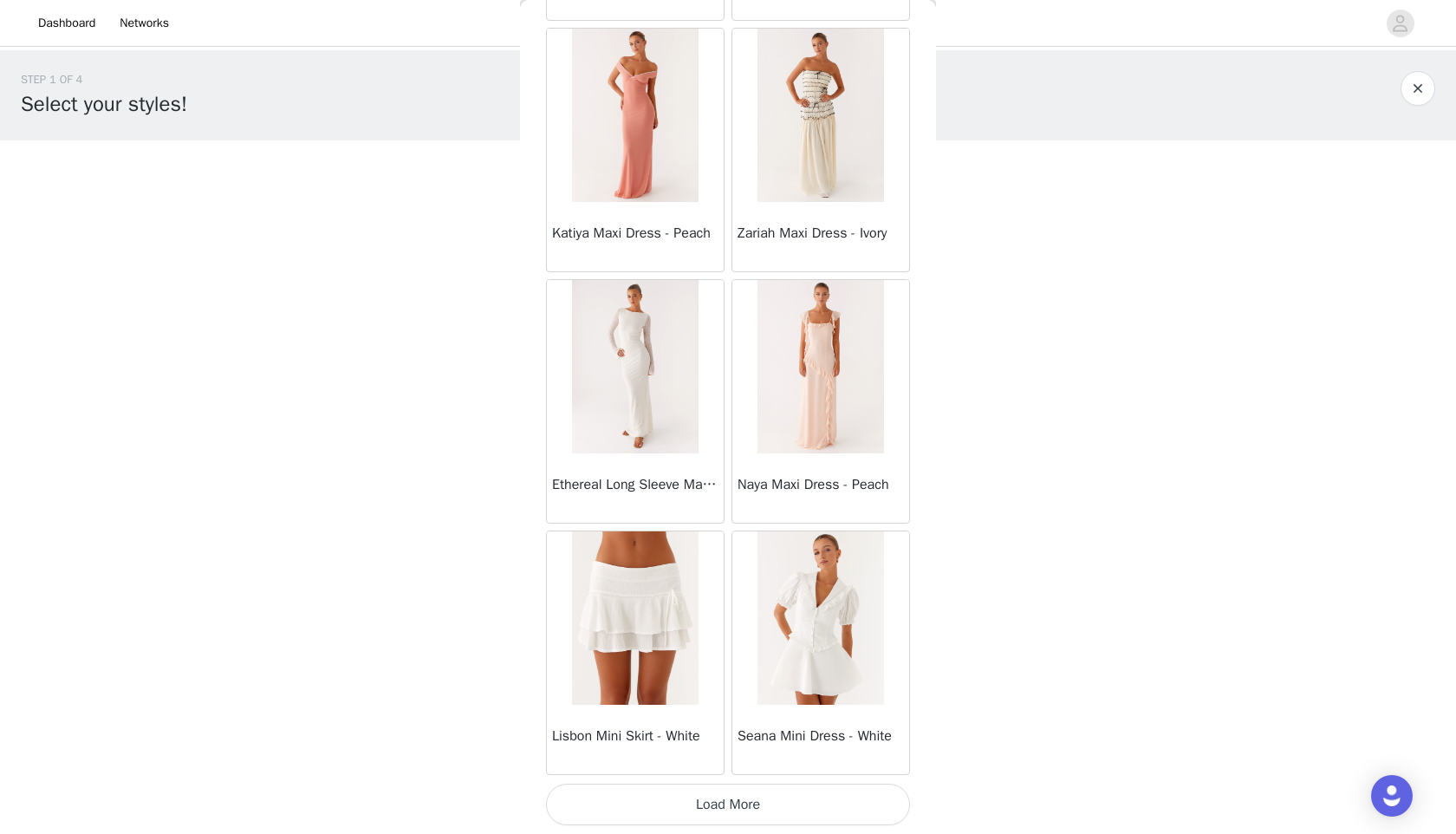 click on "Load More" at bounding box center [728, 805] 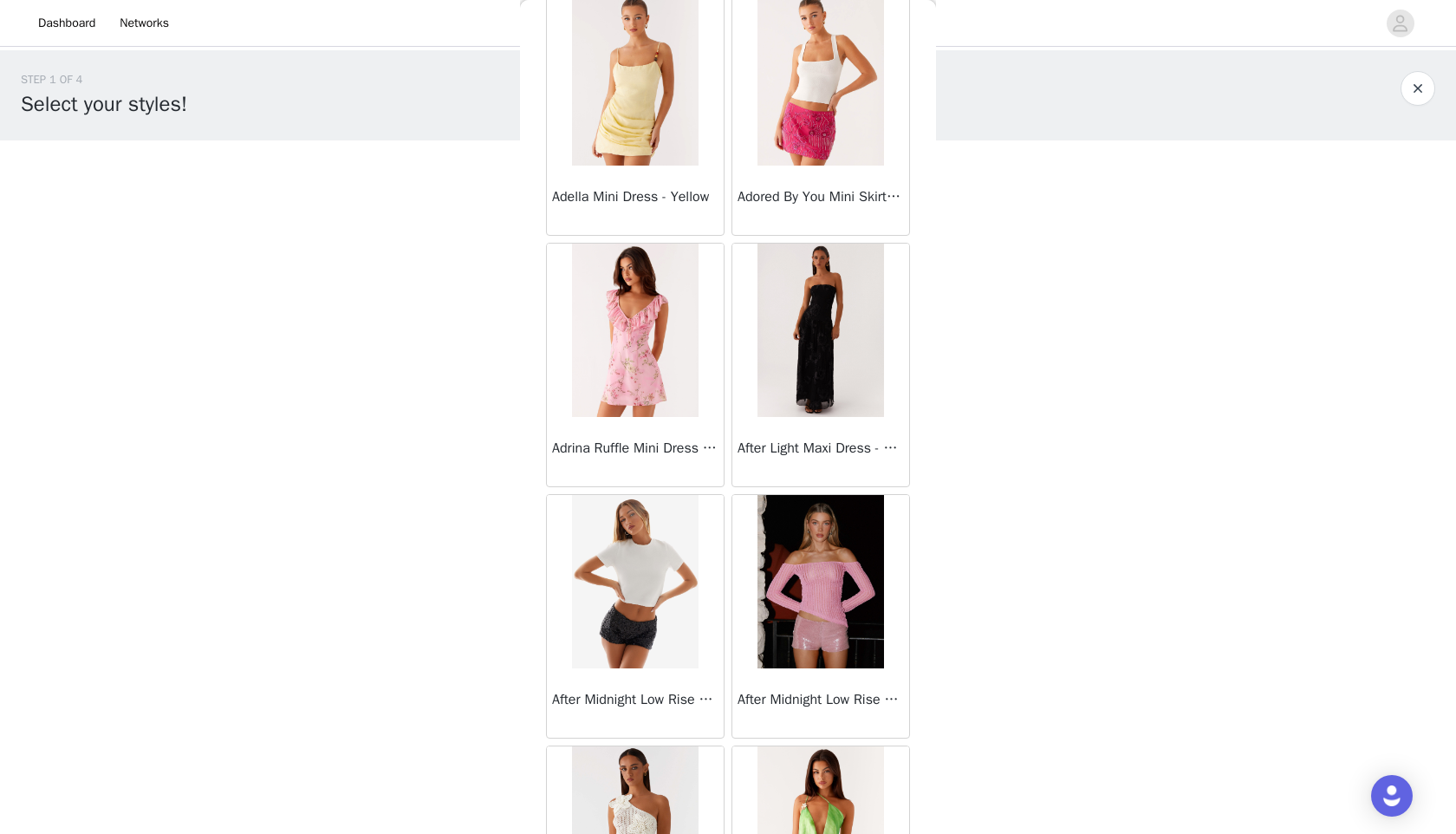 scroll, scrollTop: 67186, scrollLeft: 0, axis: vertical 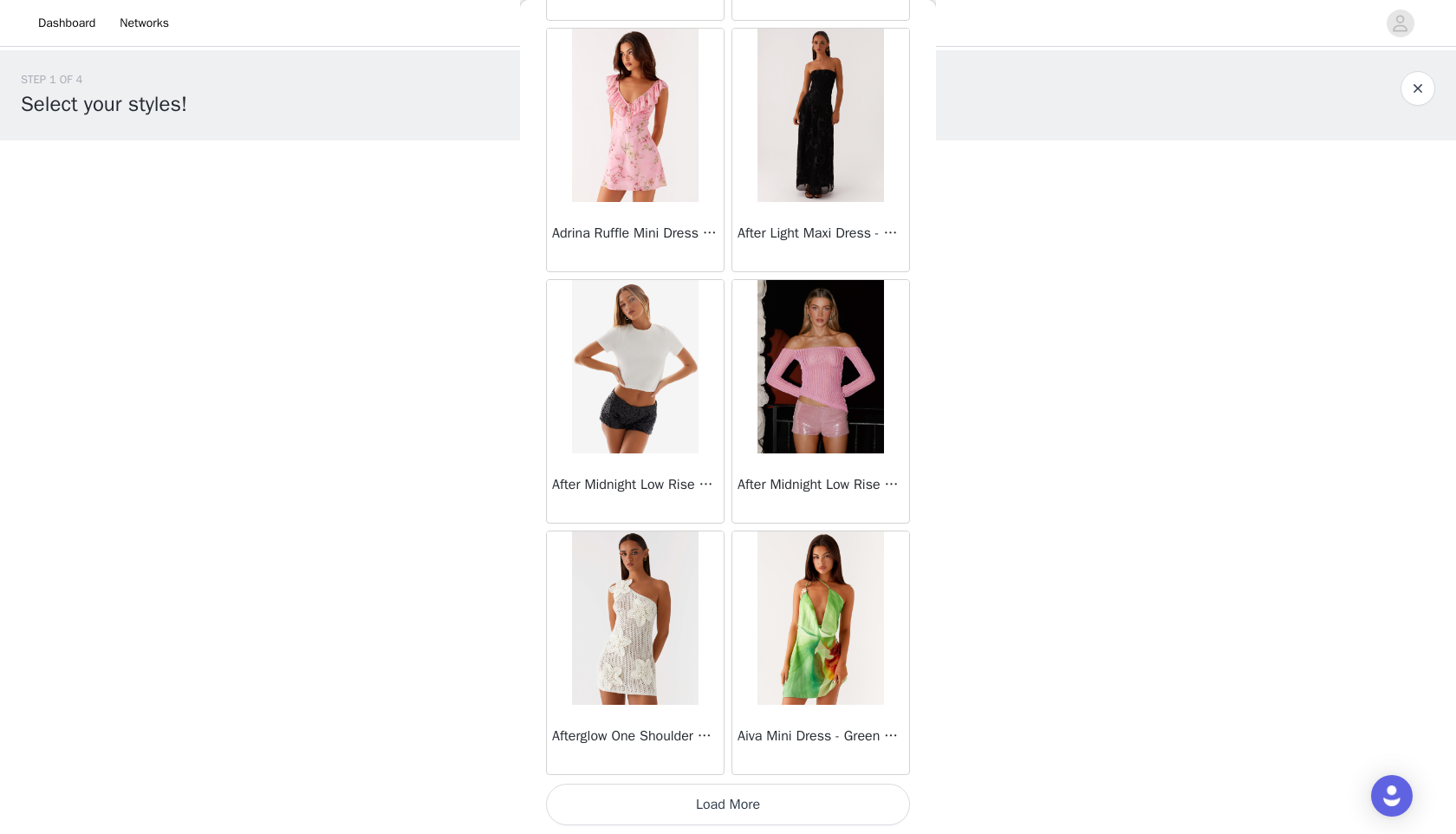 click on "Load More" at bounding box center (728, 805) 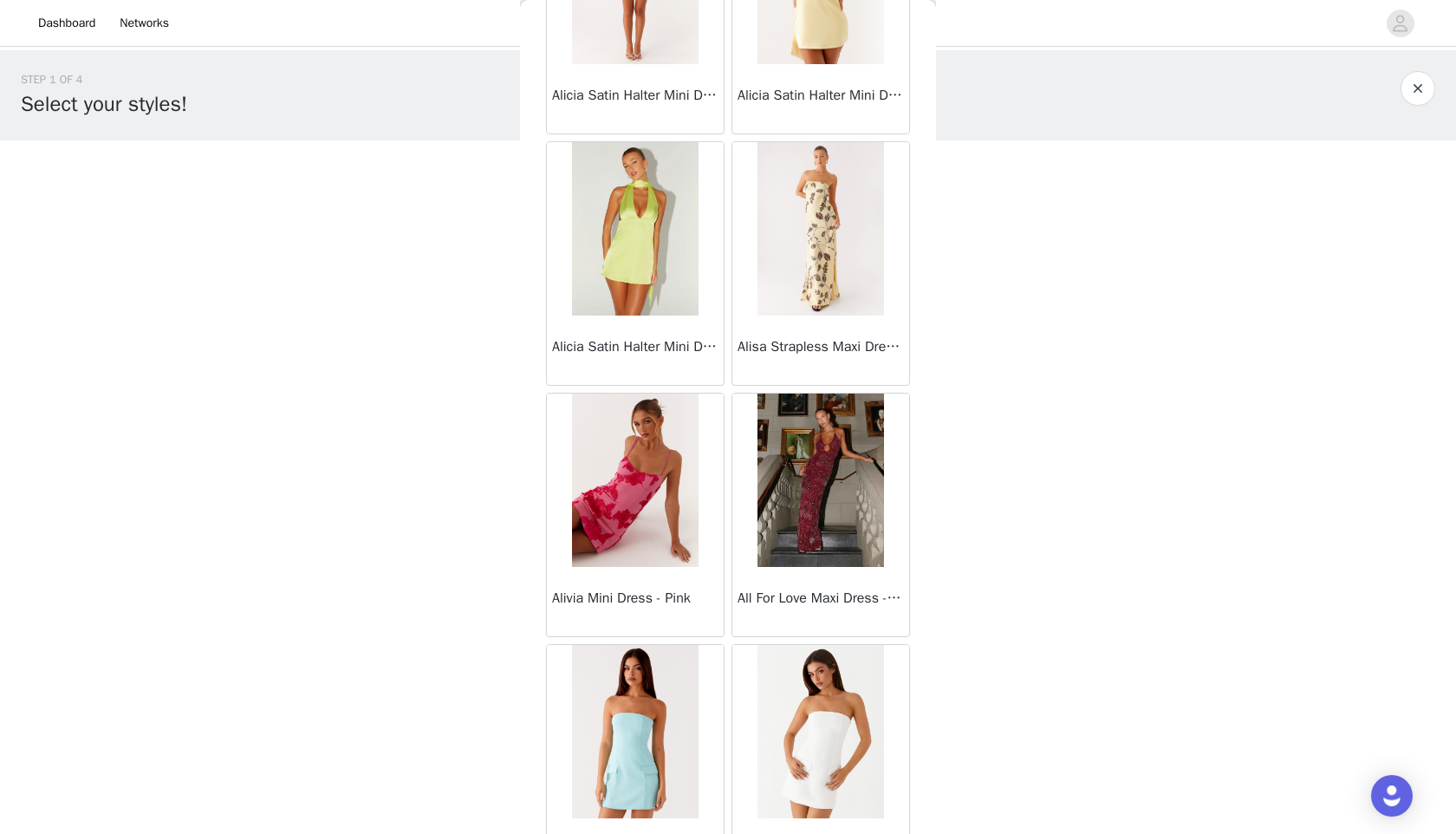 scroll, scrollTop: 69701, scrollLeft: 0, axis: vertical 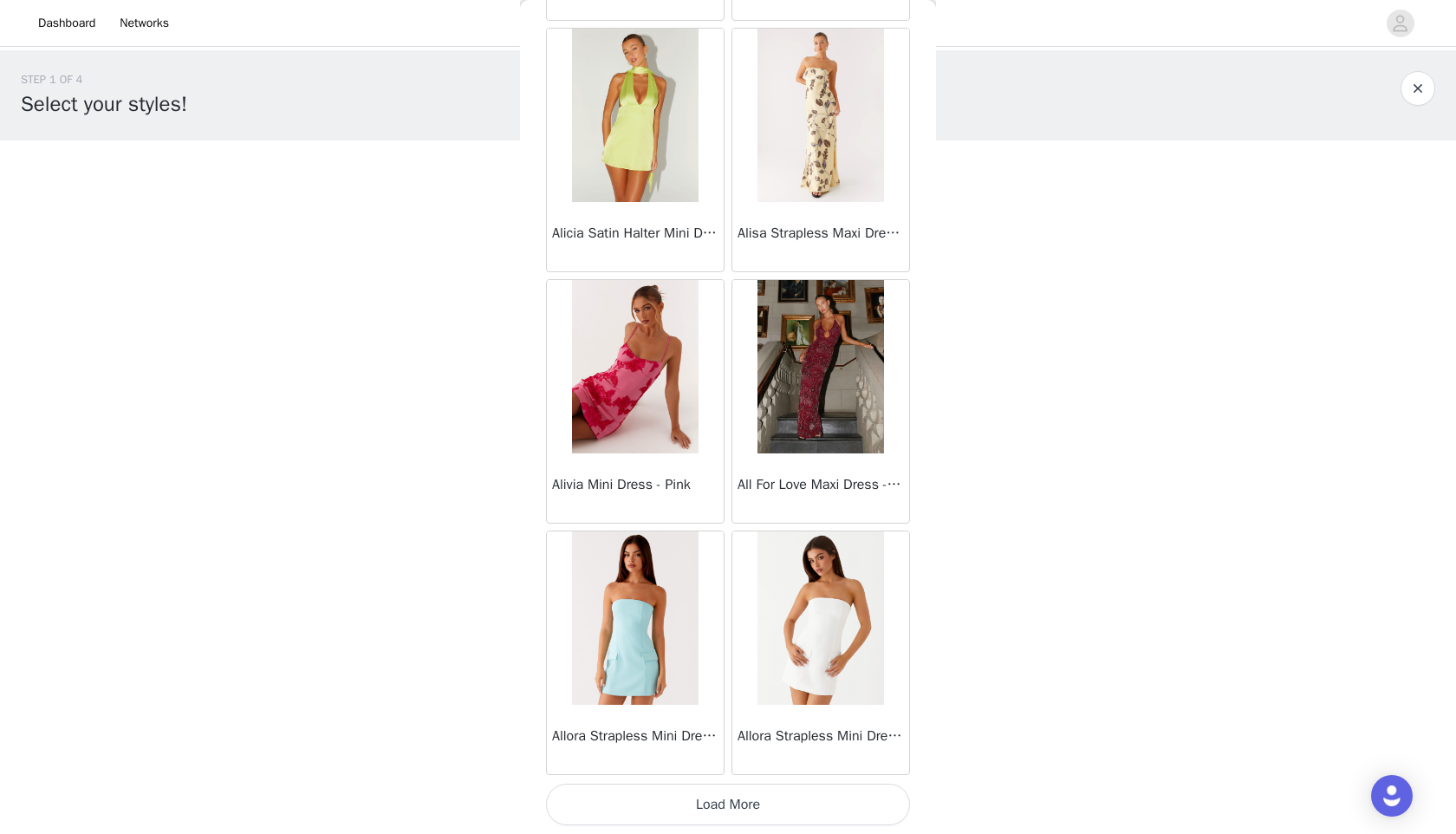 click on "Load More" at bounding box center [728, 805] 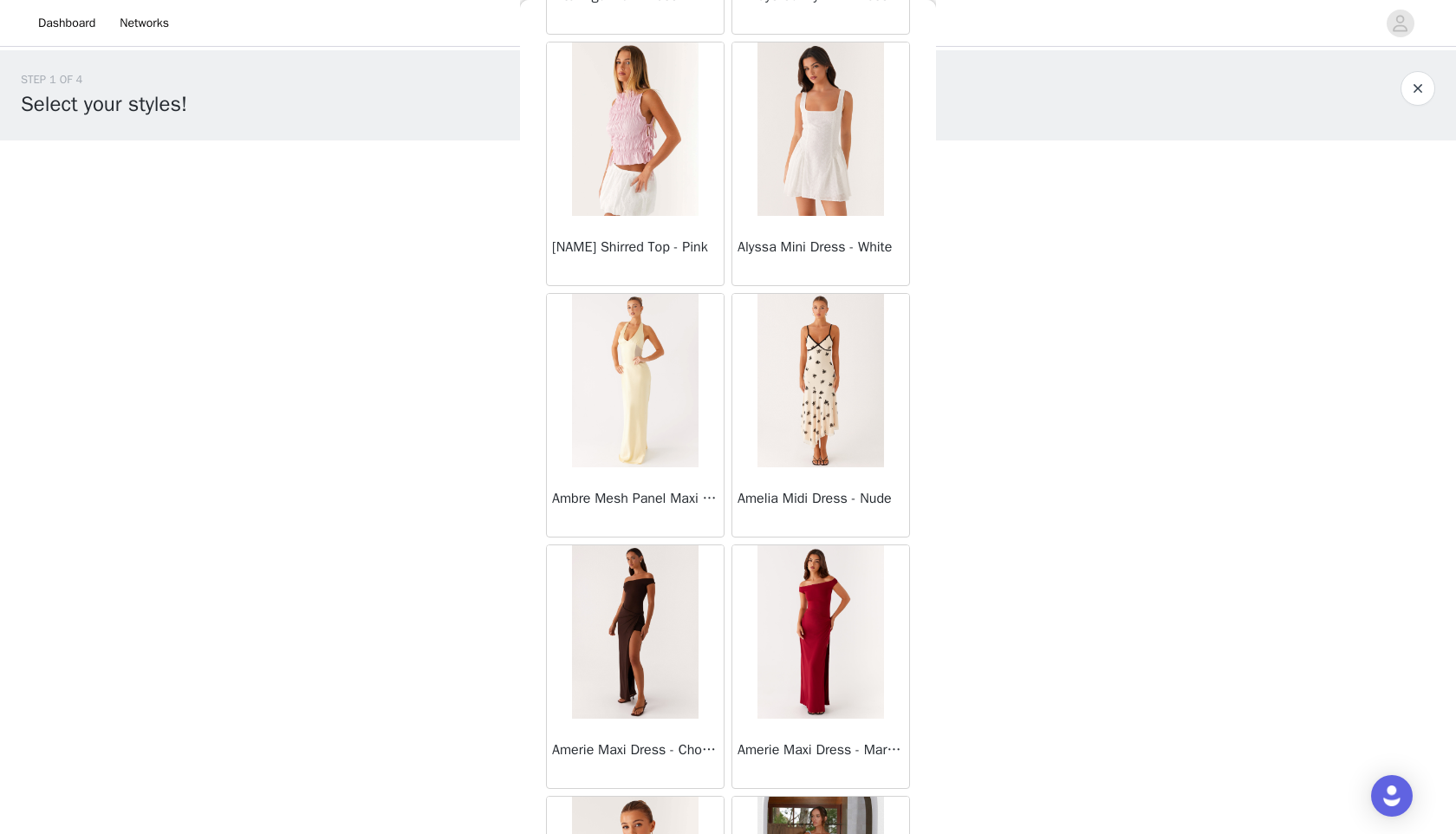 scroll, scrollTop: 70542, scrollLeft: 0, axis: vertical 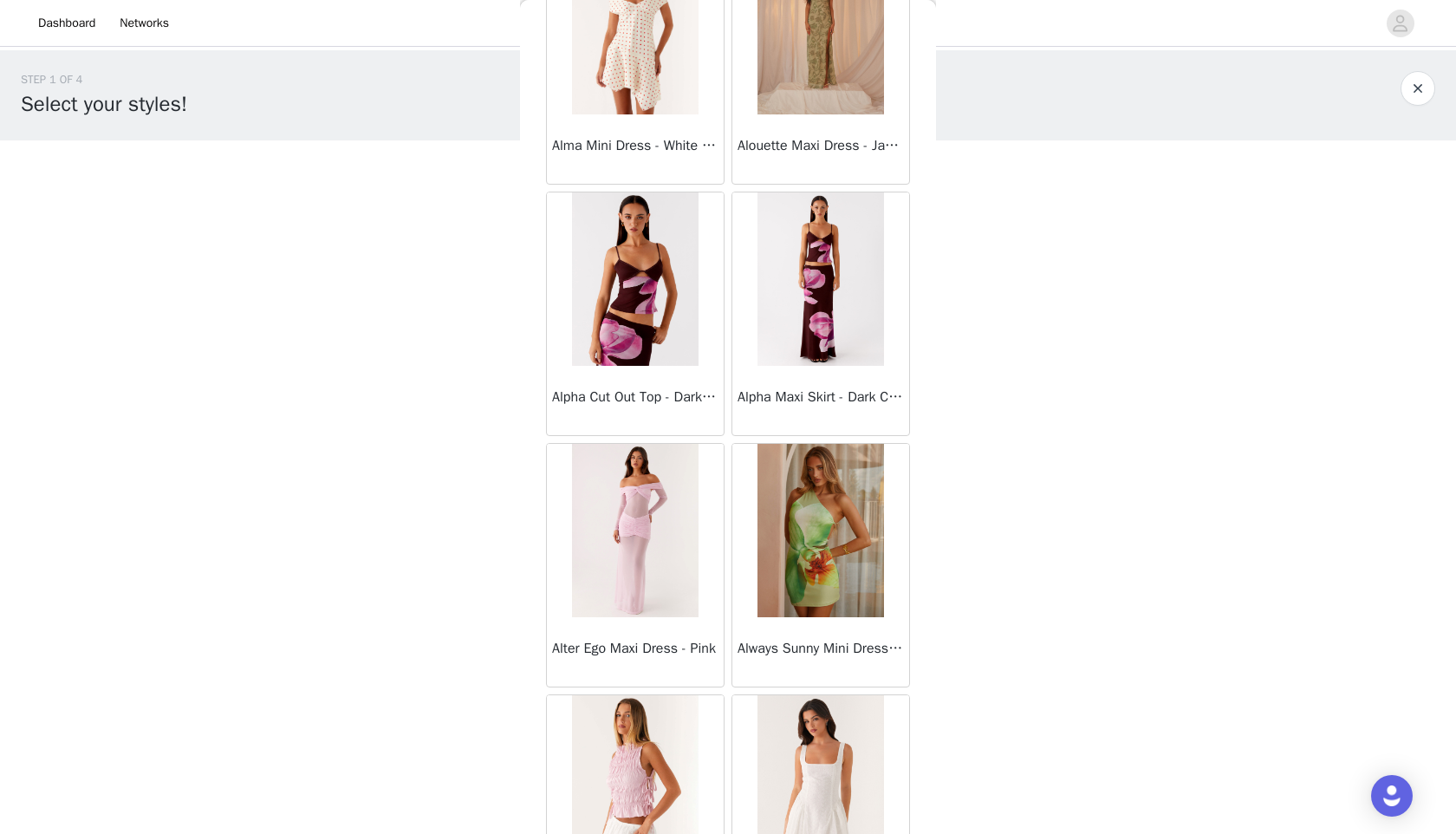 click at bounding box center [1418, 88] 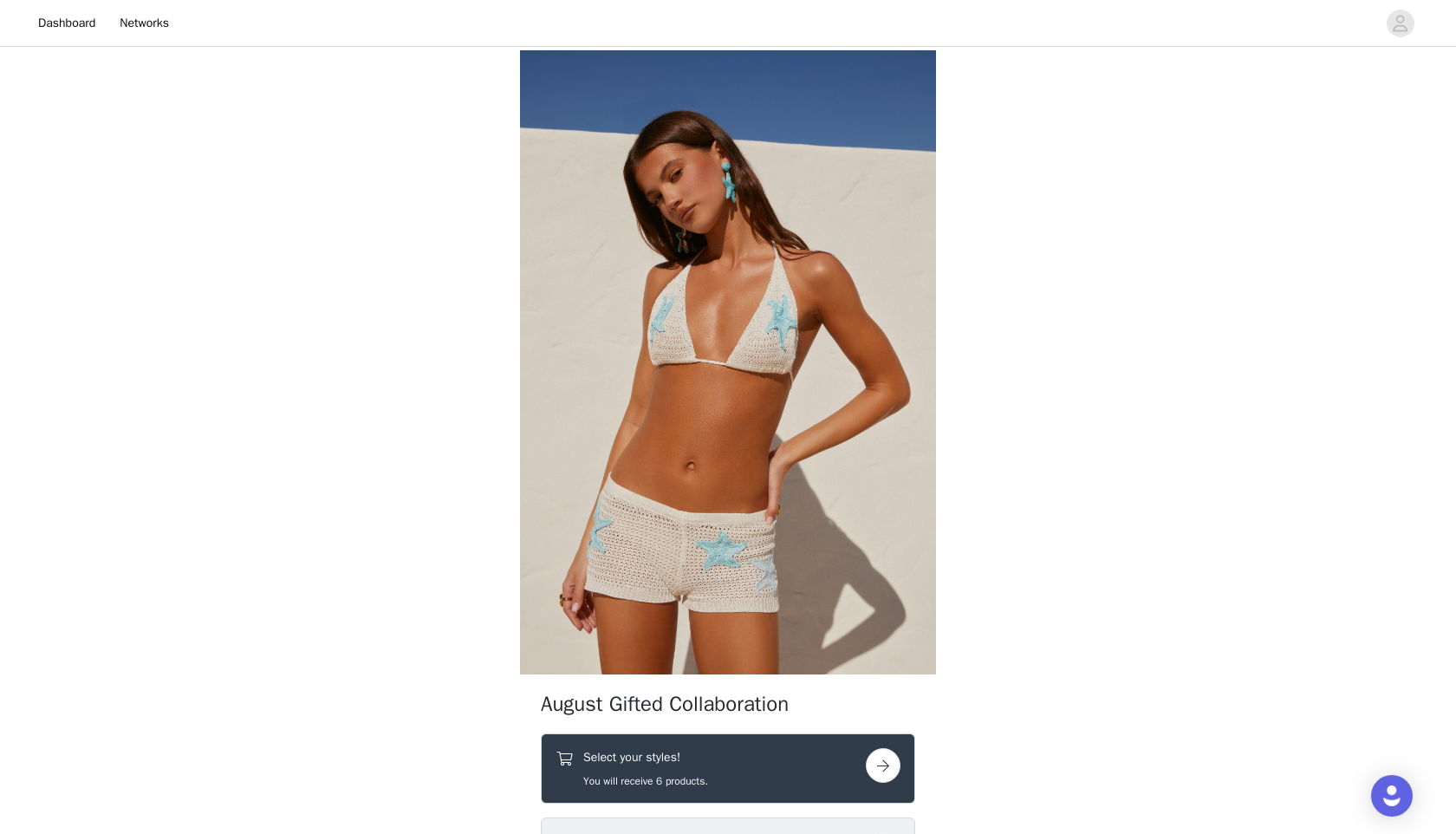 scroll, scrollTop: 295, scrollLeft: 0, axis: vertical 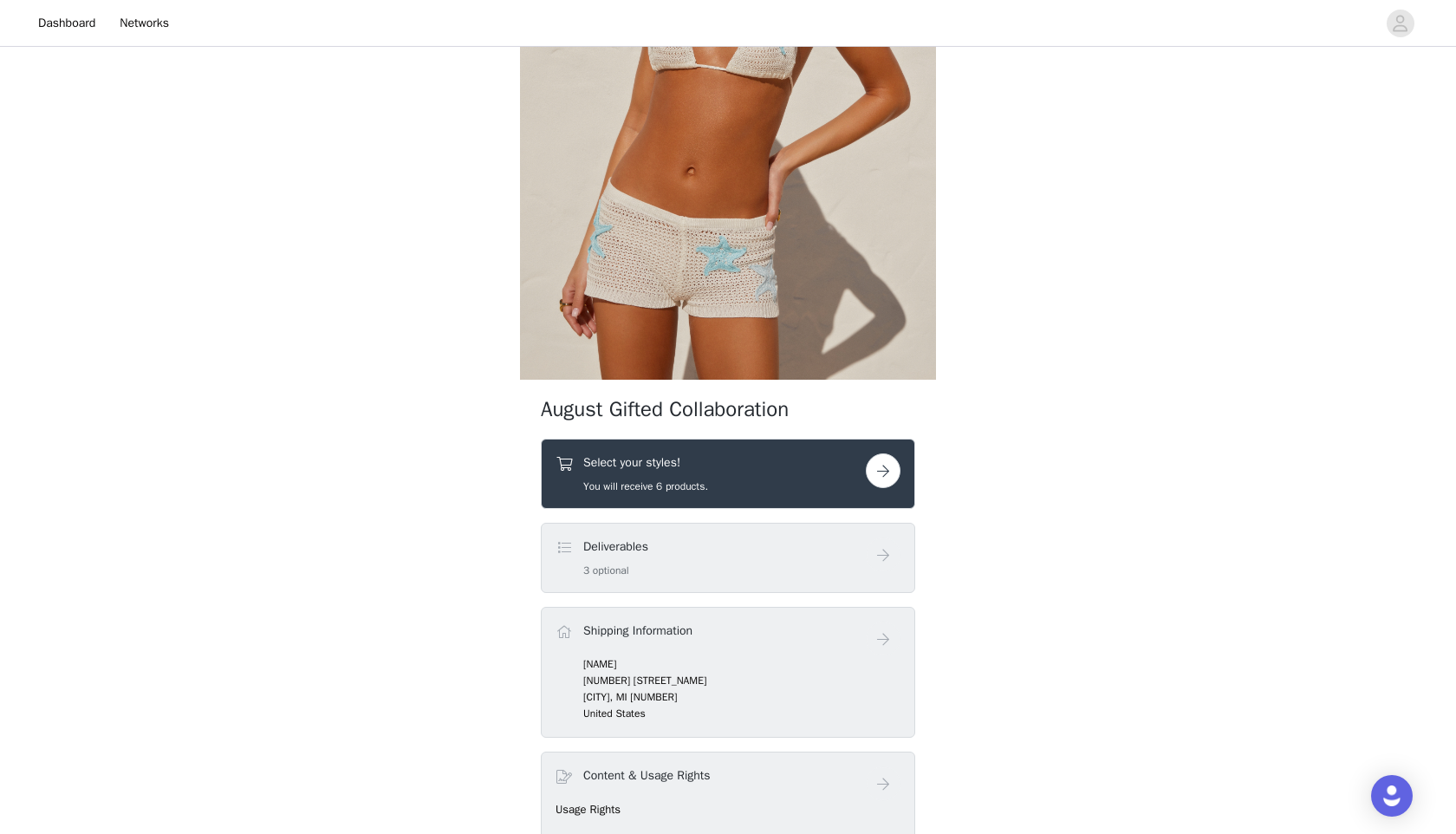 click at bounding box center [883, 471] 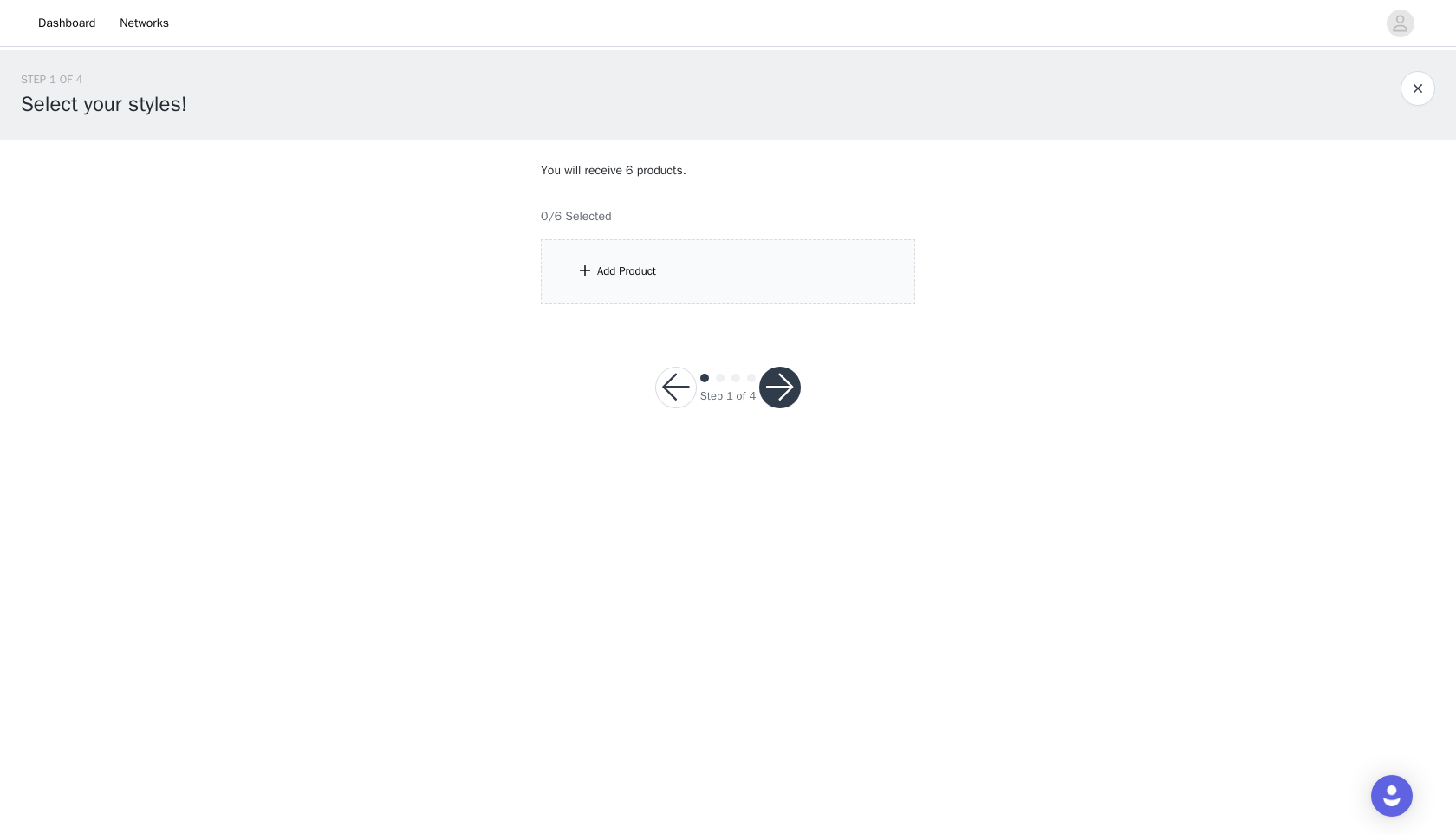 click on "Add Product" at bounding box center (728, 271) 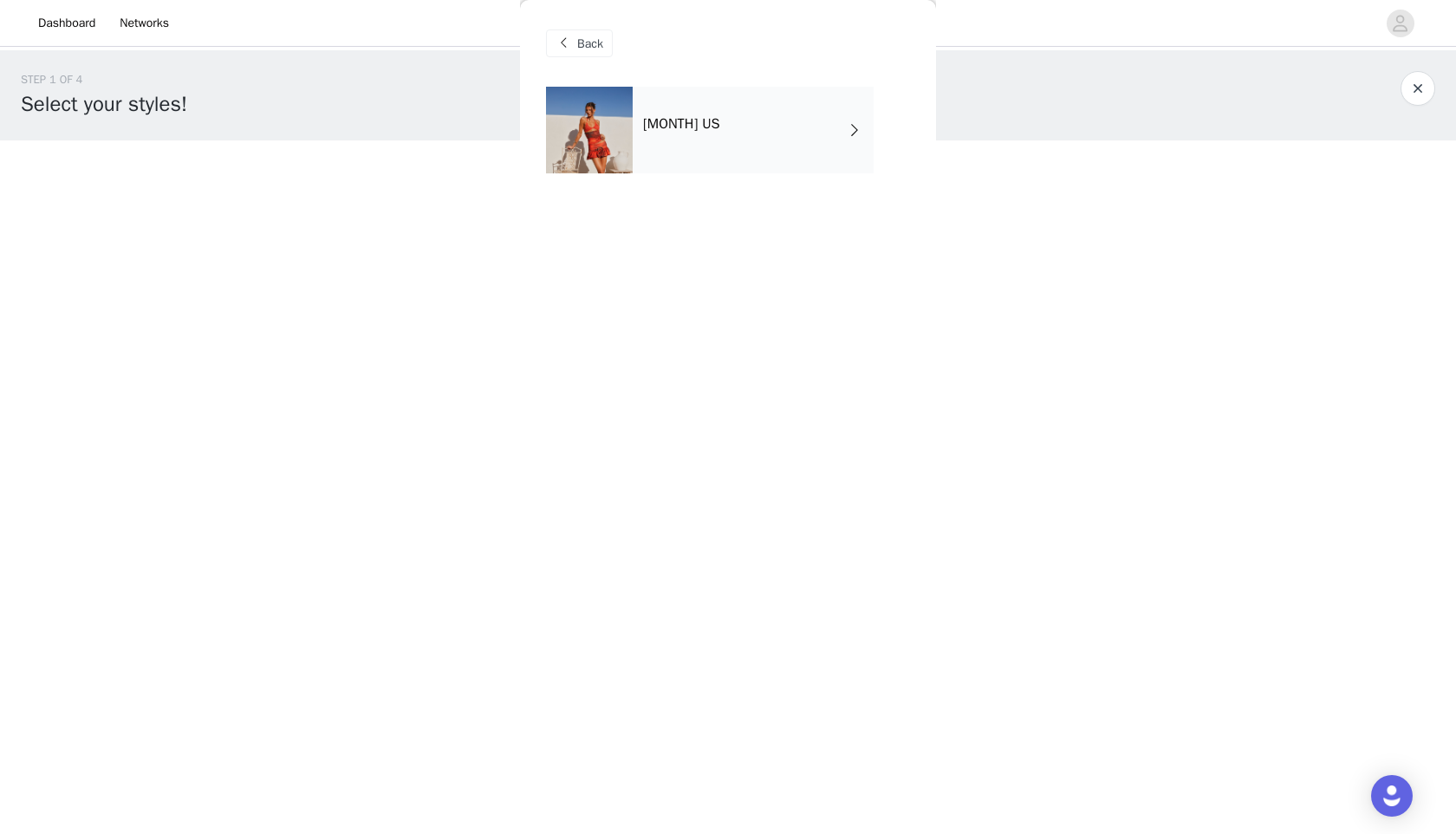 click on "[MONTH] US" at bounding box center (753, 130) 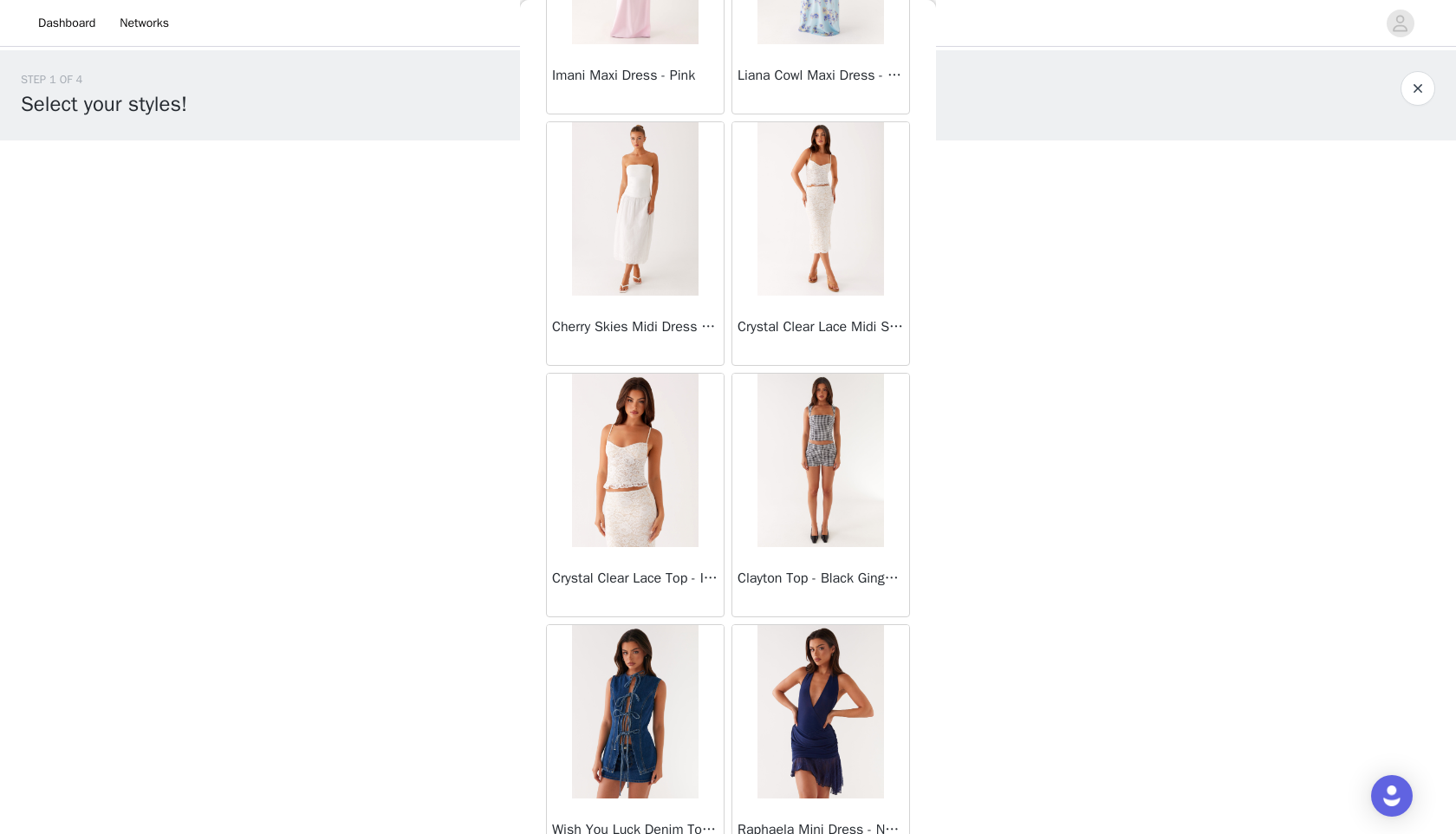 scroll, scrollTop: 720, scrollLeft: 0, axis: vertical 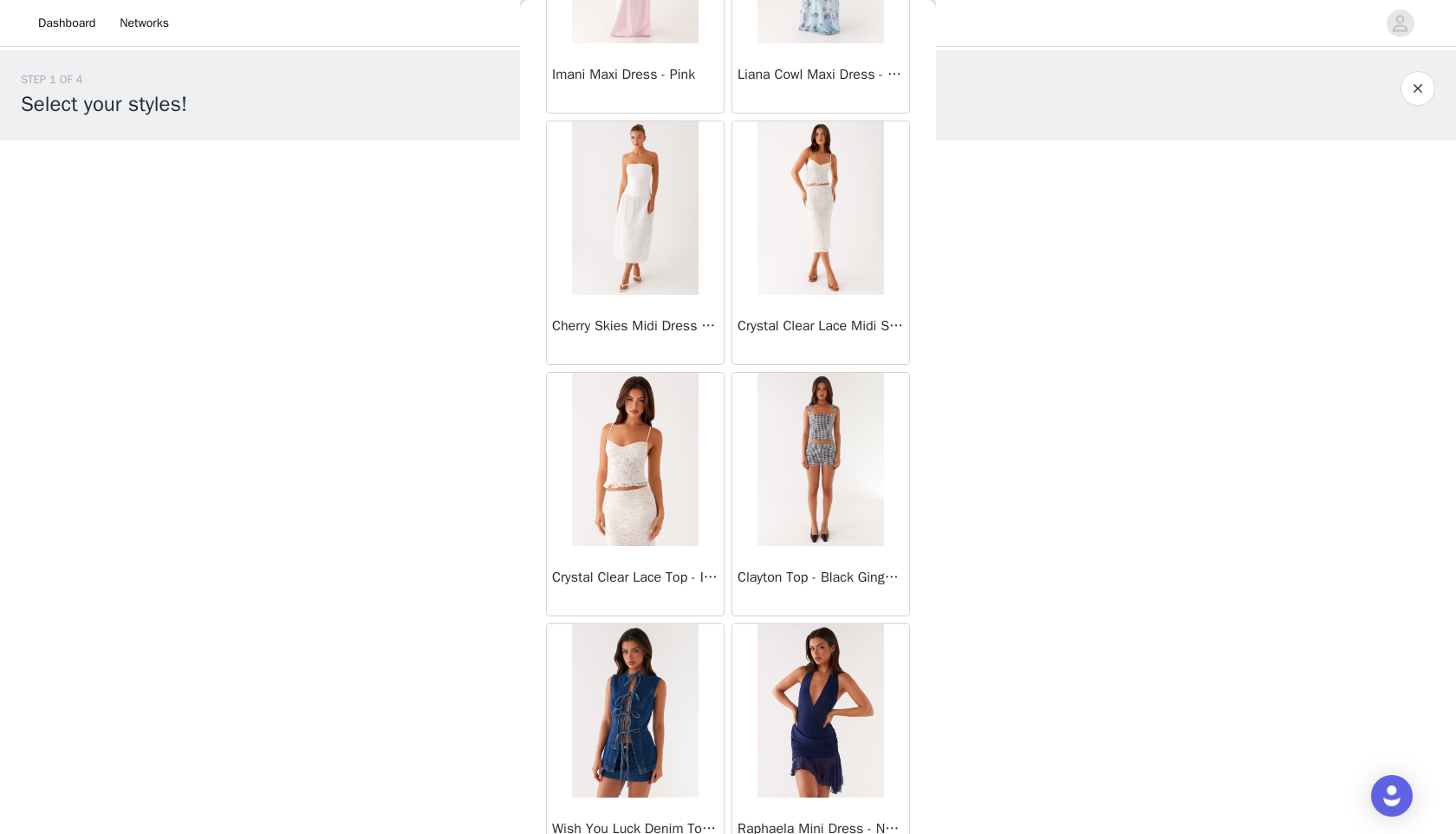 click at bounding box center [820, 208] 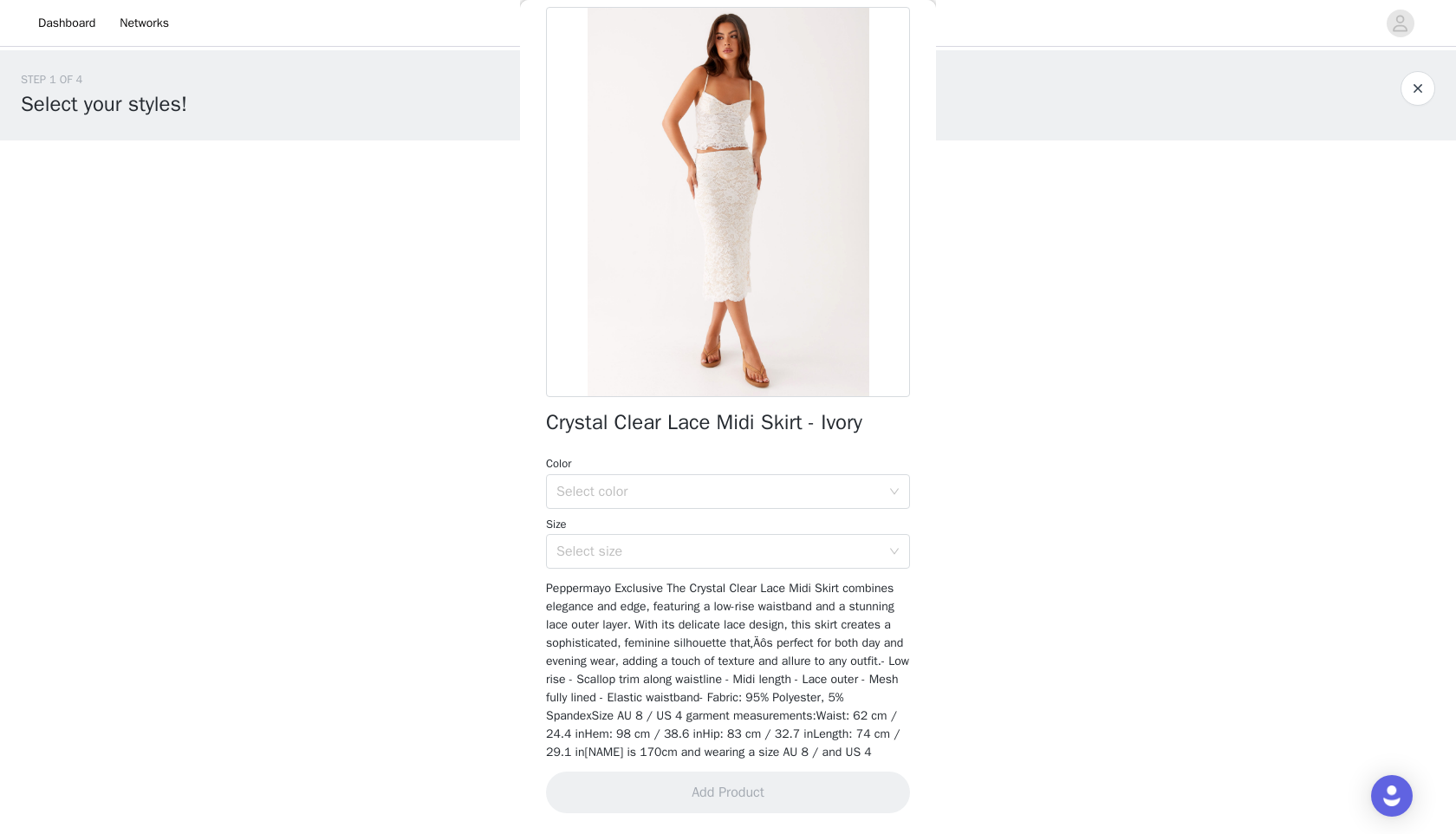 scroll, scrollTop: 0, scrollLeft: 0, axis: both 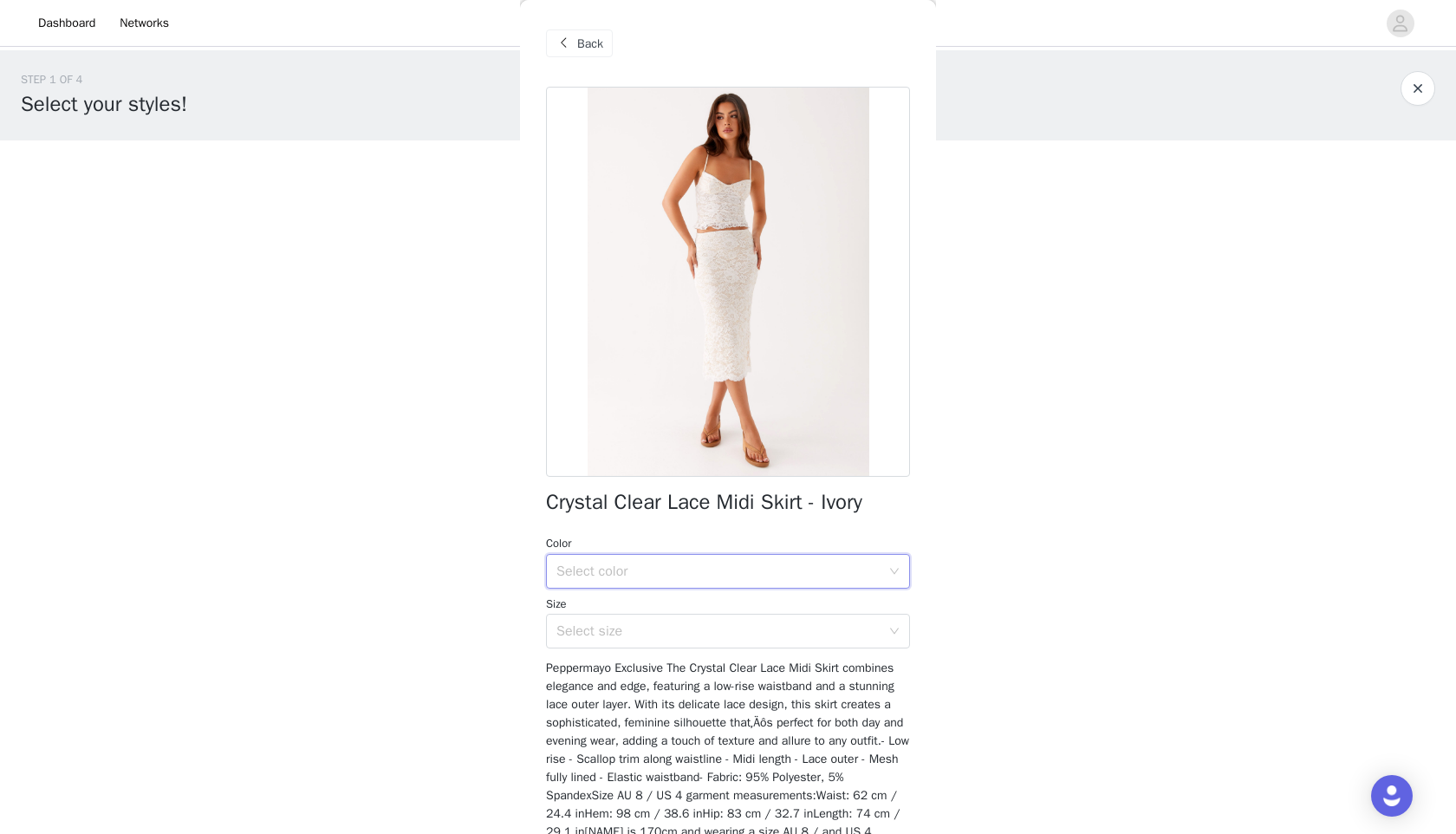 click on "Select color" at bounding box center [722, 571] 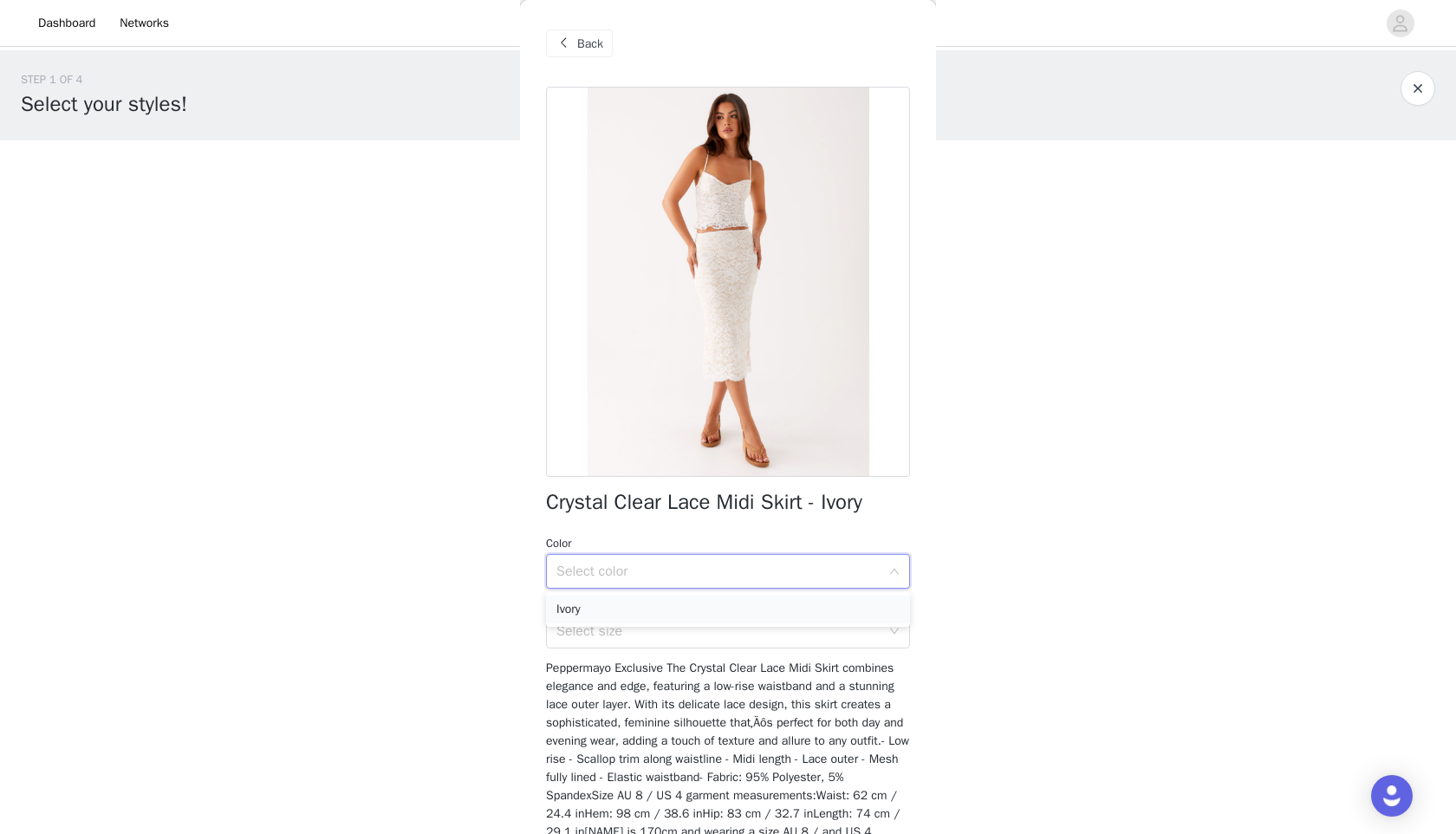 click on "Ivory" at bounding box center [728, 609] 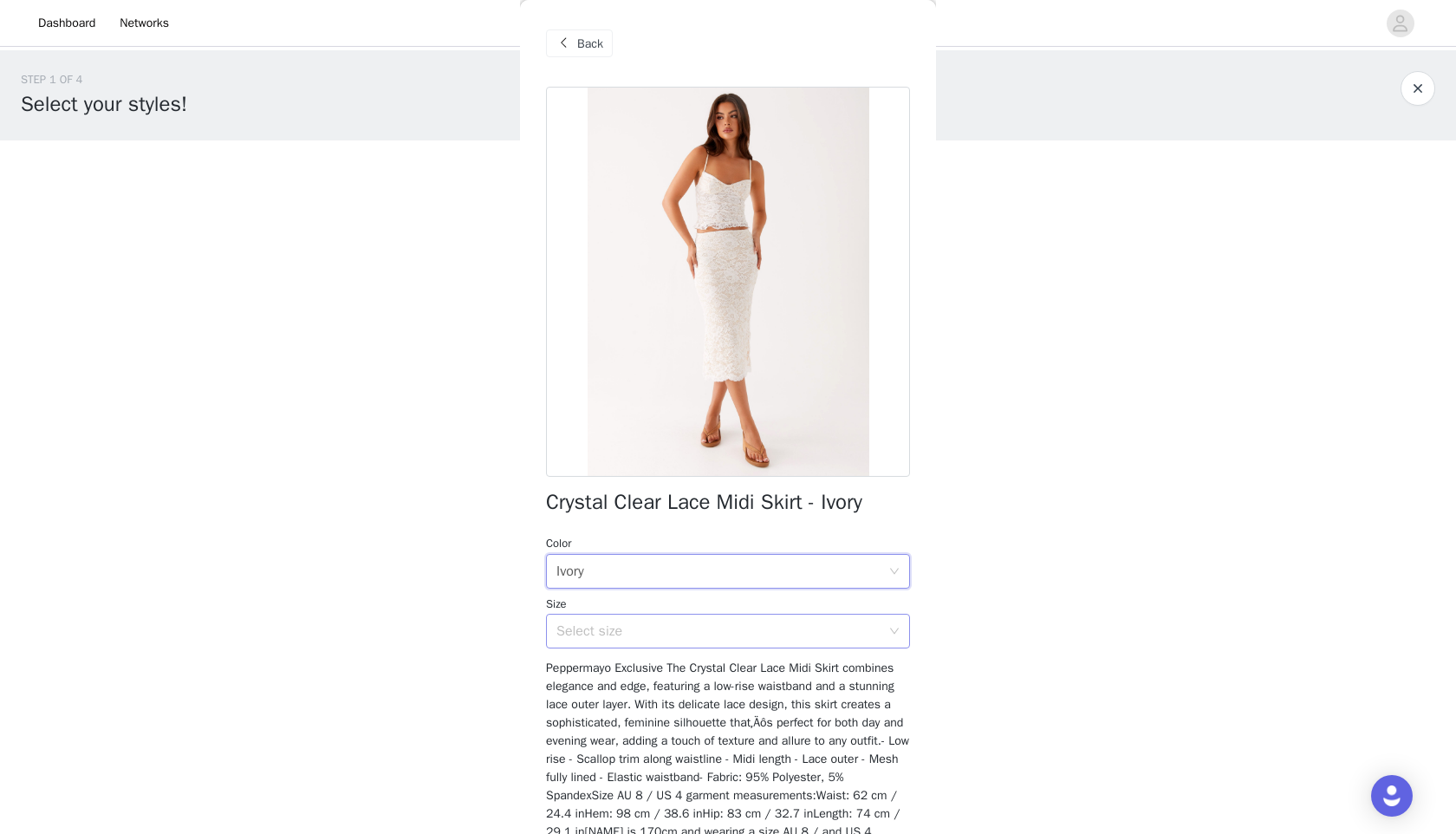 click on "Select size" at bounding box center [718, 631] 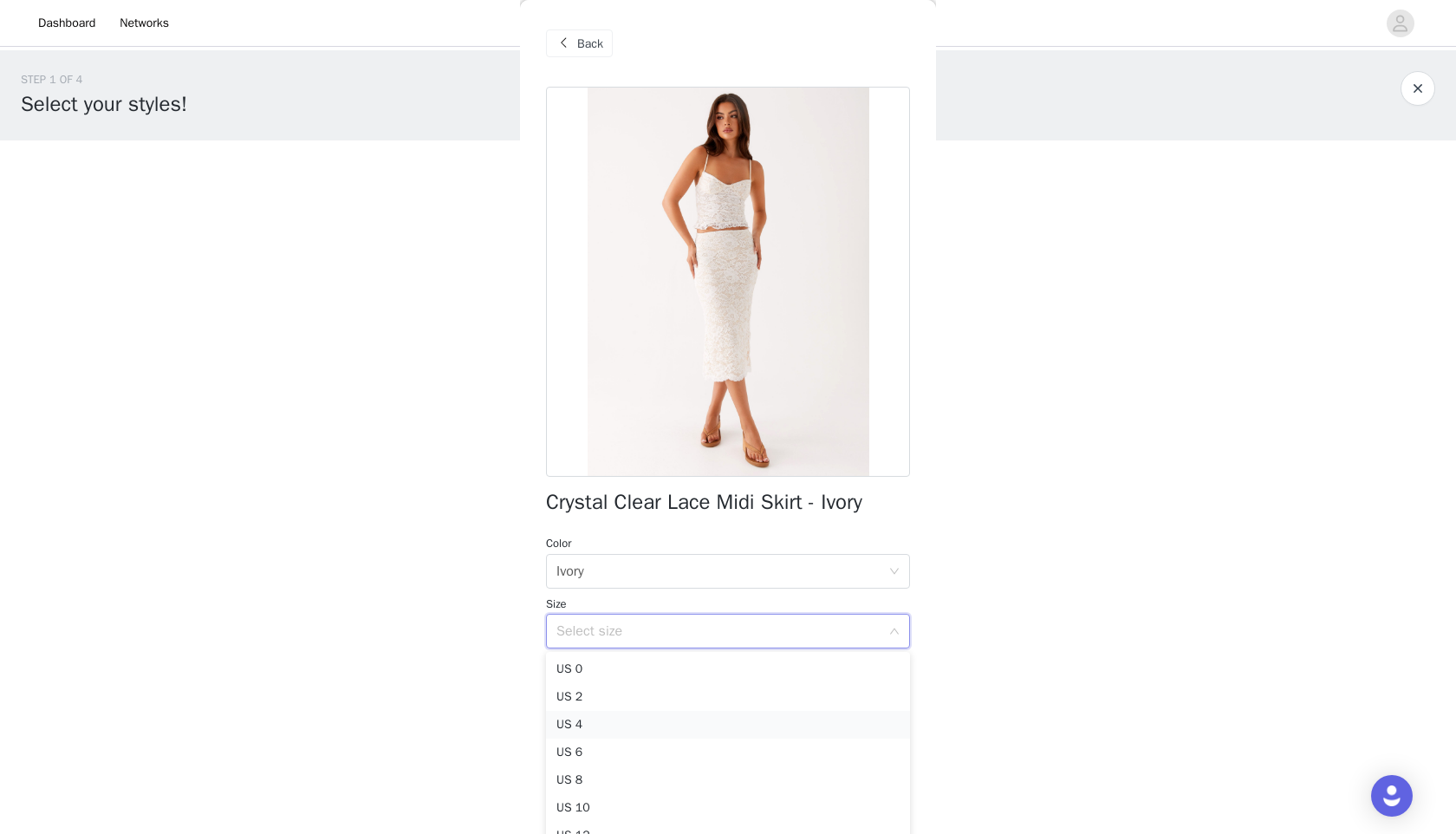 click on "US 4" at bounding box center (728, 725) 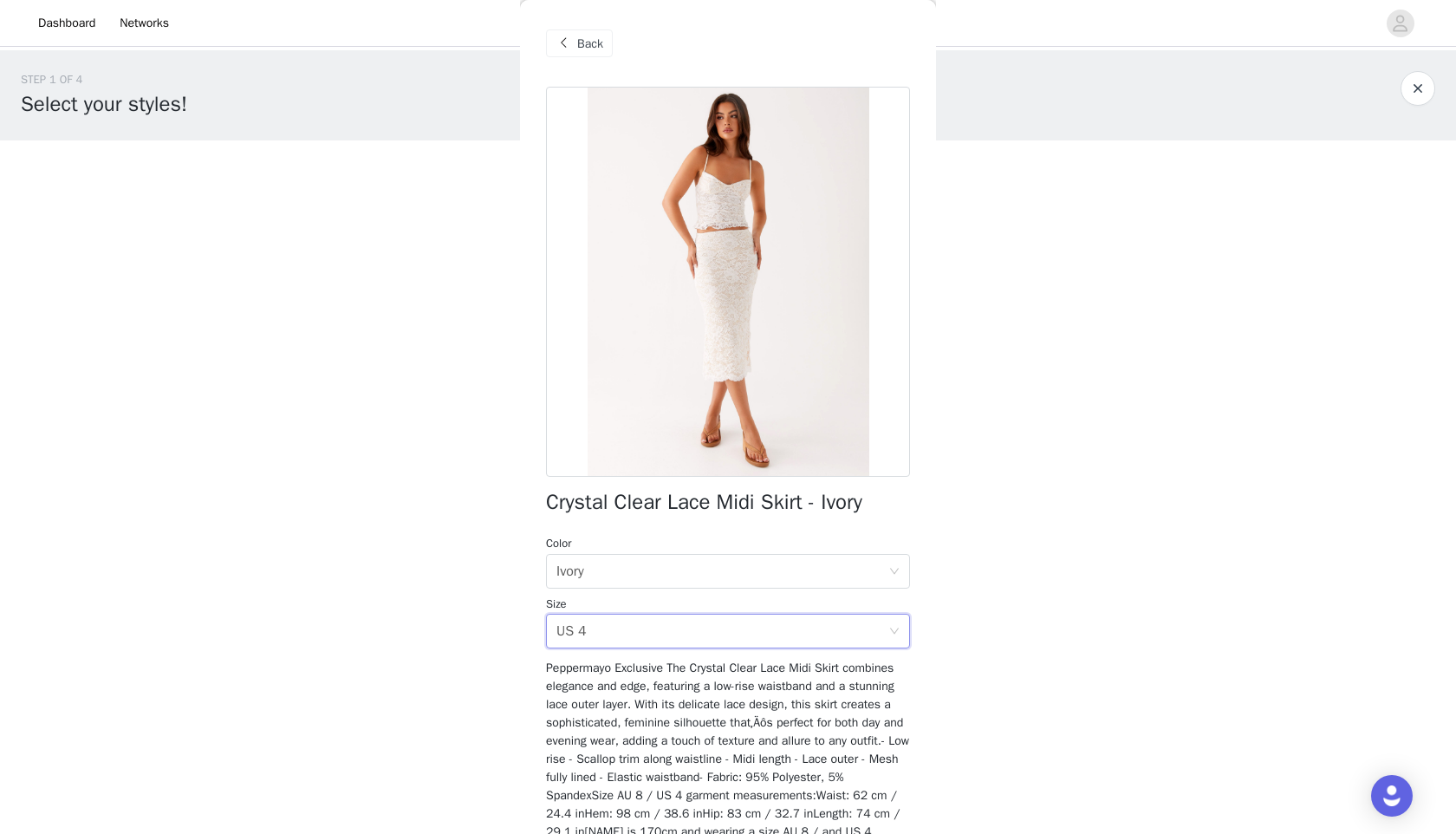 click on "Back" at bounding box center (590, 43) 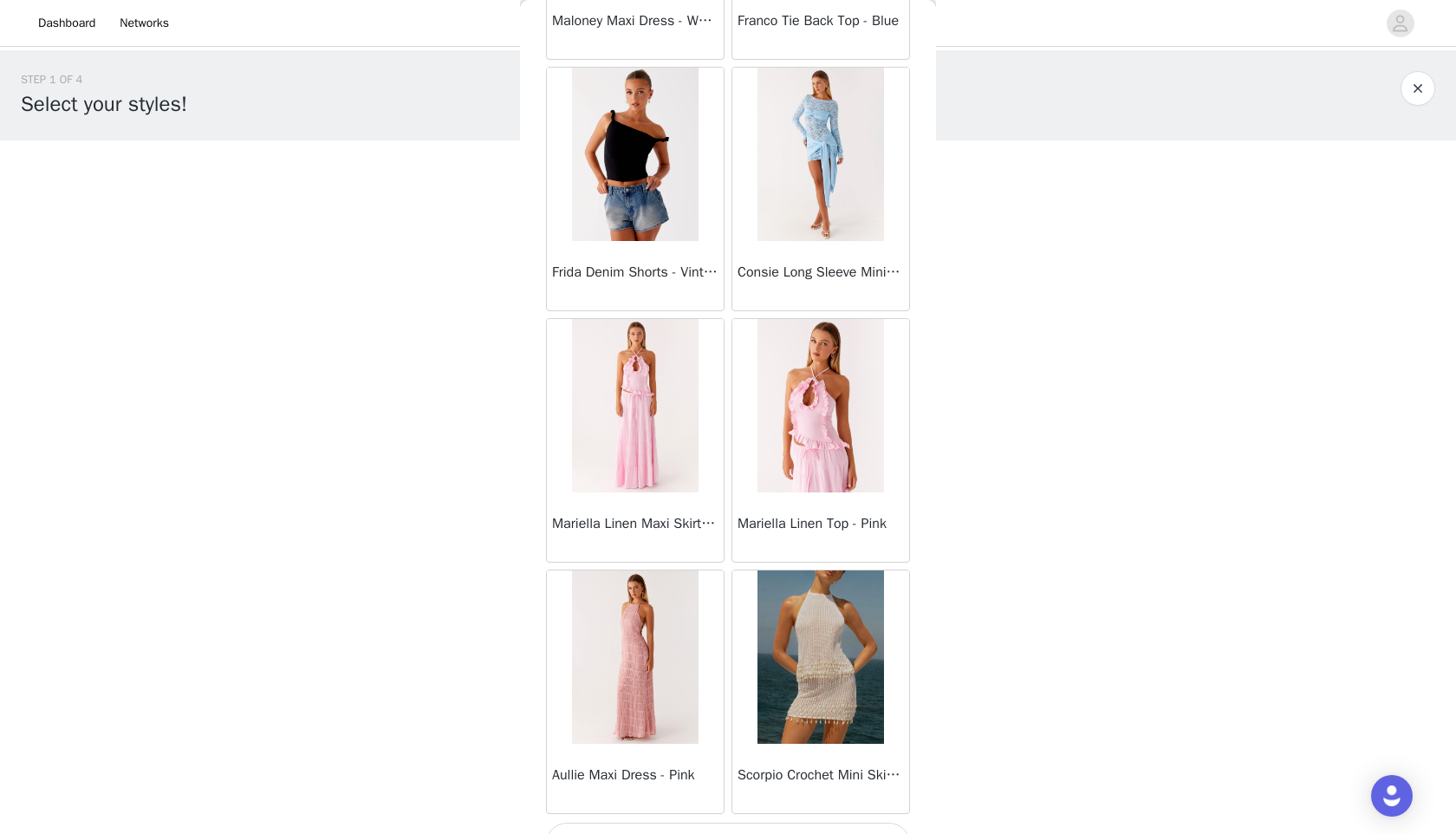 scroll, scrollTop: 1819, scrollLeft: 0, axis: vertical 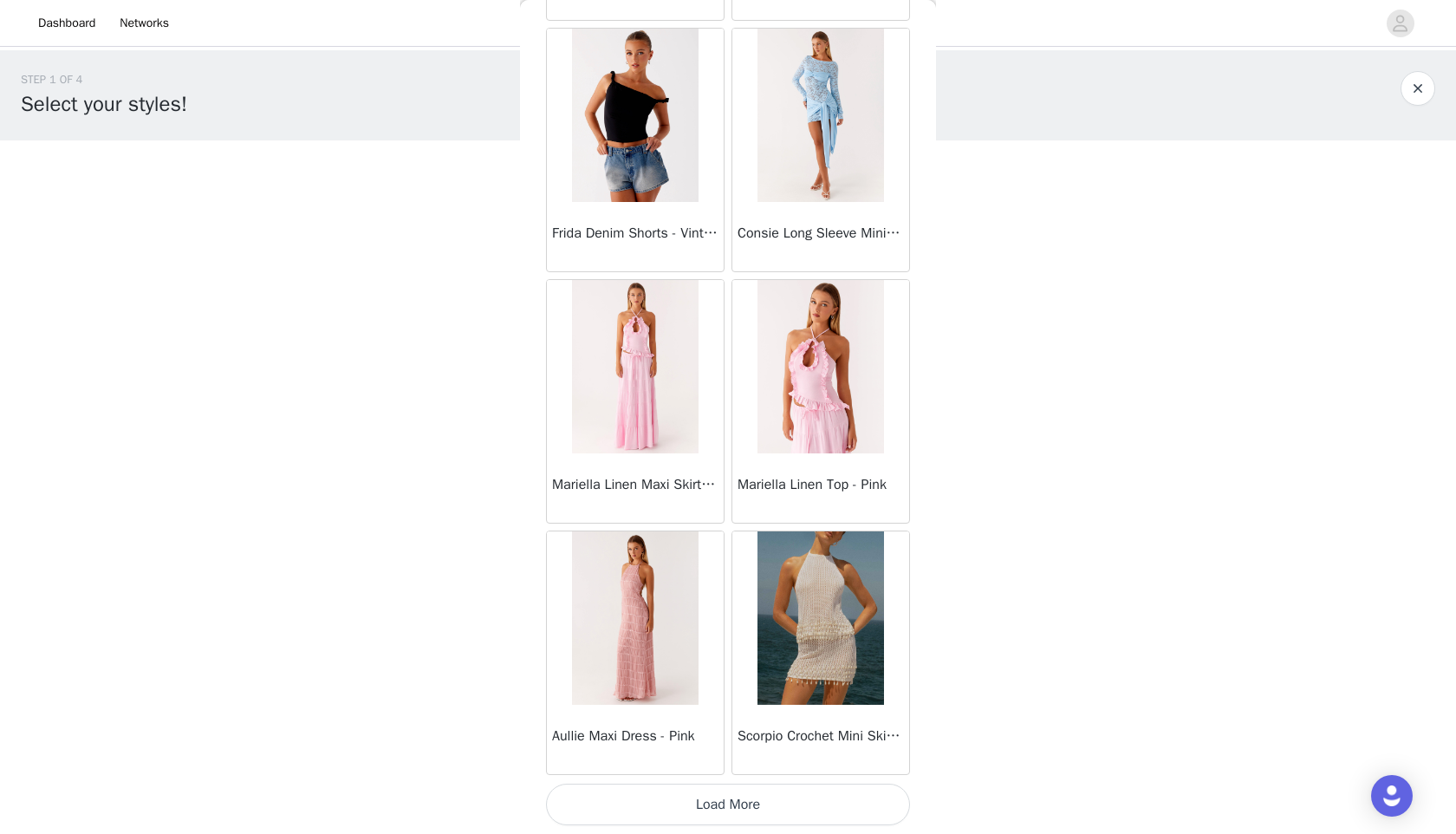 click on "Load More" at bounding box center (728, 805) 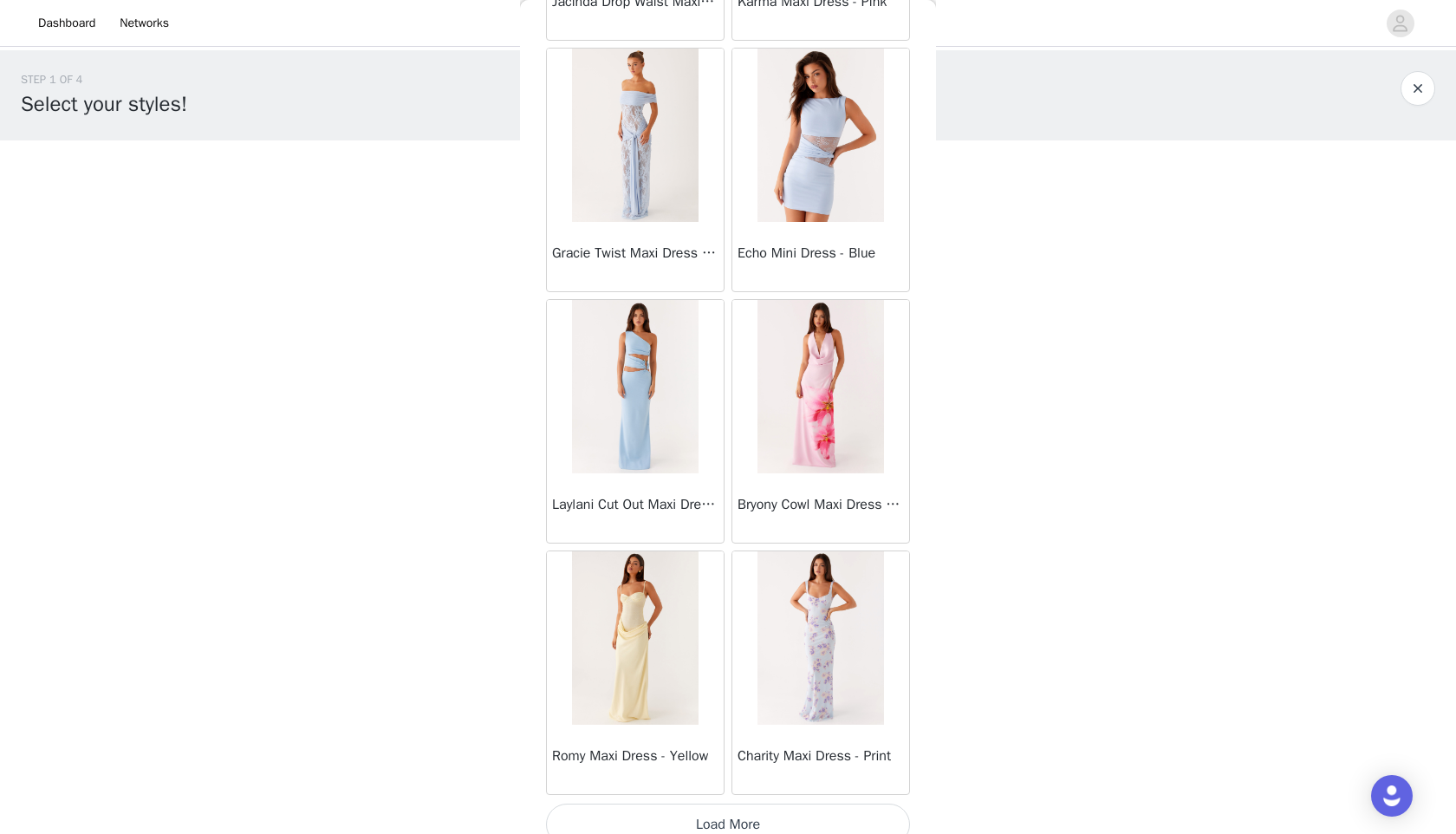 scroll, scrollTop: 4333, scrollLeft: 0, axis: vertical 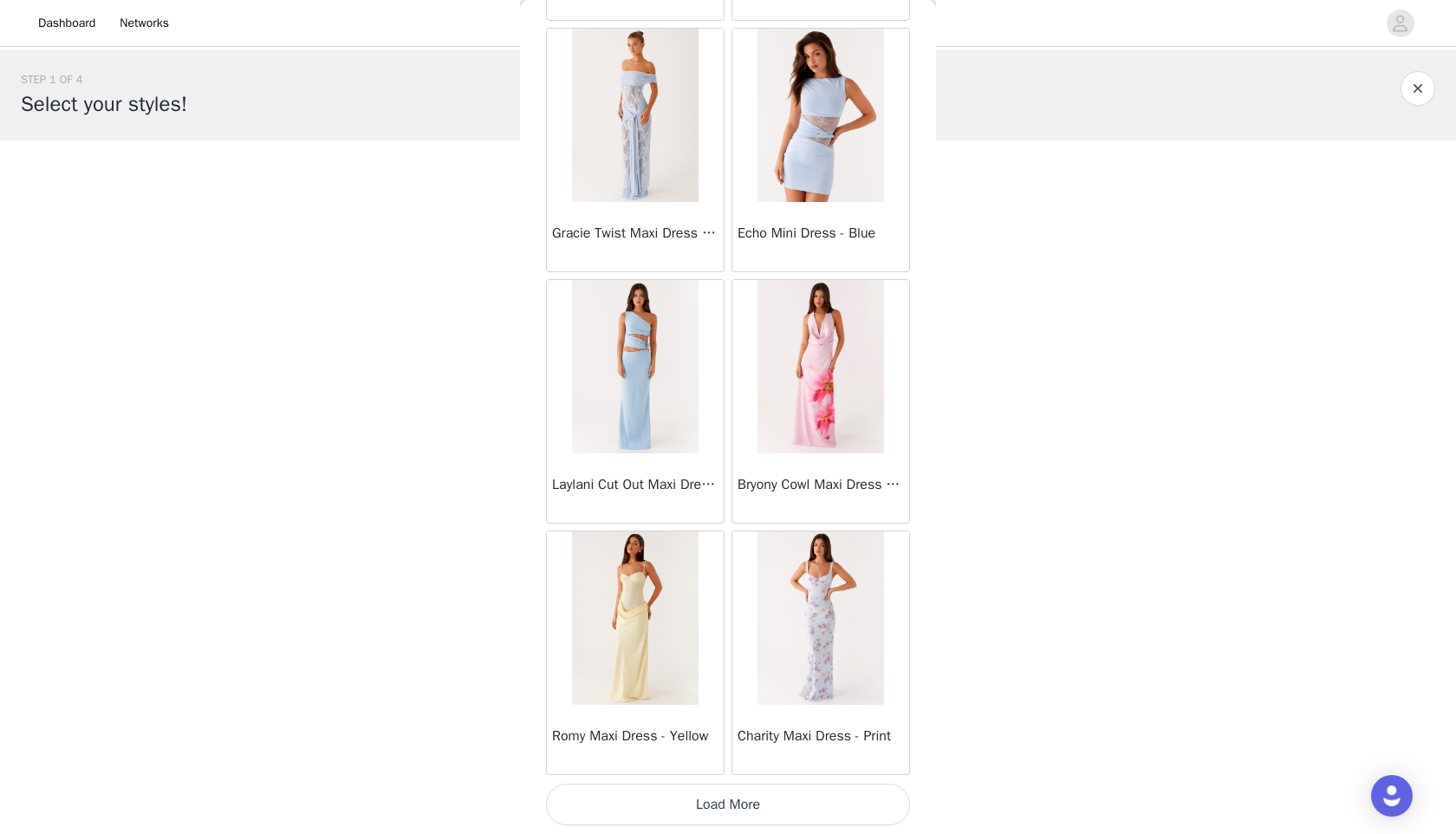 click on "Load More" at bounding box center [728, 805] 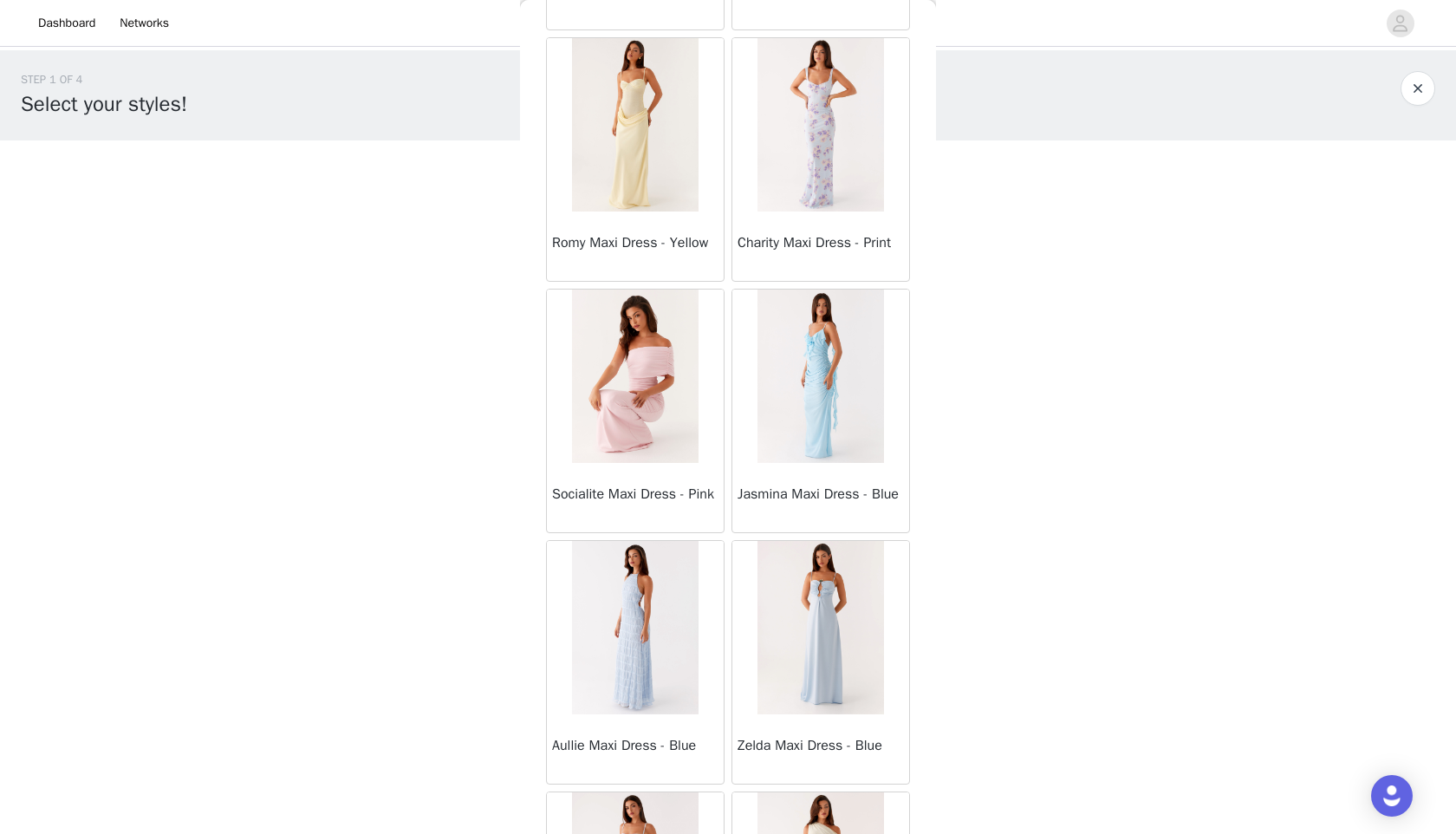scroll, scrollTop: 4829, scrollLeft: 0, axis: vertical 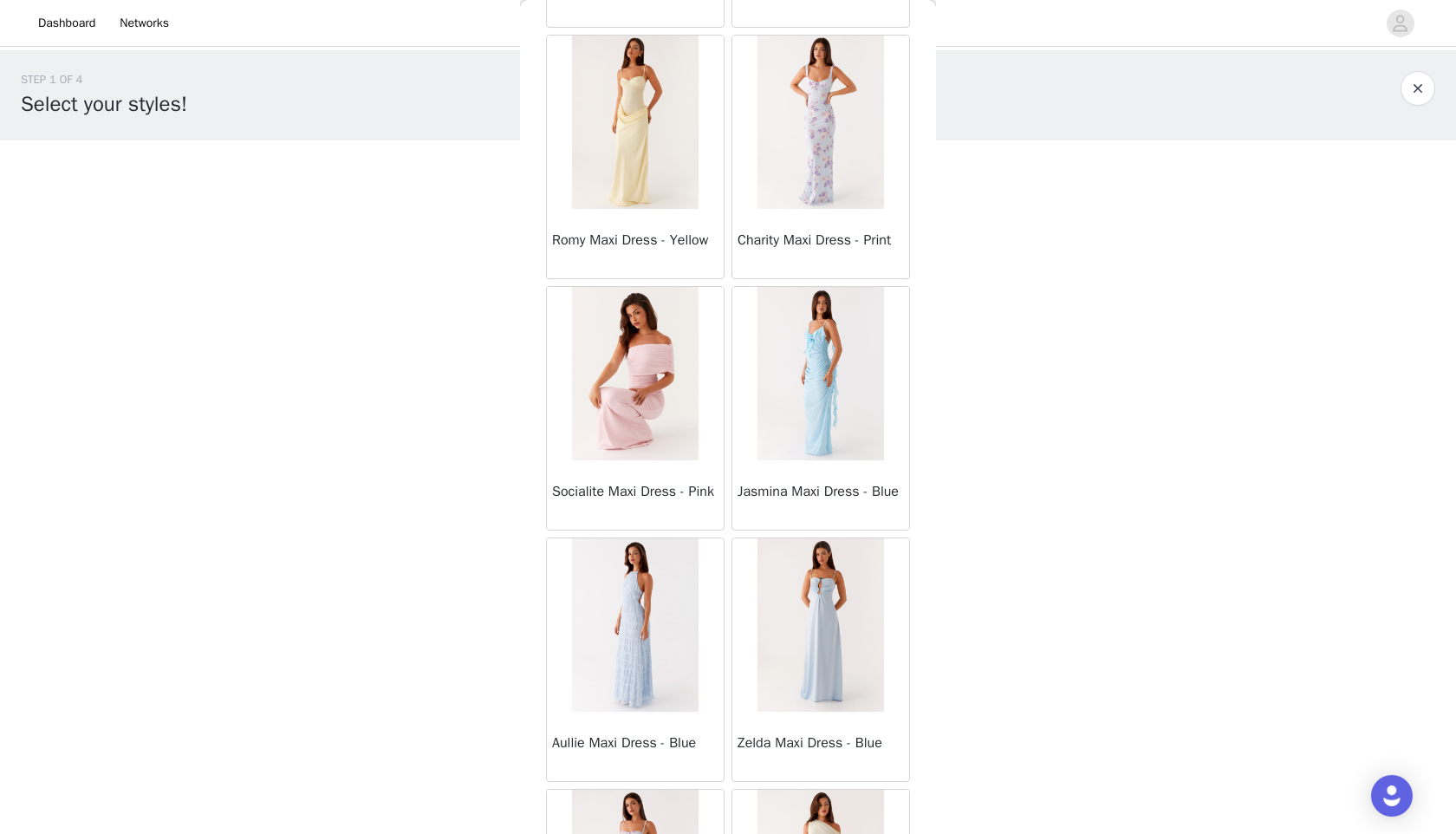 click on "Charity Maxi Dress - Print" at bounding box center (821, 240) 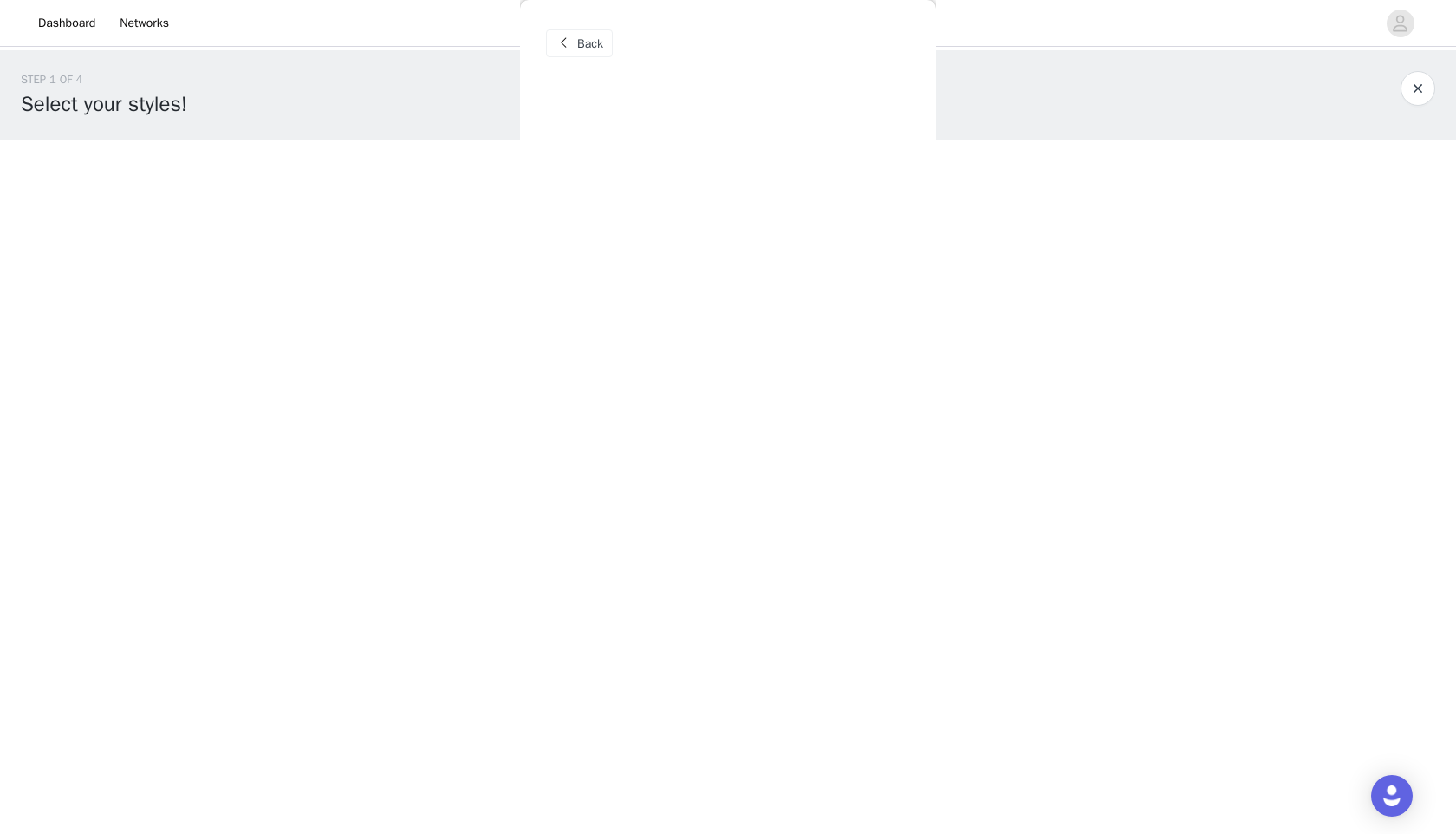 scroll, scrollTop: 0, scrollLeft: 0, axis: both 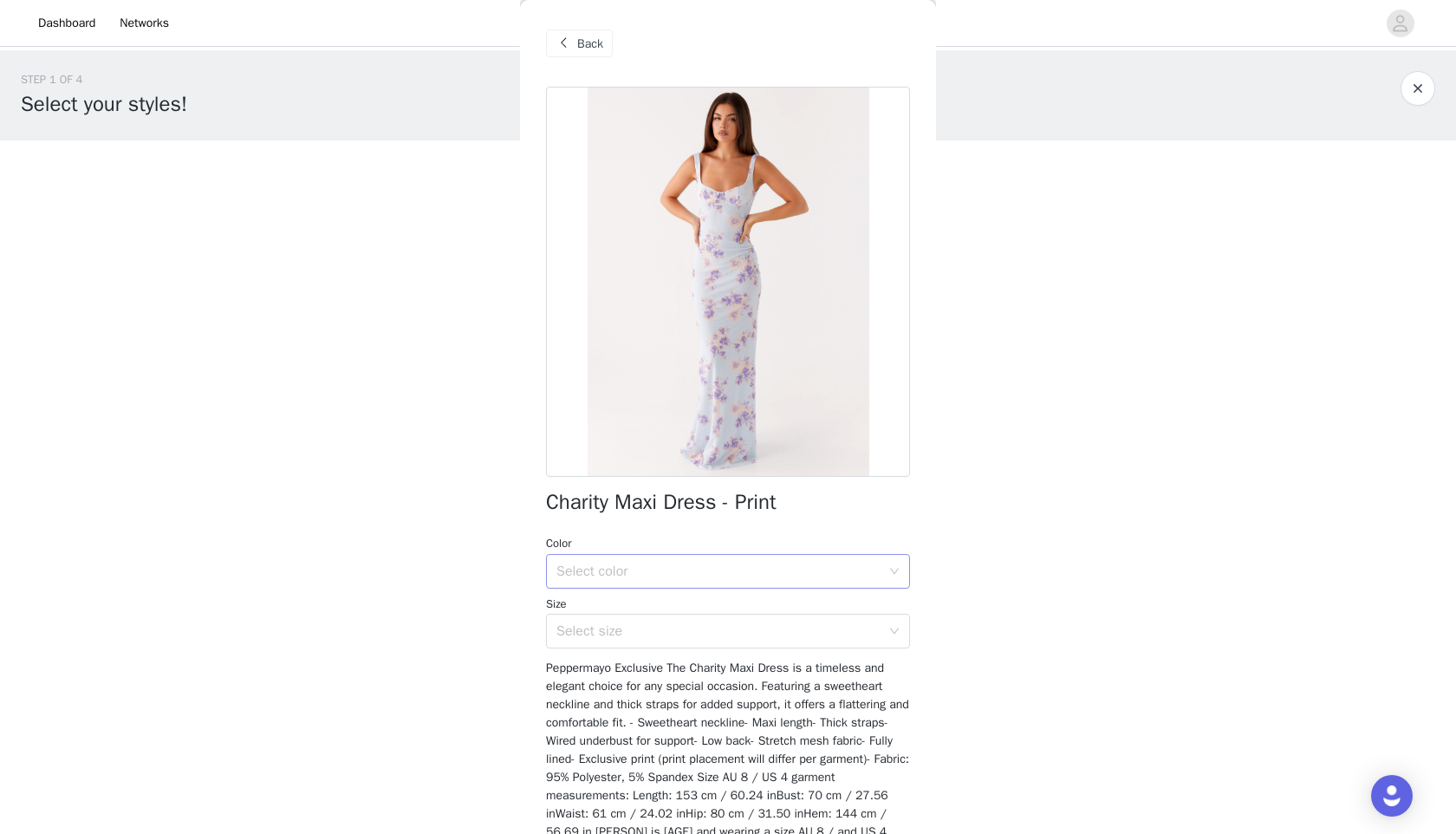 click on "Select color" at bounding box center [718, 571] 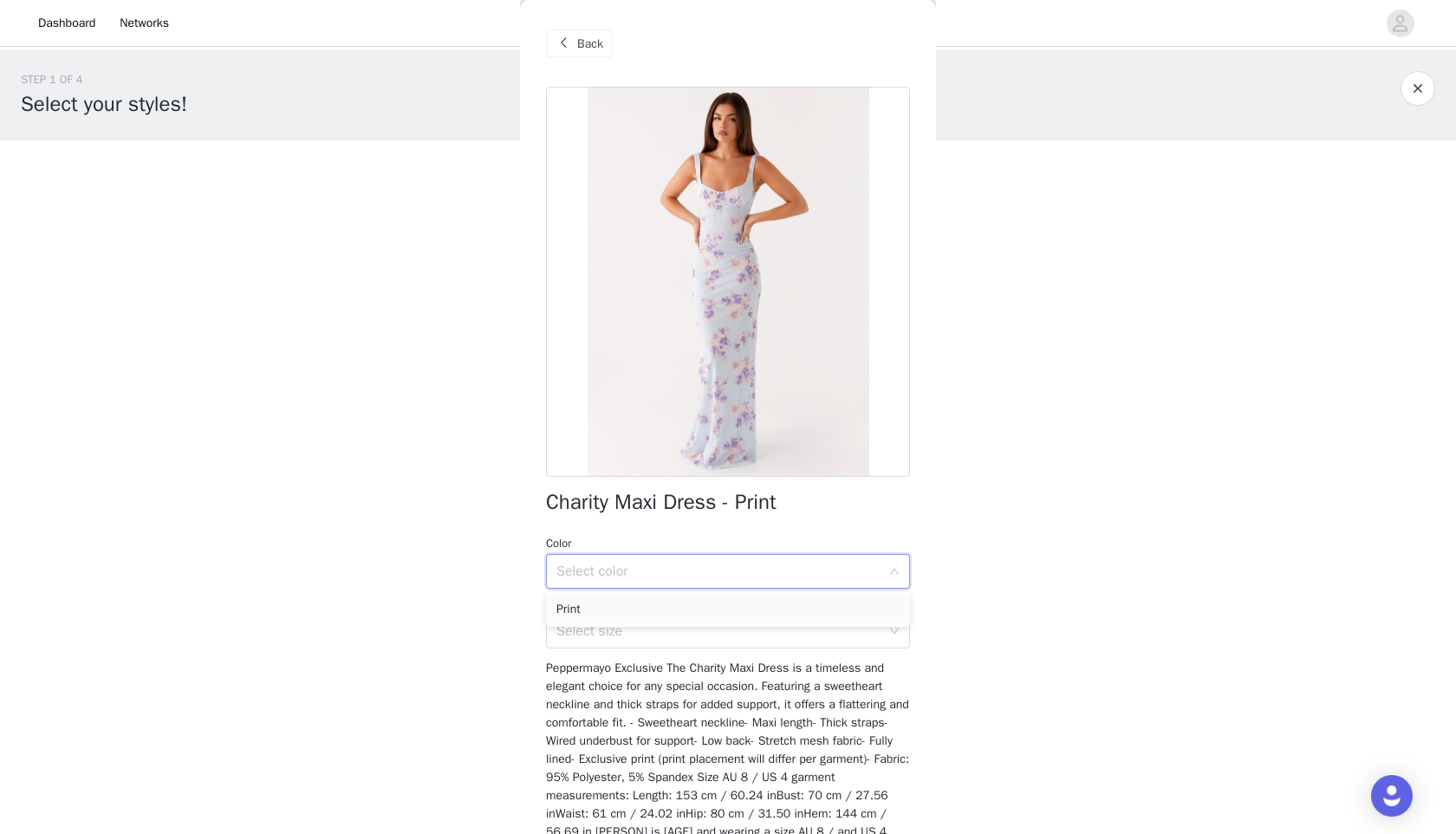 click on "Print" at bounding box center [728, 609] 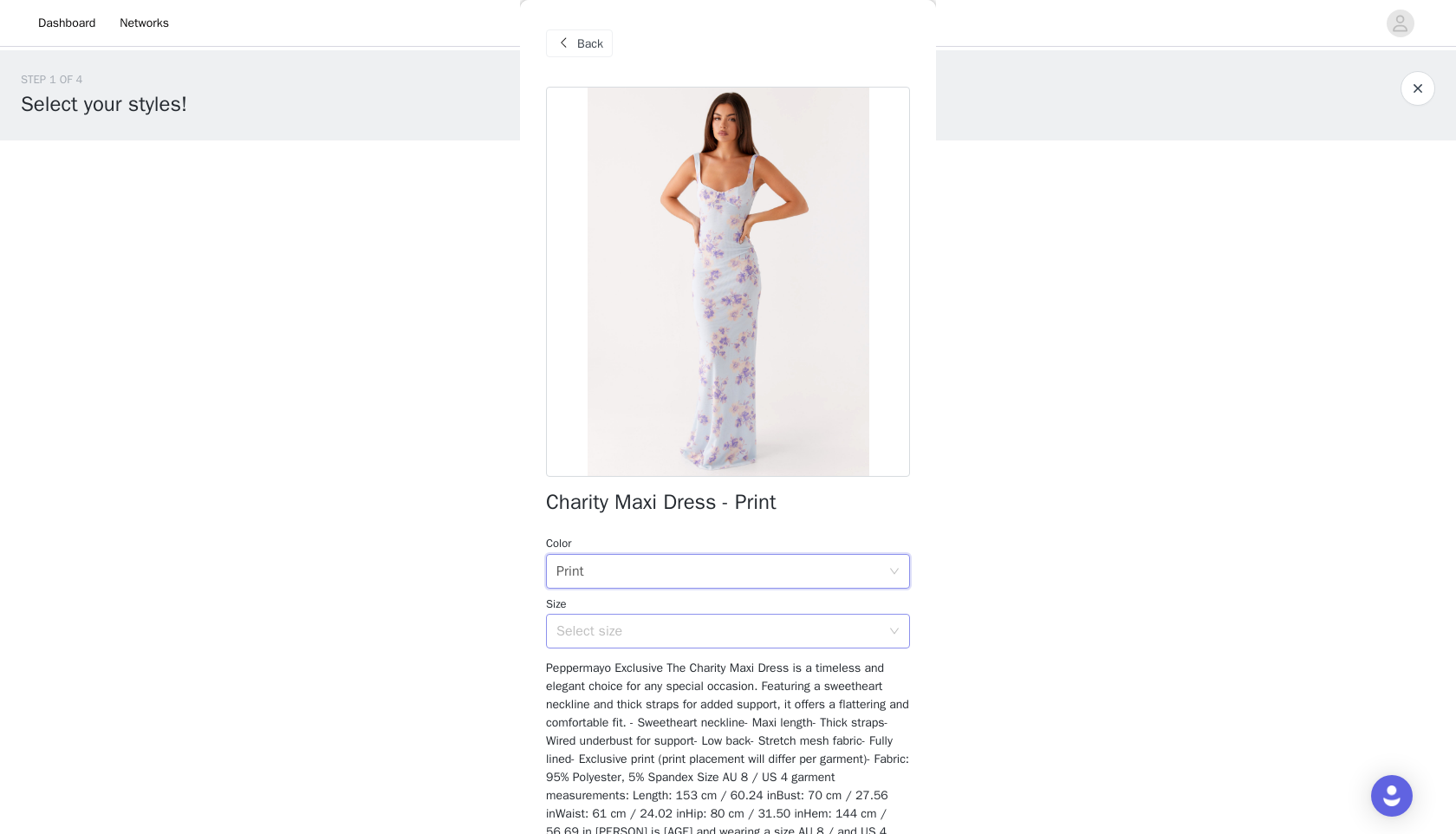 click on "Select size" at bounding box center (718, 631) 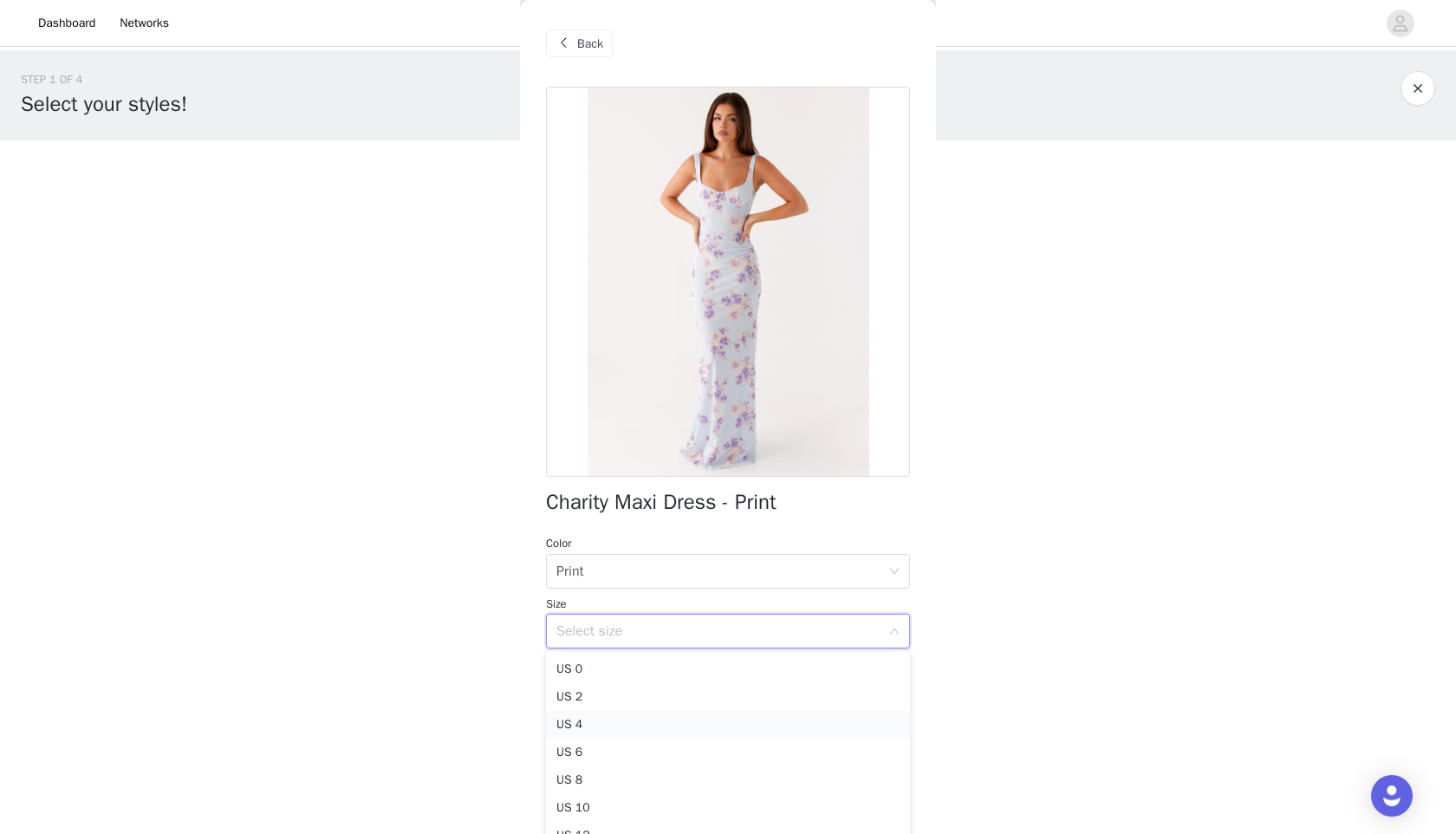 click on "US 4" at bounding box center [728, 725] 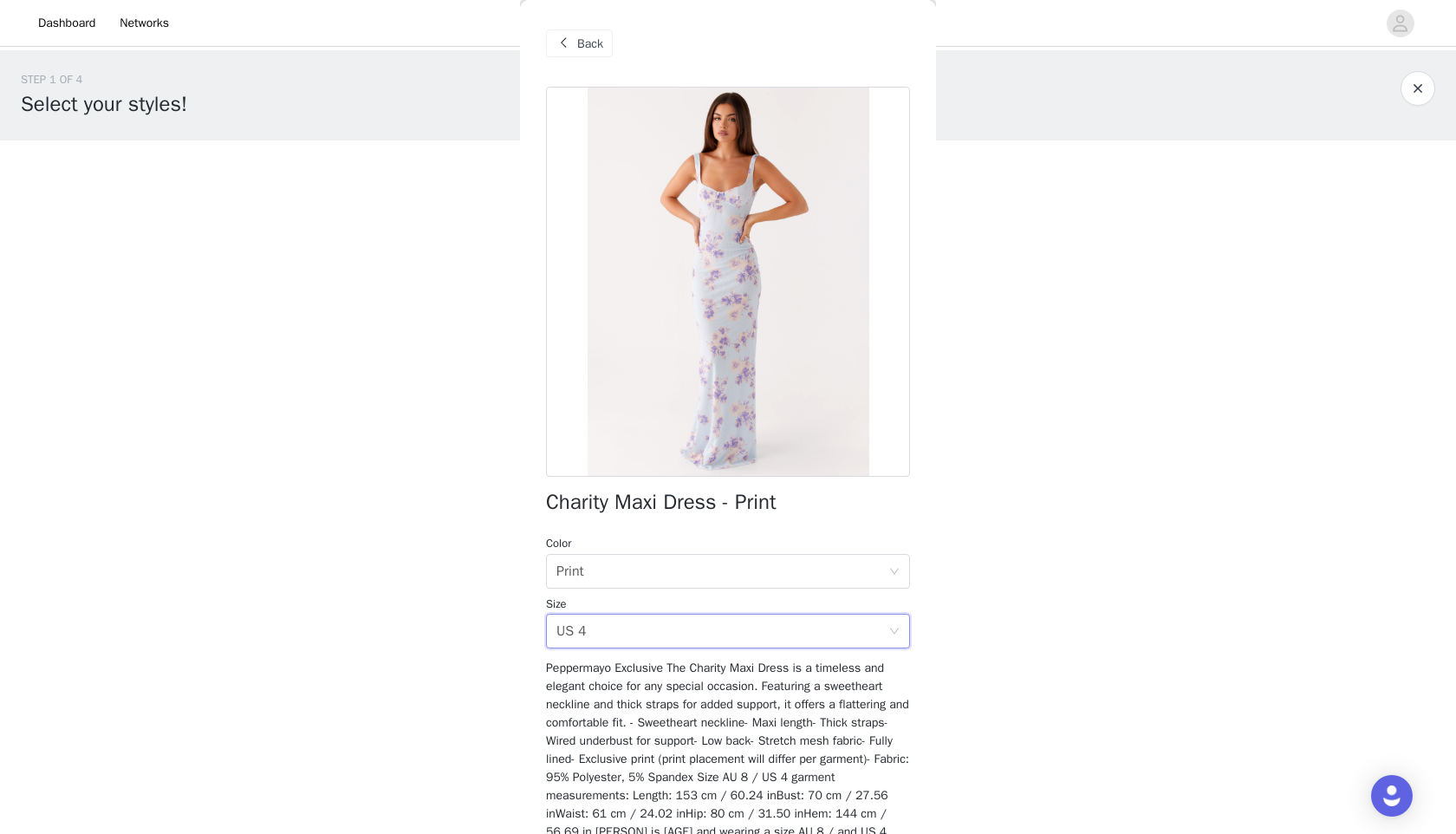 scroll, scrollTop: 80, scrollLeft: 0, axis: vertical 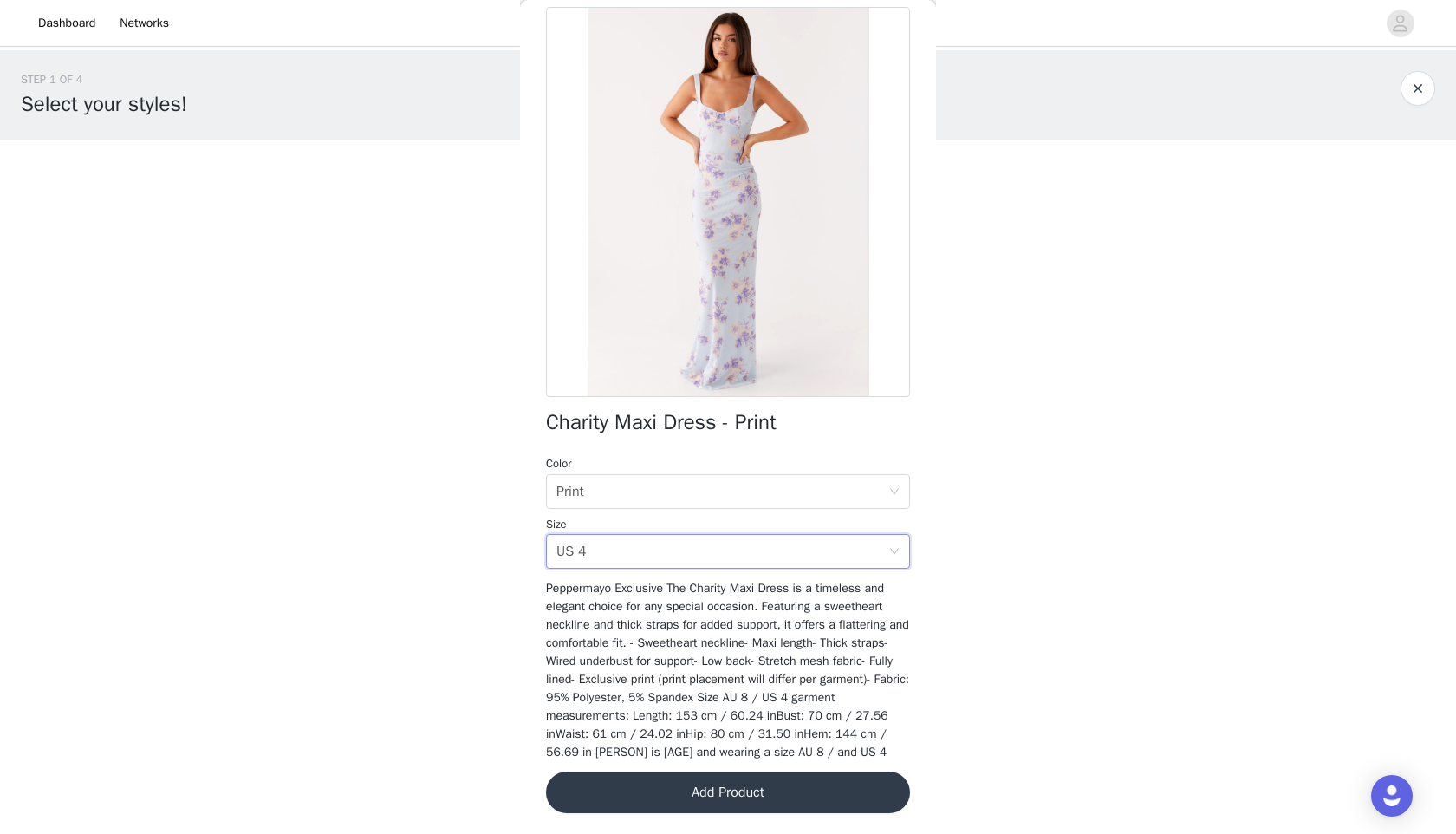 click on "Add Product" at bounding box center (728, 792) 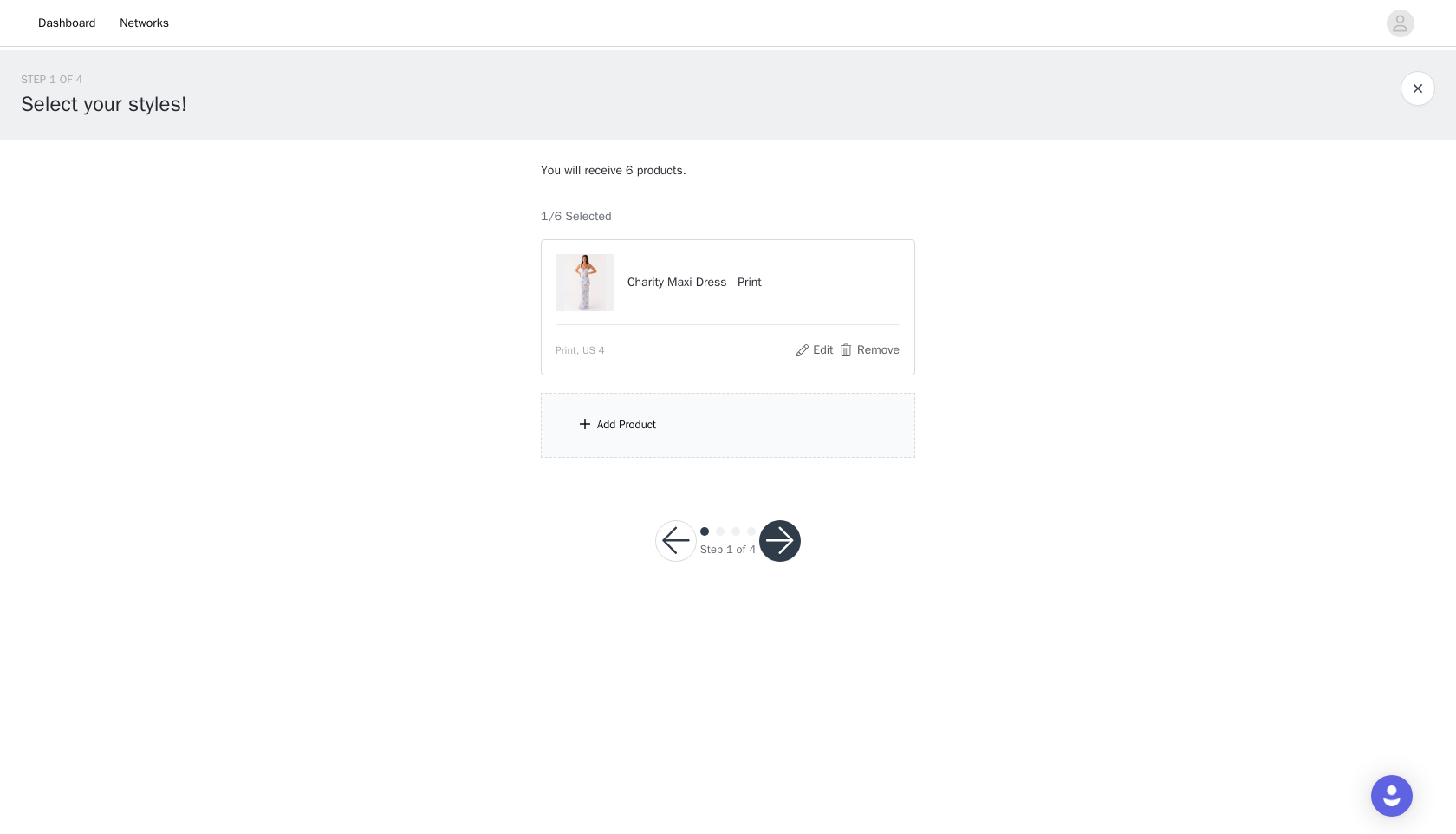 click on "Add Product" at bounding box center [627, 425] 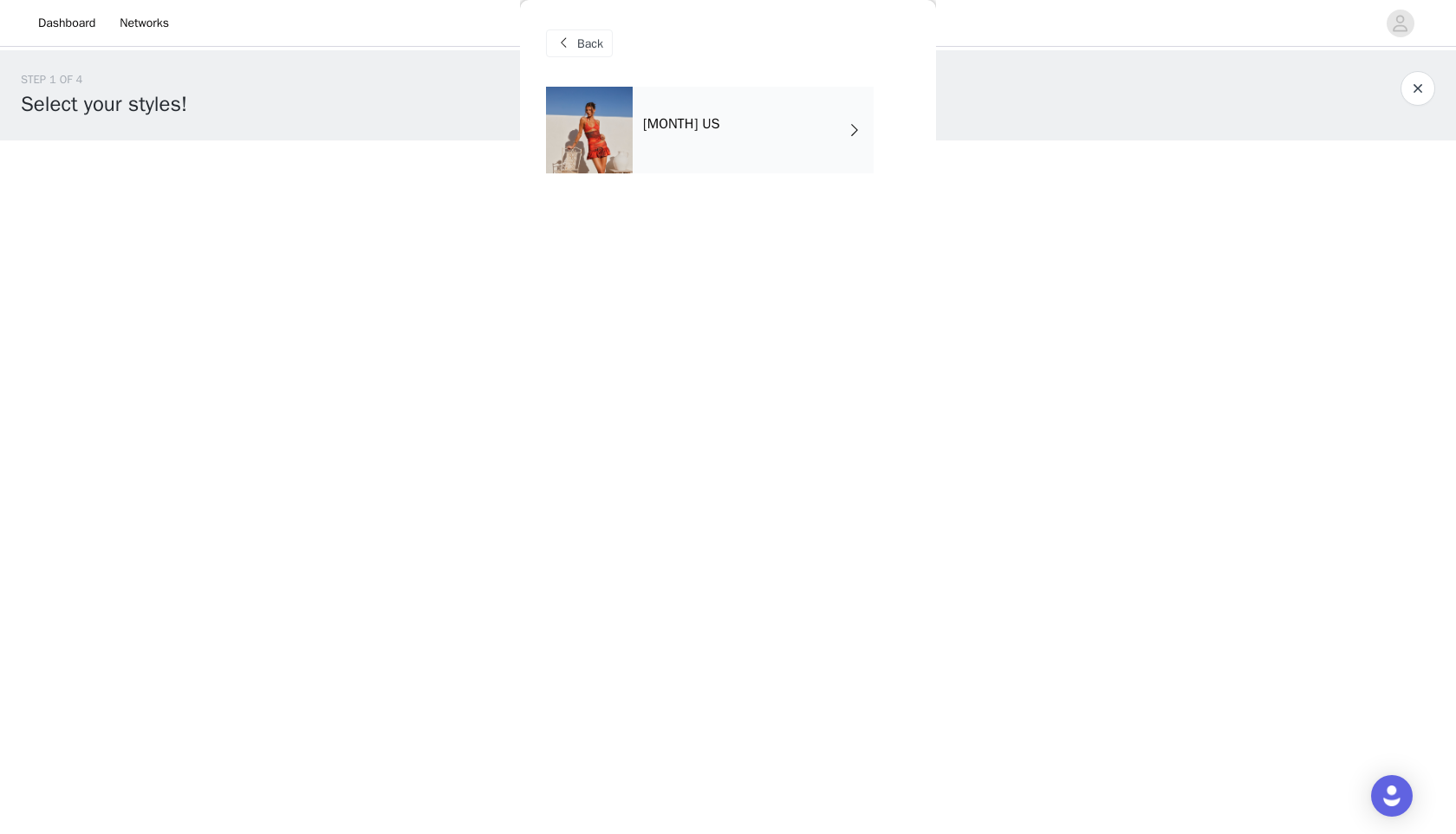 click on "[MONTH] US" at bounding box center (753, 130) 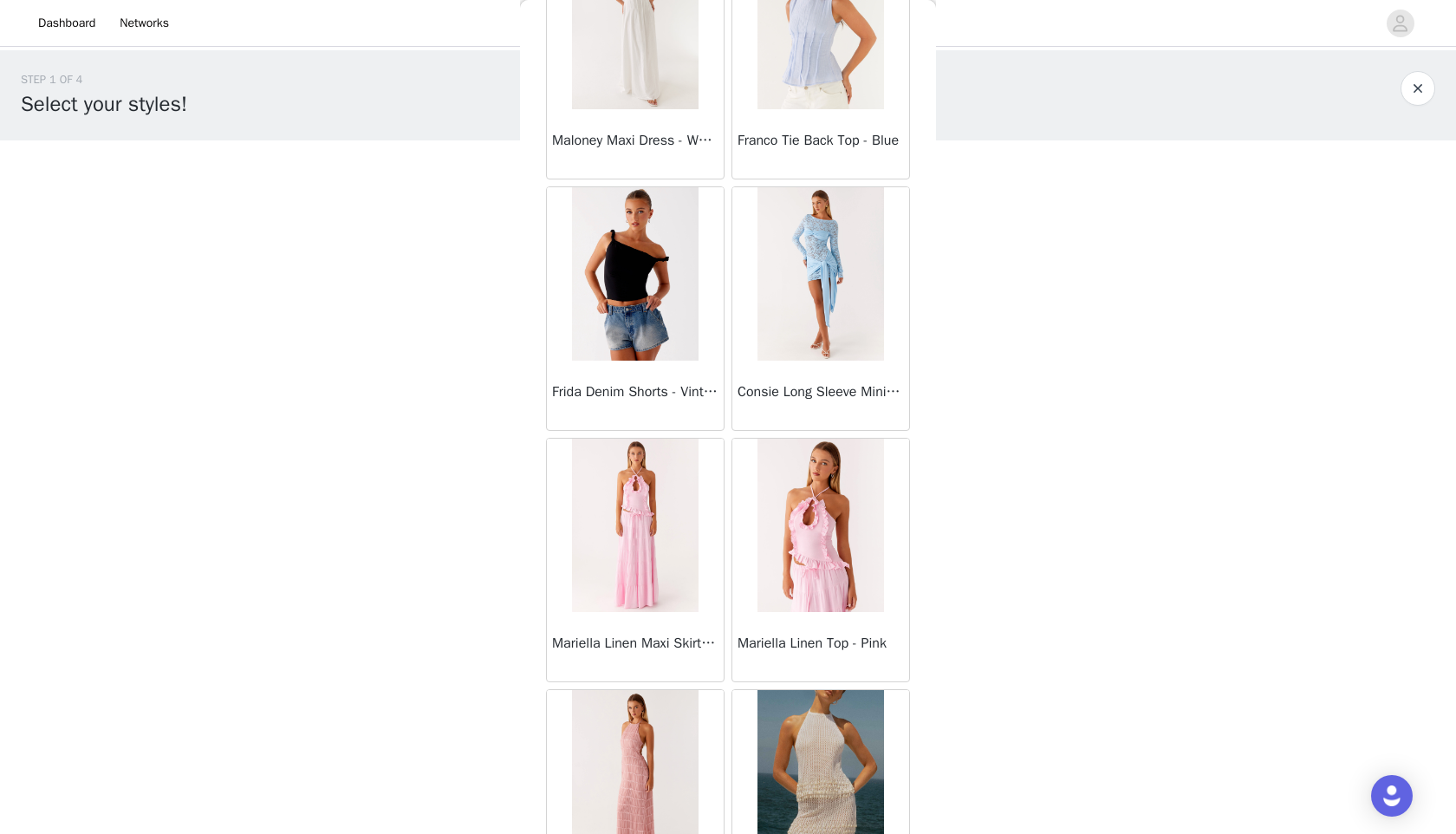 scroll, scrollTop: 1819, scrollLeft: 0, axis: vertical 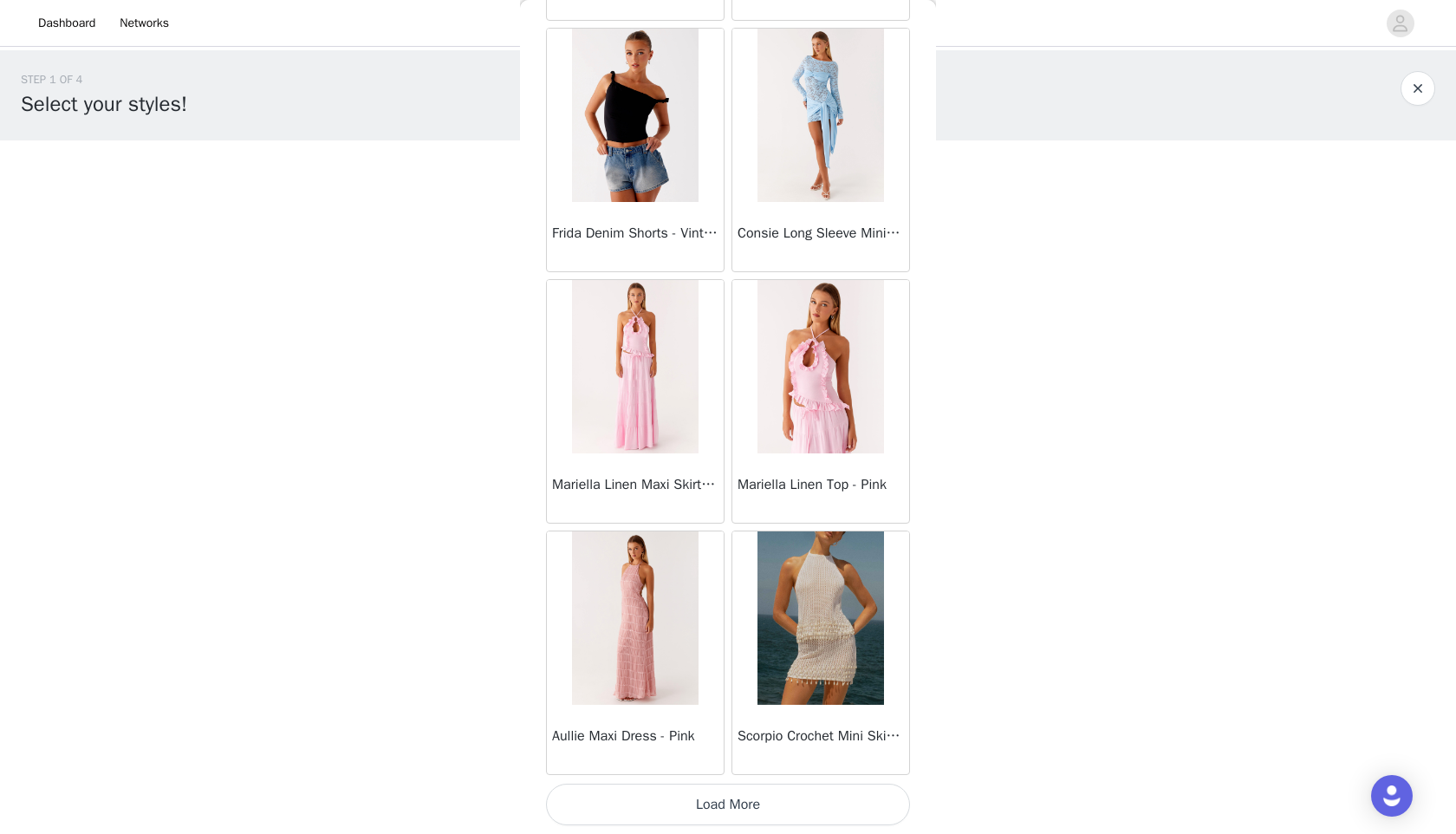 click on "Load More" at bounding box center (728, 805) 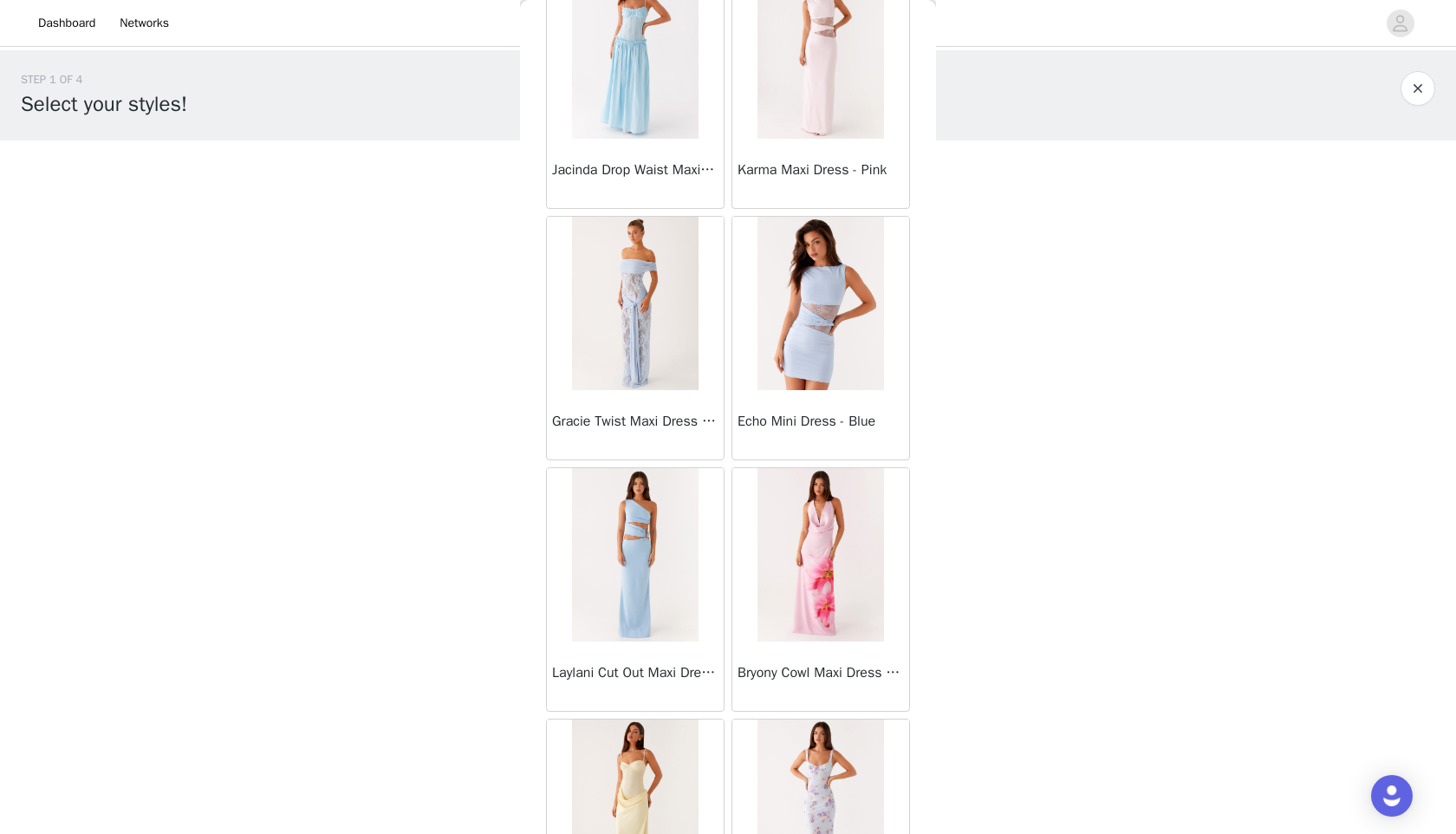 scroll, scrollTop: 4333, scrollLeft: 0, axis: vertical 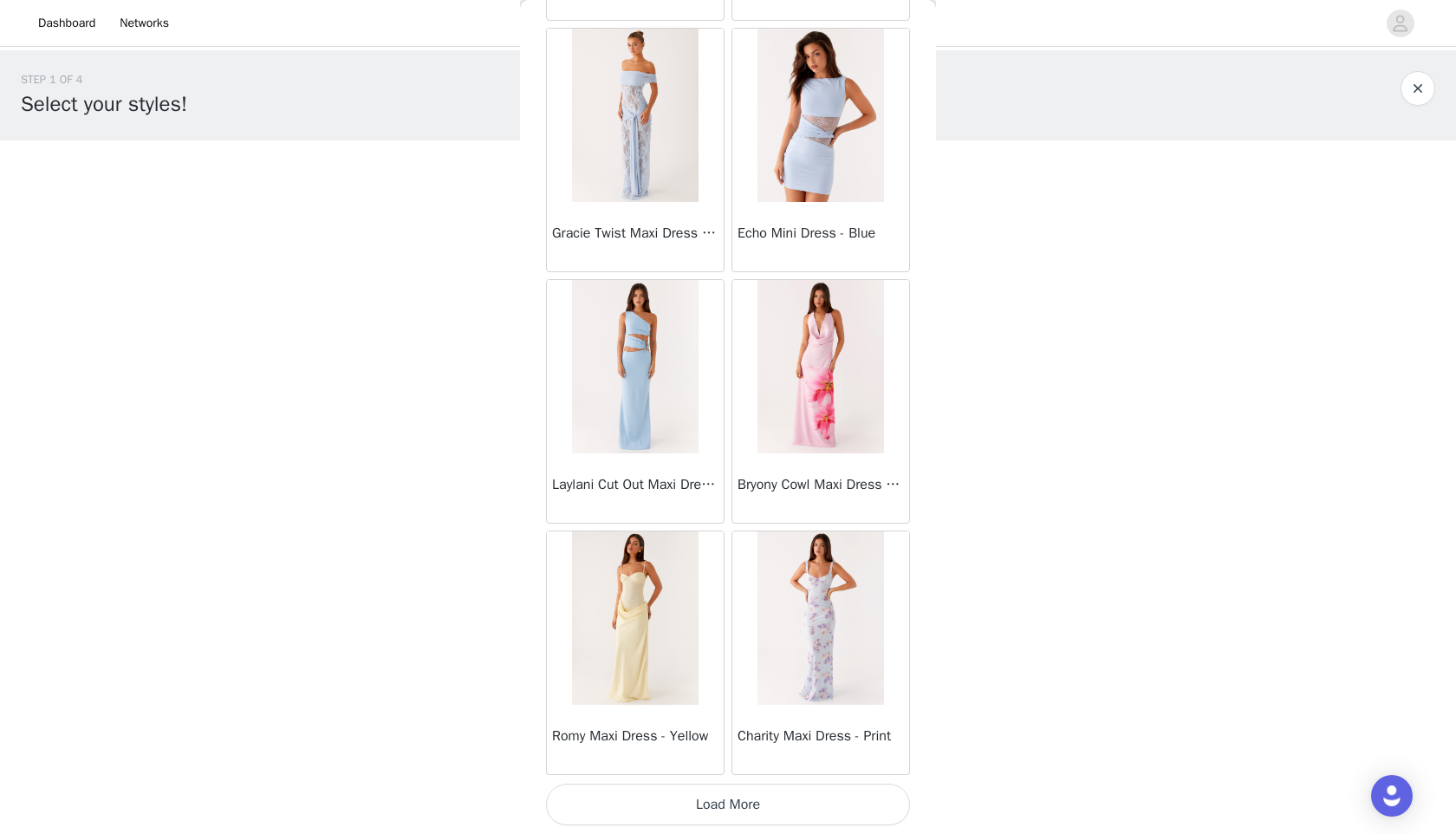 click on "Load More" at bounding box center (728, 805) 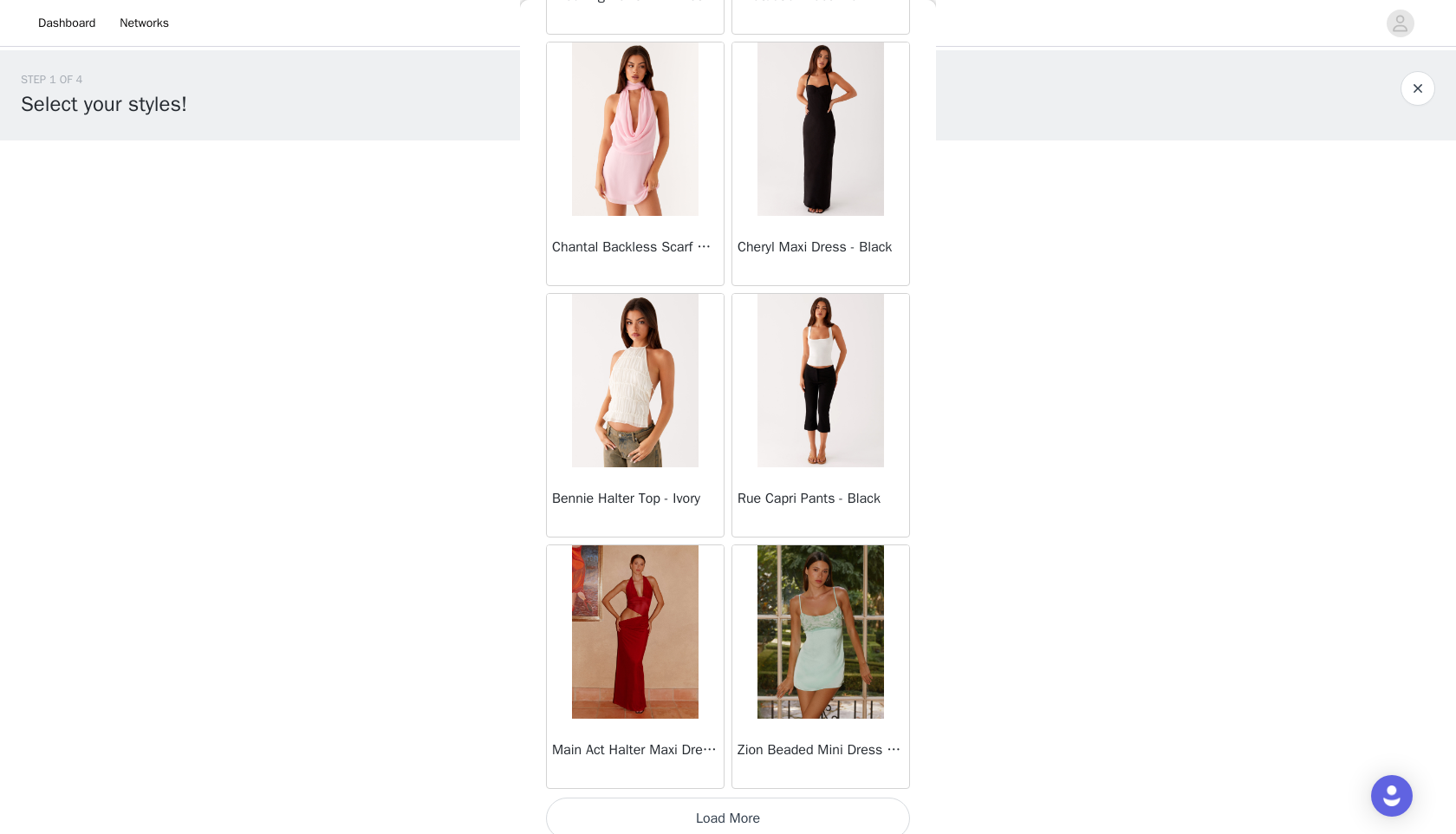 scroll, scrollTop: 6847, scrollLeft: 0, axis: vertical 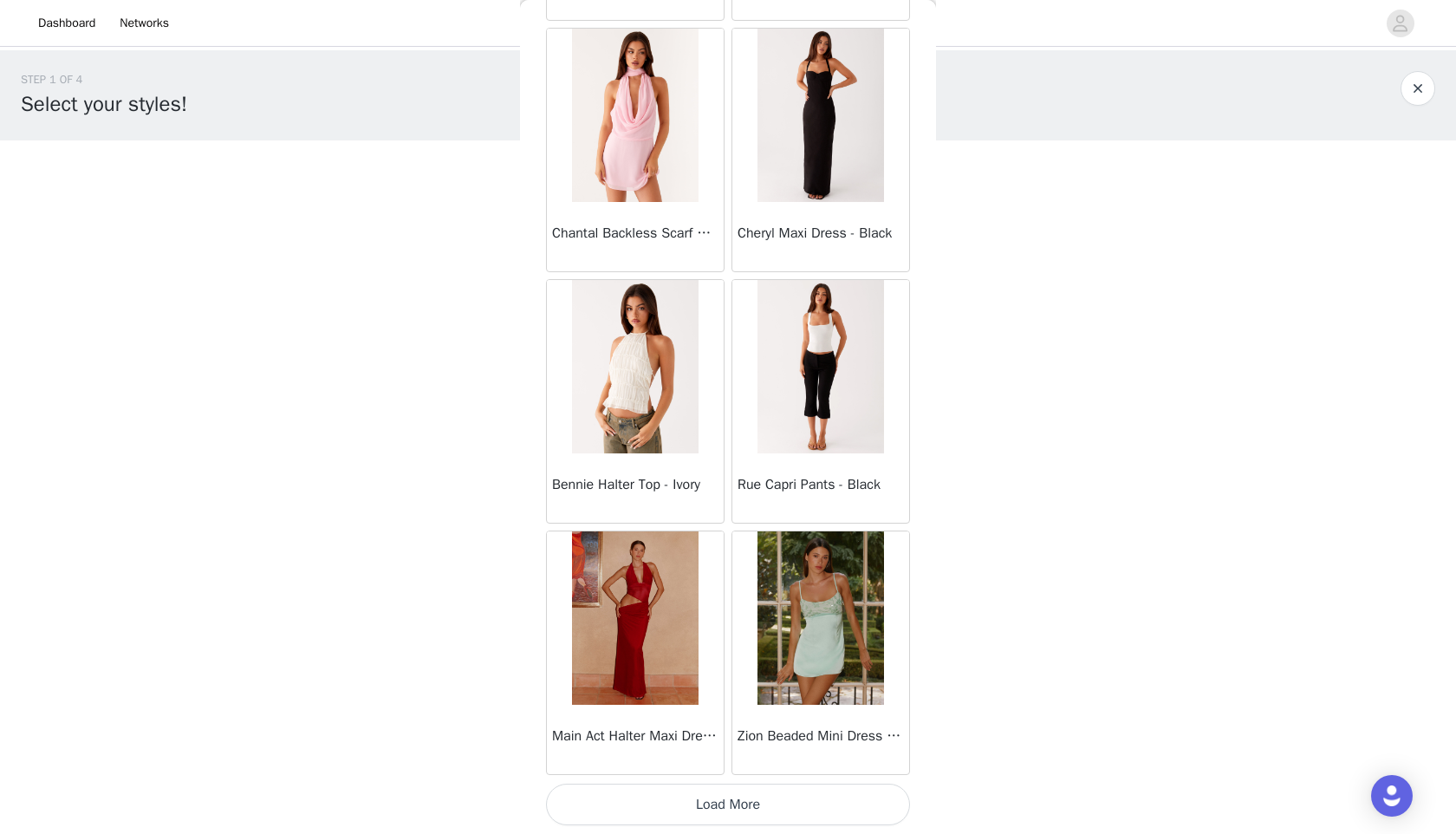 click on "Load More" at bounding box center (728, 805) 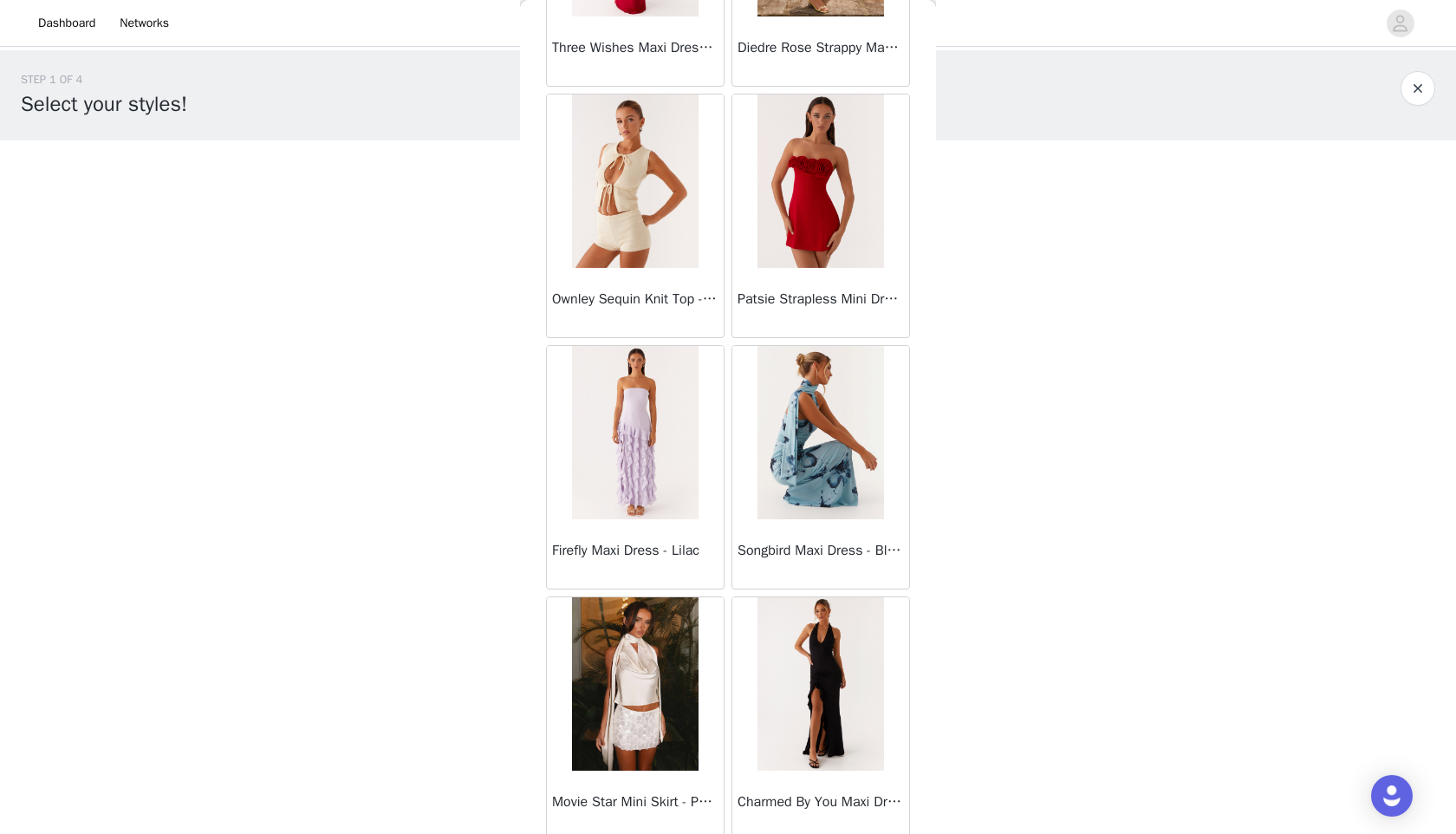 scroll, scrollTop: 9361, scrollLeft: 0, axis: vertical 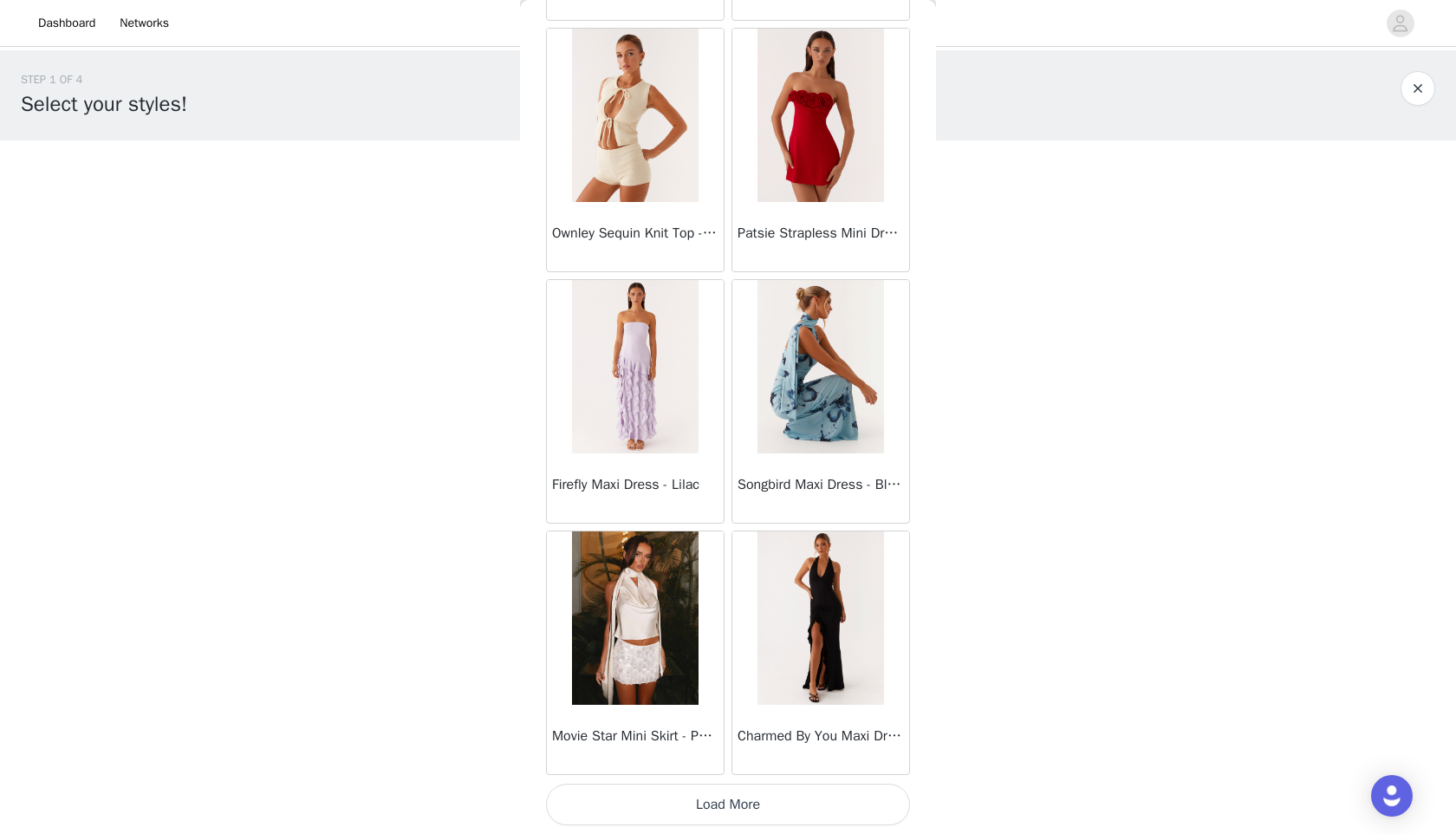 click on "Load More" at bounding box center (728, 805) 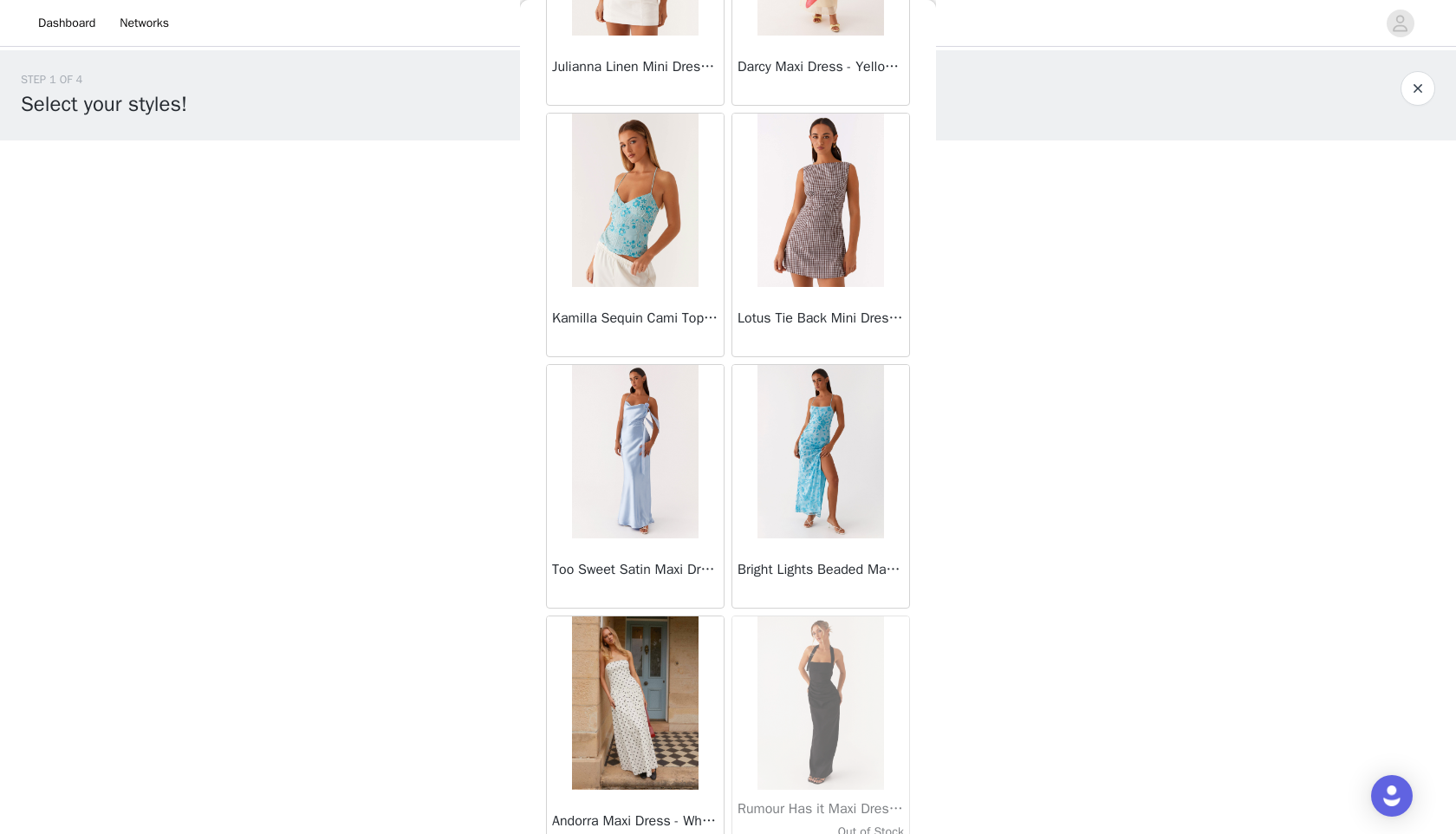 scroll, scrollTop: 11875, scrollLeft: 0, axis: vertical 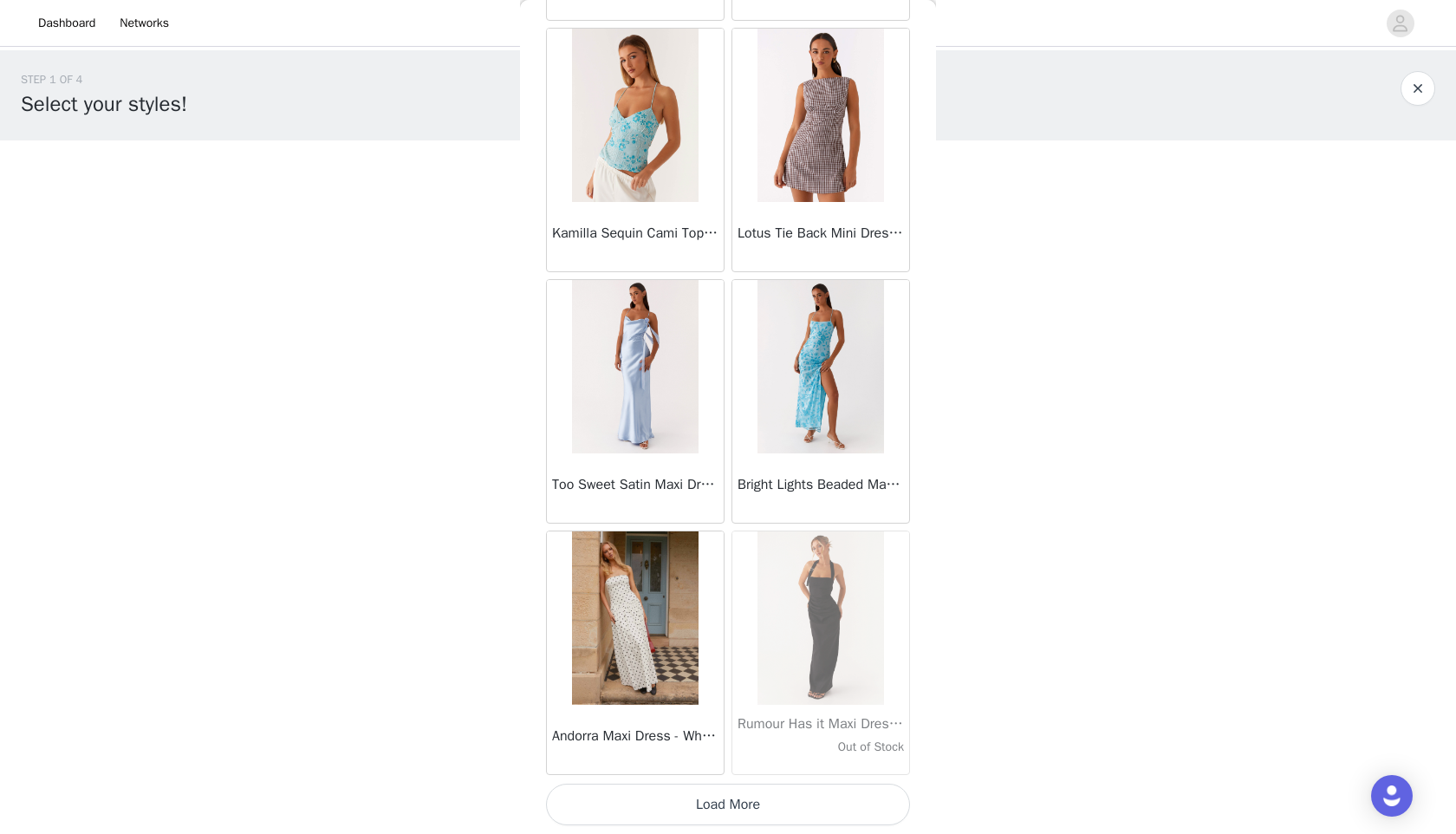 click on "Load More" at bounding box center (728, 805) 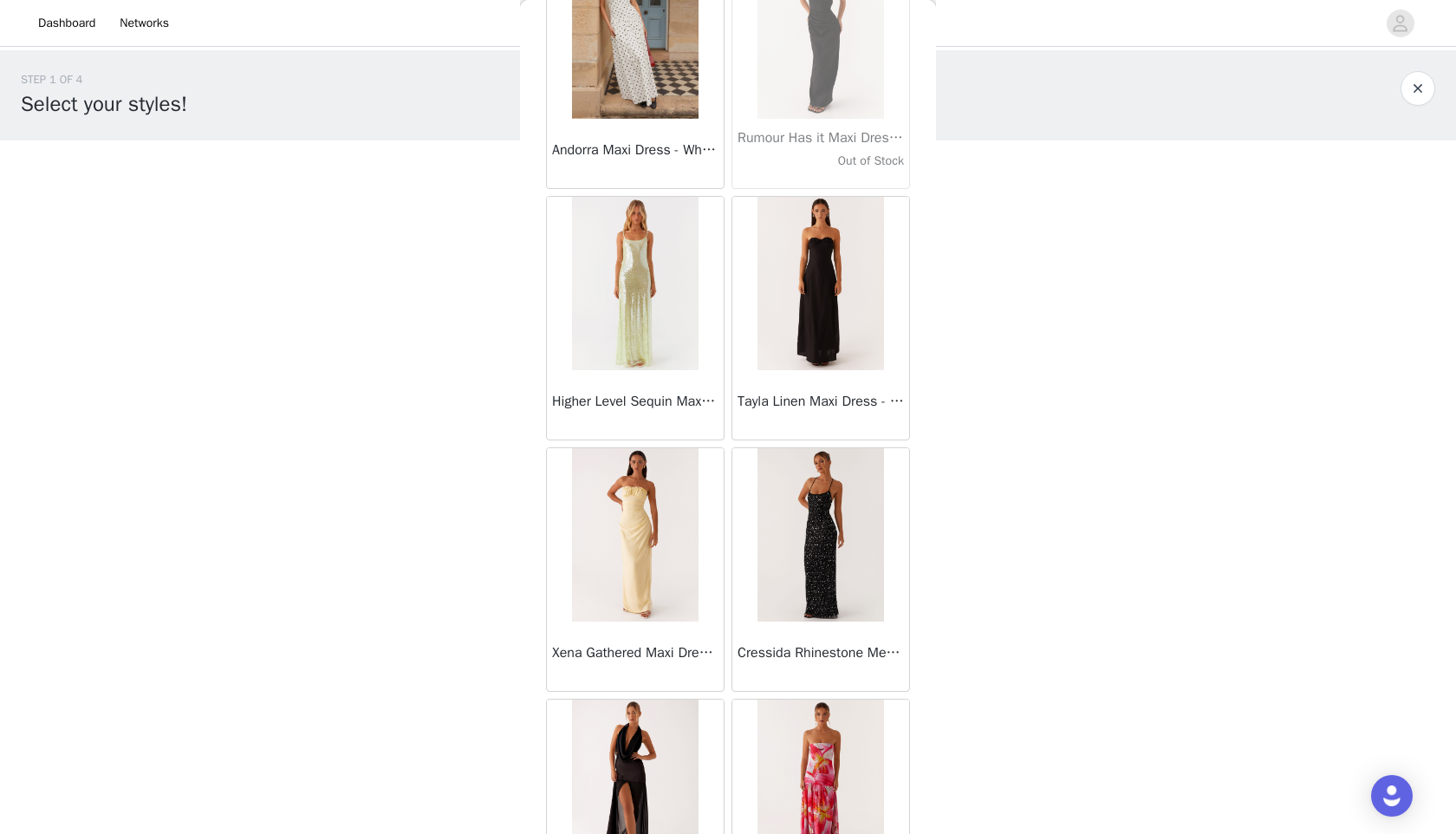 scroll, scrollTop: 12463, scrollLeft: 0, axis: vertical 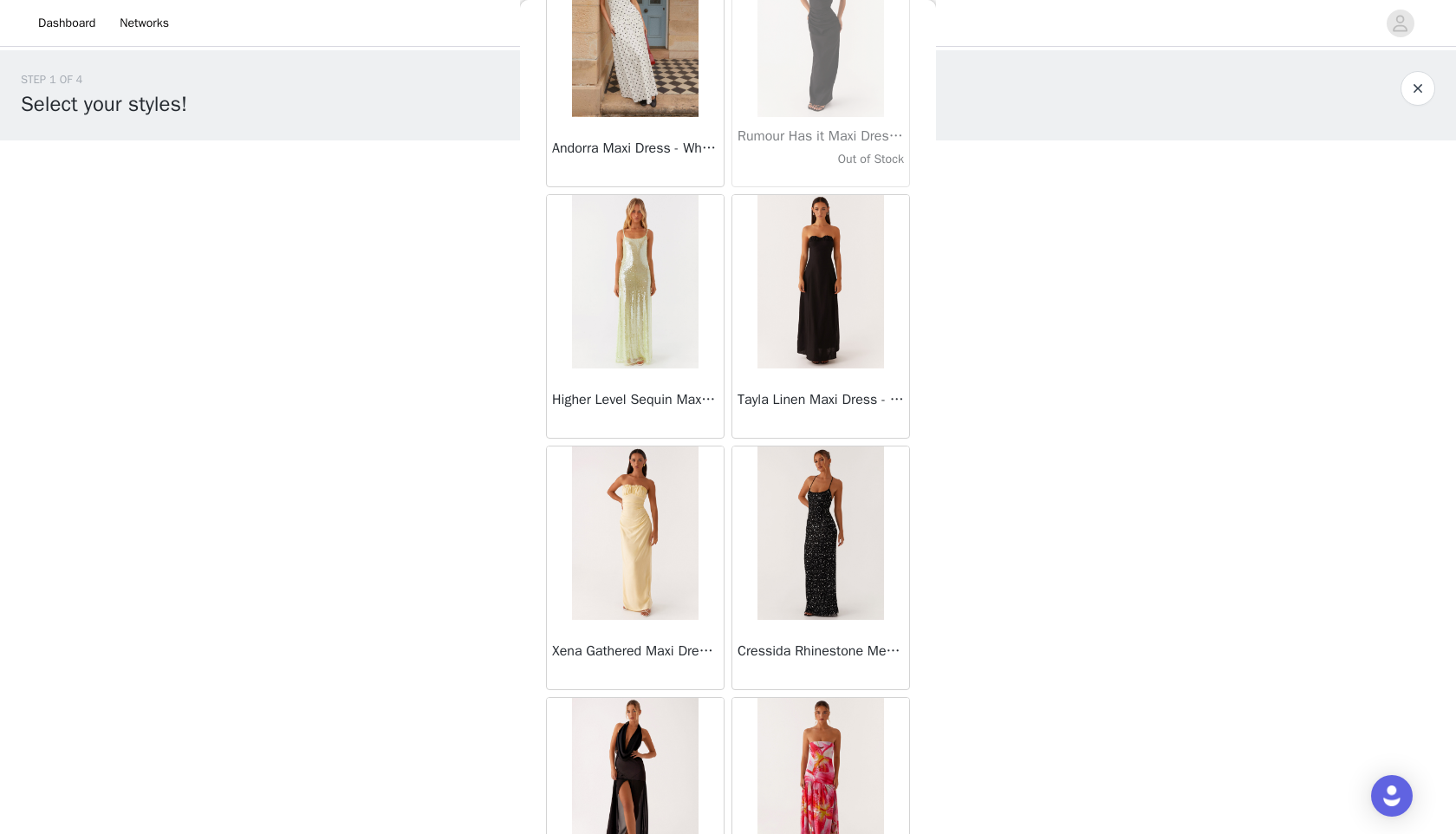 click on "Higher Level Sequin Maxi Dress - Mint" at bounding box center (635, 400) 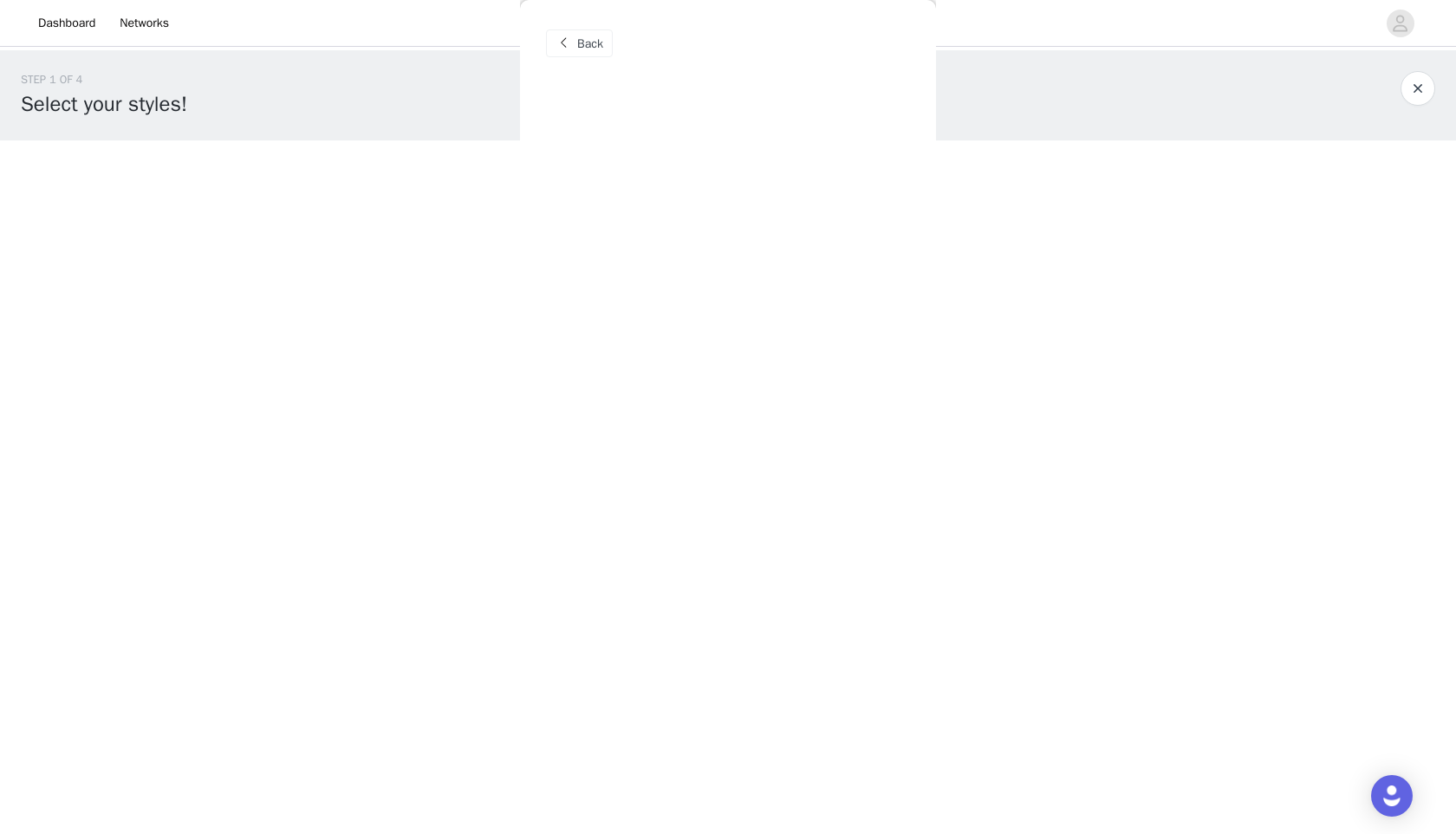 scroll, scrollTop: 0, scrollLeft: 0, axis: both 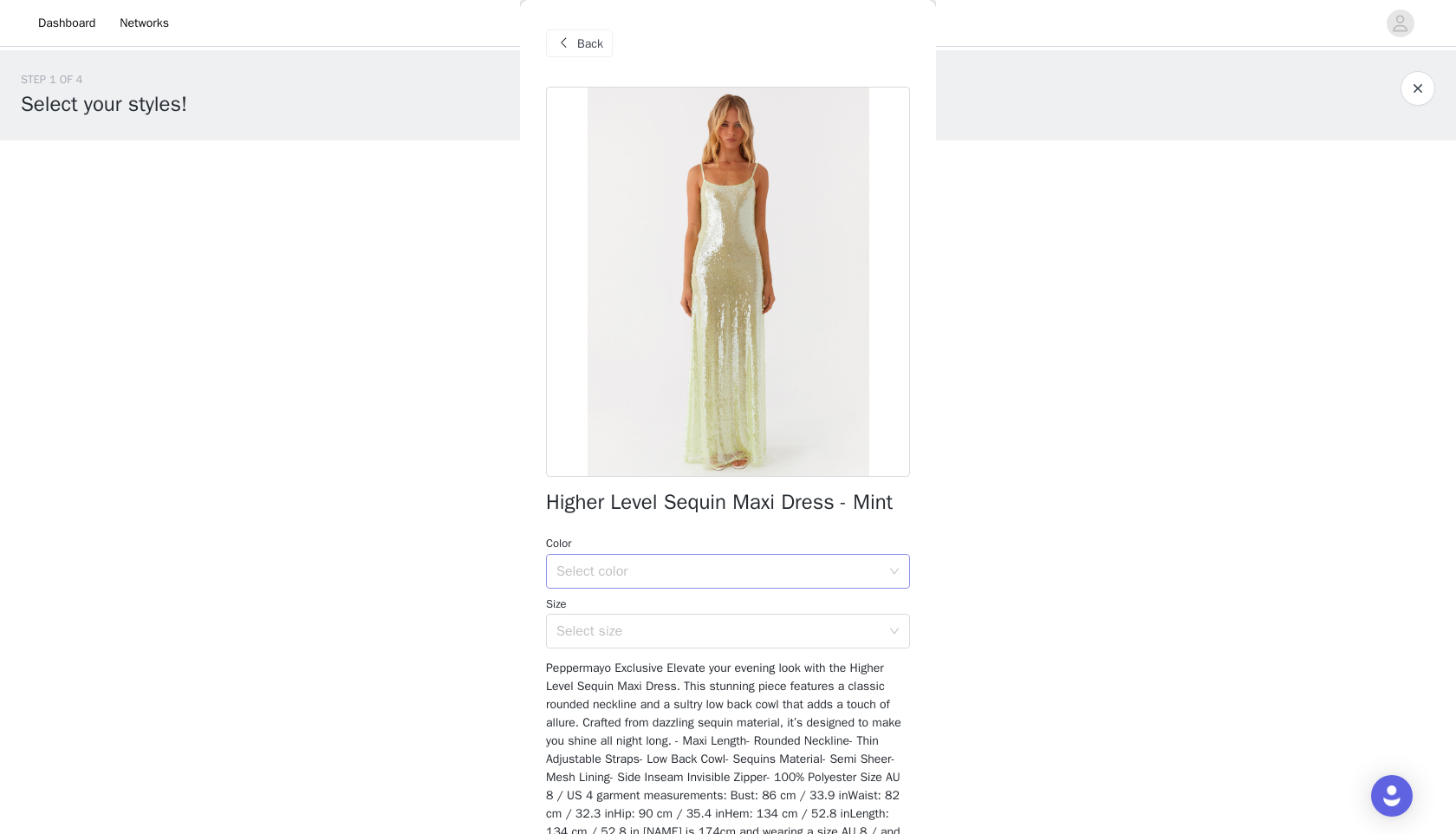 click on "Select color" at bounding box center [718, 571] 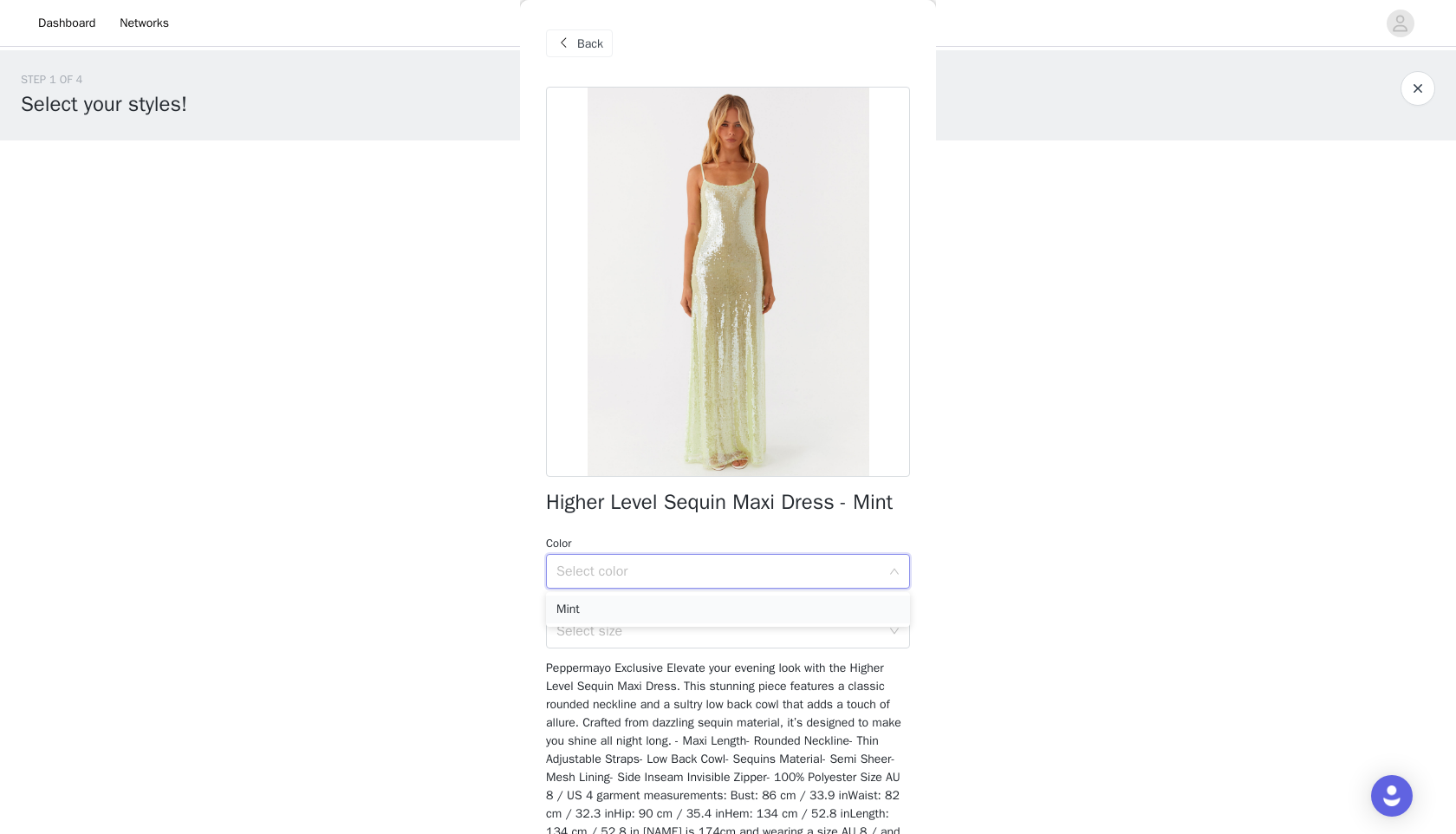 click on "Mint" at bounding box center [728, 609] 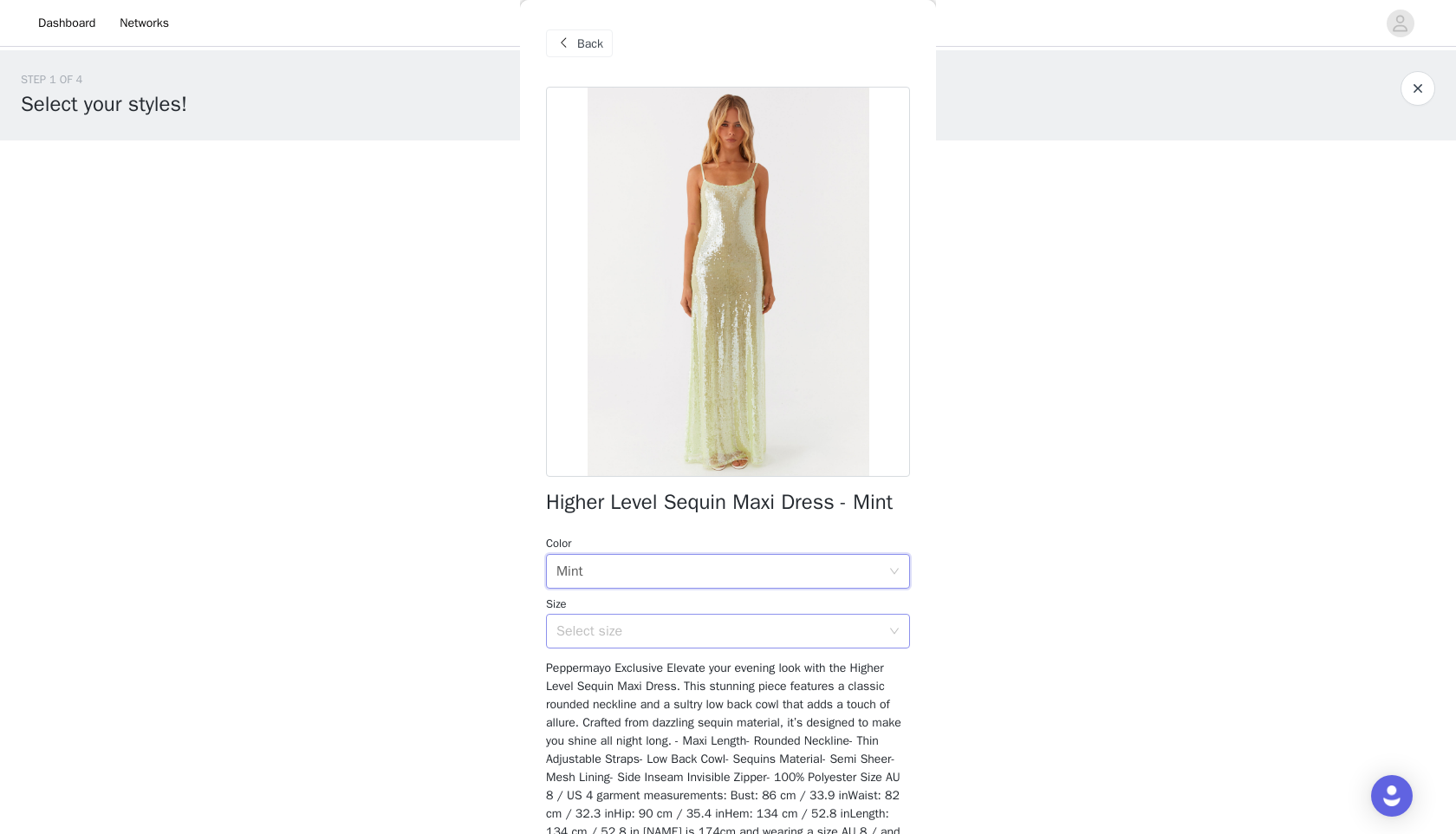 click on "Select size" at bounding box center [718, 631] 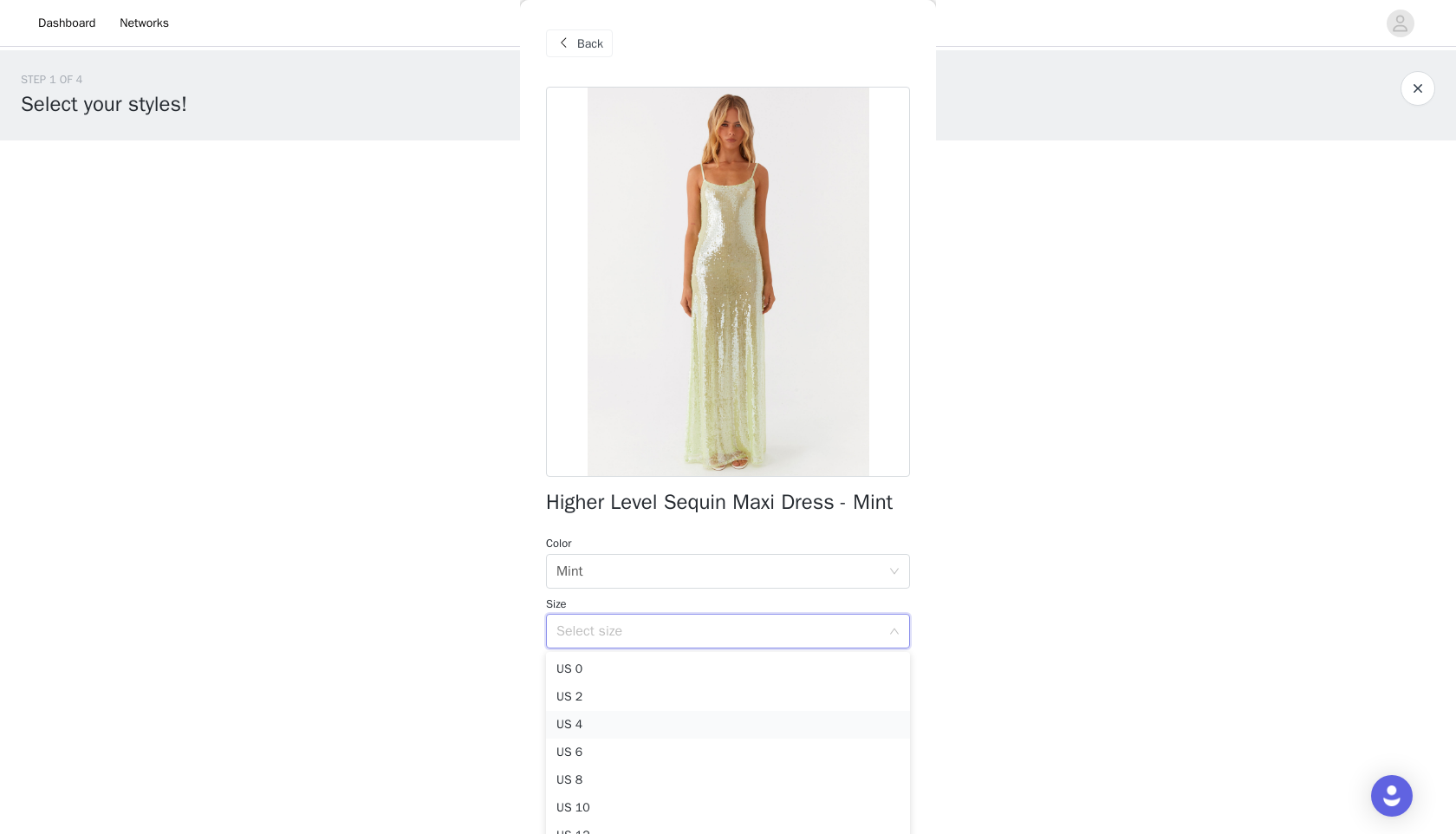 click on "US 4" at bounding box center (728, 725) 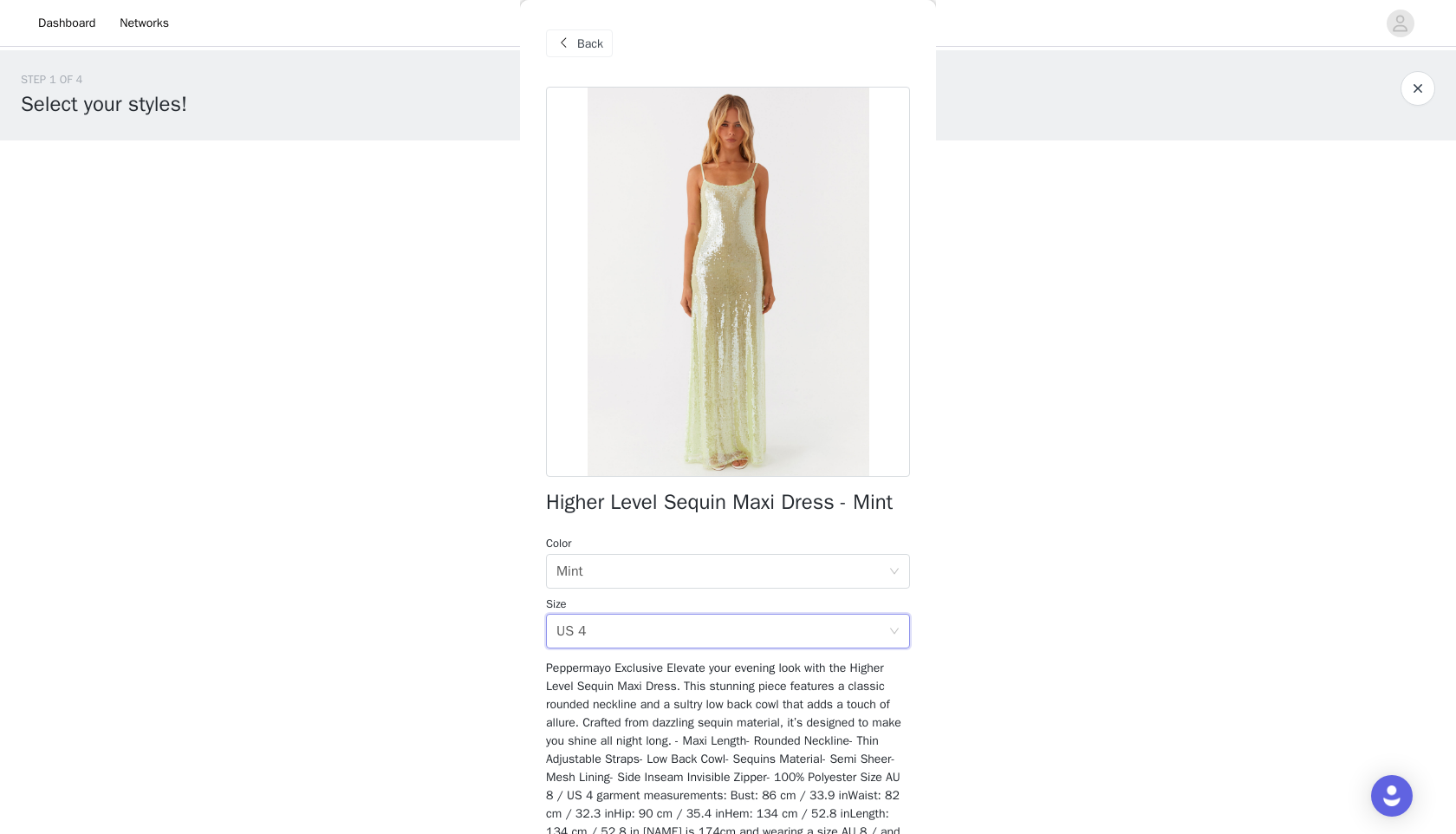 scroll, scrollTop: 98, scrollLeft: 0, axis: vertical 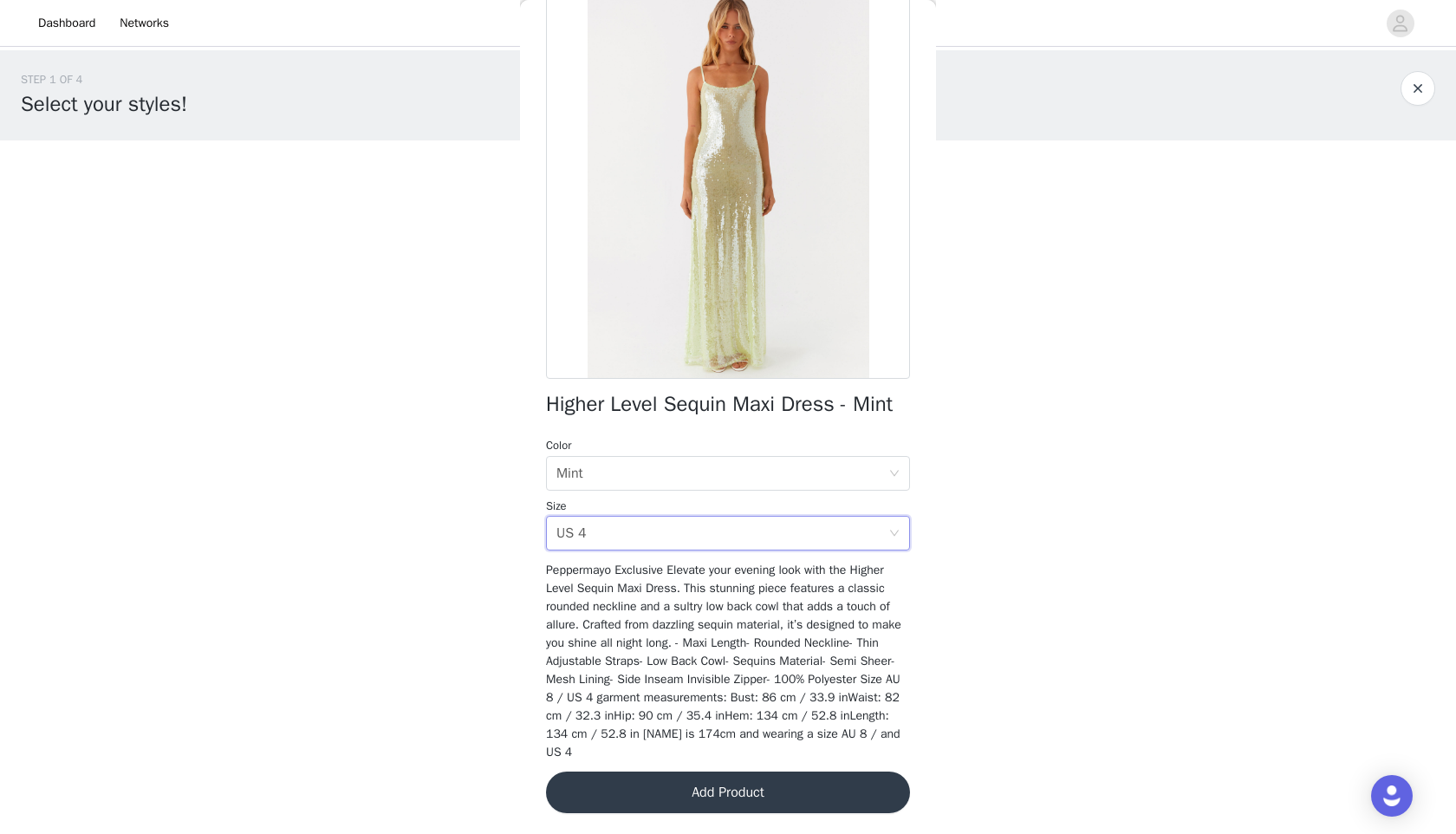 click on "Add Product" at bounding box center [728, 792] 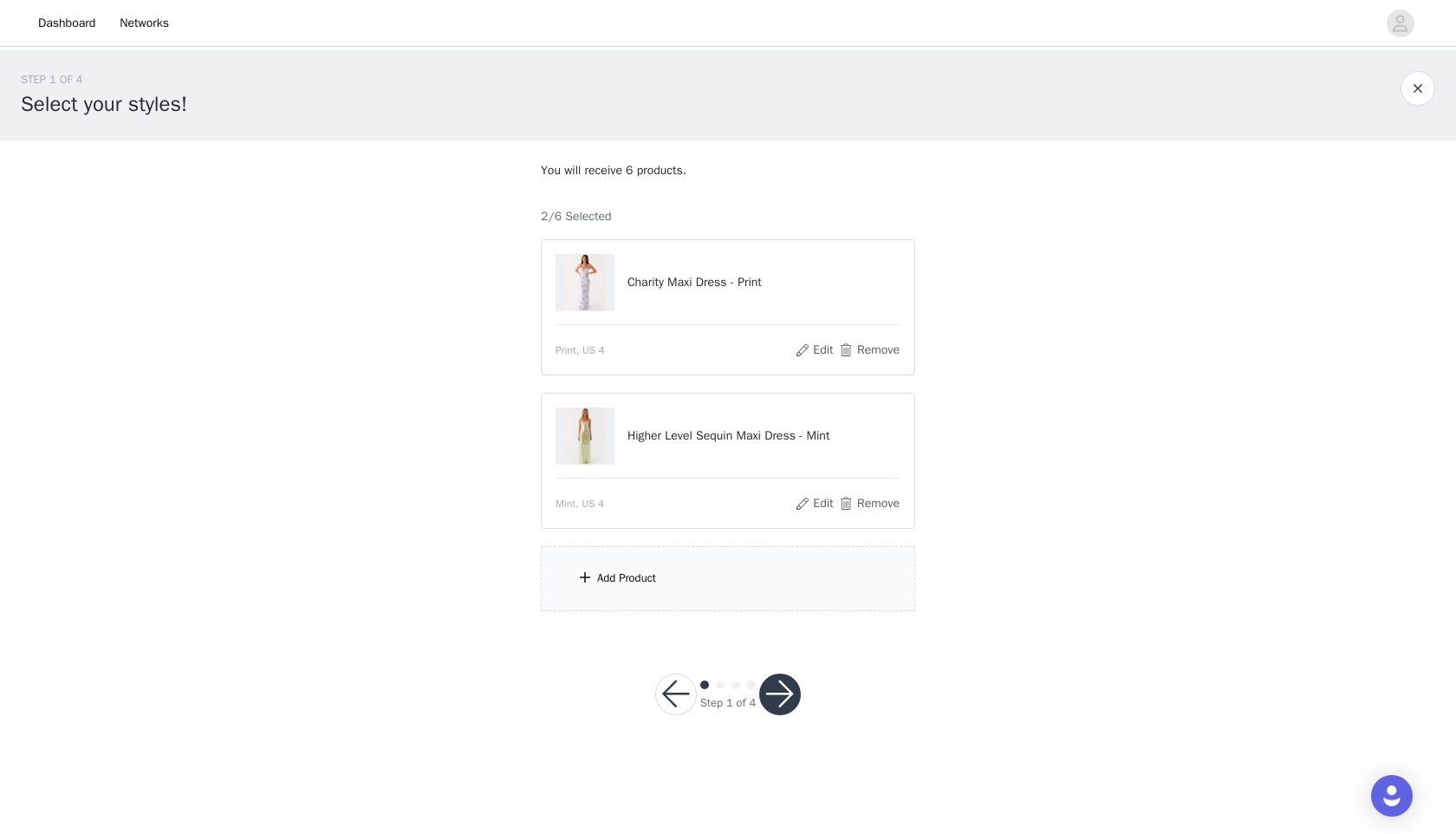 click on "Add Product" at bounding box center [728, 578] 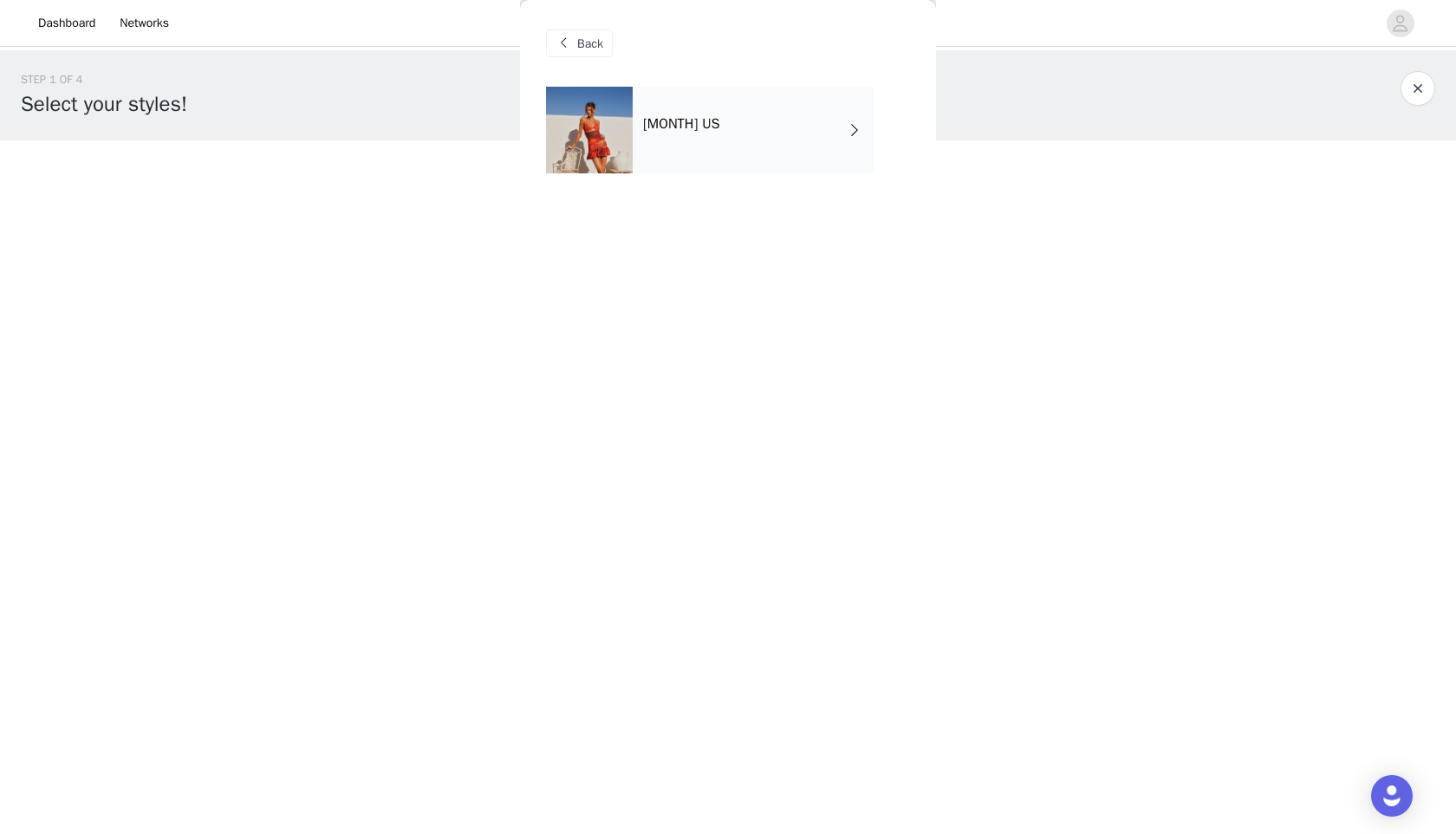 click on "[MONTH] US" at bounding box center [753, 130] 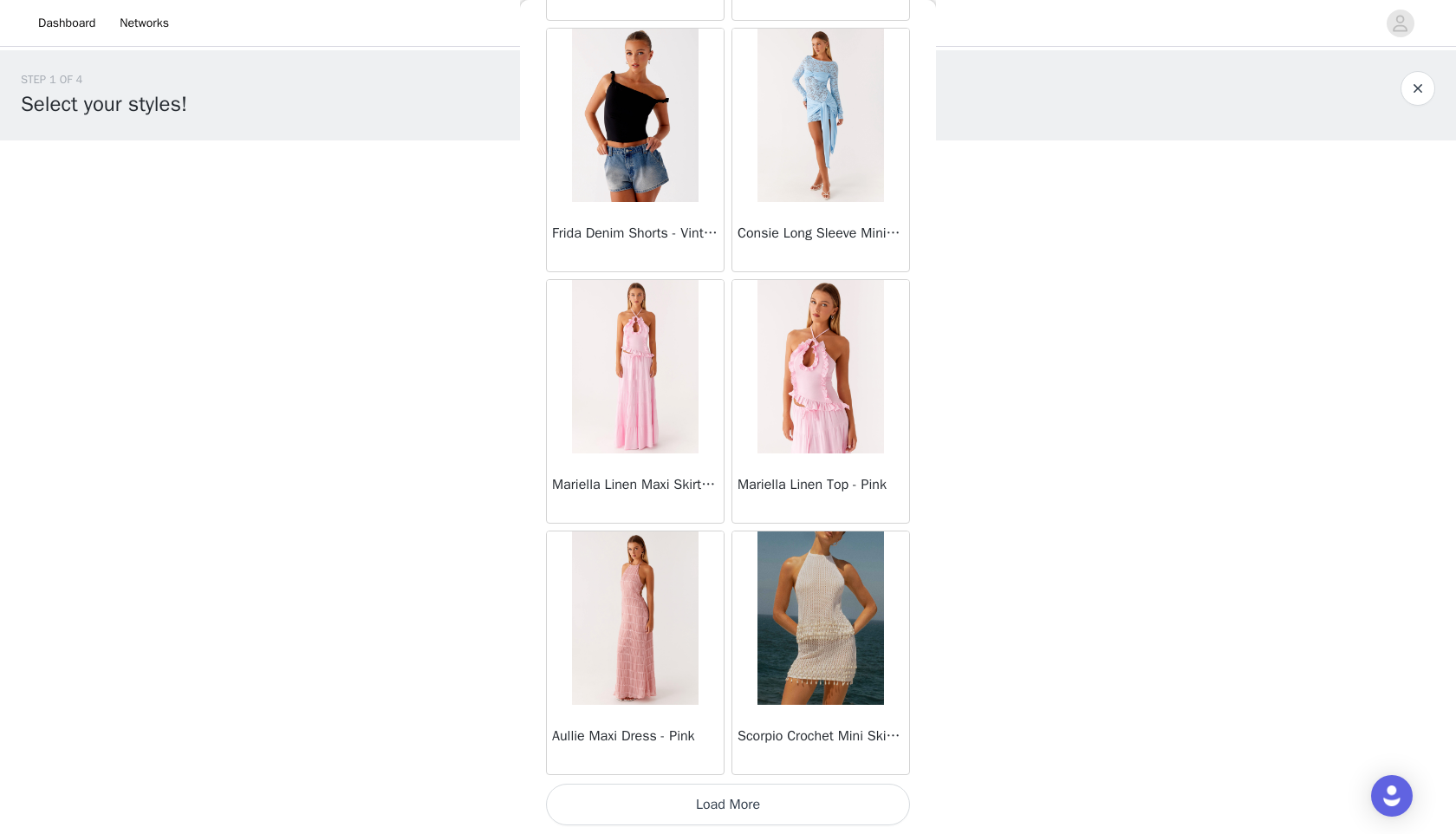 click on "Load More" at bounding box center (728, 805) 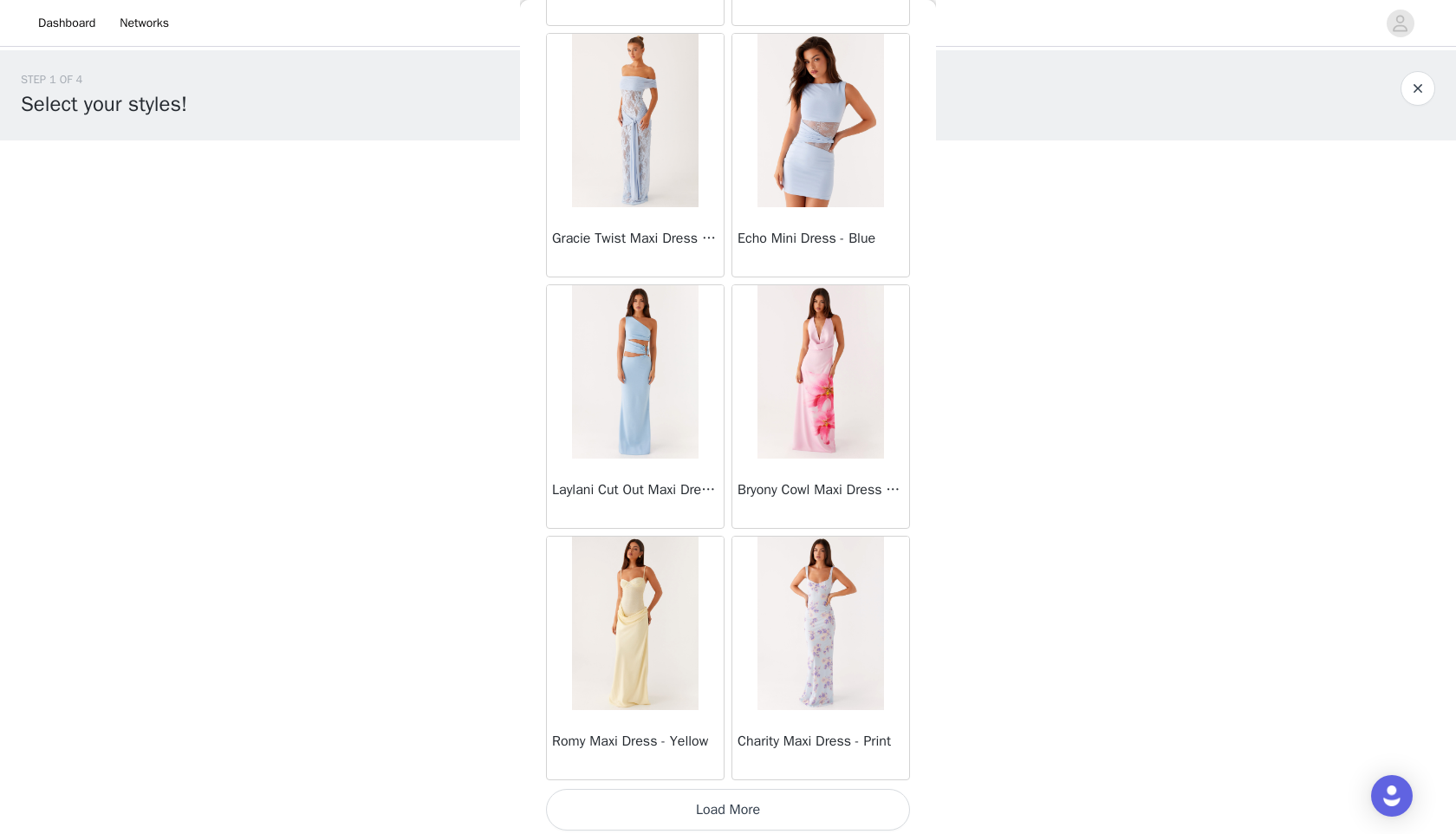 scroll, scrollTop: 4333, scrollLeft: 0, axis: vertical 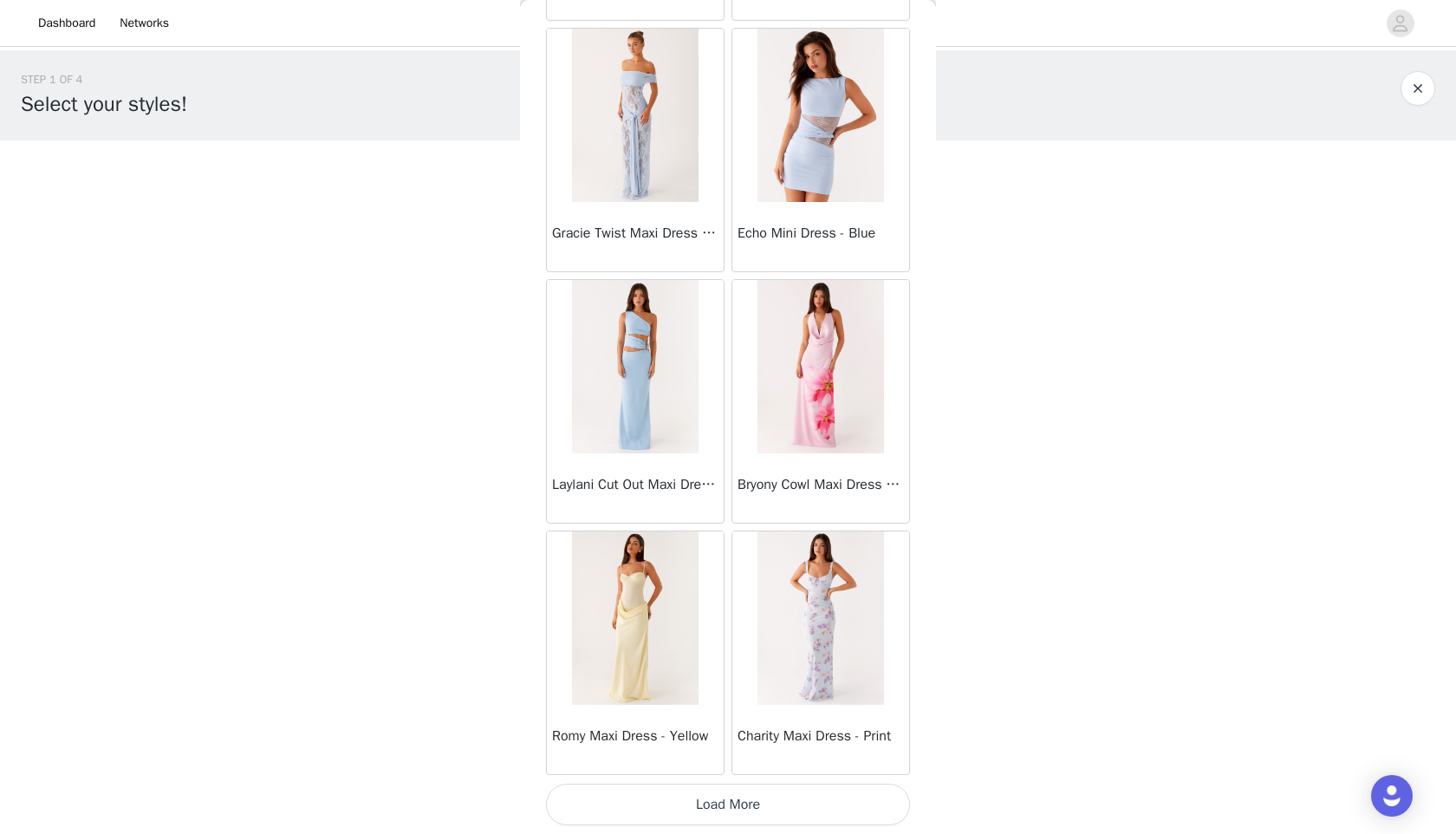 click on "Load More" at bounding box center (728, 805) 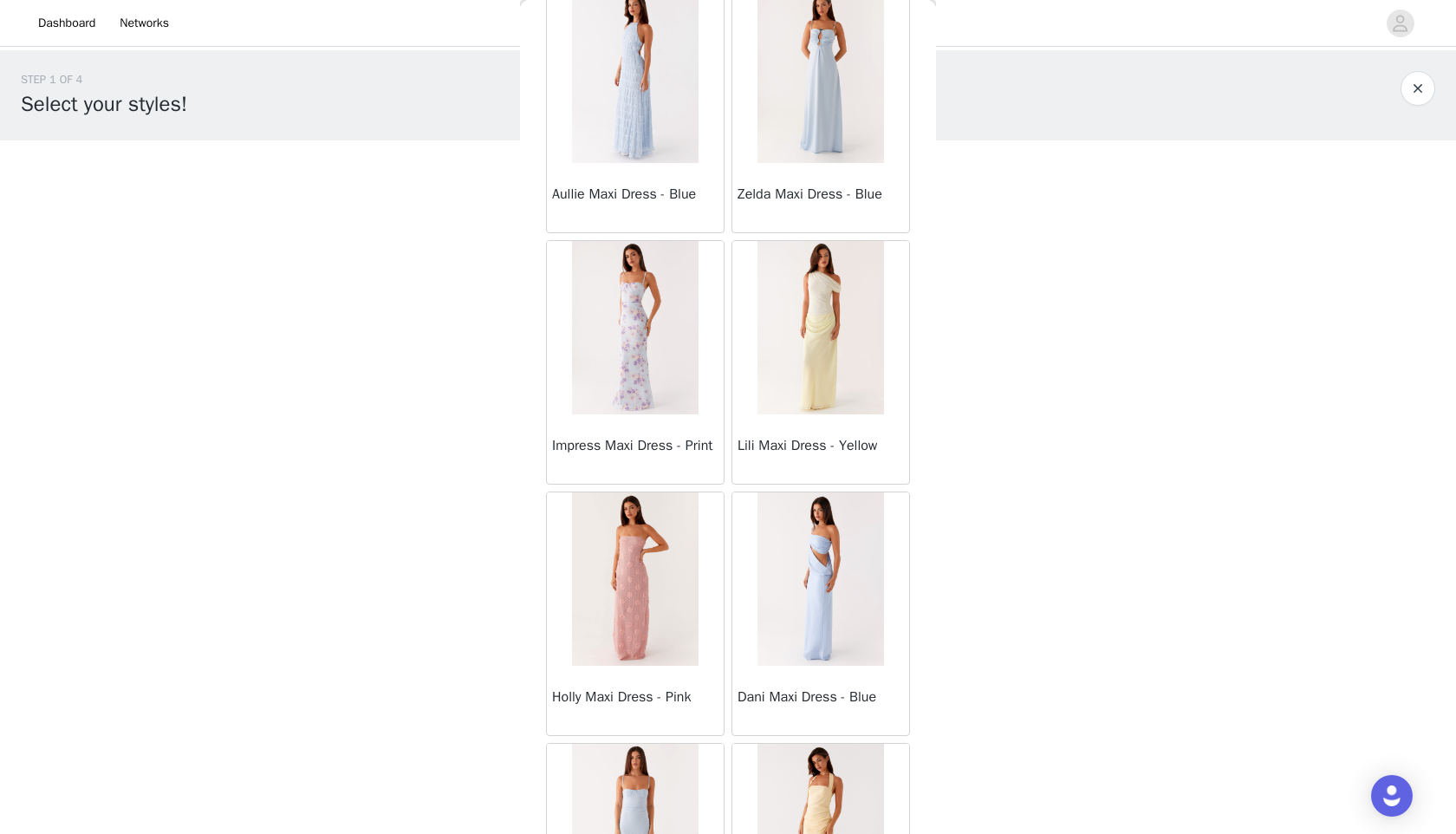 scroll, scrollTop: 6847, scrollLeft: 0, axis: vertical 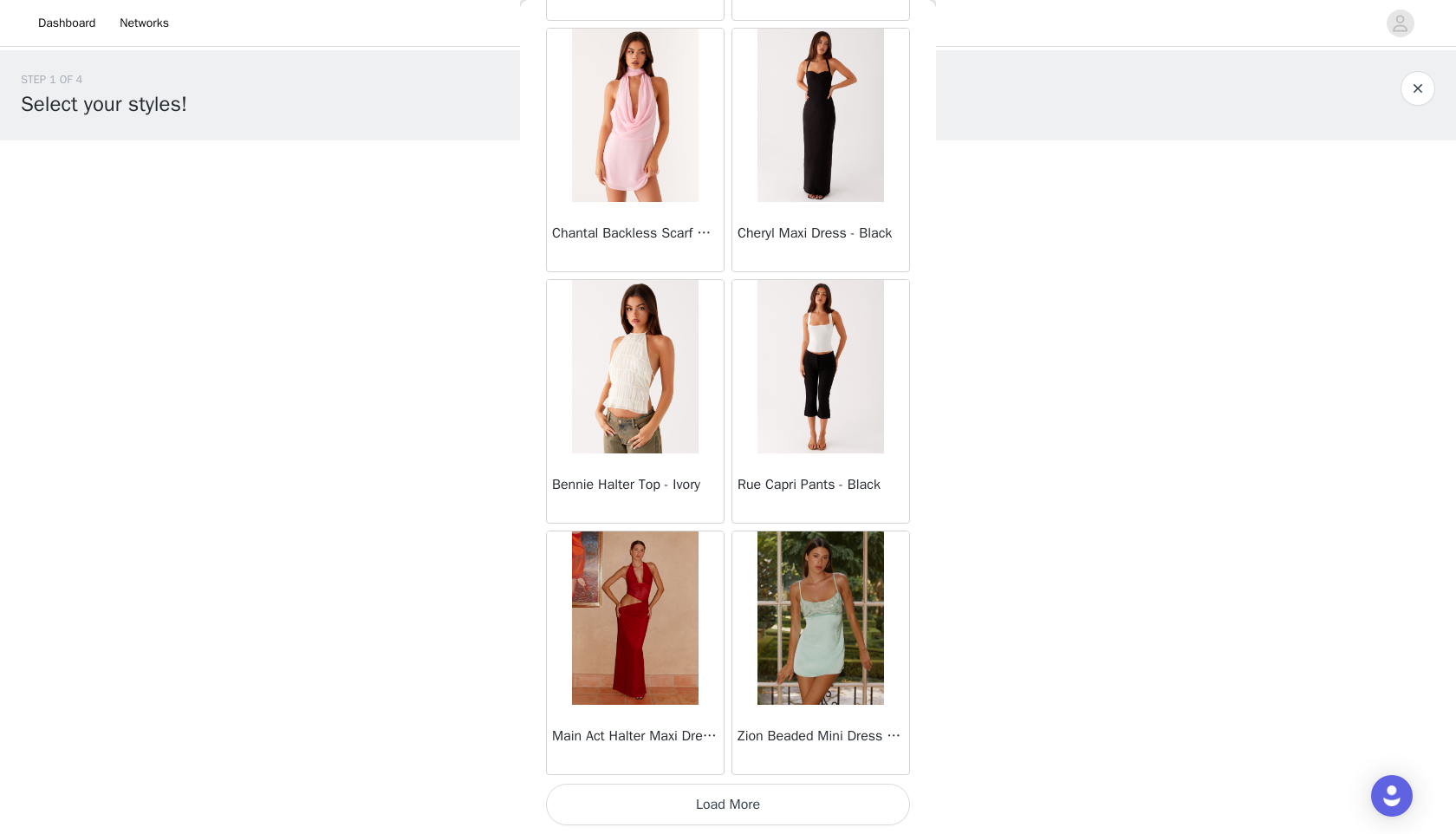 click on "Load More" at bounding box center (728, 805) 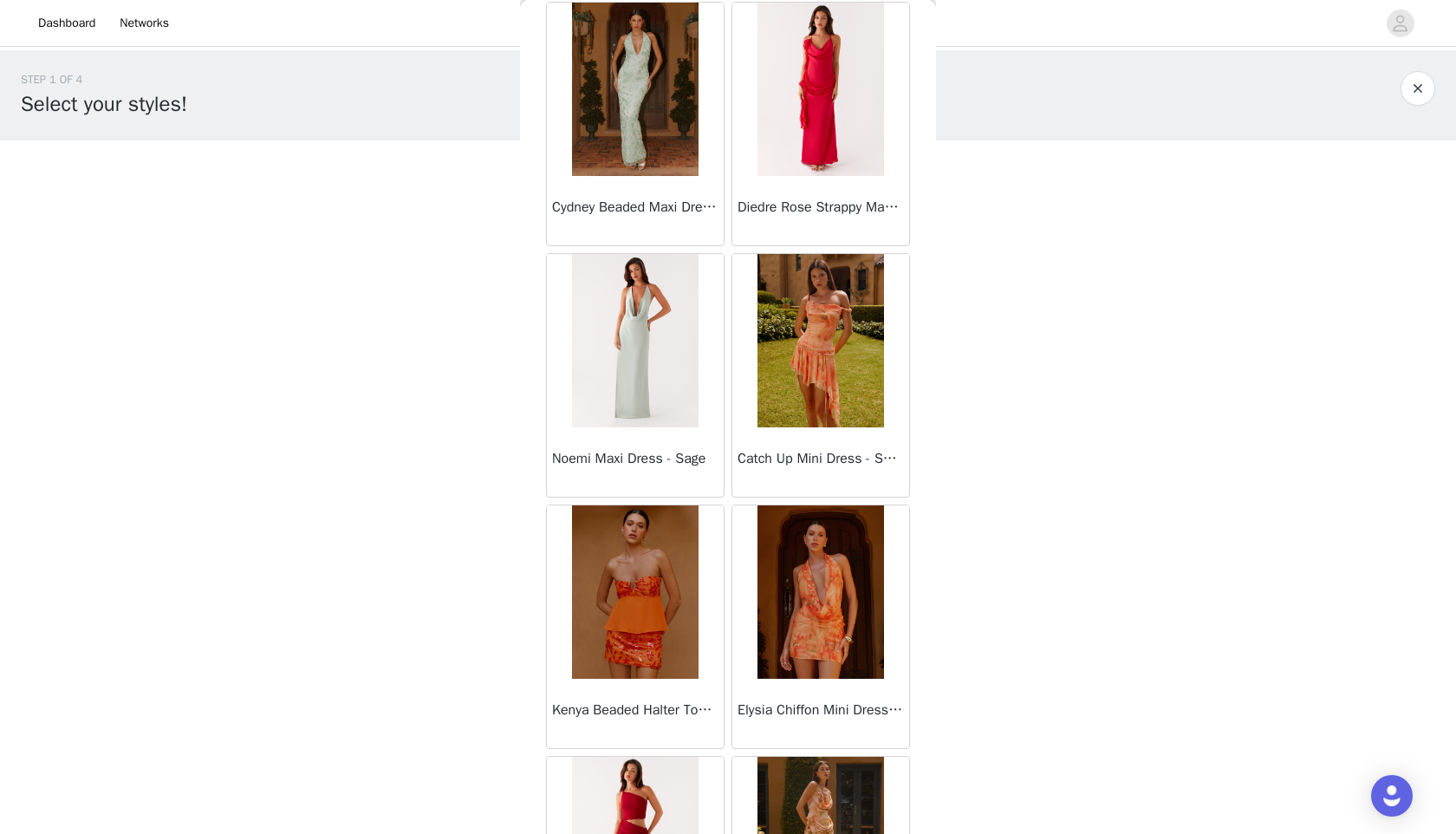scroll, scrollTop: 9361, scrollLeft: 0, axis: vertical 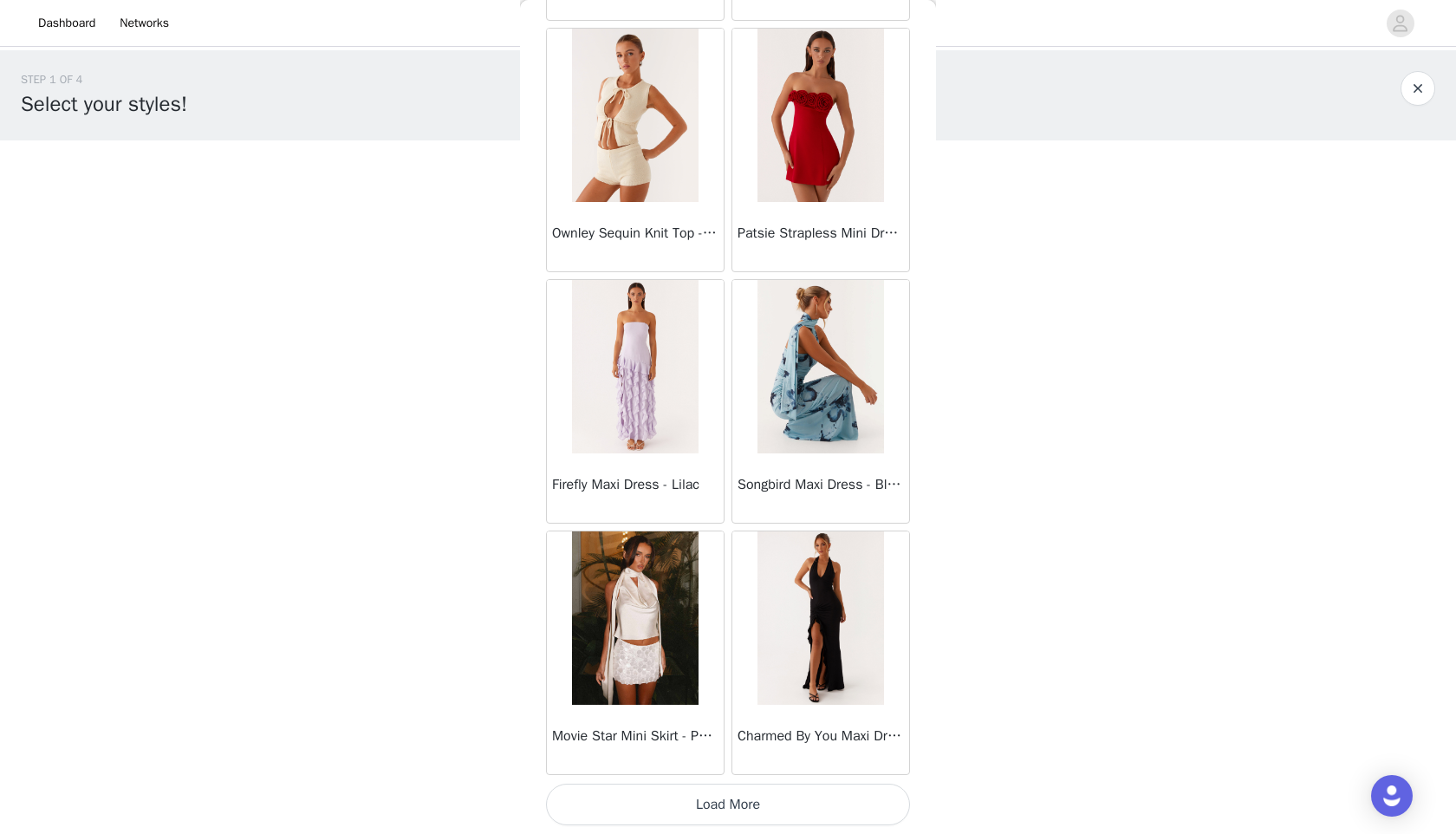 click on "Load More" at bounding box center (728, 805) 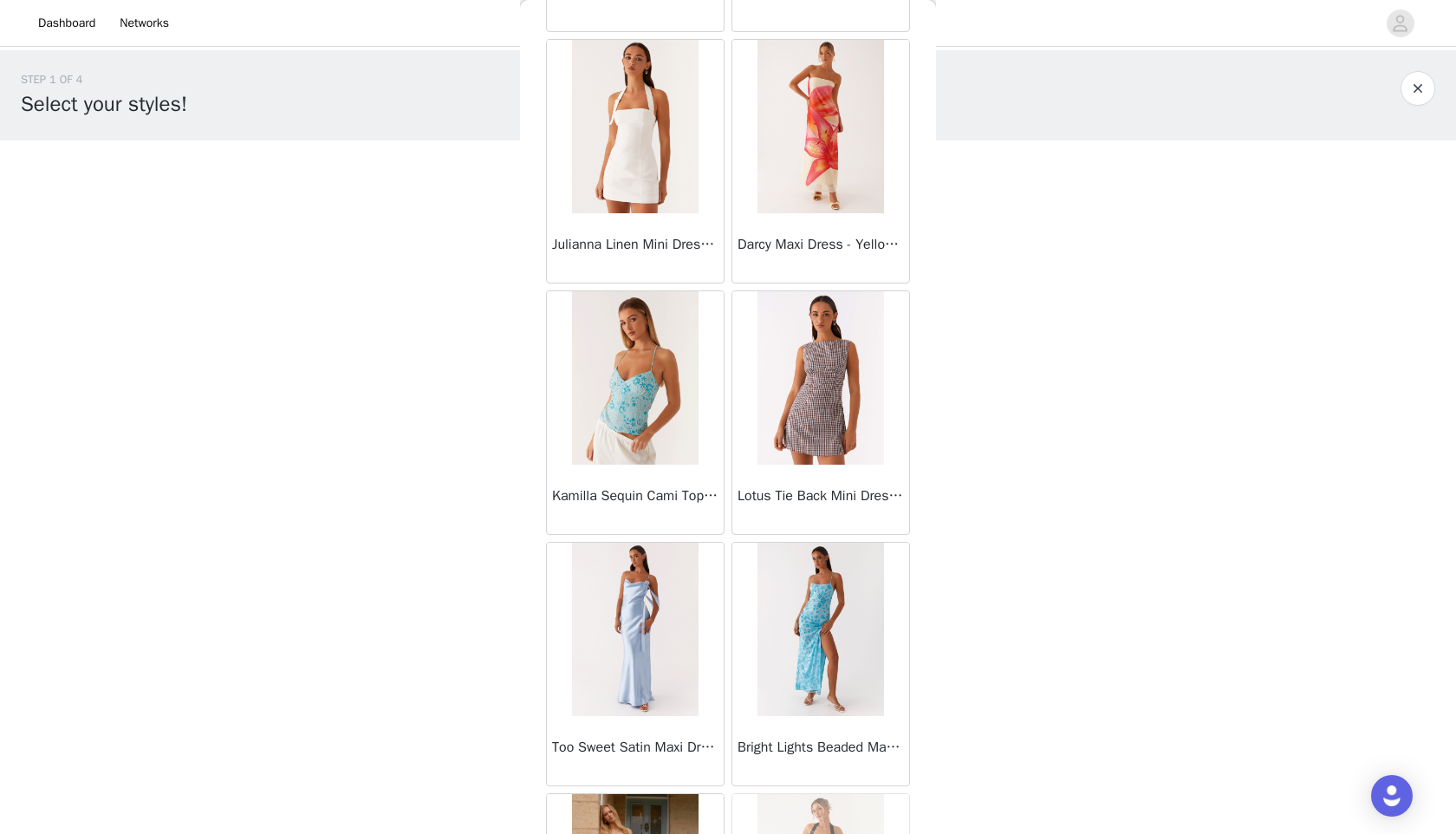 scroll, scrollTop: 11875, scrollLeft: 0, axis: vertical 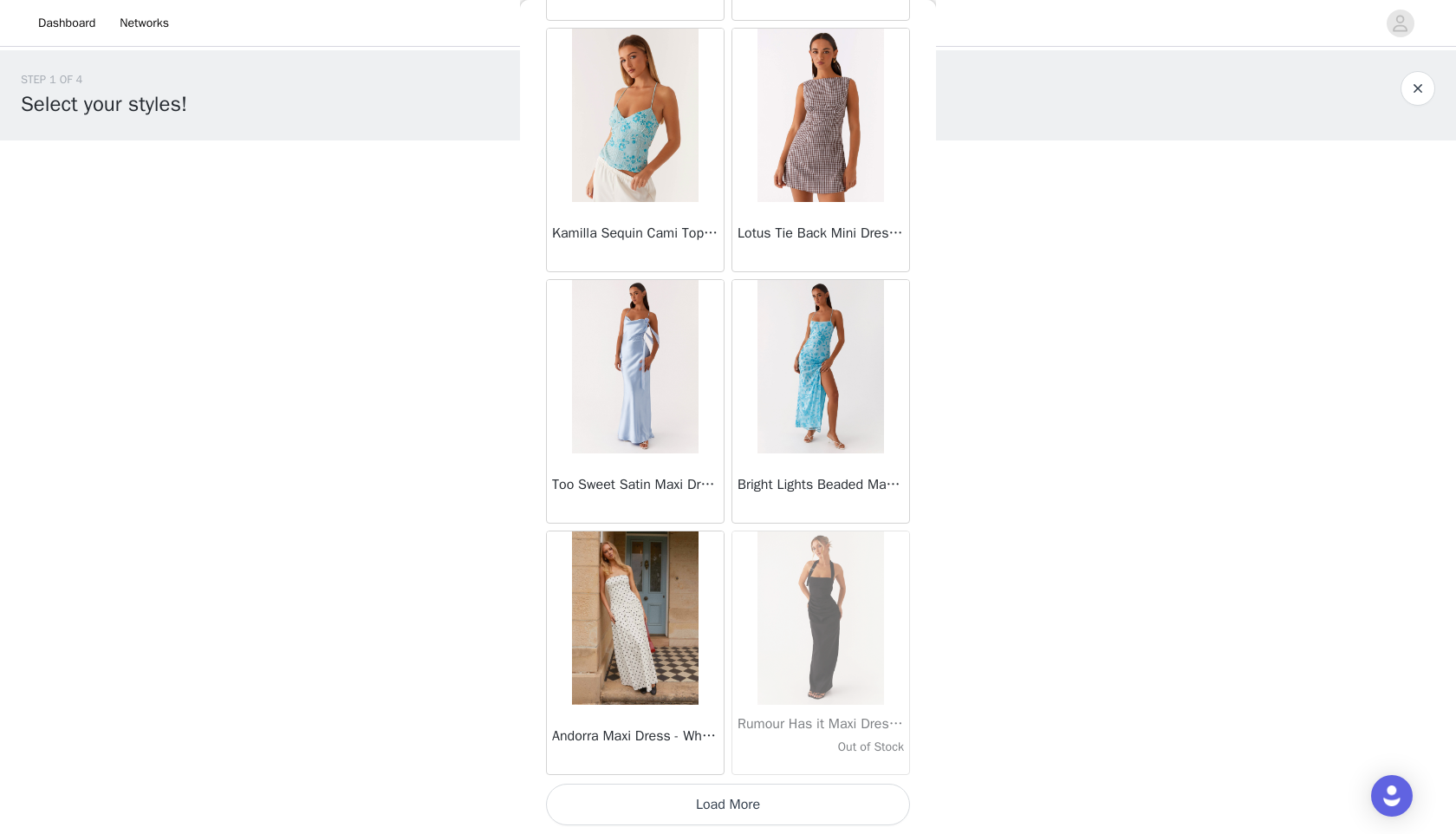 click on "Load More" at bounding box center [728, 805] 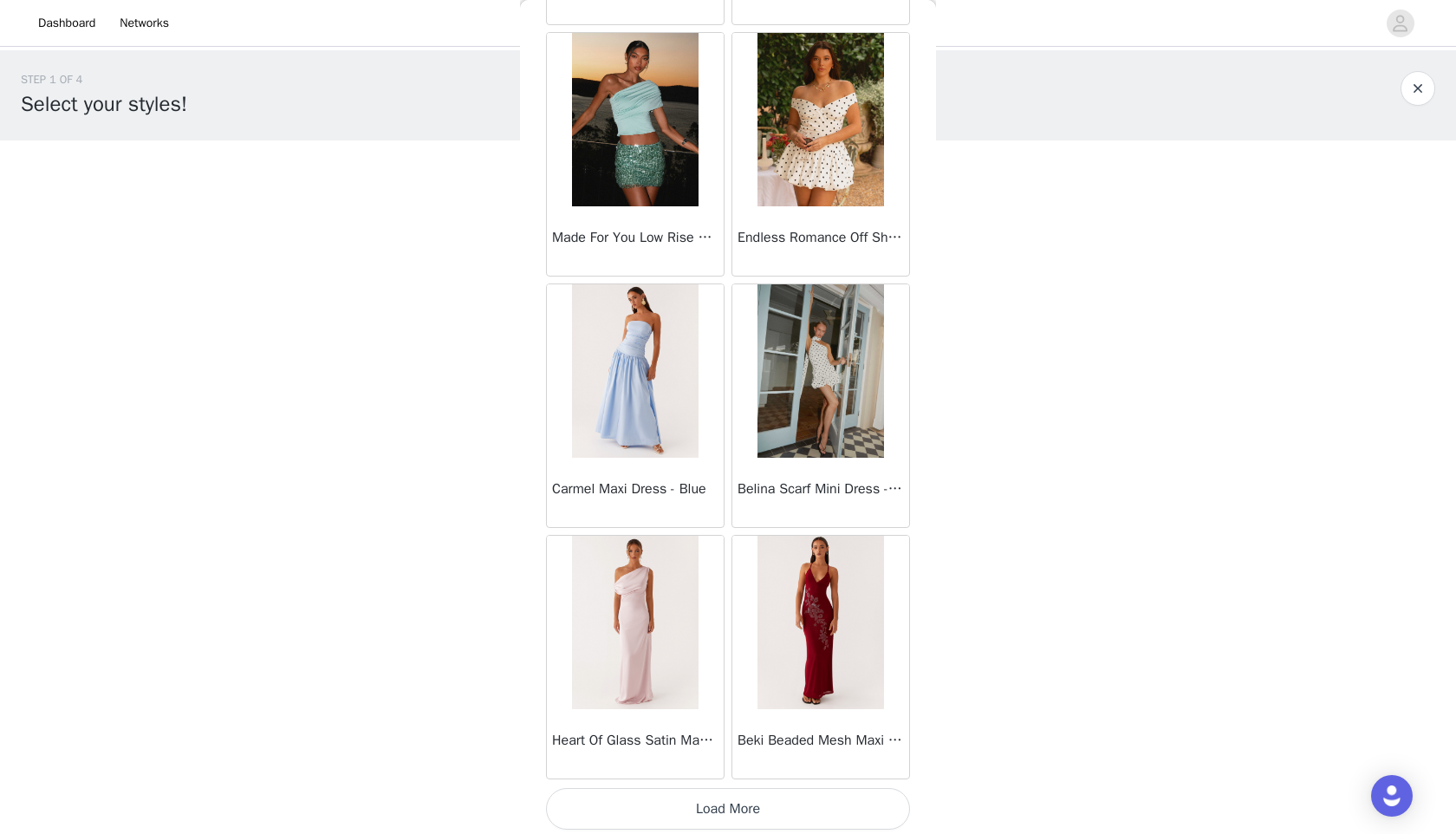 scroll, scrollTop: 14390, scrollLeft: 0, axis: vertical 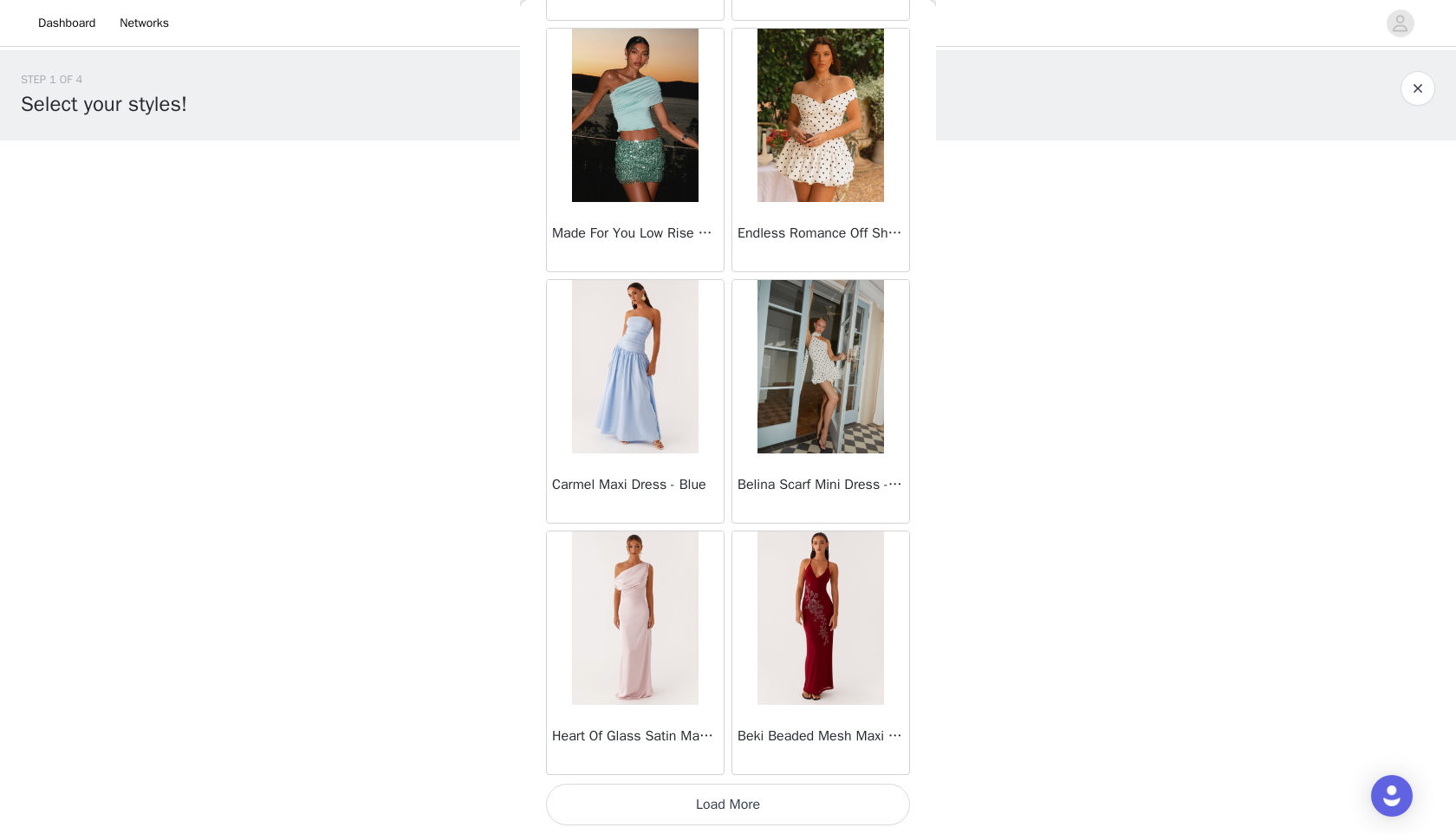 click at bounding box center (820, 618) 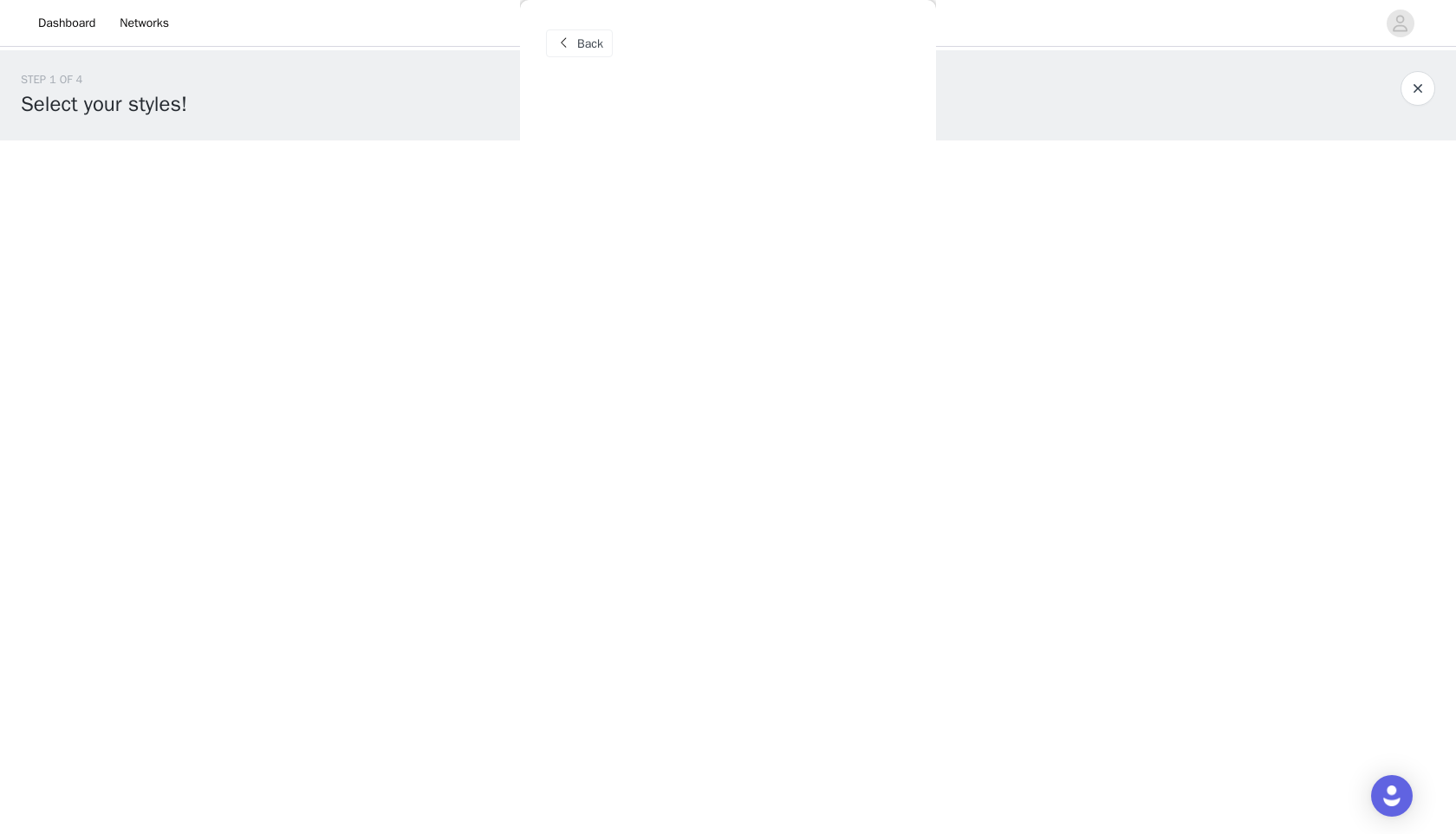 scroll, scrollTop: 0, scrollLeft: 0, axis: both 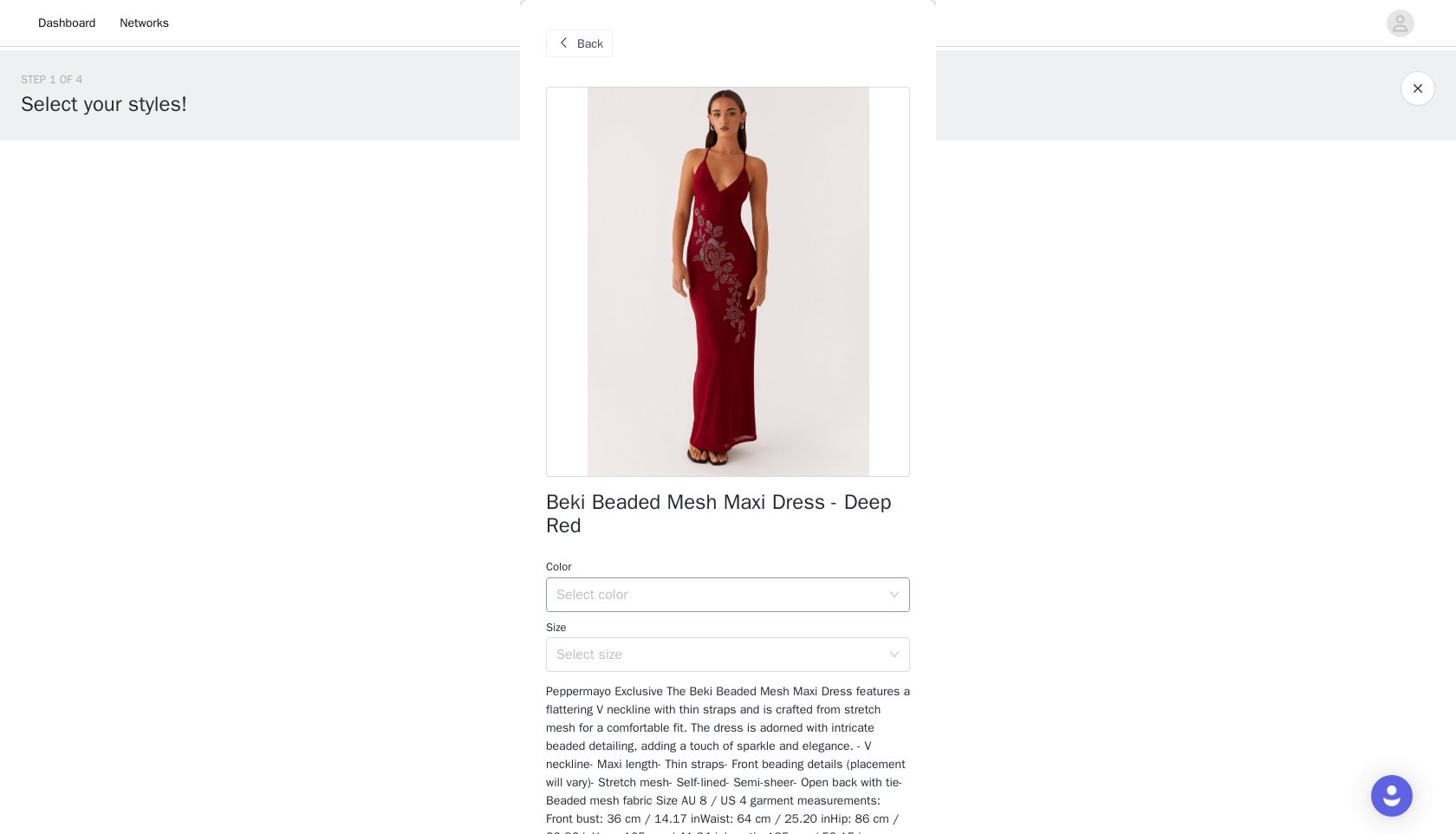 click on "Select color" at bounding box center [718, 595] 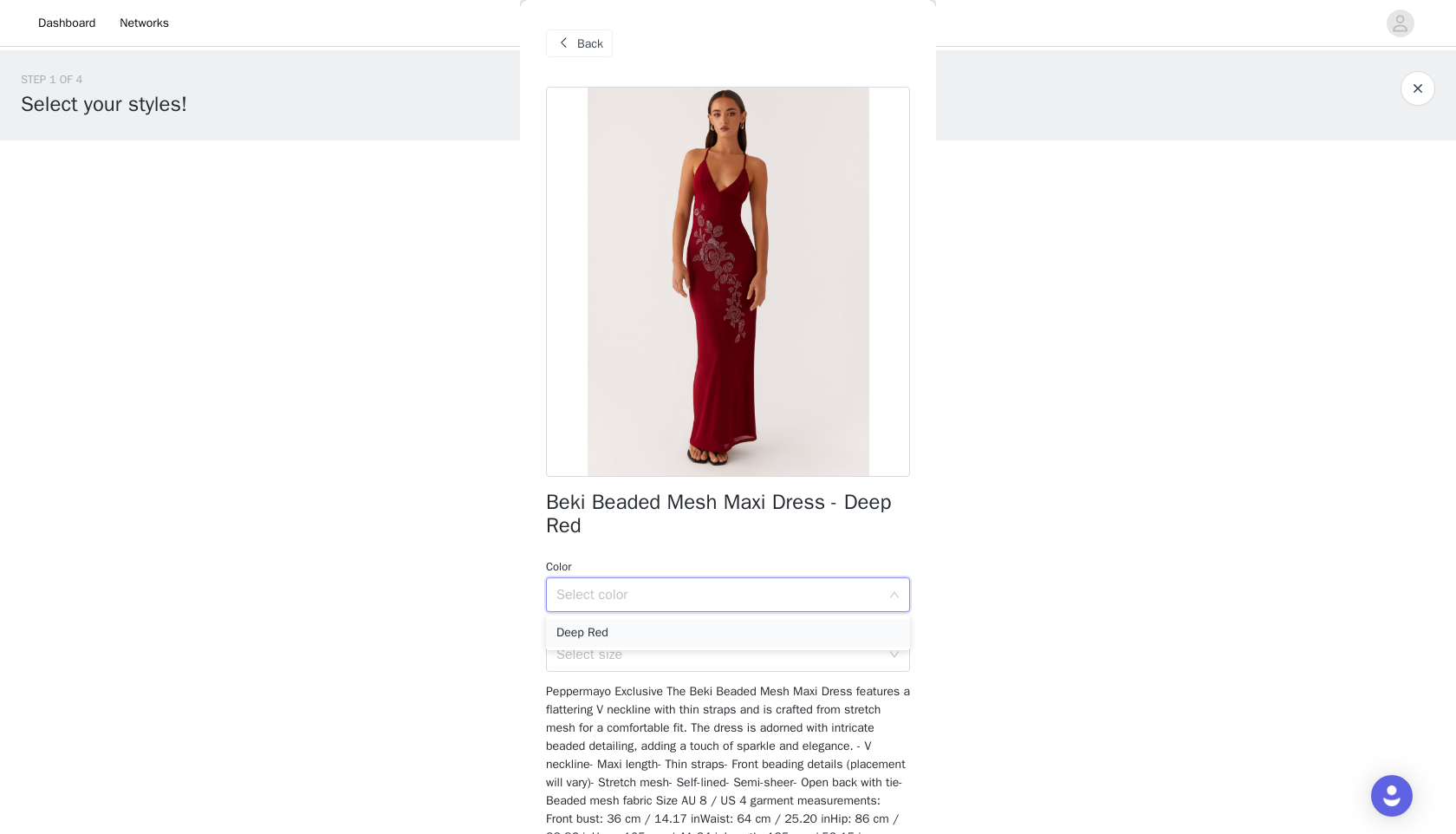 click on "Deep Red" at bounding box center [728, 633] 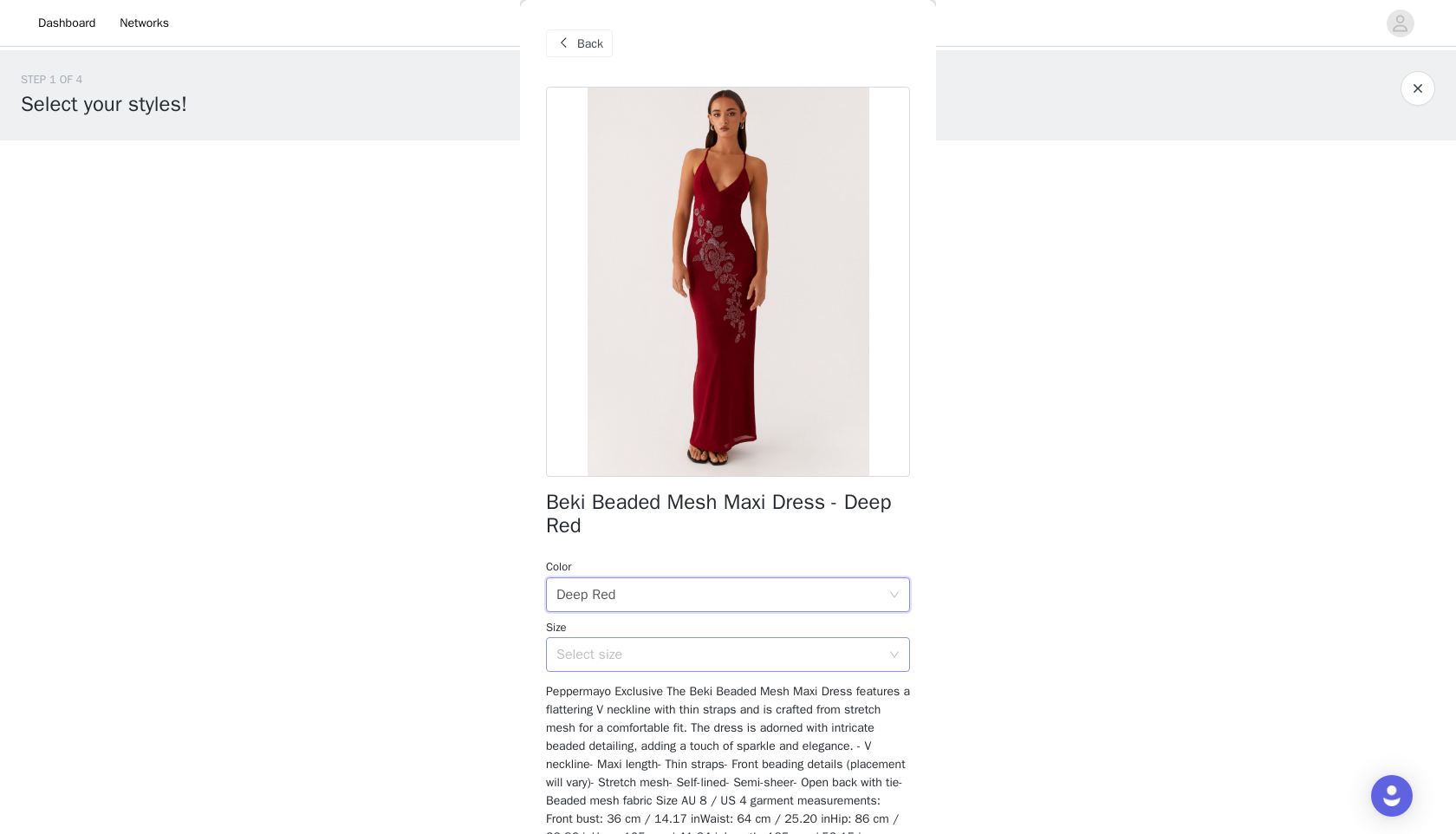 click on "Select size" at bounding box center [718, 655] 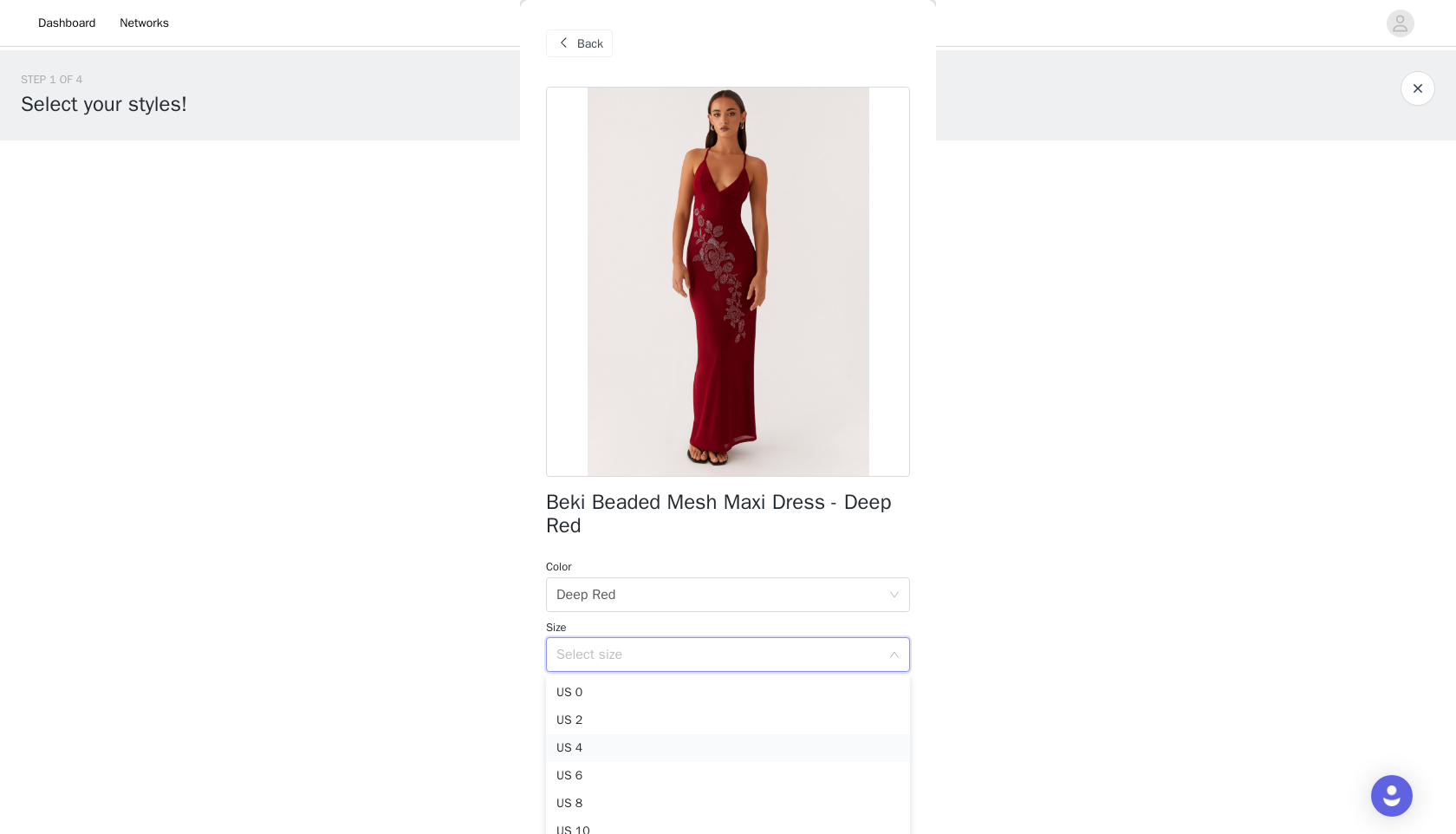 click on "US 4" at bounding box center [728, 748] 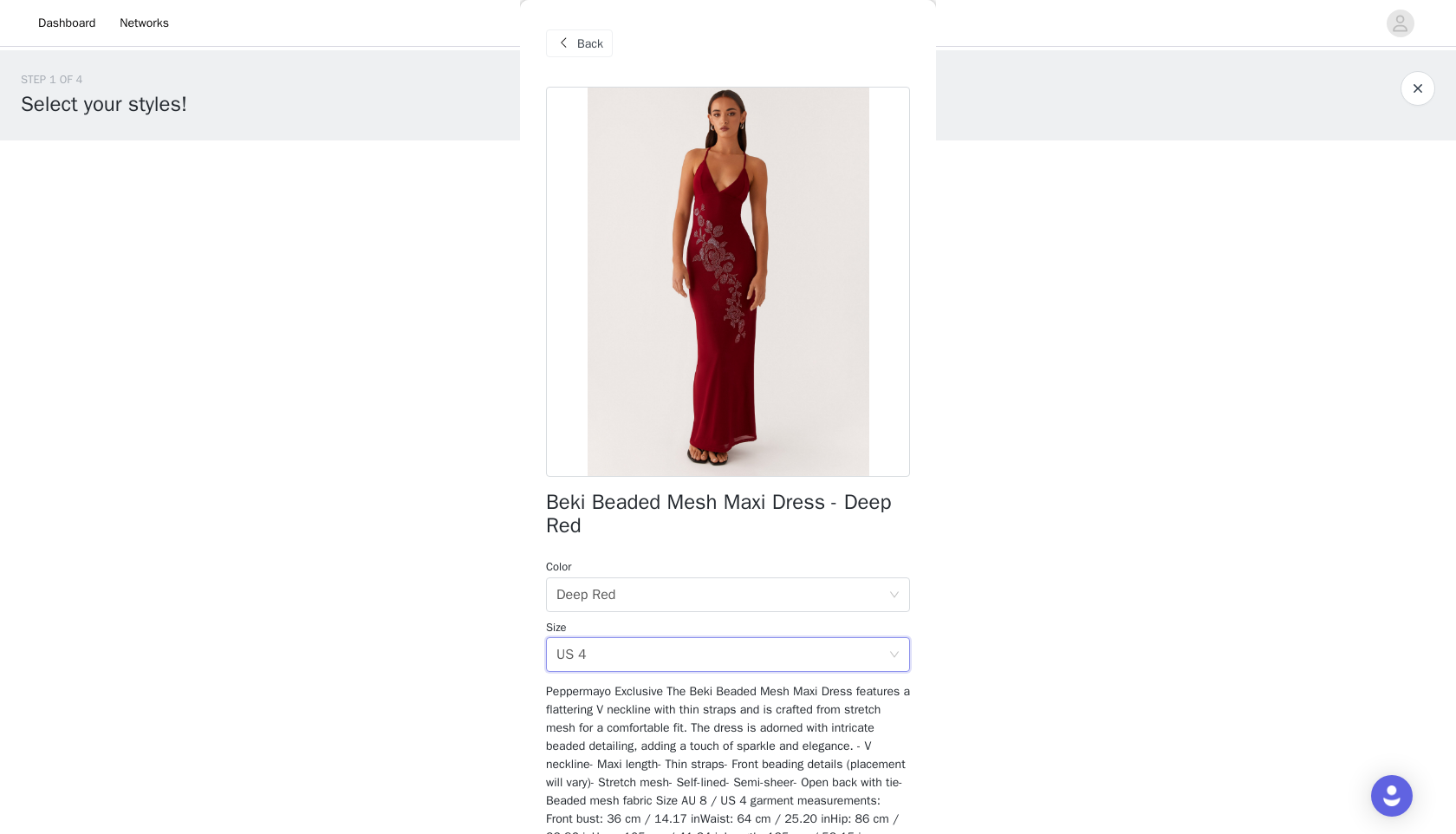 scroll, scrollTop: 121, scrollLeft: 0, axis: vertical 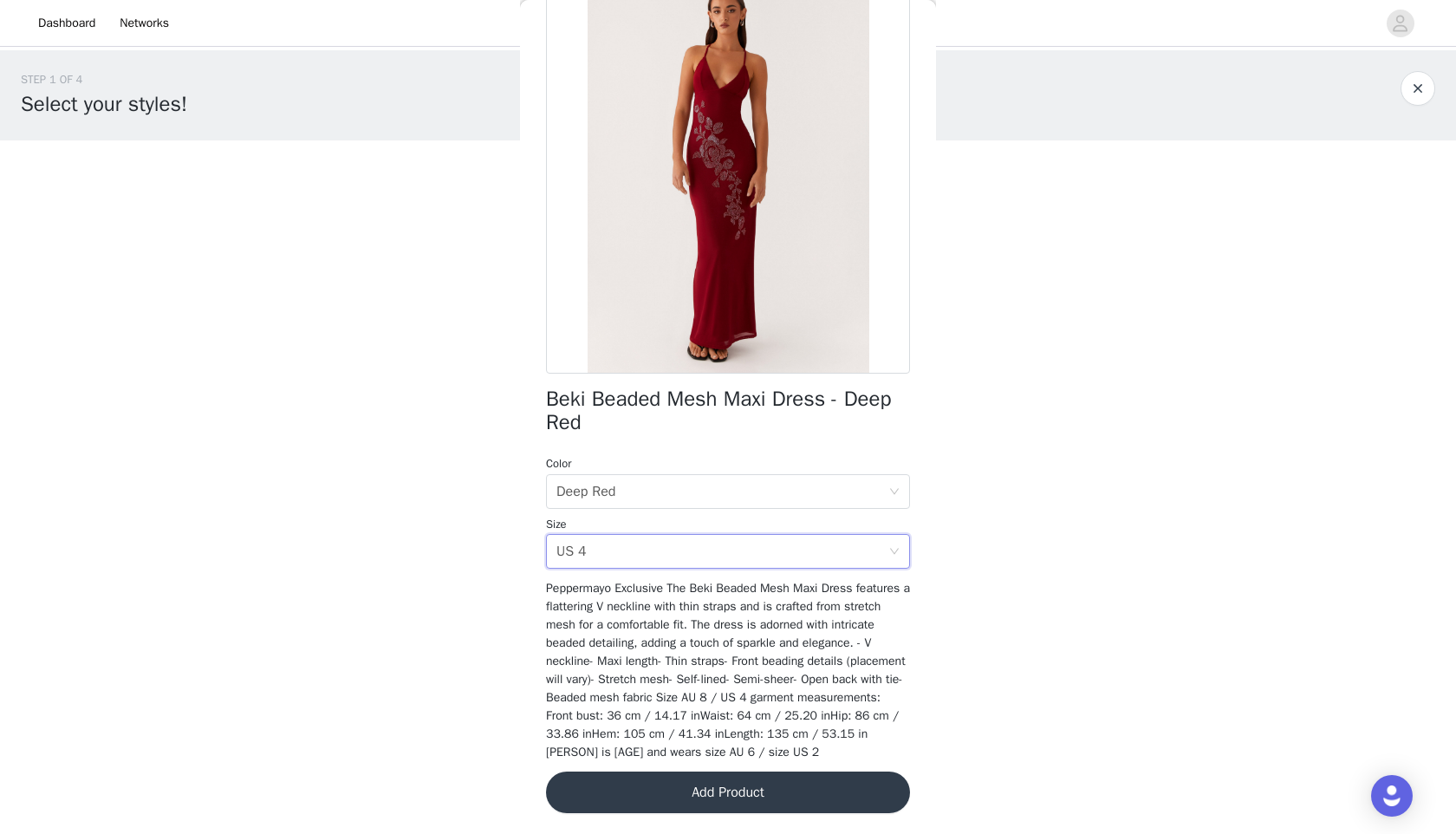click on "Add Product" at bounding box center [728, 792] 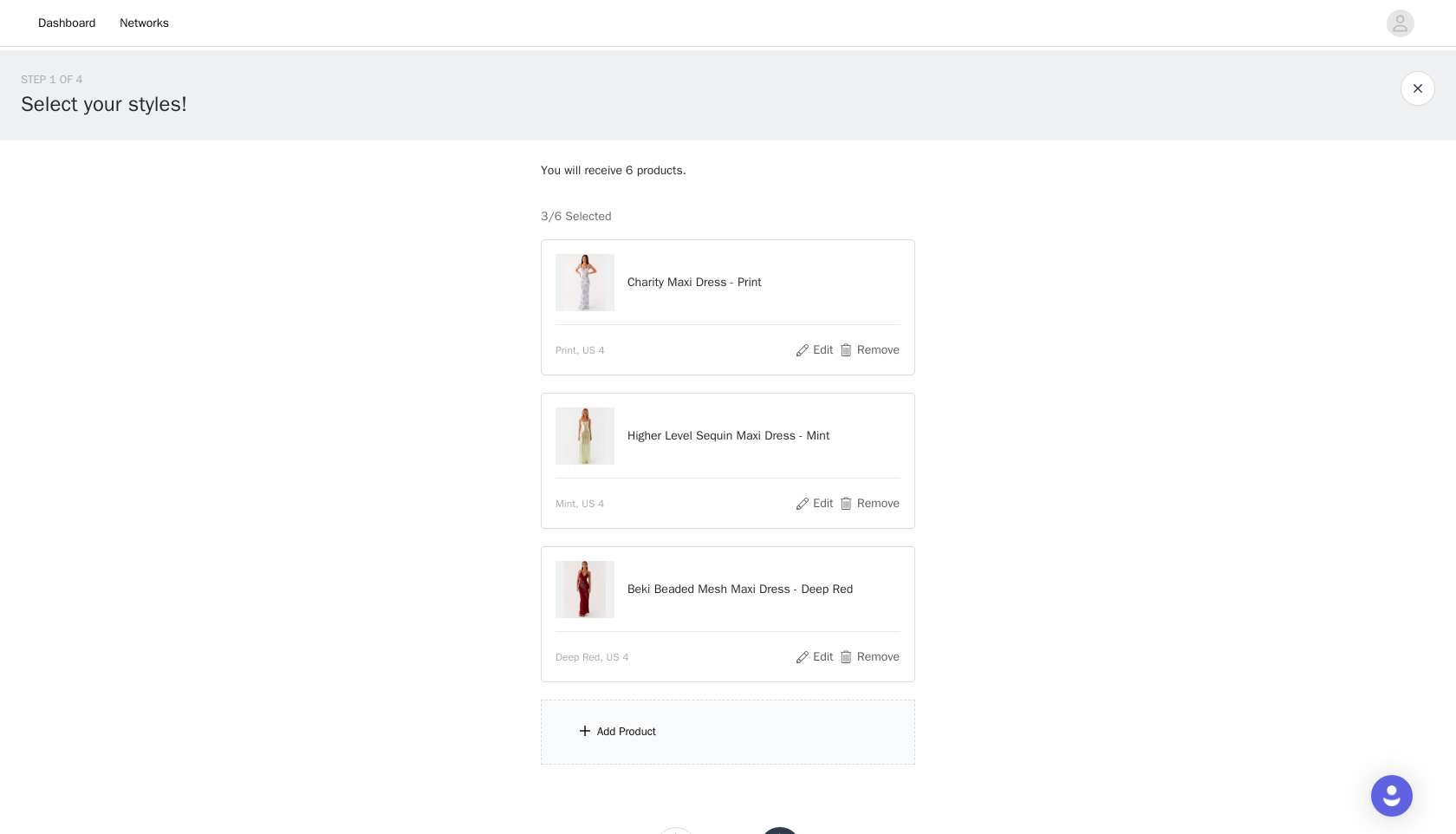 click on "Add Product" at bounding box center [627, 732] 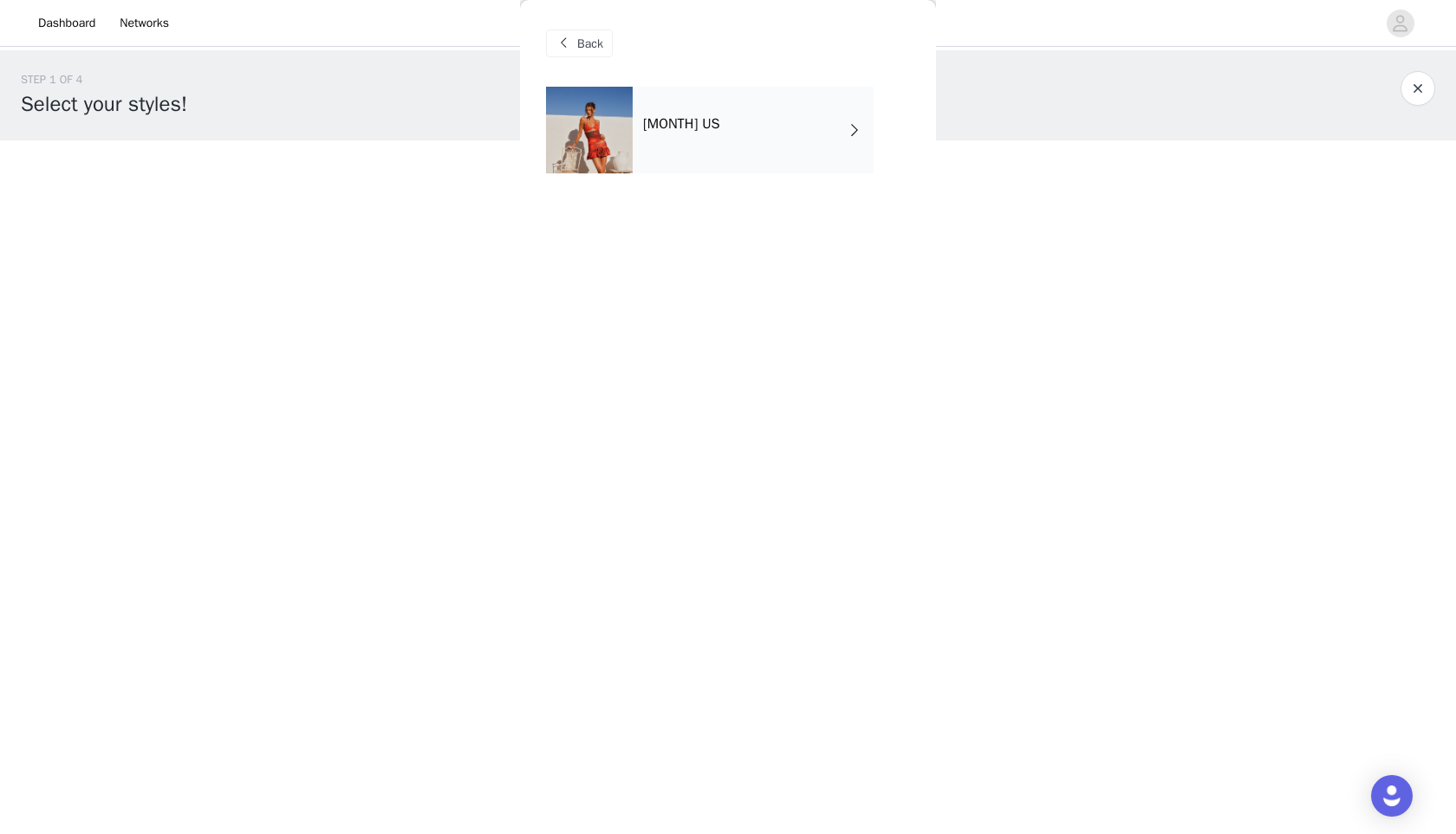 click on "[MONTH] US" at bounding box center (753, 130) 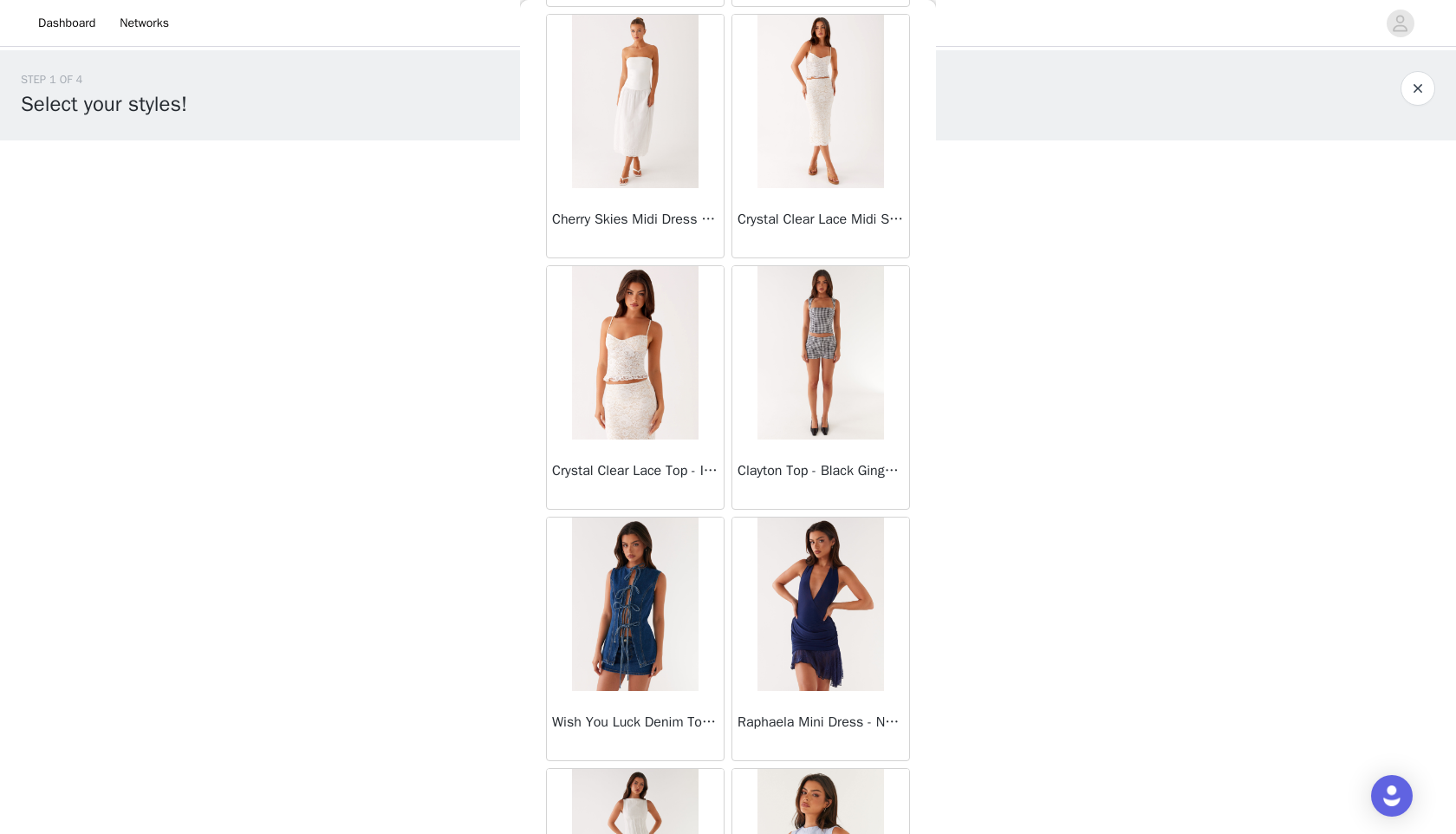 scroll, scrollTop: 1819, scrollLeft: 0, axis: vertical 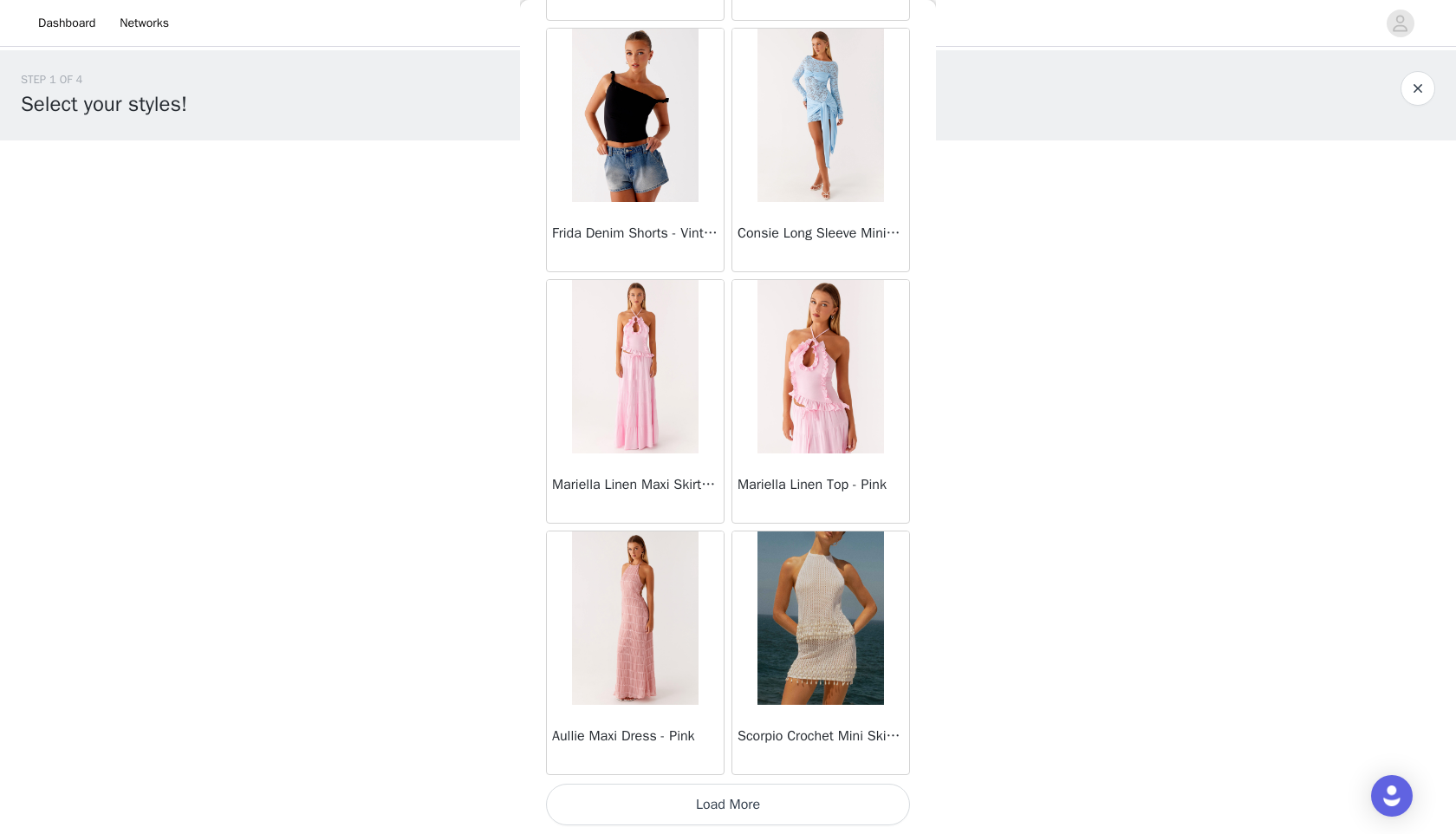 click on "Load More" at bounding box center [728, 805] 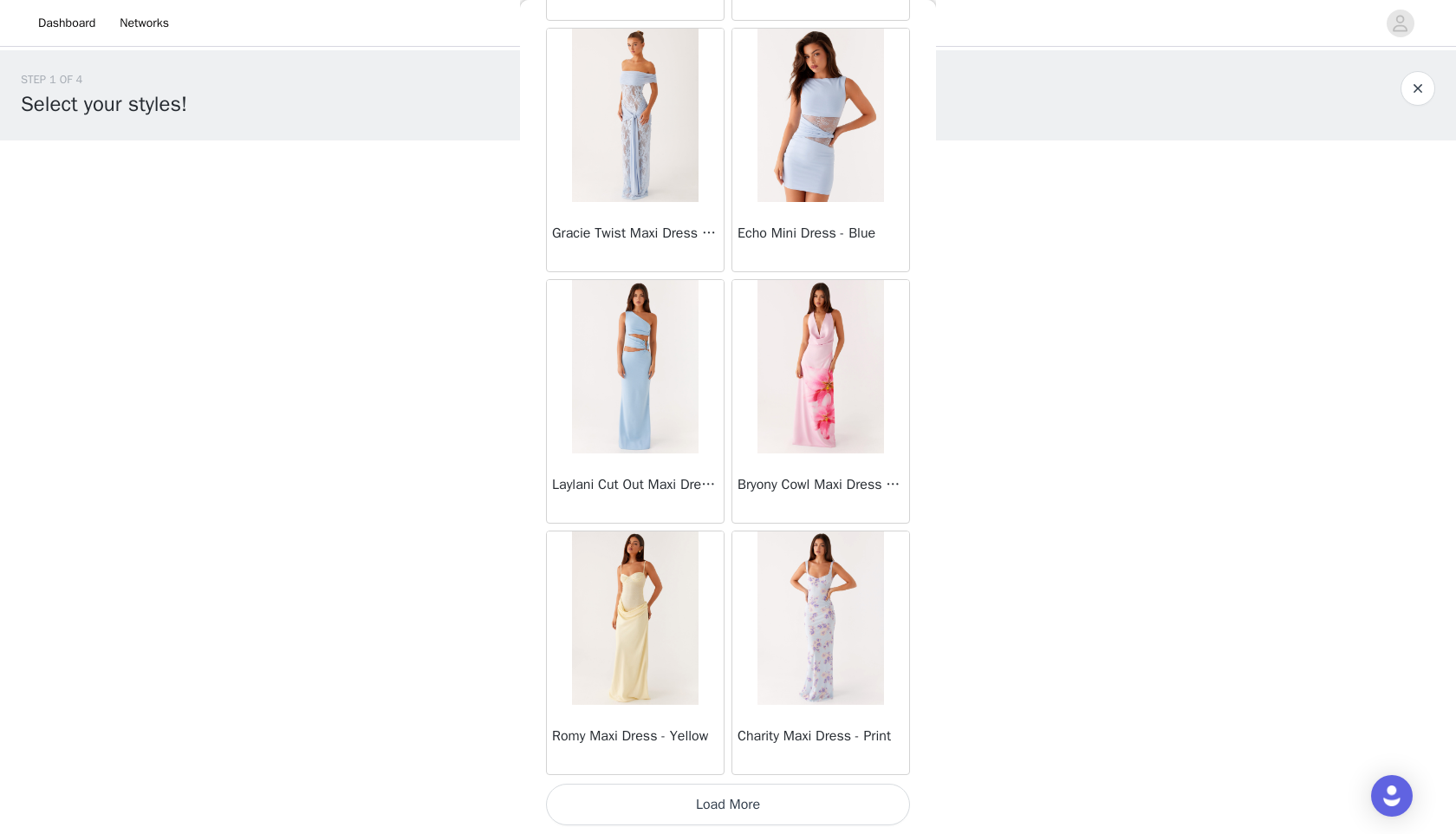 click on "Load More" at bounding box center [728, 805] 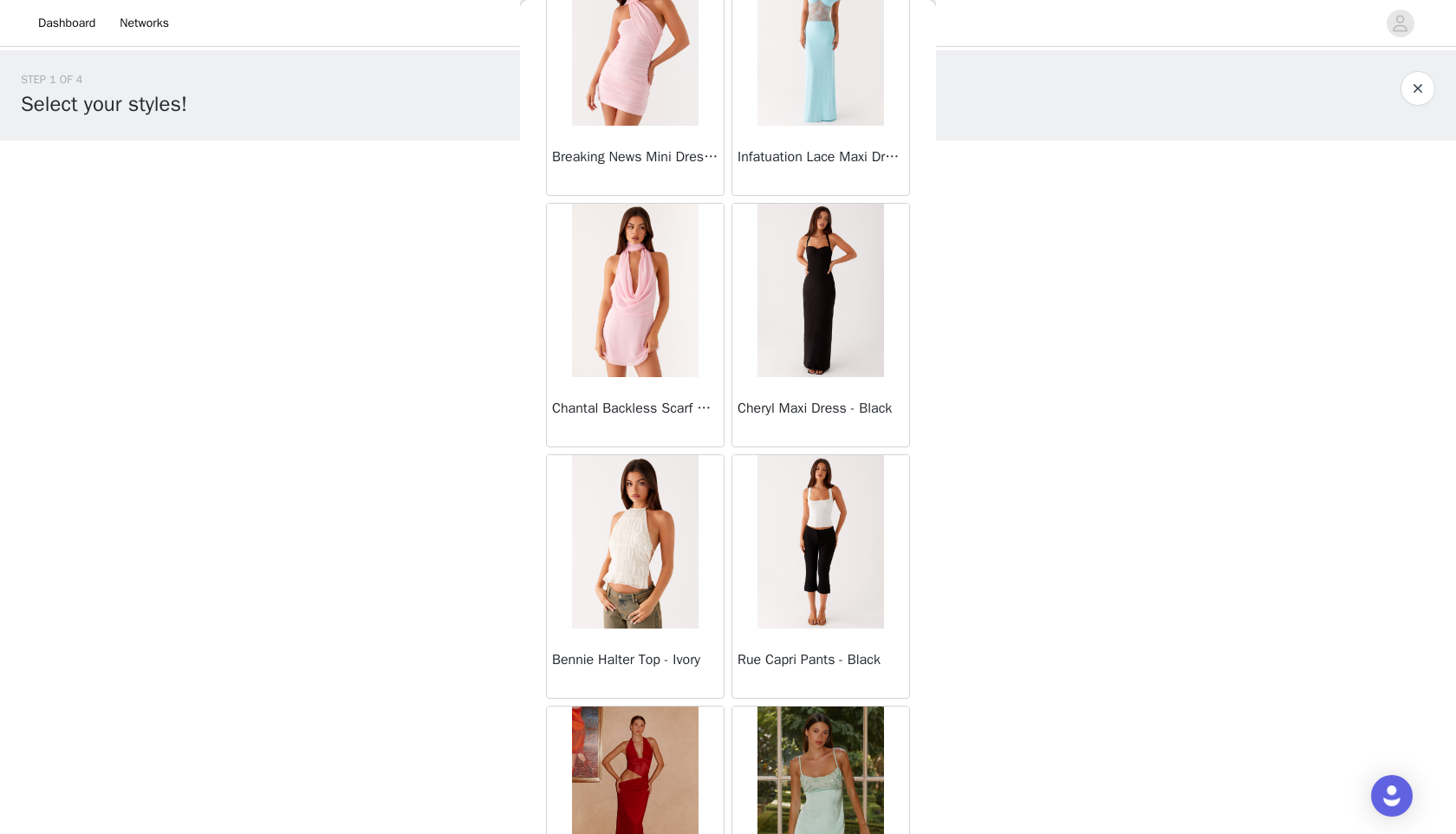 scroll, scrollTop: 6847, scrollLeft: 0, axis: vertical 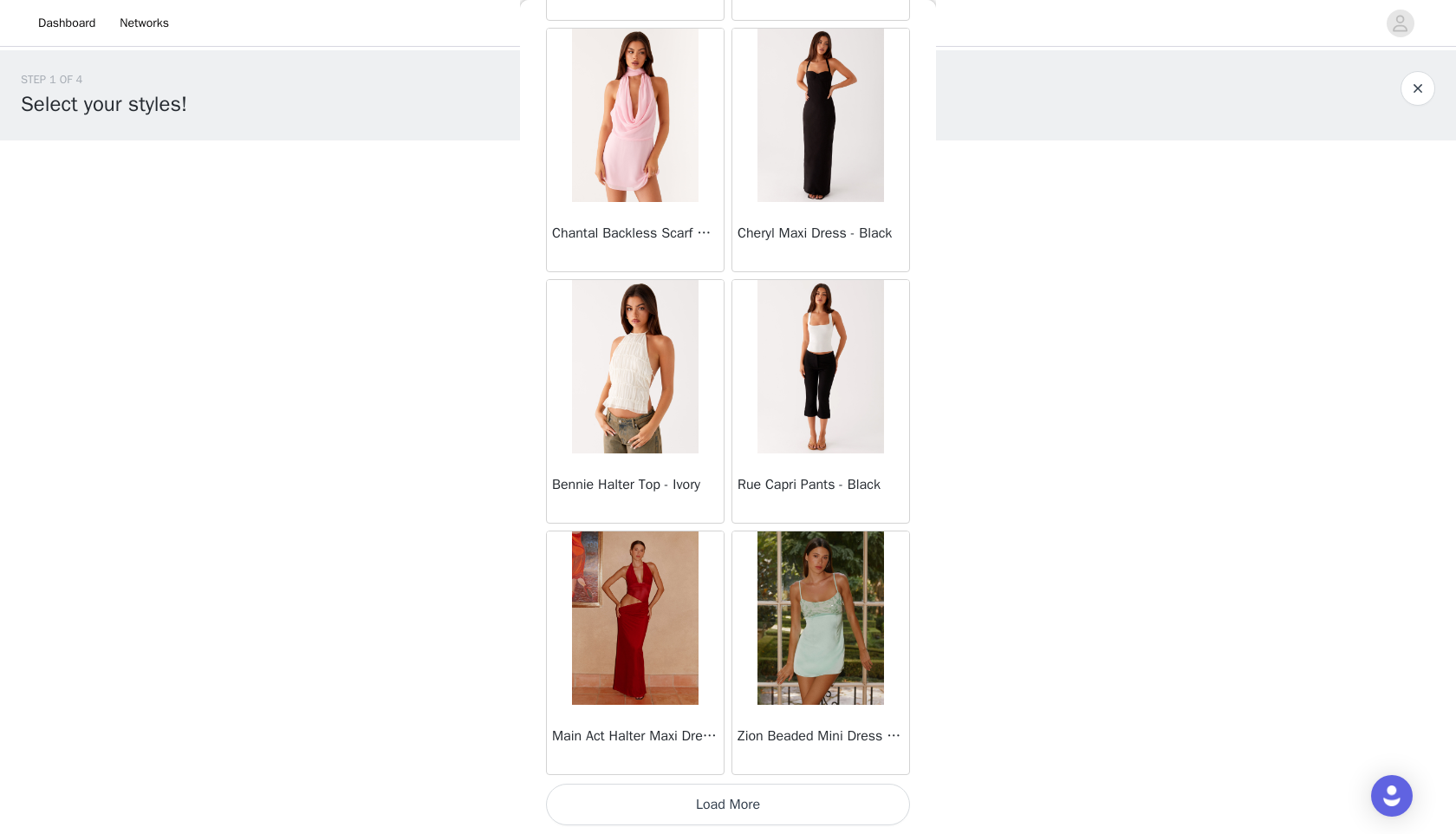 click on "Load More" at bounding box center (728, 805) 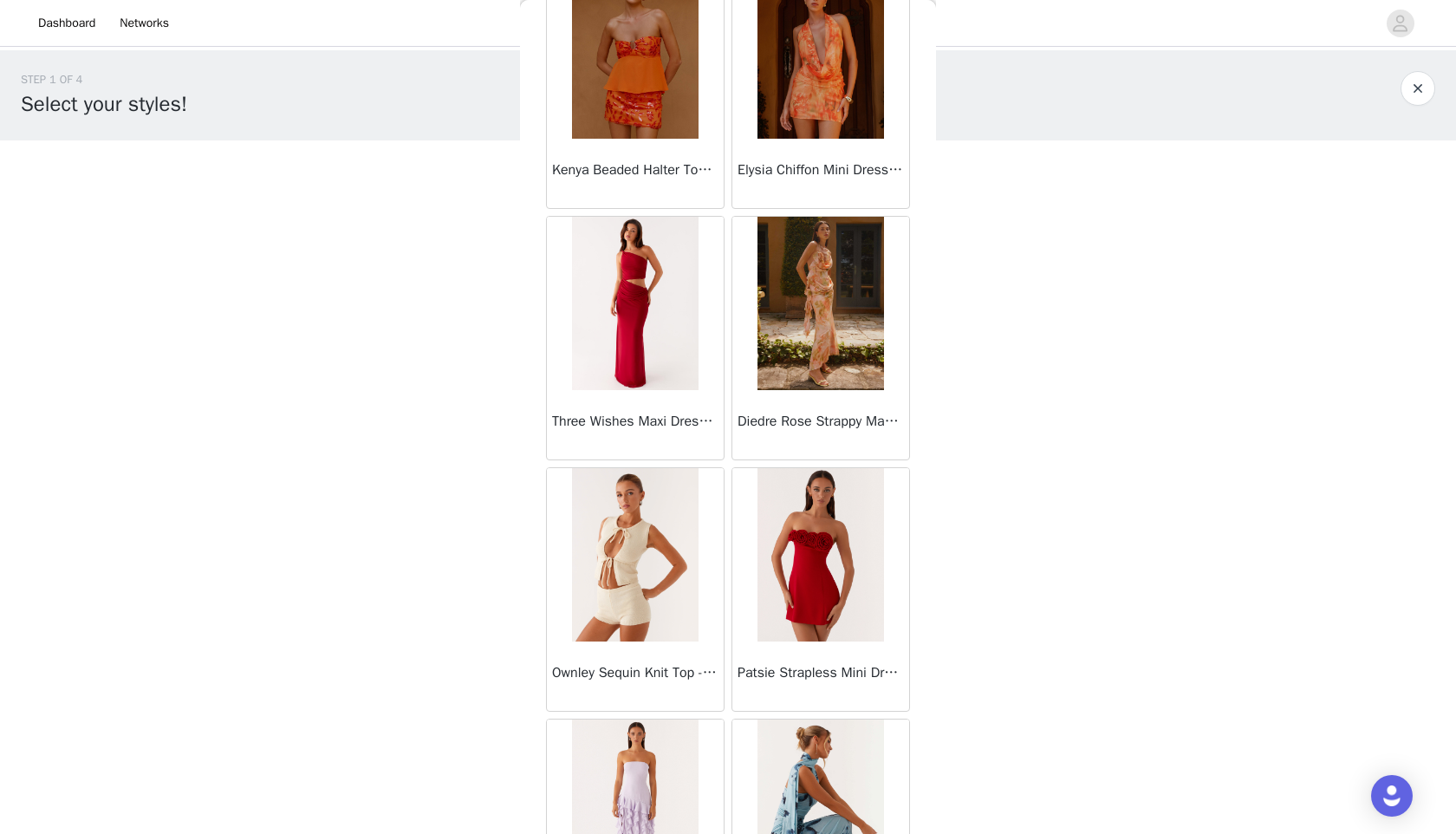 scroll, scrollTop: 9361, scrollLeft: 0, axis: vertical 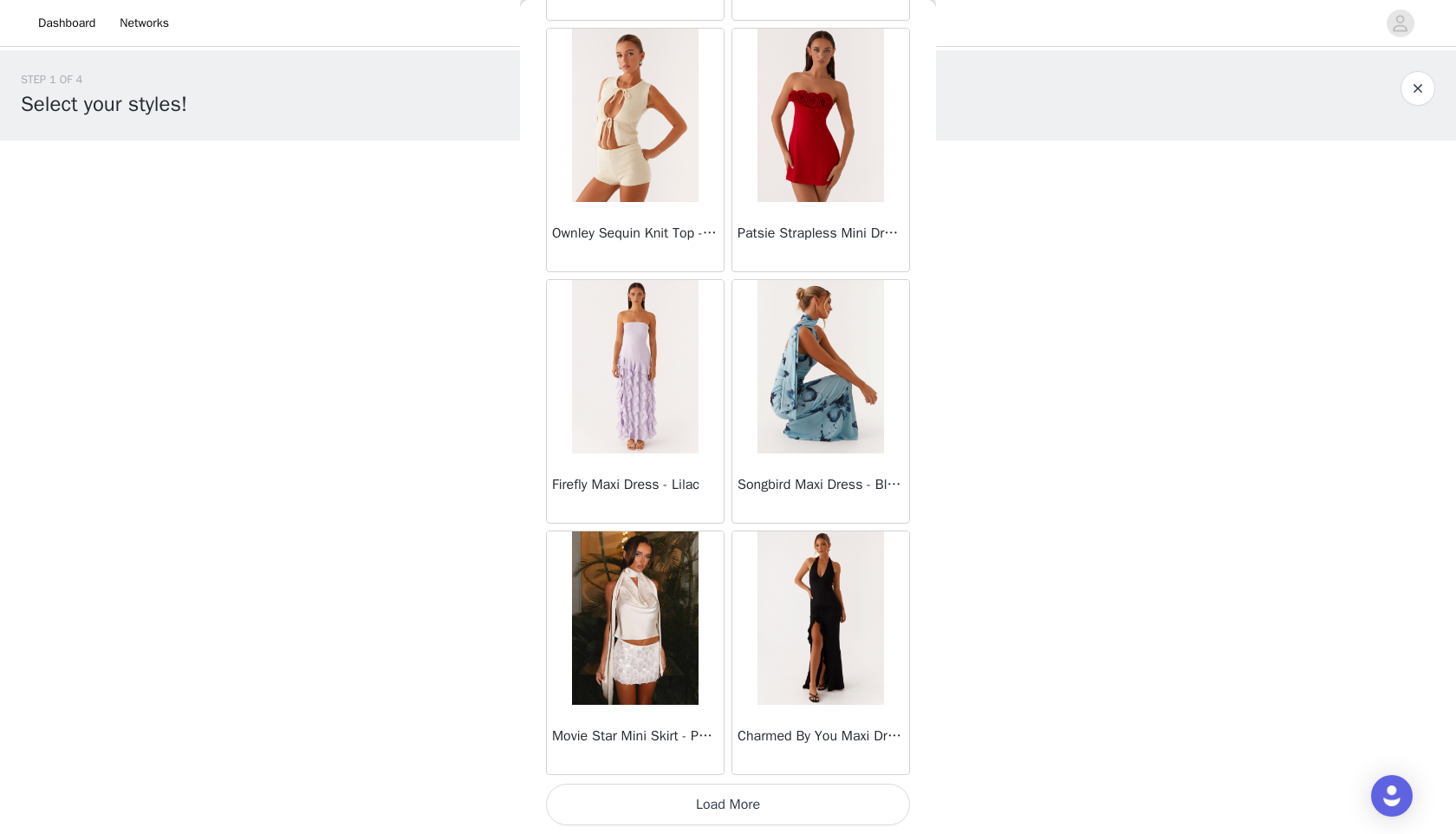 click on "Load More" at bounding box center (728, 805) 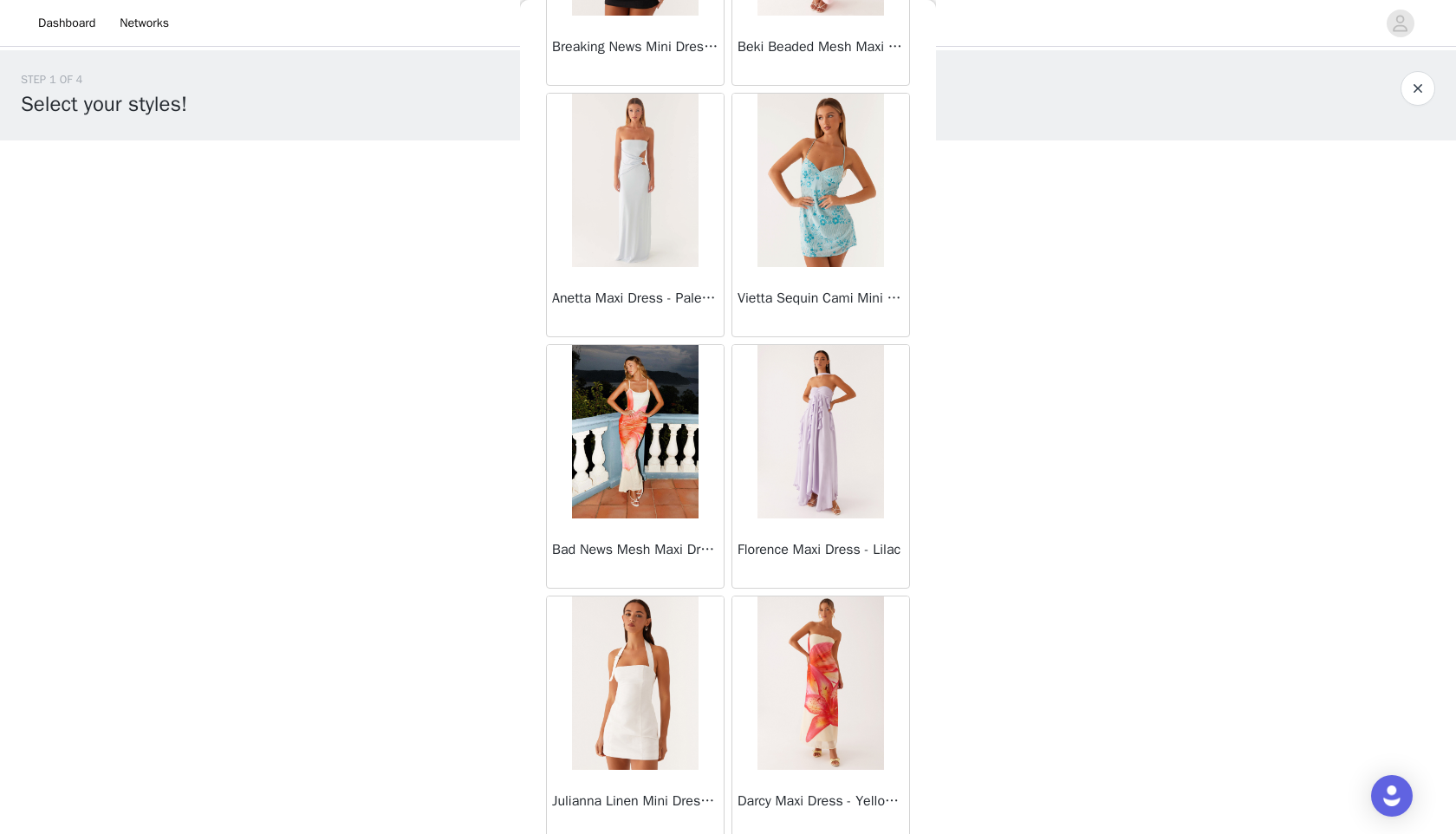 scroll, scrollTop: 11875, scrollLeft: 0, axis: vertical 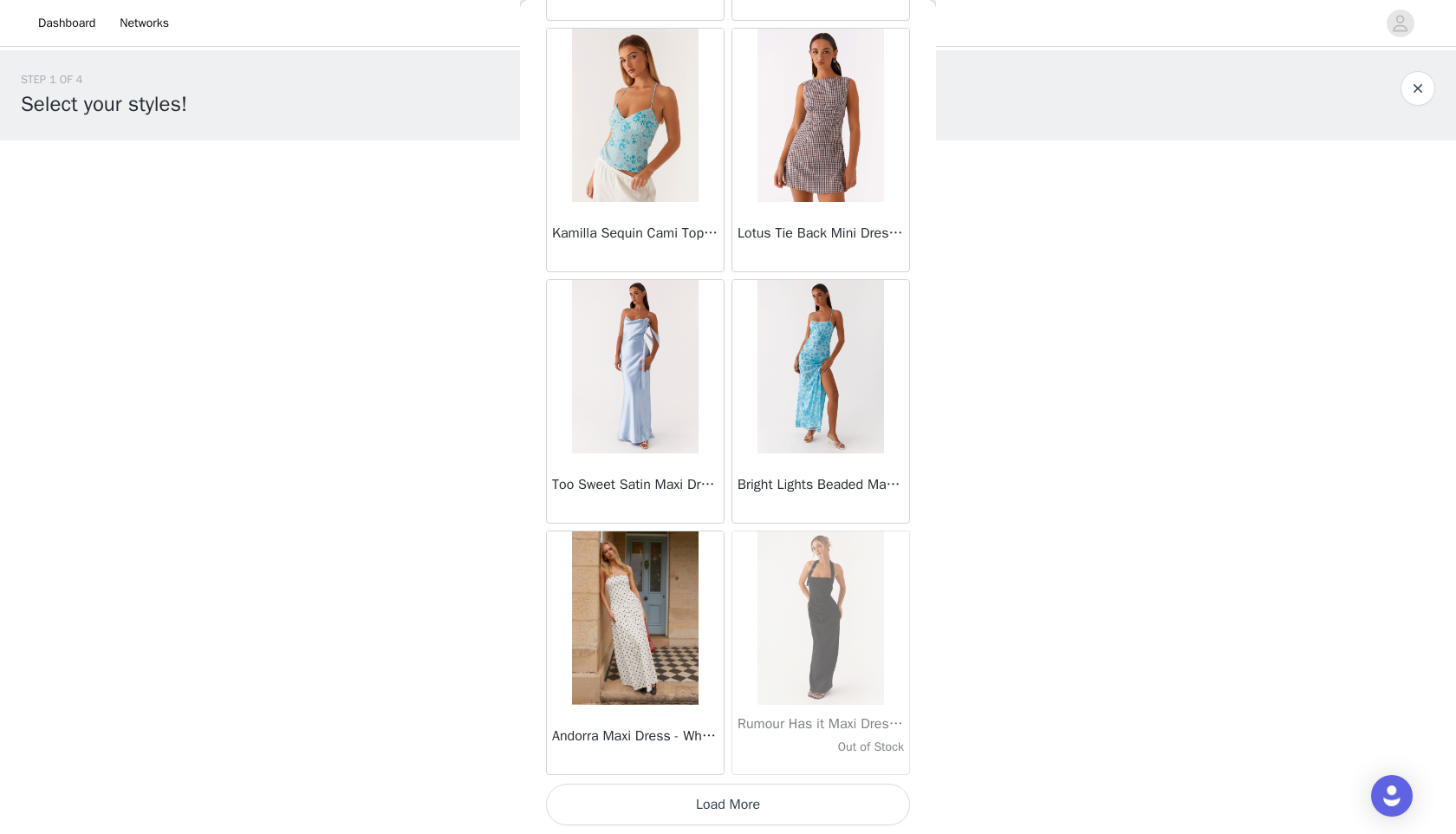 click on "Load More" at bounding box center [728, 805] 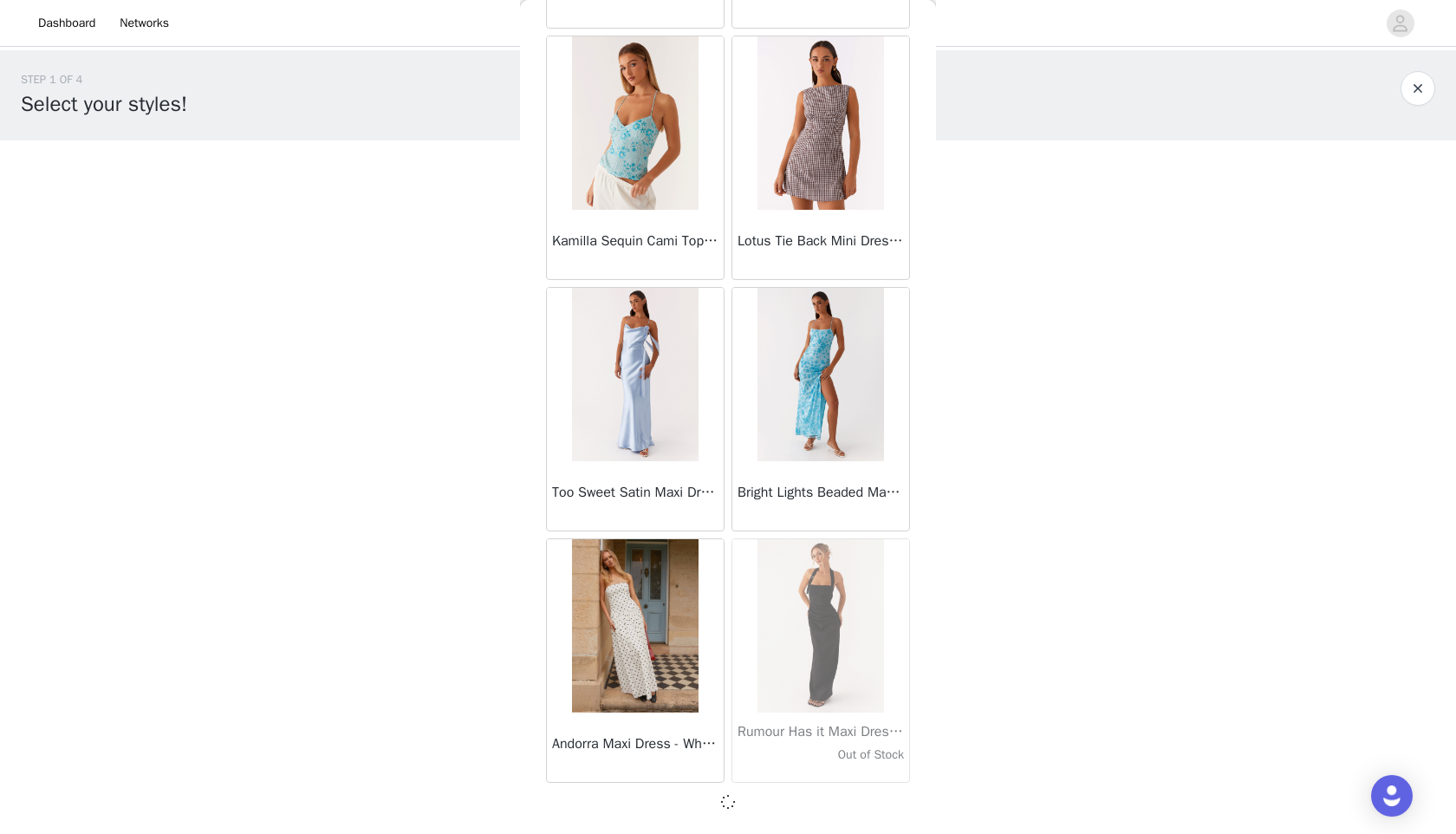 scroll, scrollTop: 75, scrollLeft: 0, axis: vertical 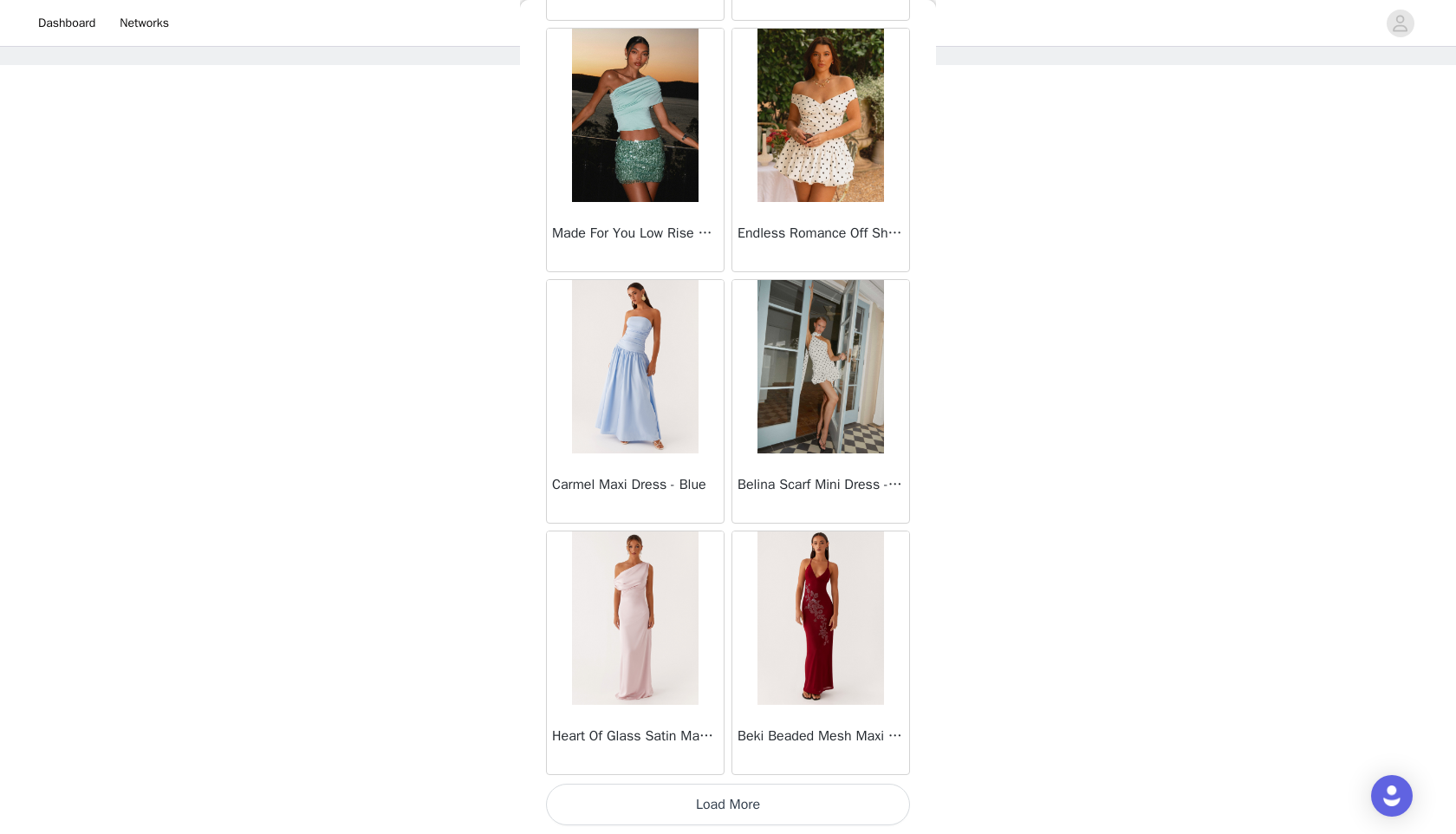 click on "Load More" at bounding box center (728, 805) 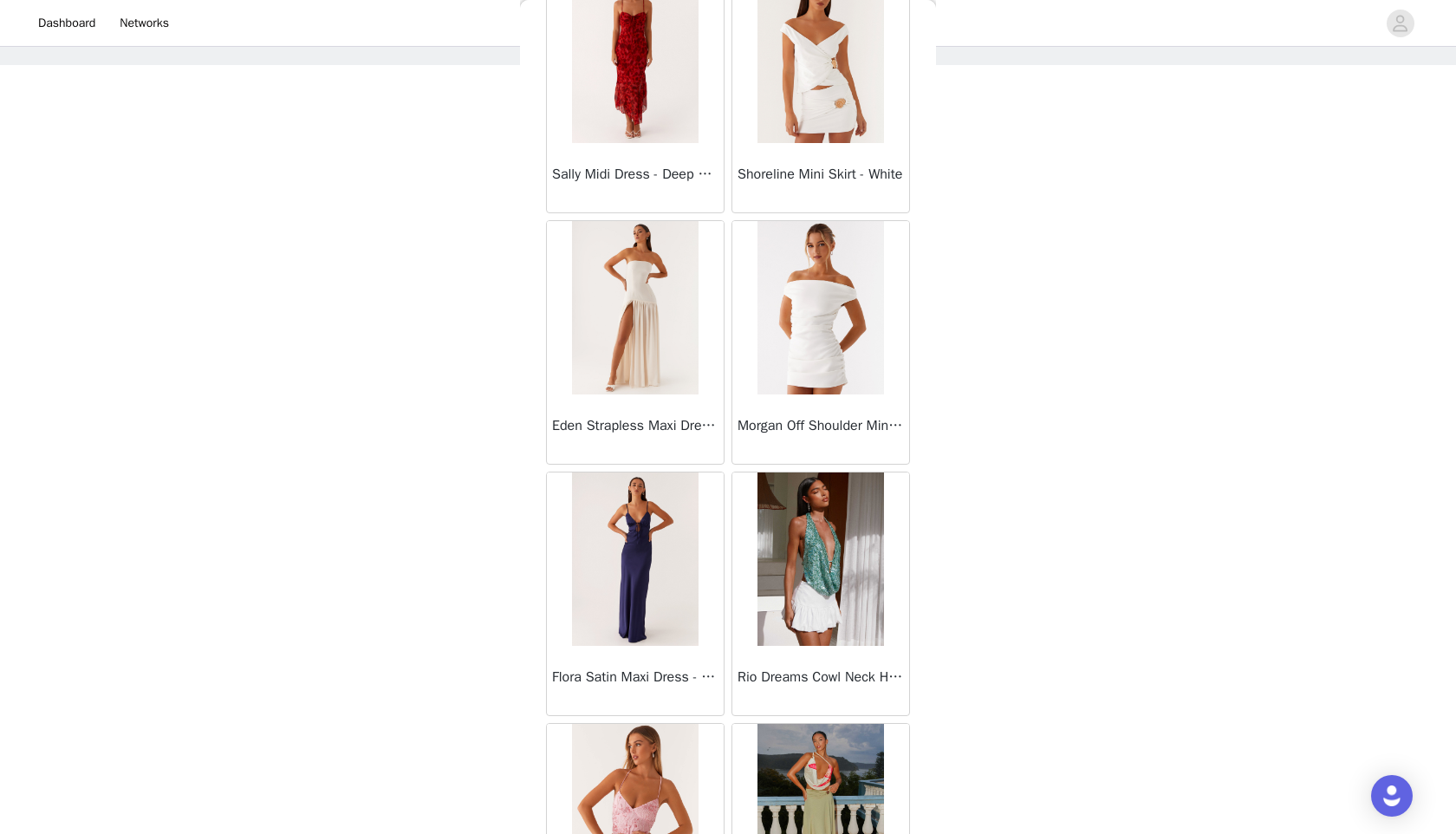 scroll, scrollTop: 16904, scrollLeft: 0, axis: vertical 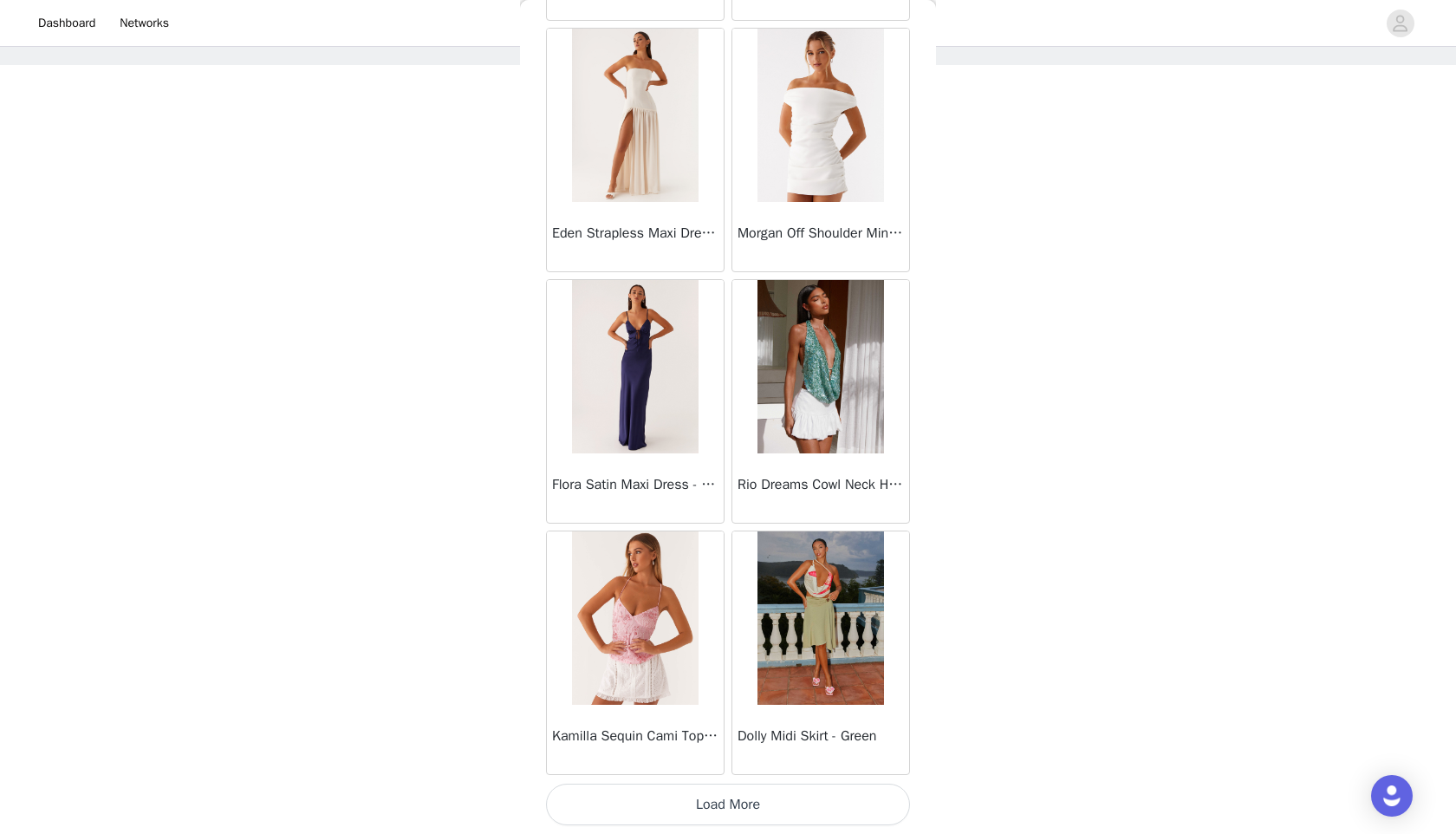 click on "Load More" at bounding box center (728, 805) 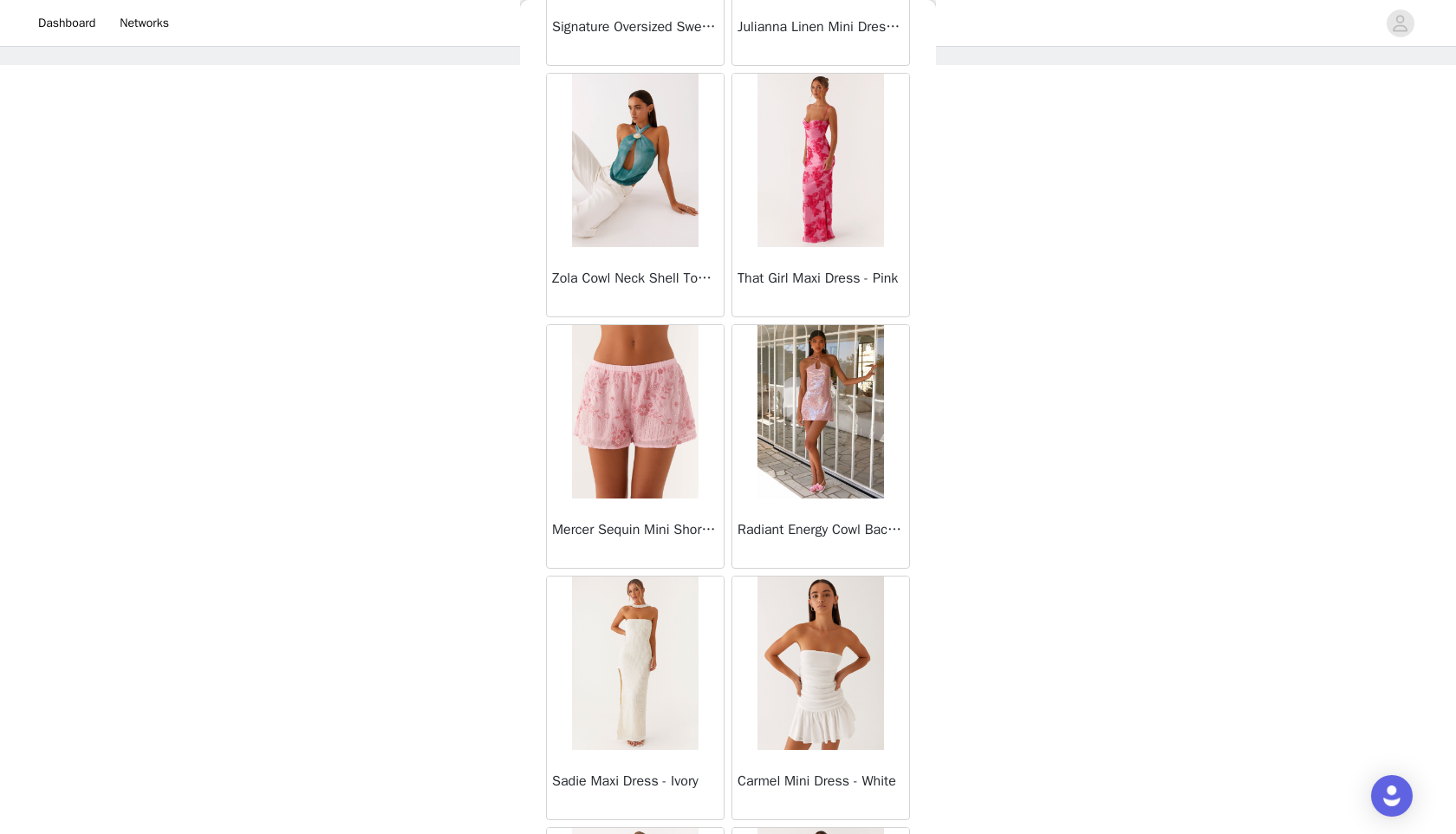 scroll, scrollTop: 18620, scrollLeft: 0, axis: vertical 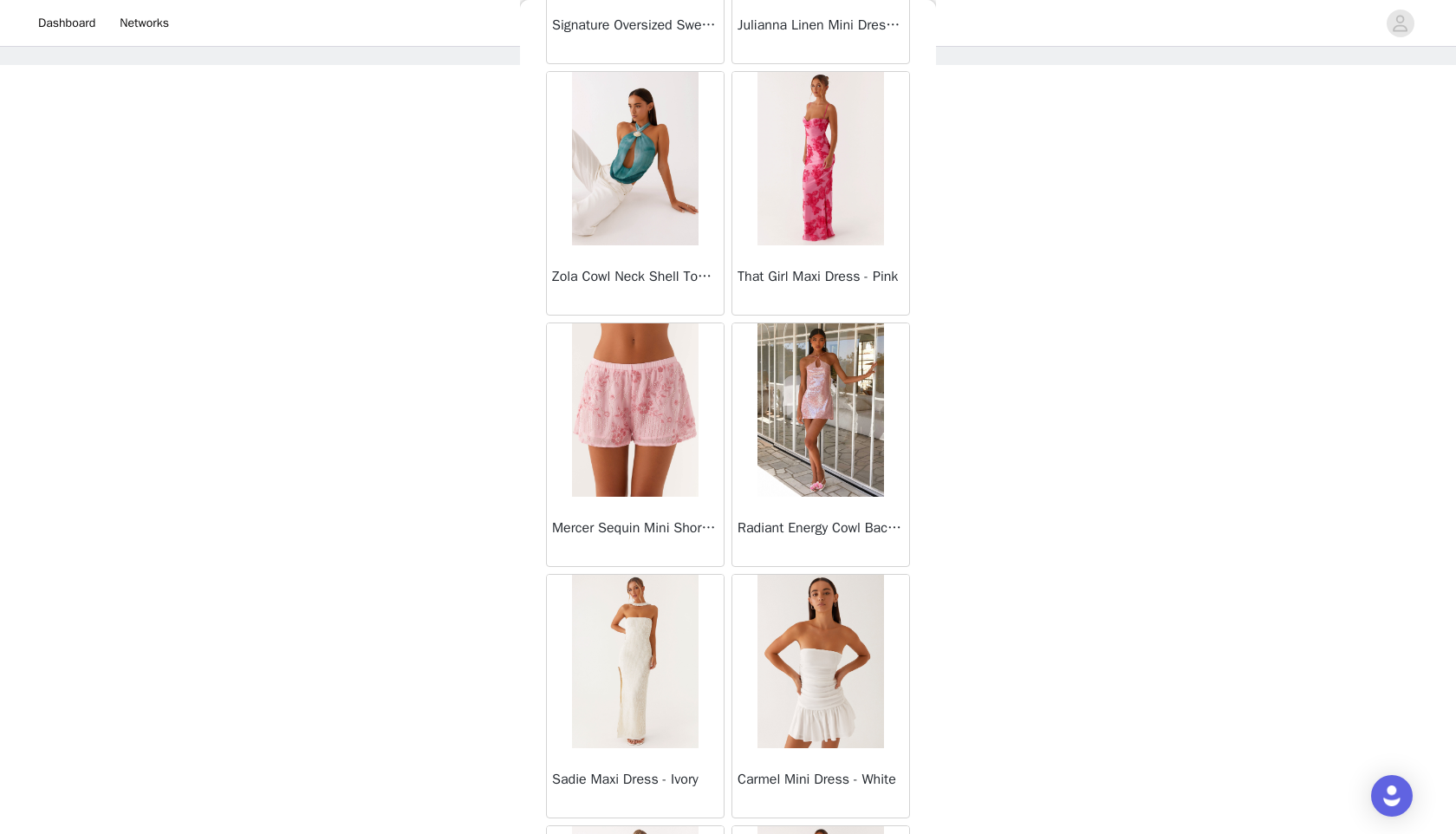 click on "Radiant Energy Cowl Back Mini Dress - Pink" at bounding box center (821, 528) 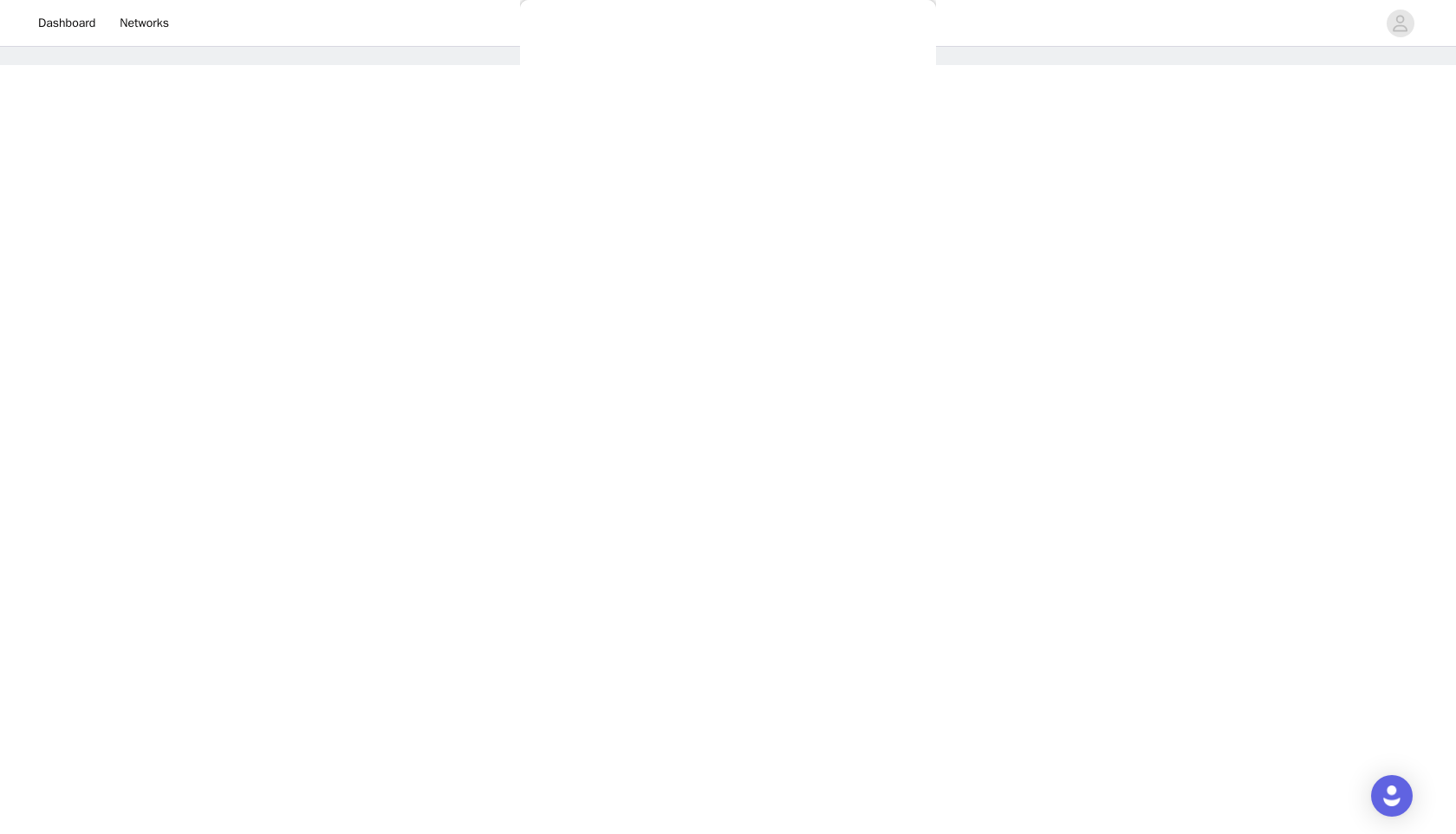 scroll, scrollTop: 121, scrollLeft: 0, axis: vertical 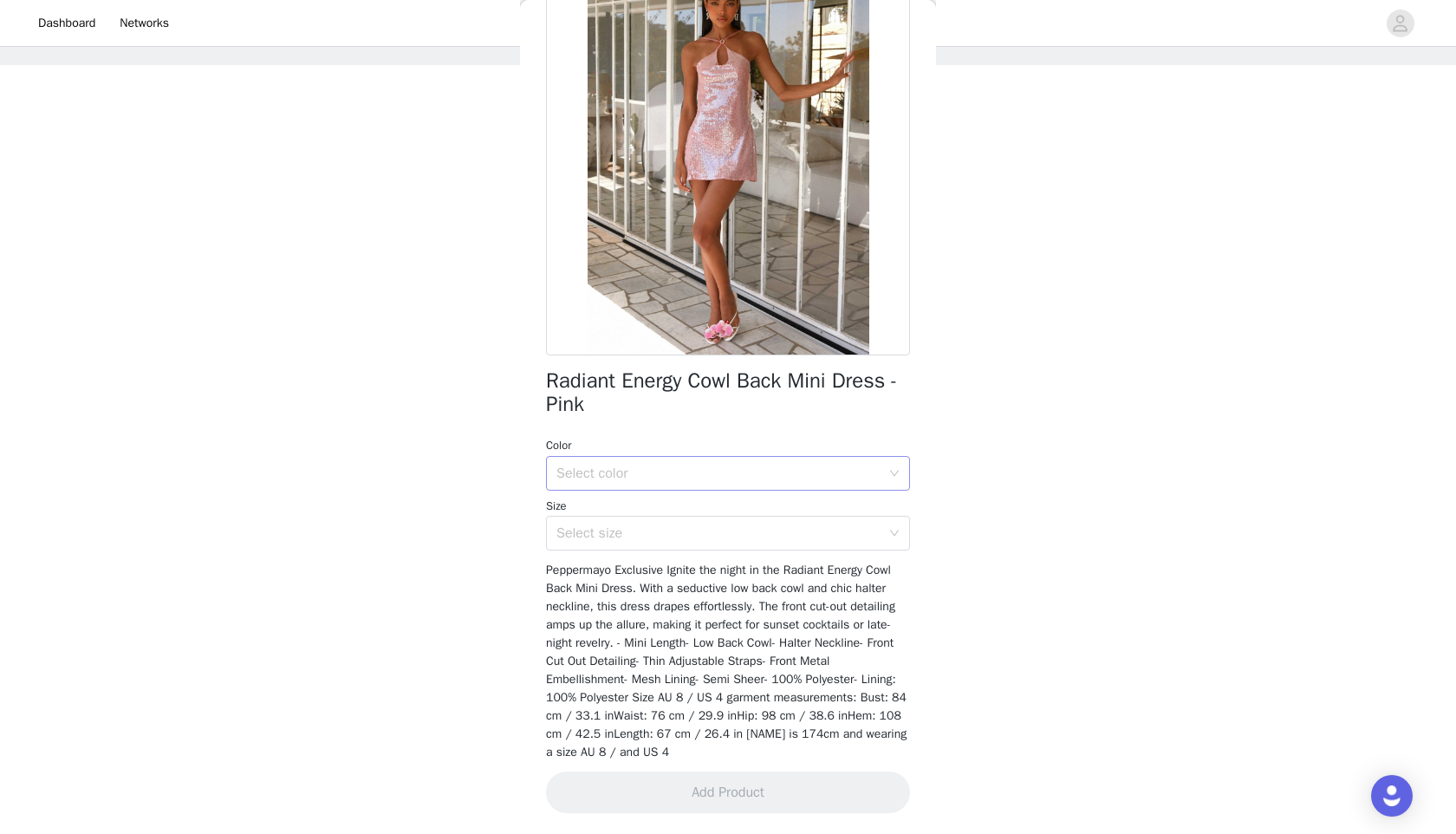click on "Select color" at bounding box center [718, 473] 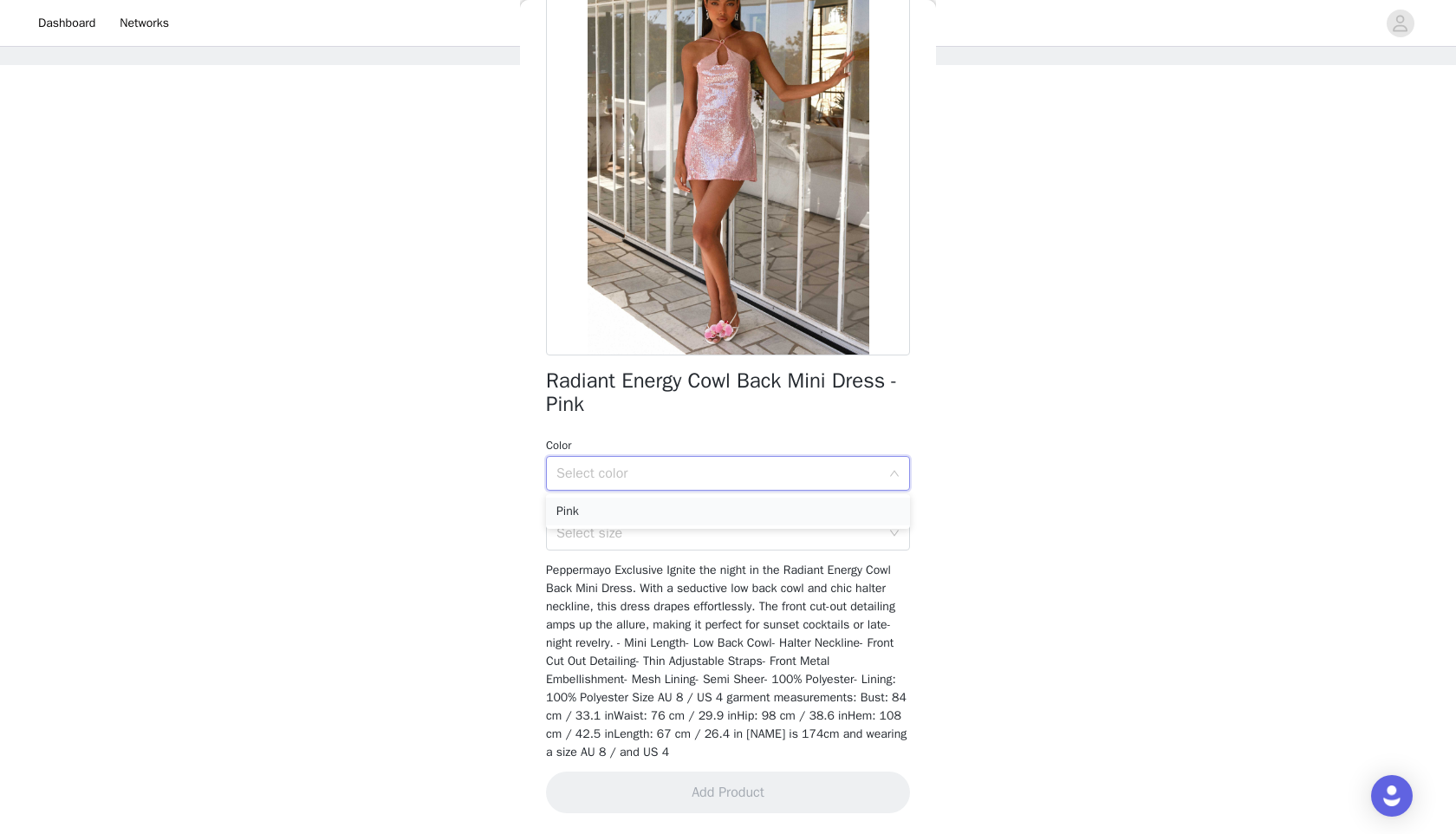 click on "Pink" at bounding box center [728, 511] 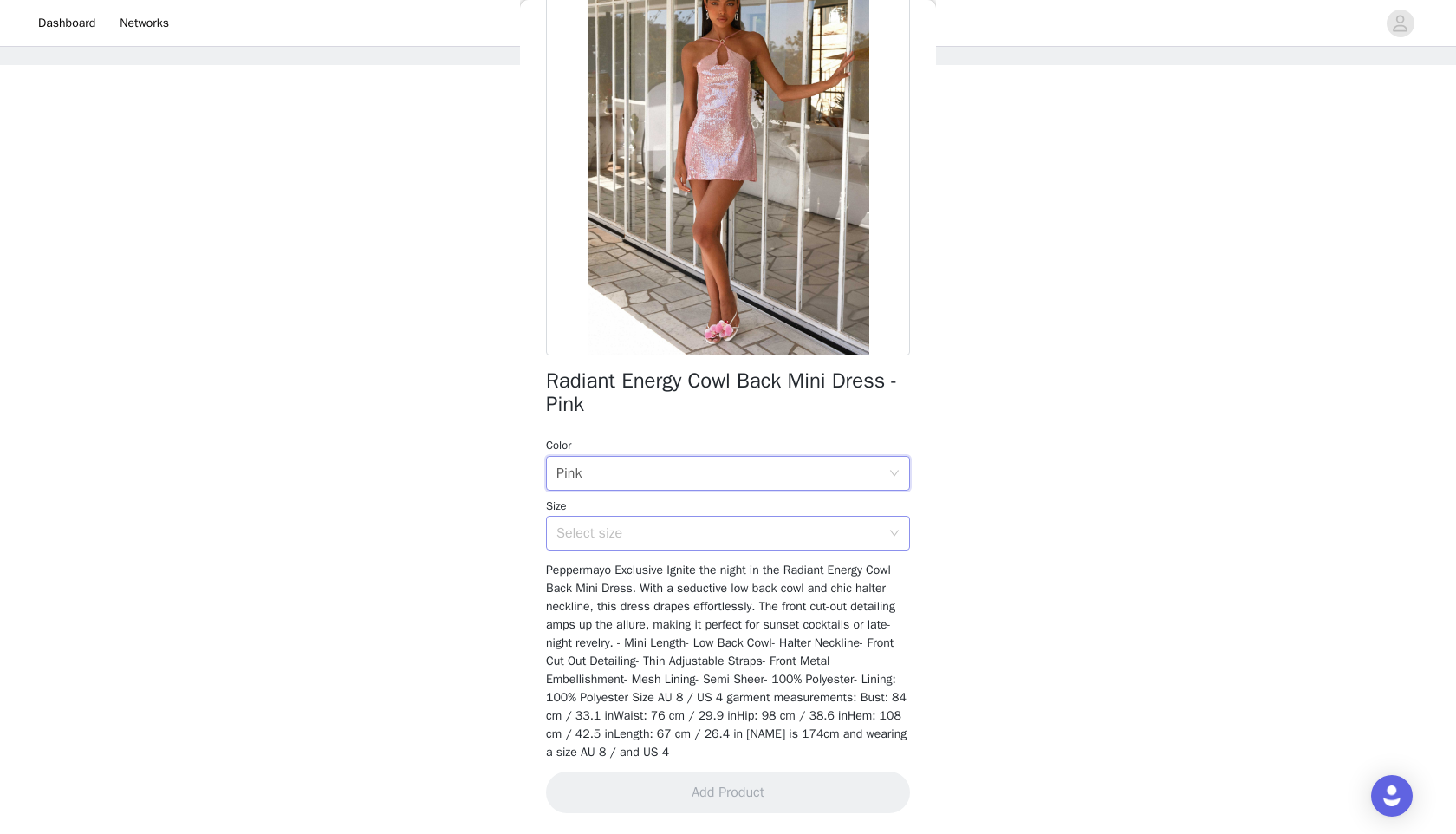 click on "Select size" at bounding box center (718, 533) 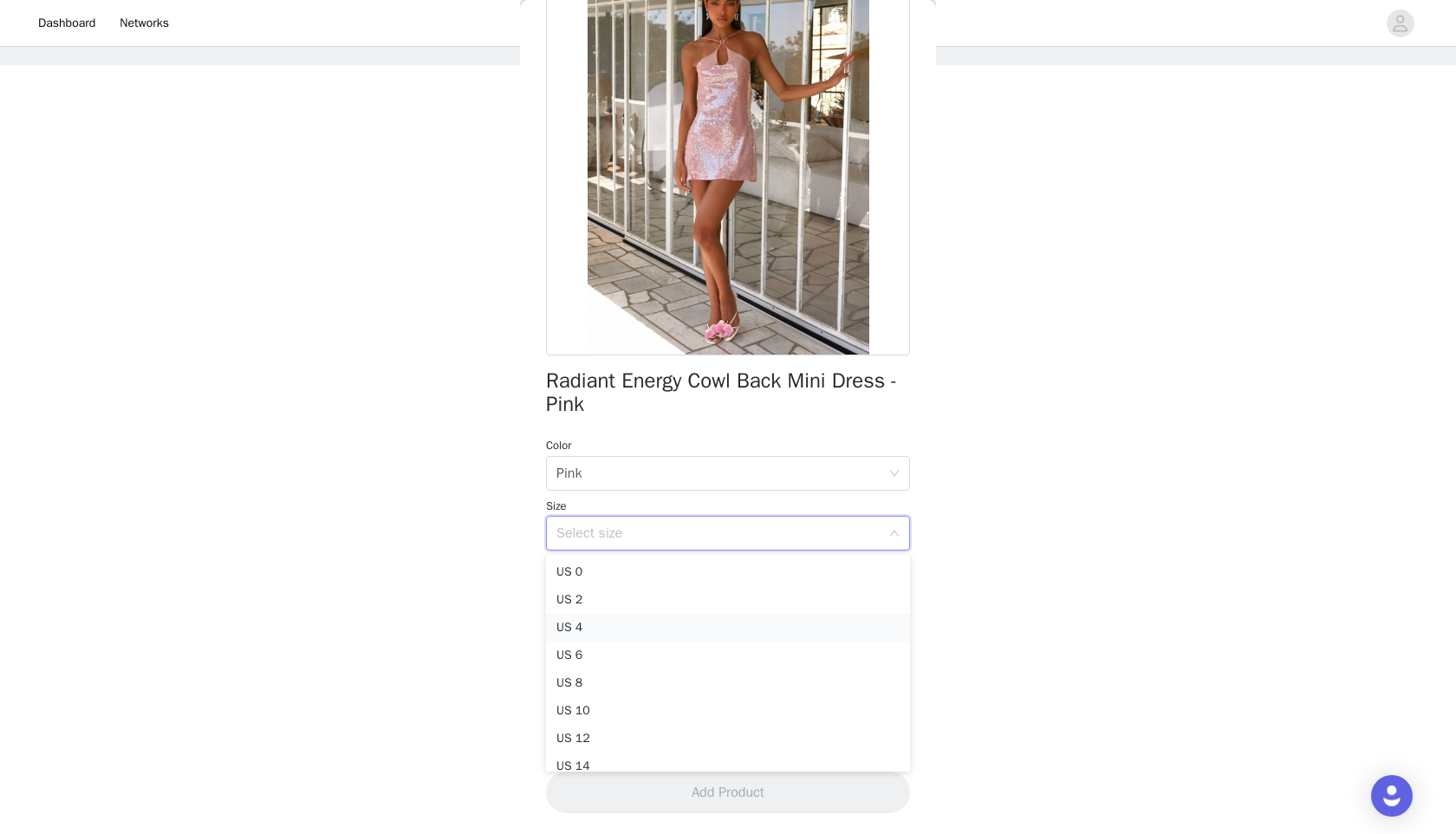 click on "US 4" at bounding box center [728, 628] 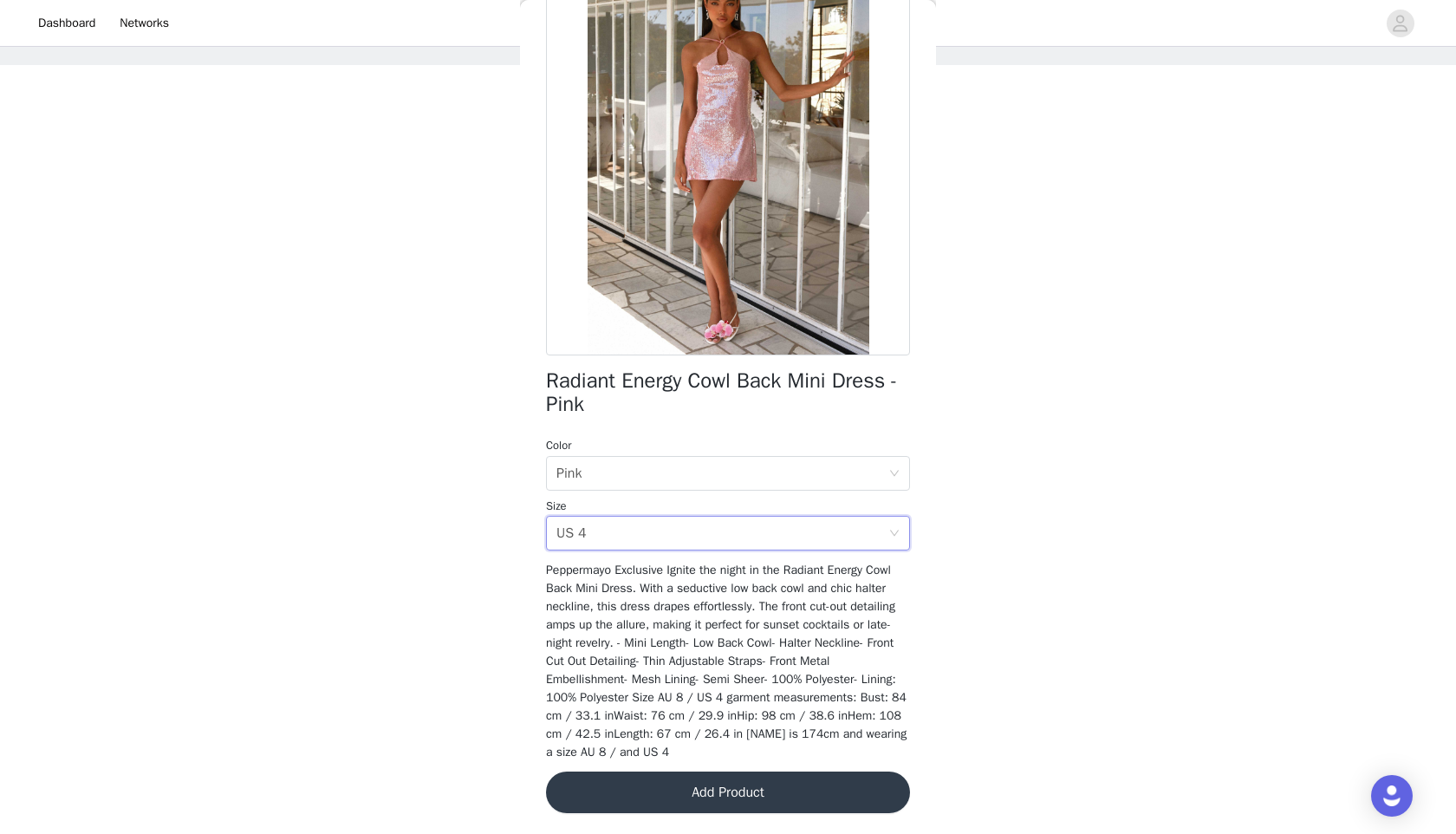 click on "Add Product" at bounding box center [728, 792] 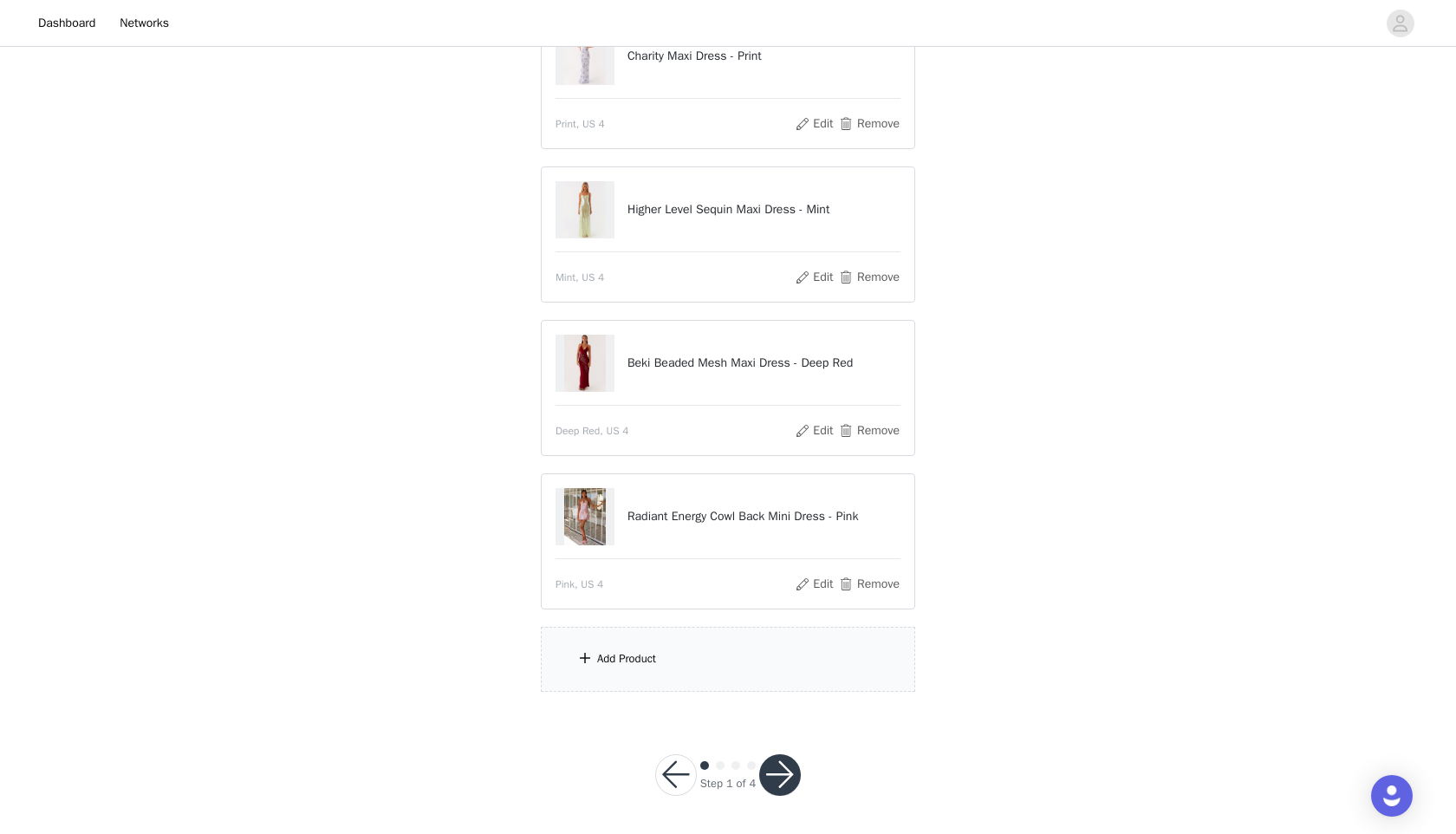 scroll, scrollTop: 229, scrollLeft: 0, axis: vertical 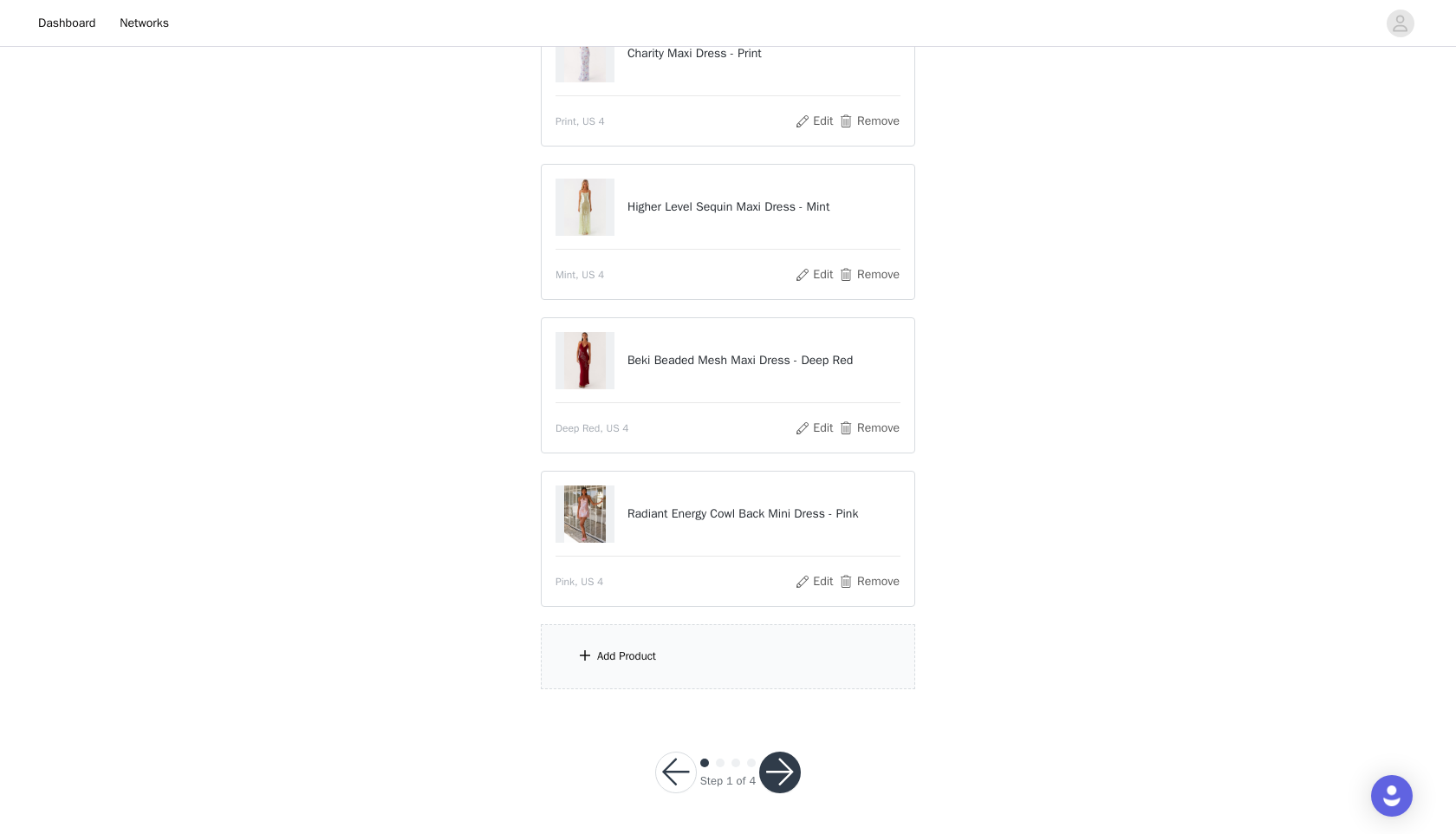click on "Add Product" at bounding box center [627, 656] 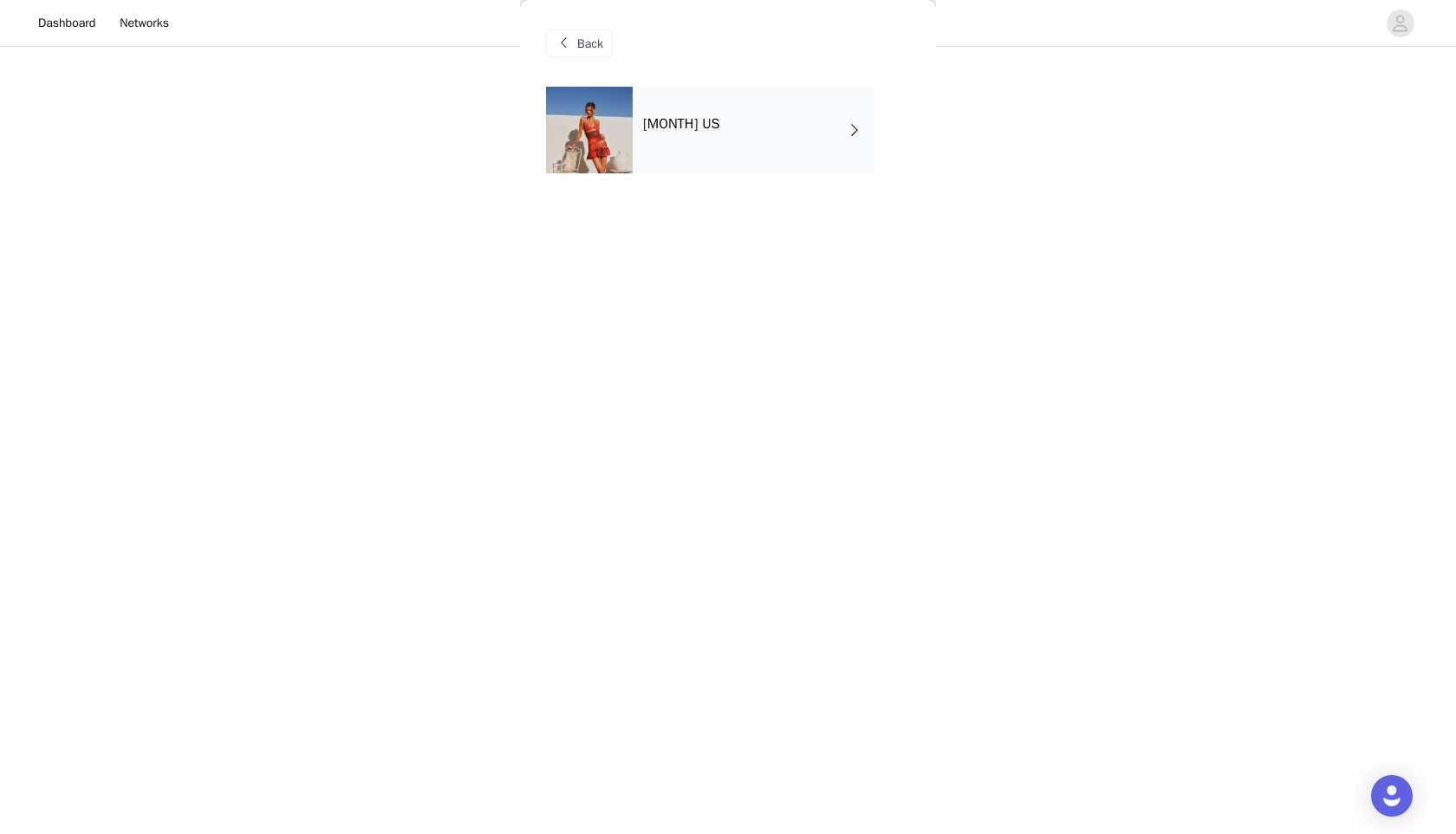 click on "[MONTH] US" at bounding box center [753, 130] 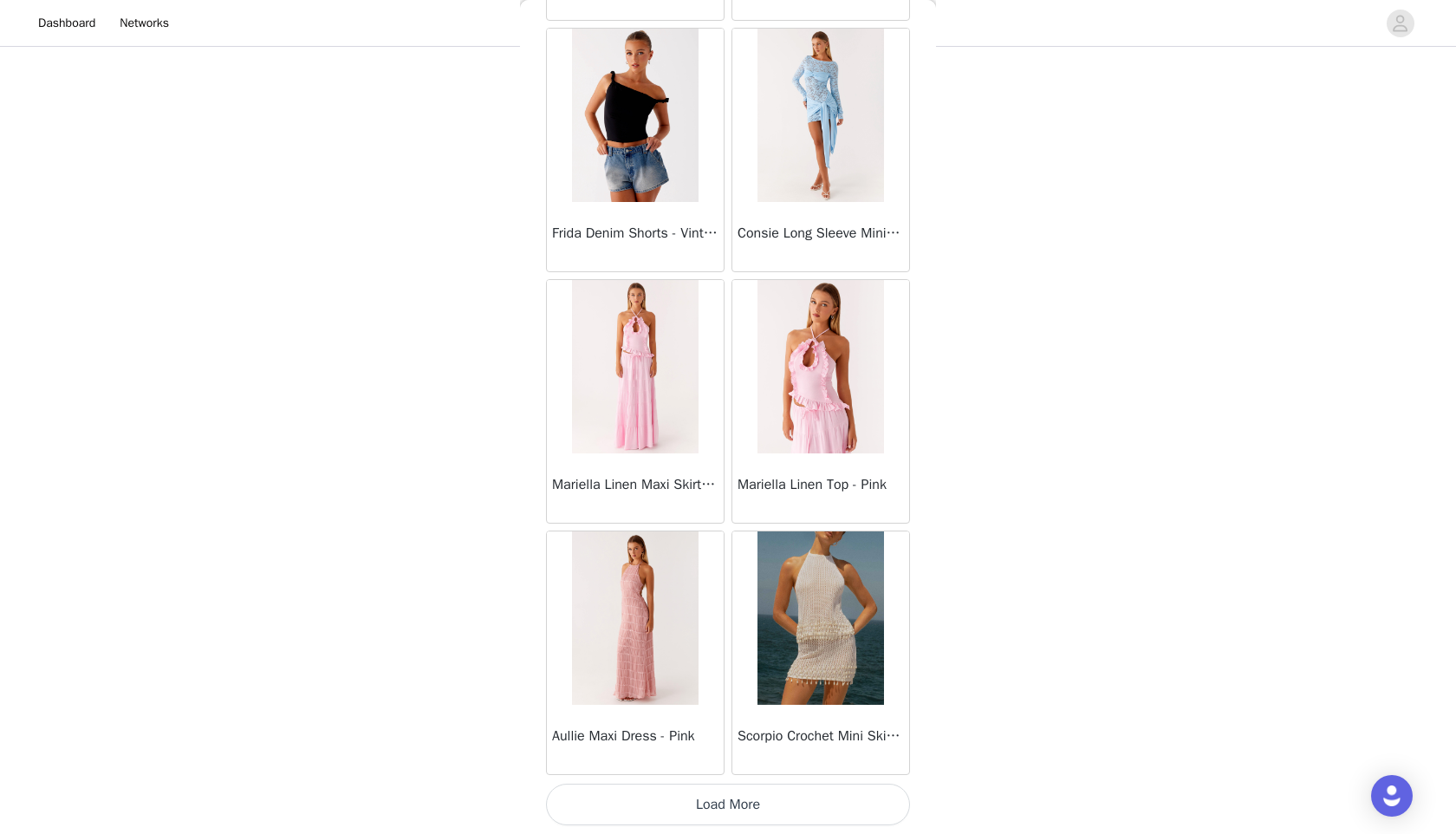 click on "Load More" at bounding box center (728, 805) 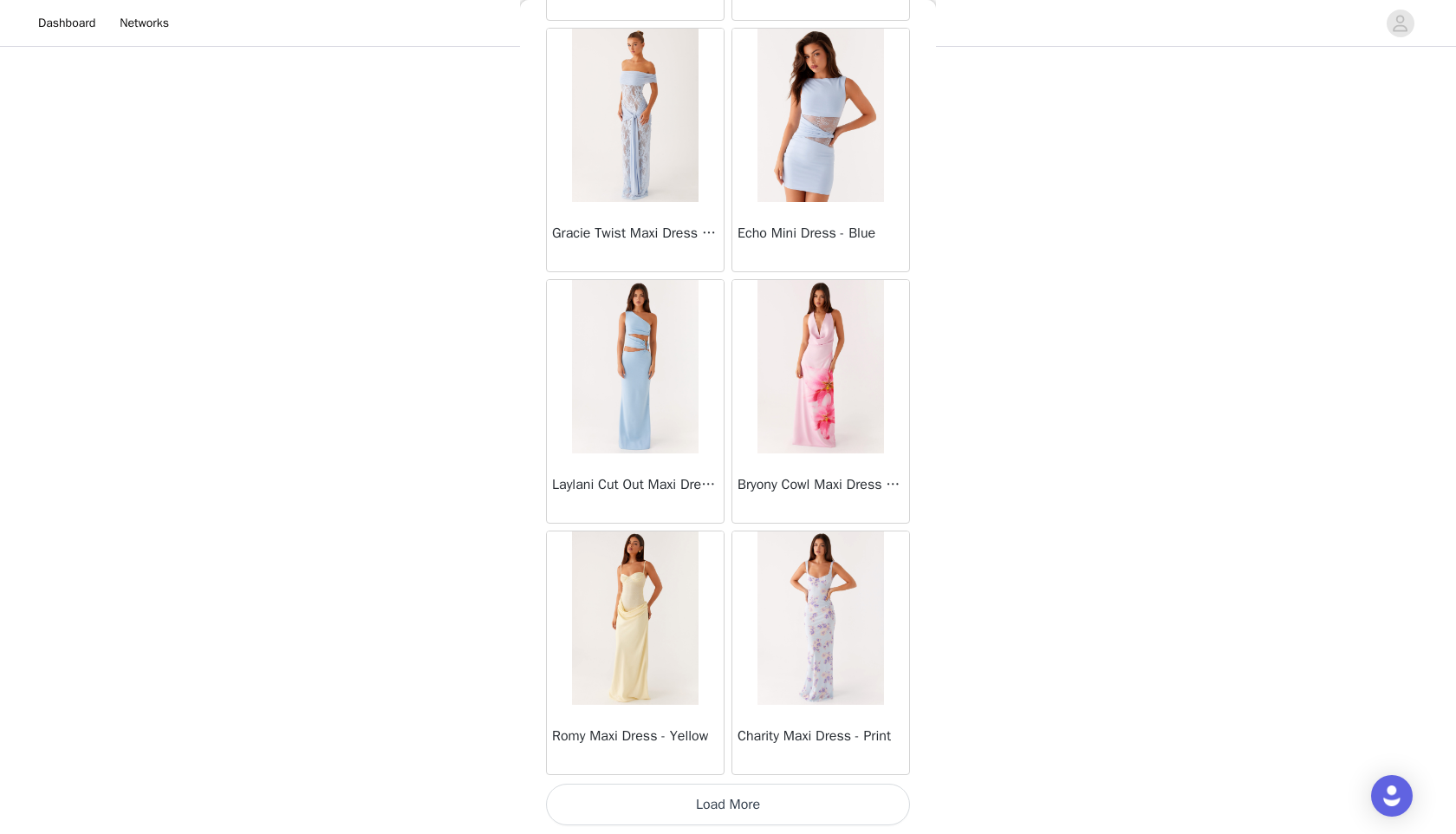 click on "Load More" at bounding box center (728, 805) 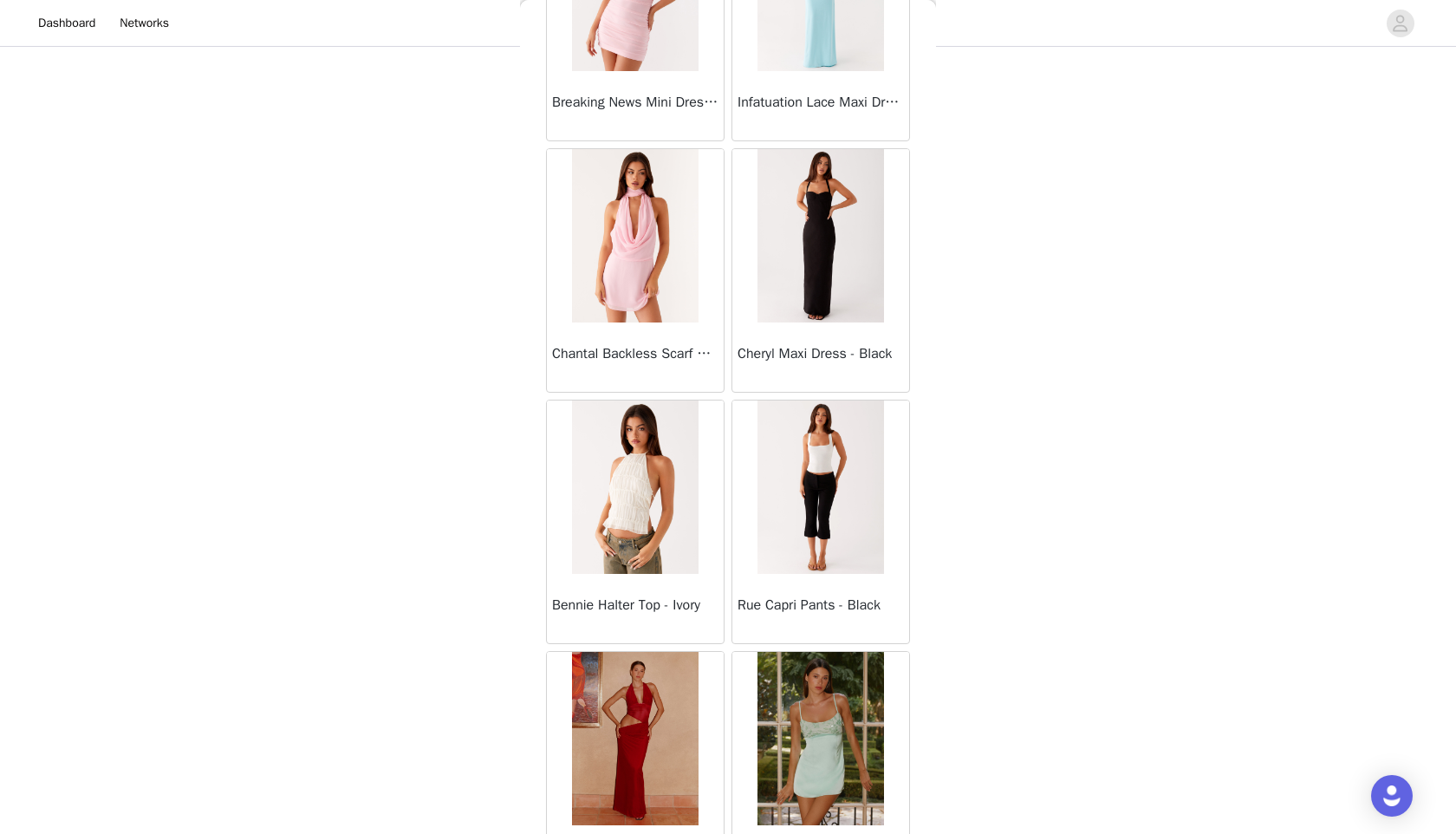 scroll, scrollTop: 6847, scrollLeft: 0, axis: vertical 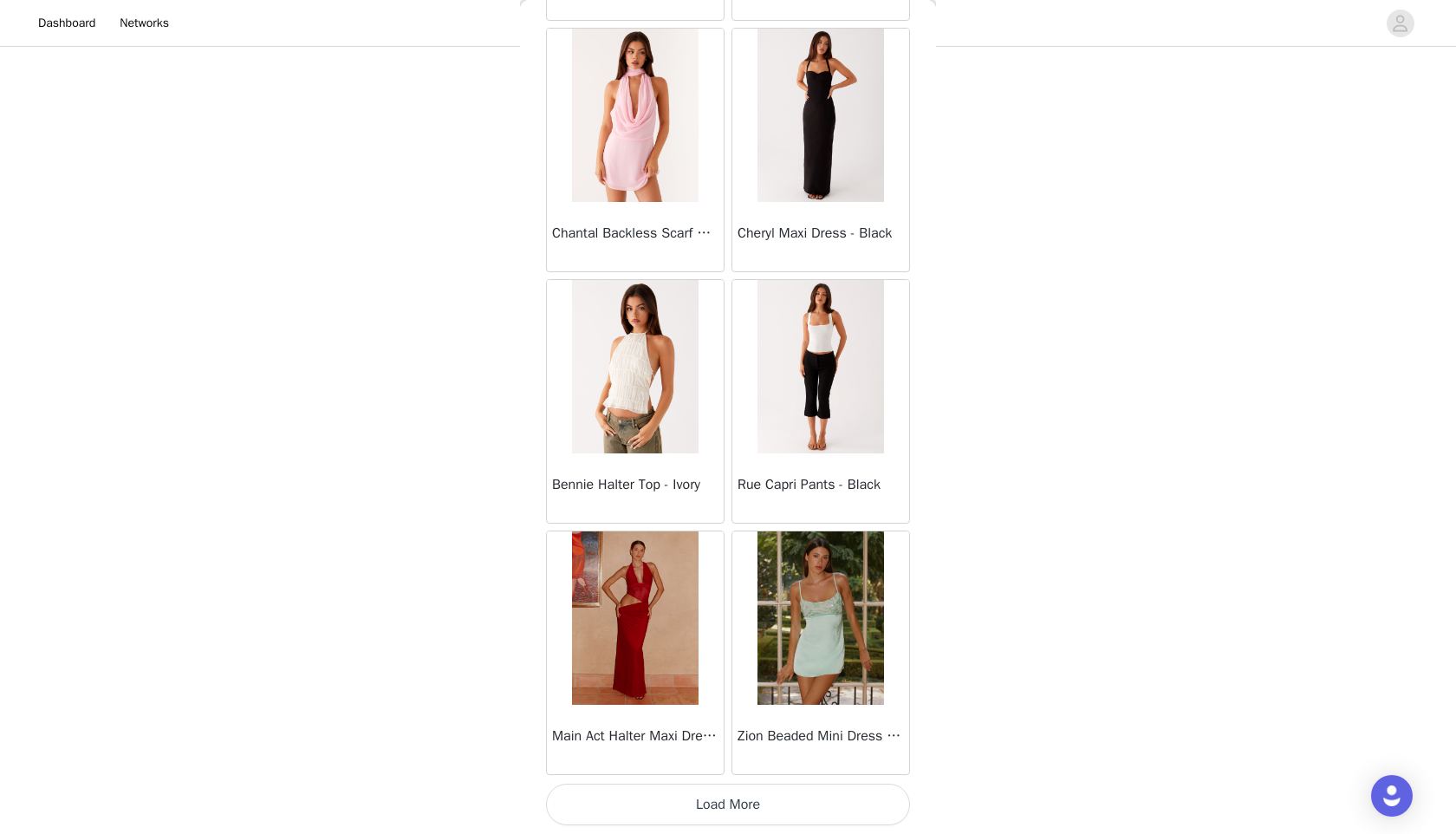 click on "Load More" at bounding box center [728, 805] 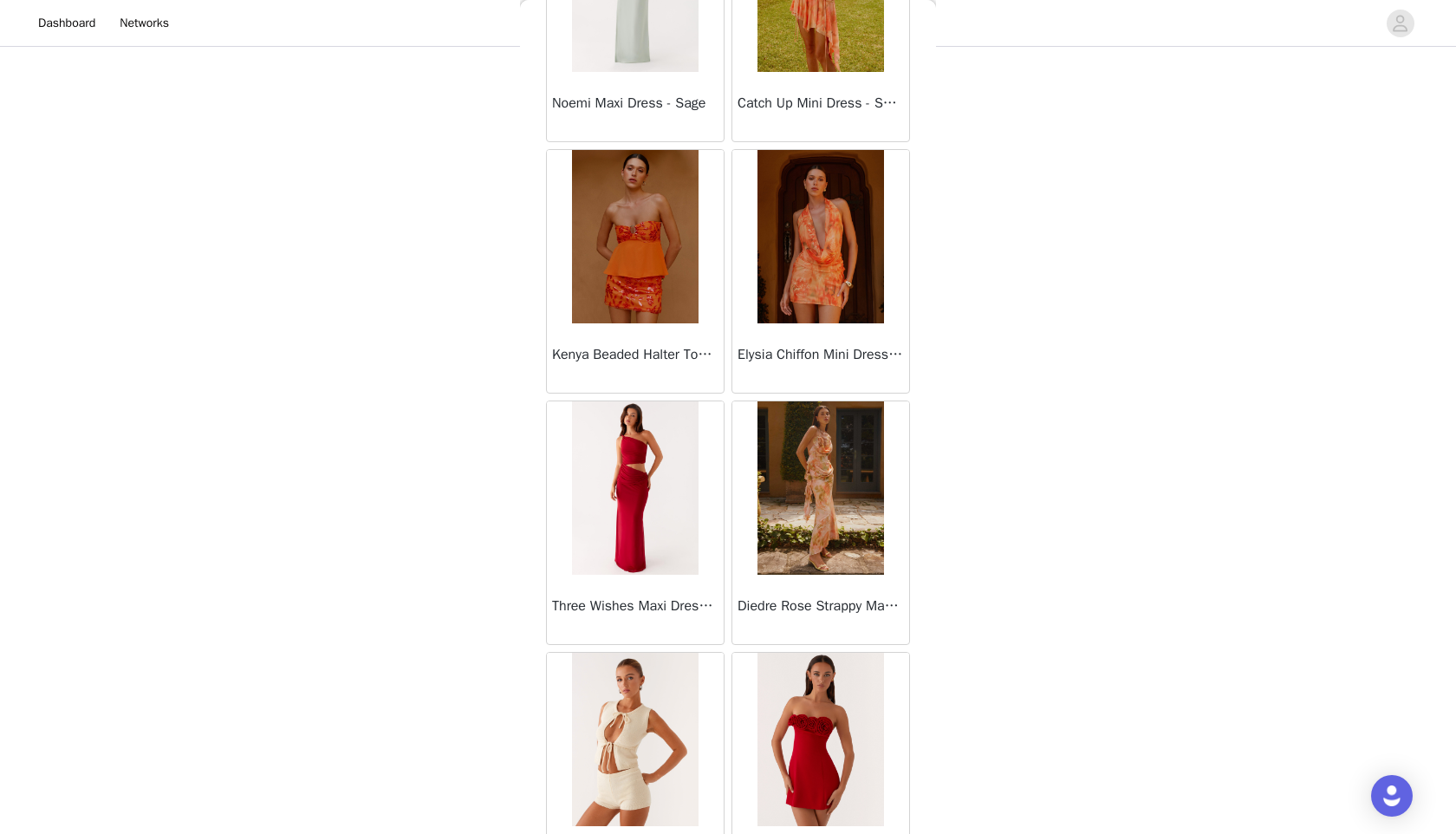 scroll, scrollTop: 9361, scrollLeft: 0, axis: vertical 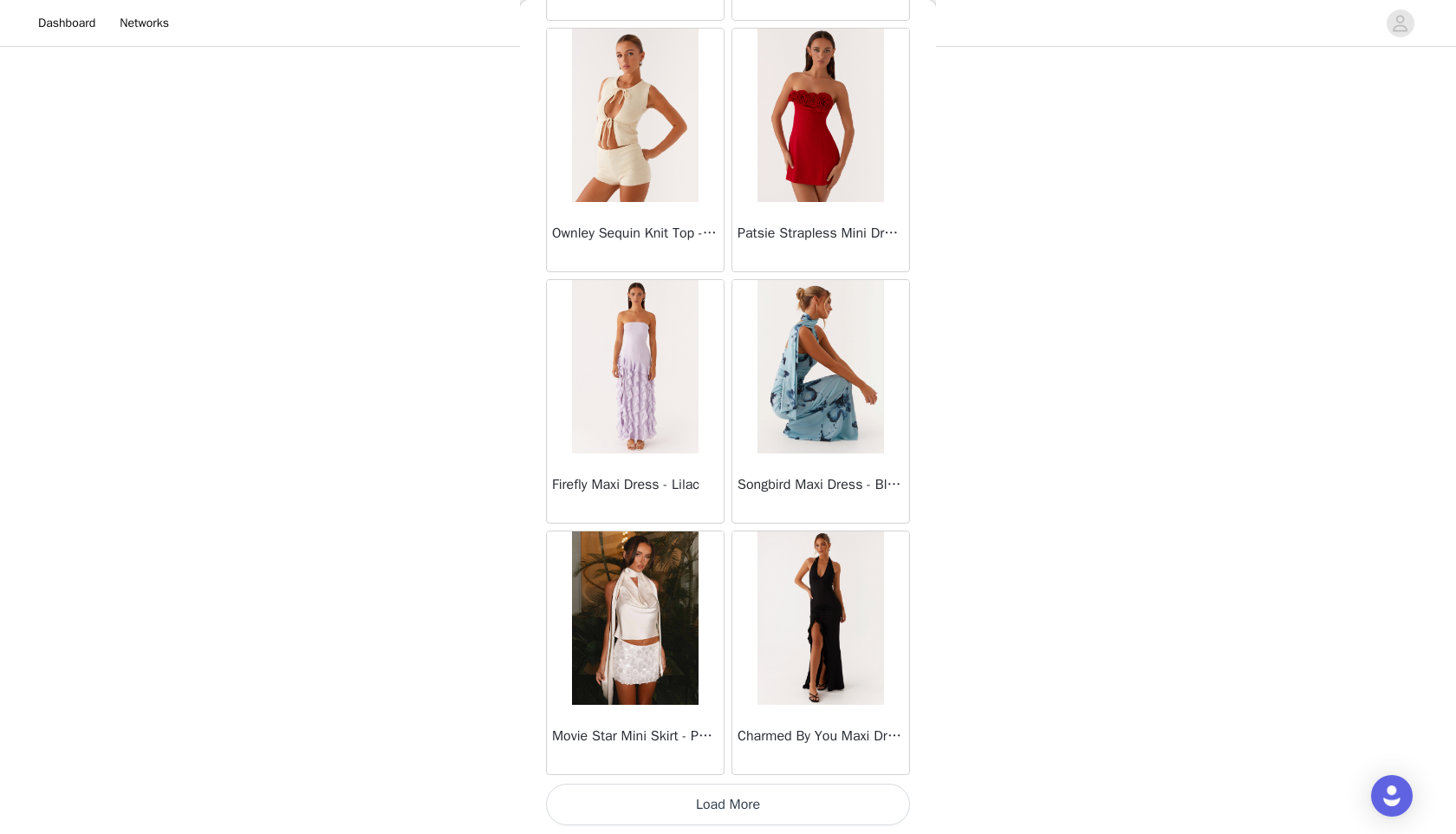 click on "Load More" at bounding box center [728, 805] 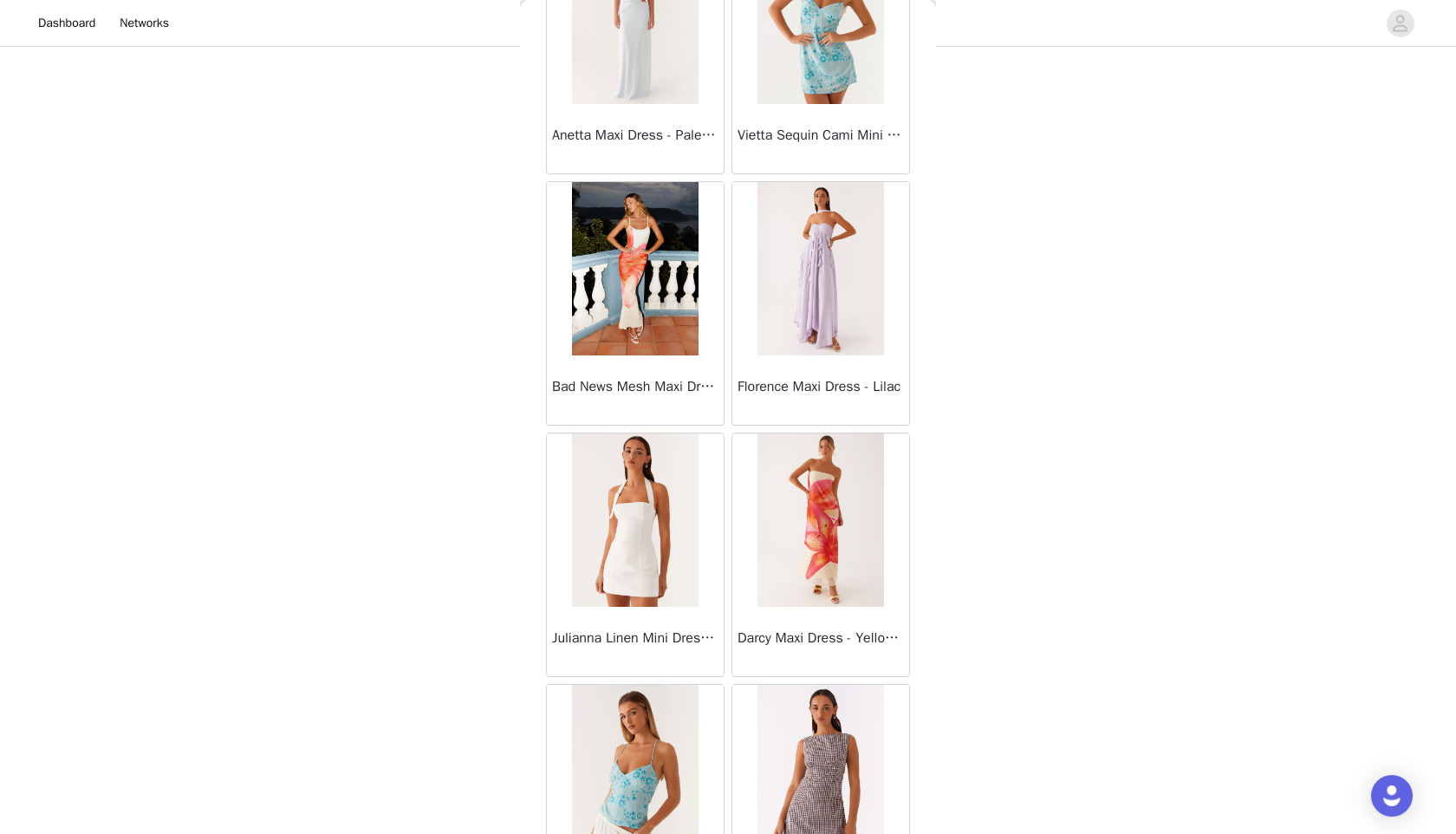 scroll, scrollTop: 11875, scrollLeft: 0, axis: vertical 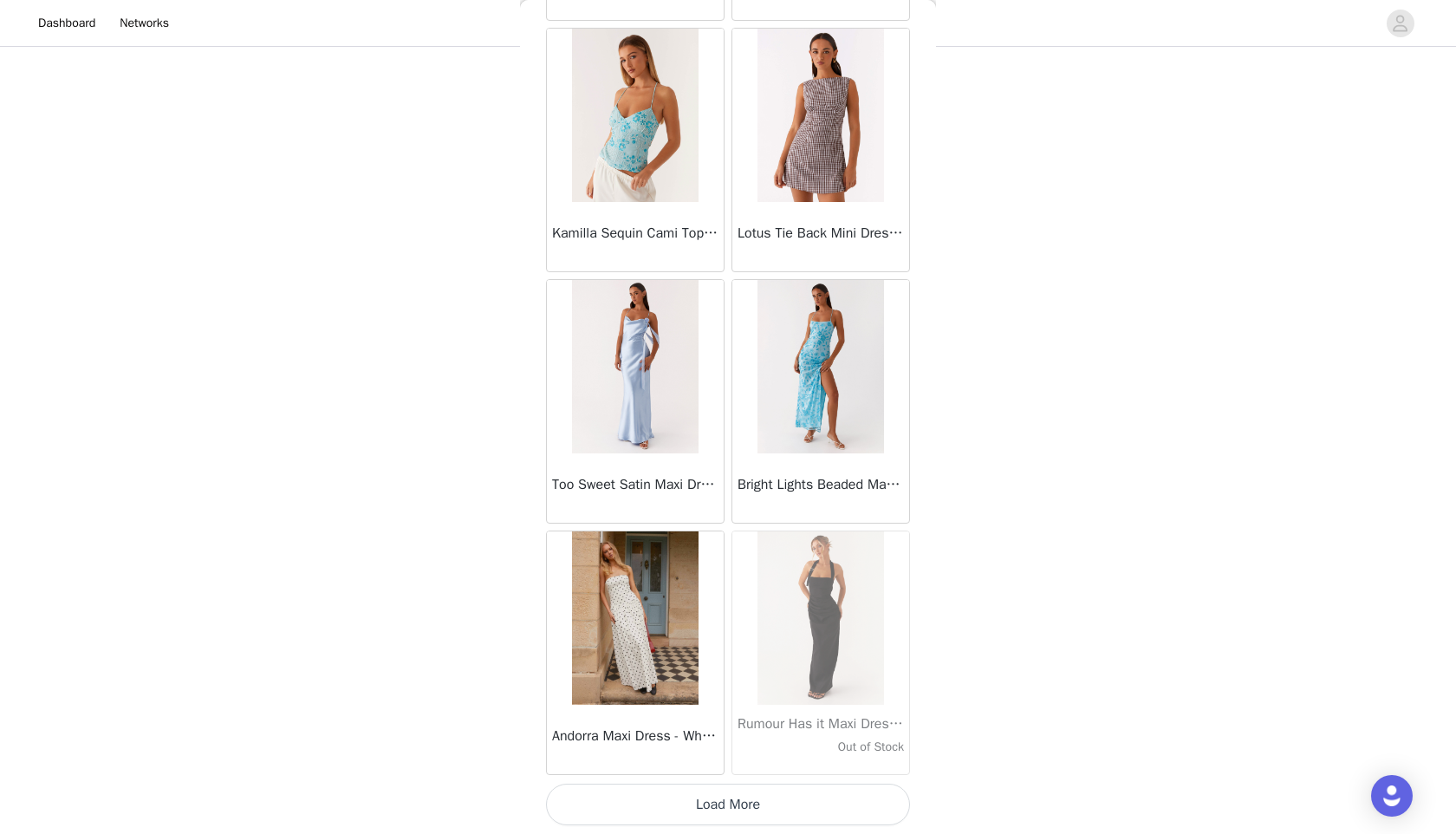 click on "Load More" at bounding box center (728, 805) 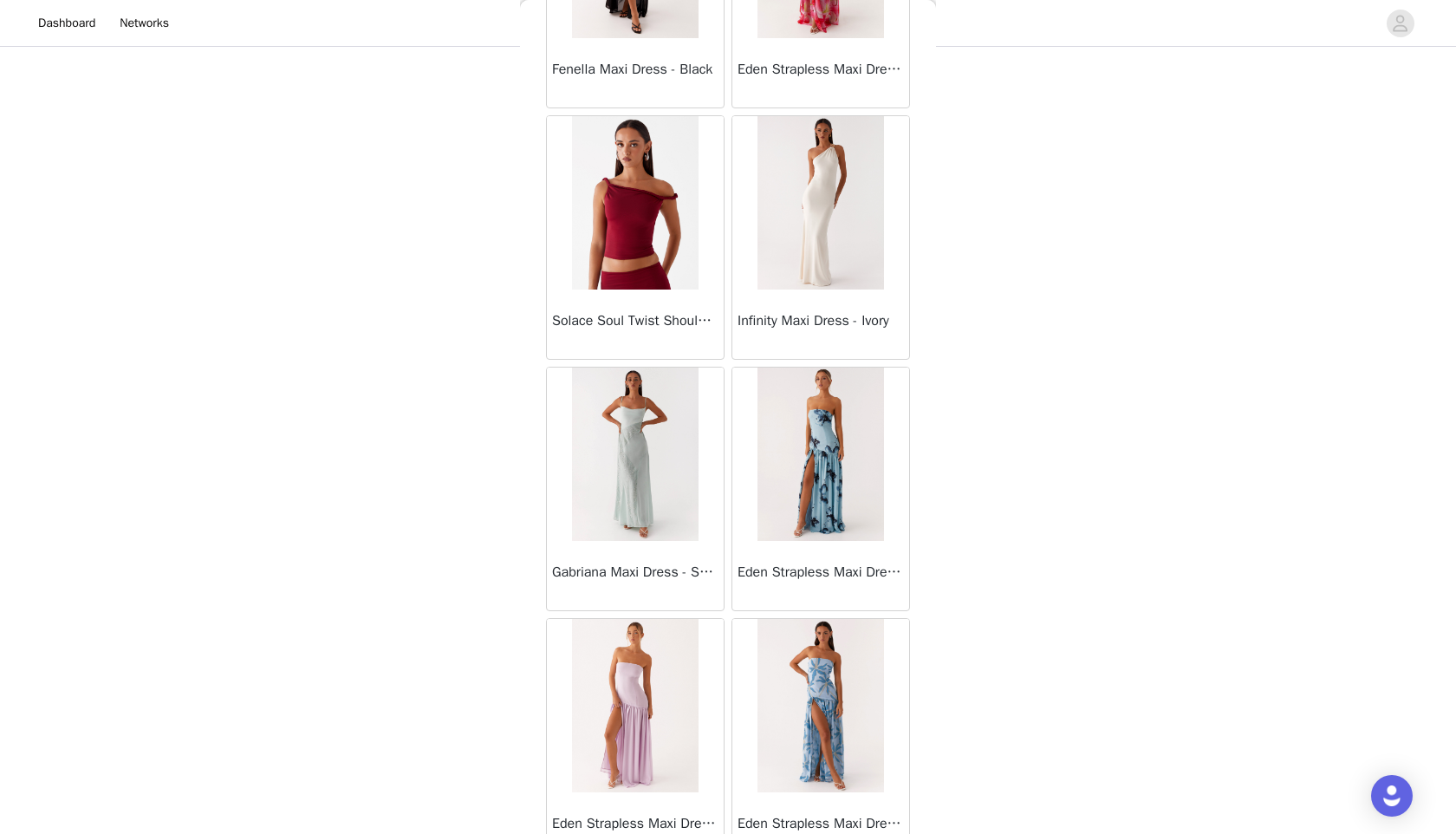 scroll, scrollTop: 14390, scrollLeft: 0, axis: vertical 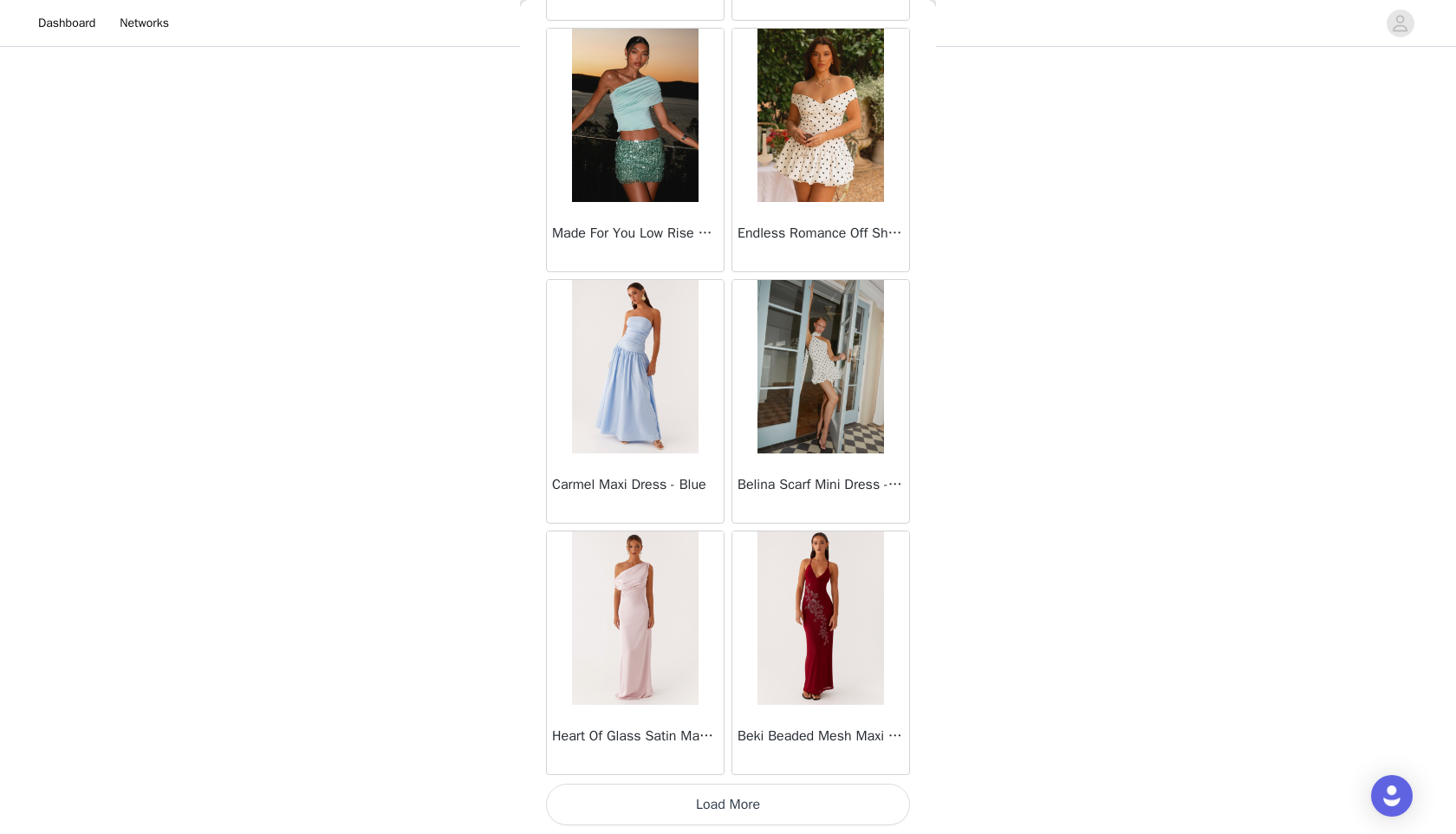 click on "Load More" at bounding box center (728, 805) 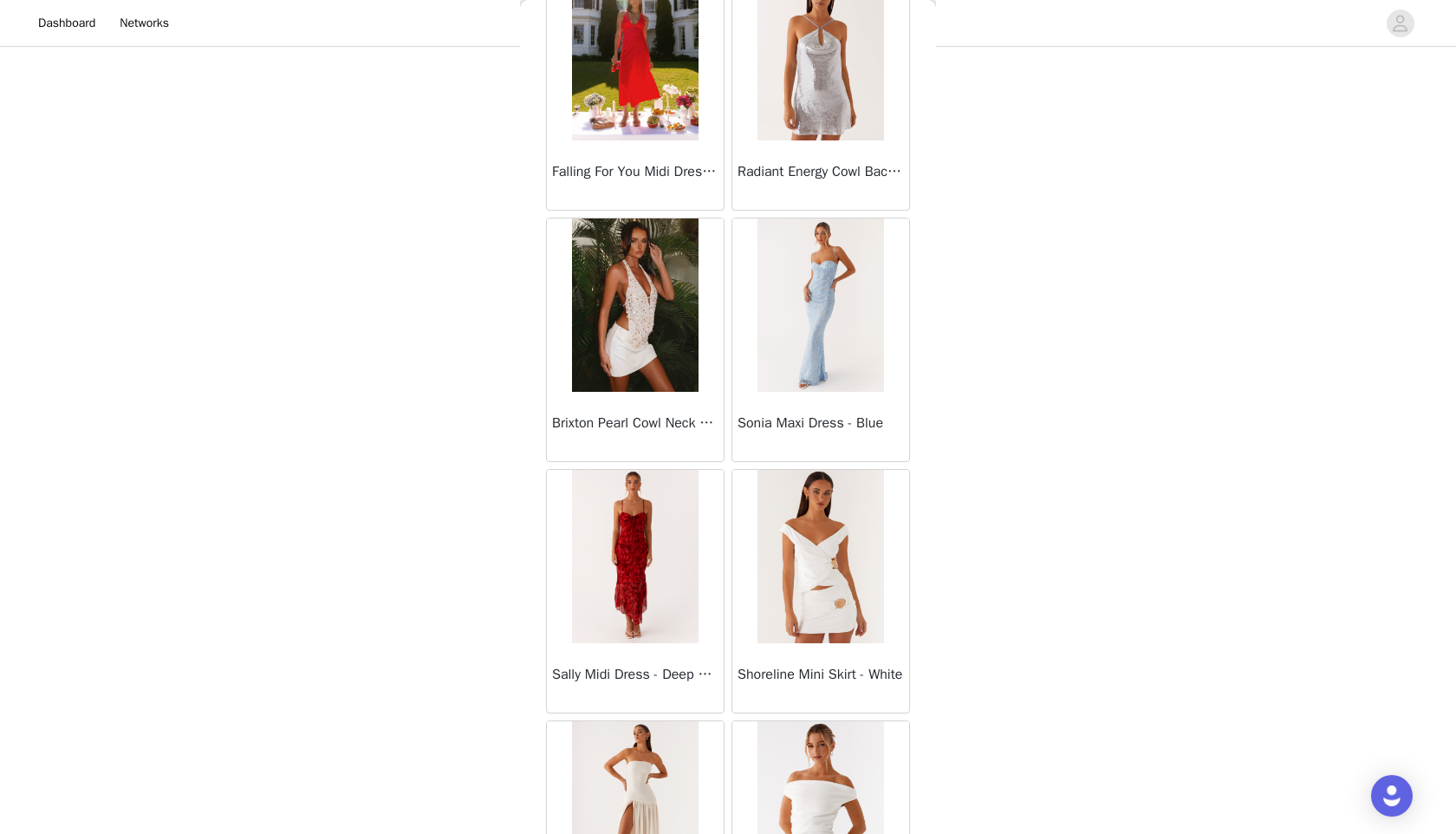 scroll, scrollTop: 16904, scrollLeft: 0, axis: vertical 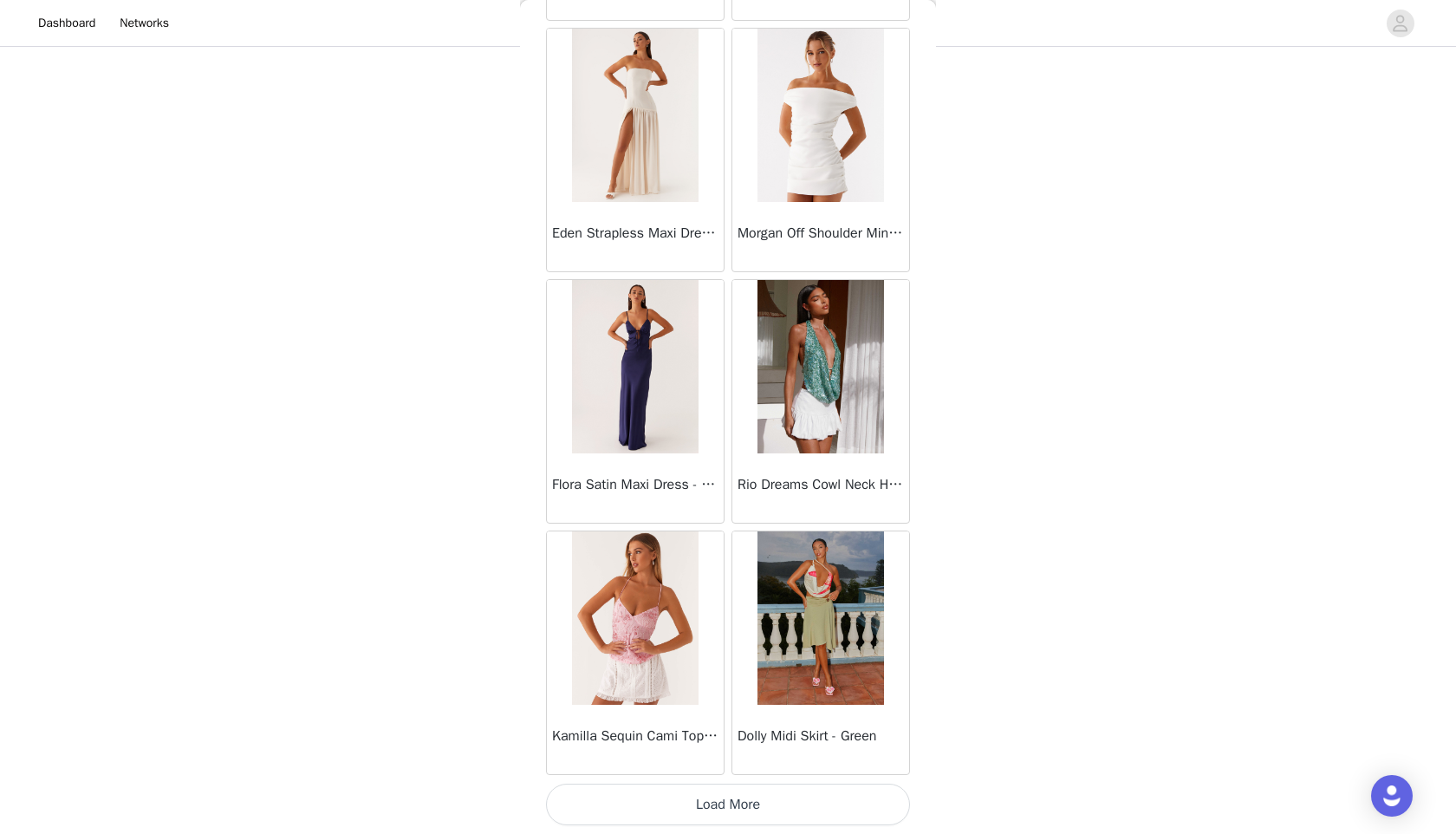 click on "Load More" at bounding box center (728, 805) 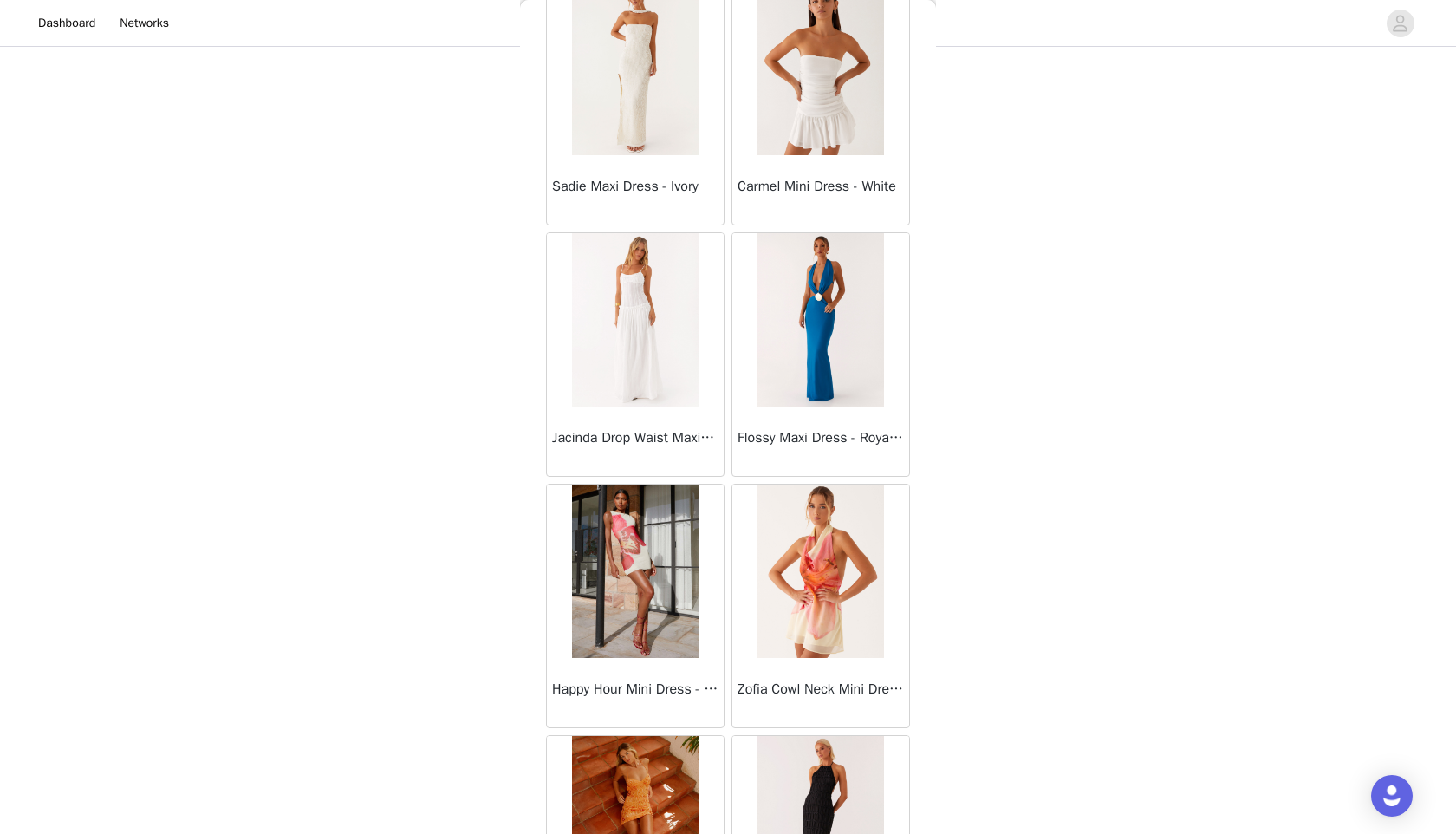 scroll, scrollTop: 19418, scrollLeft: 0, axis: vertical 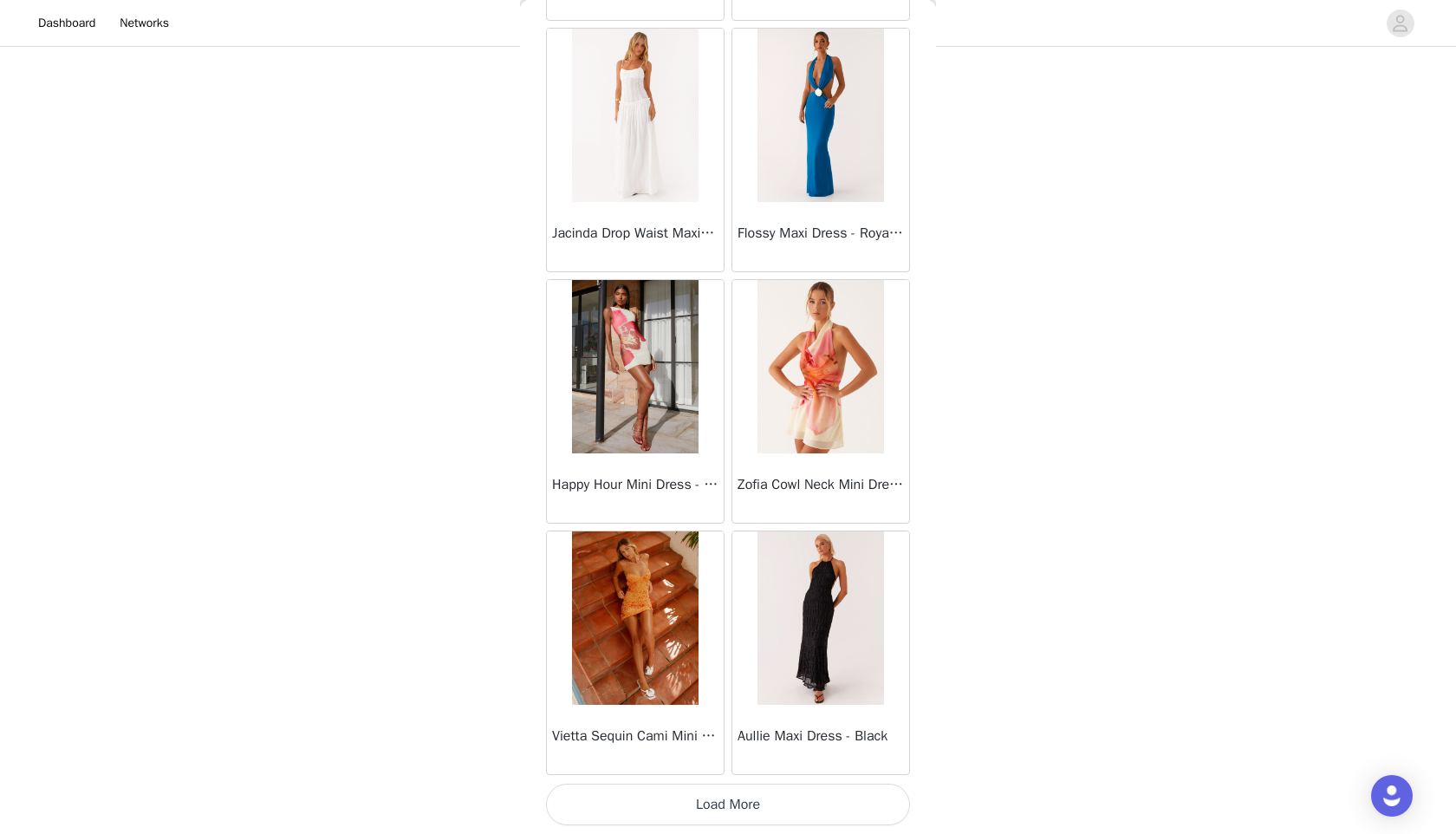 click on "Load More" at bounding box center [728, 805] 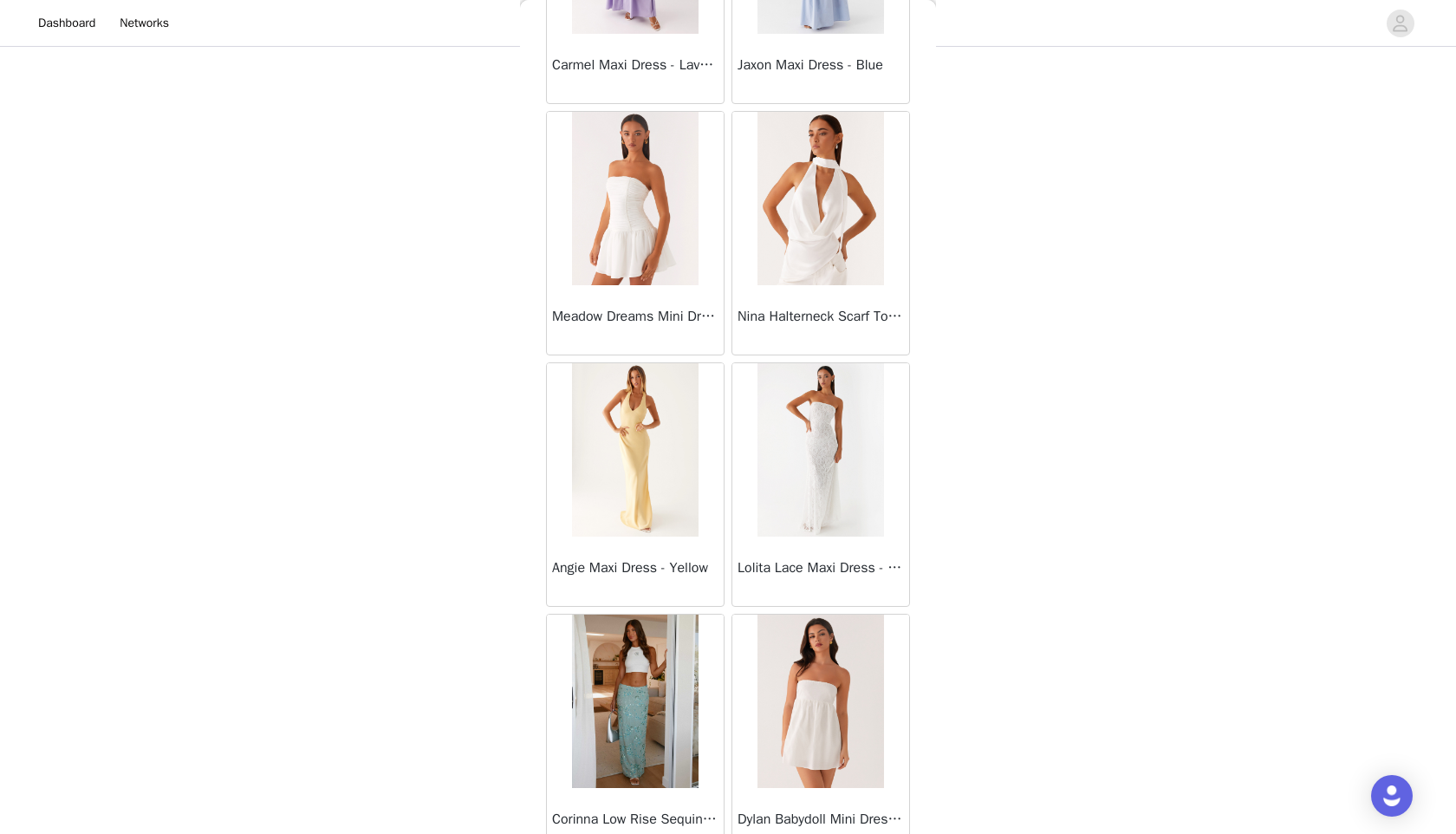 scroll, scrollTop: 21932, scrollLeft: 0, axis: vertical 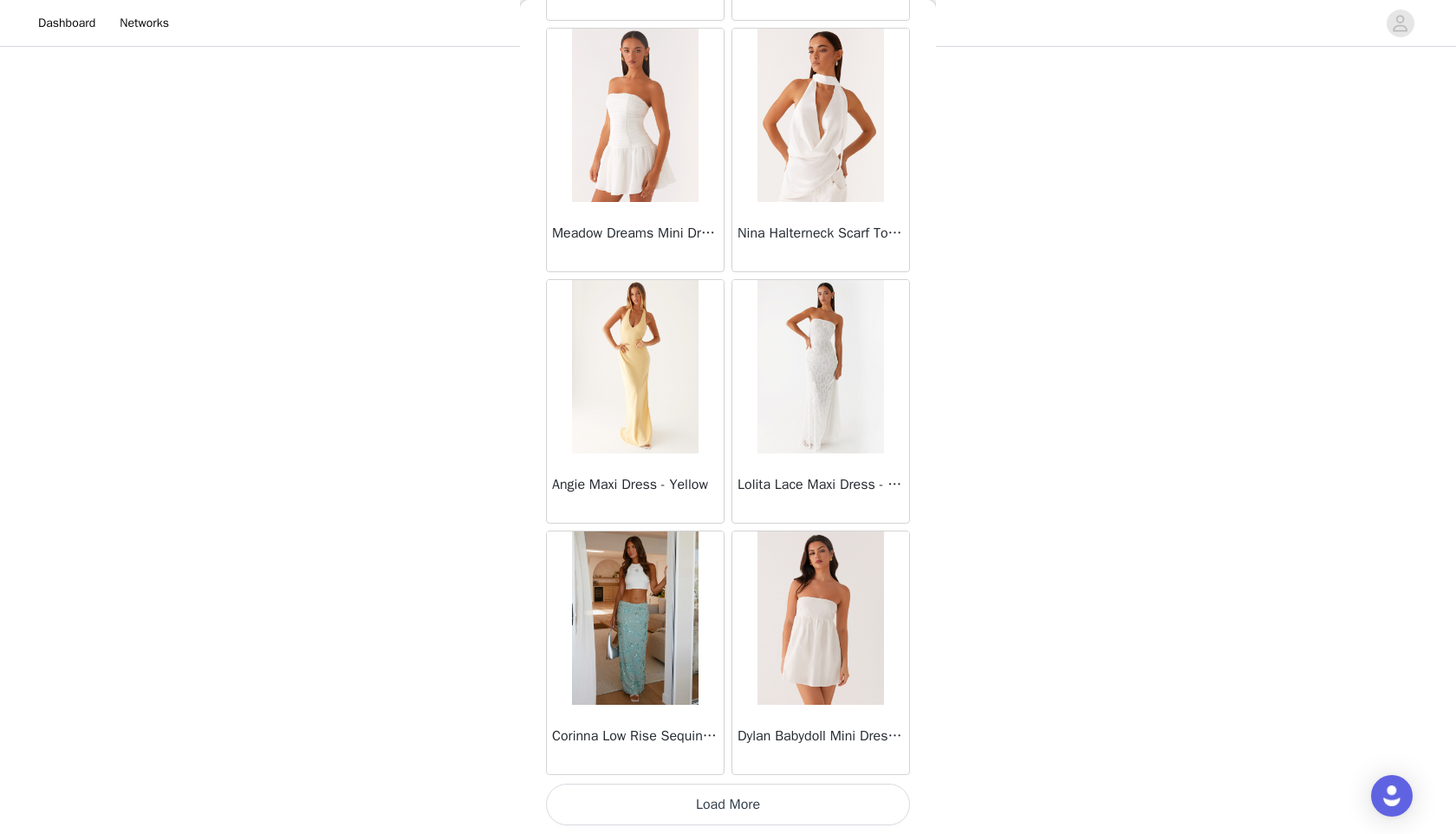 click on "Load More" at bounding box center (728, 805) 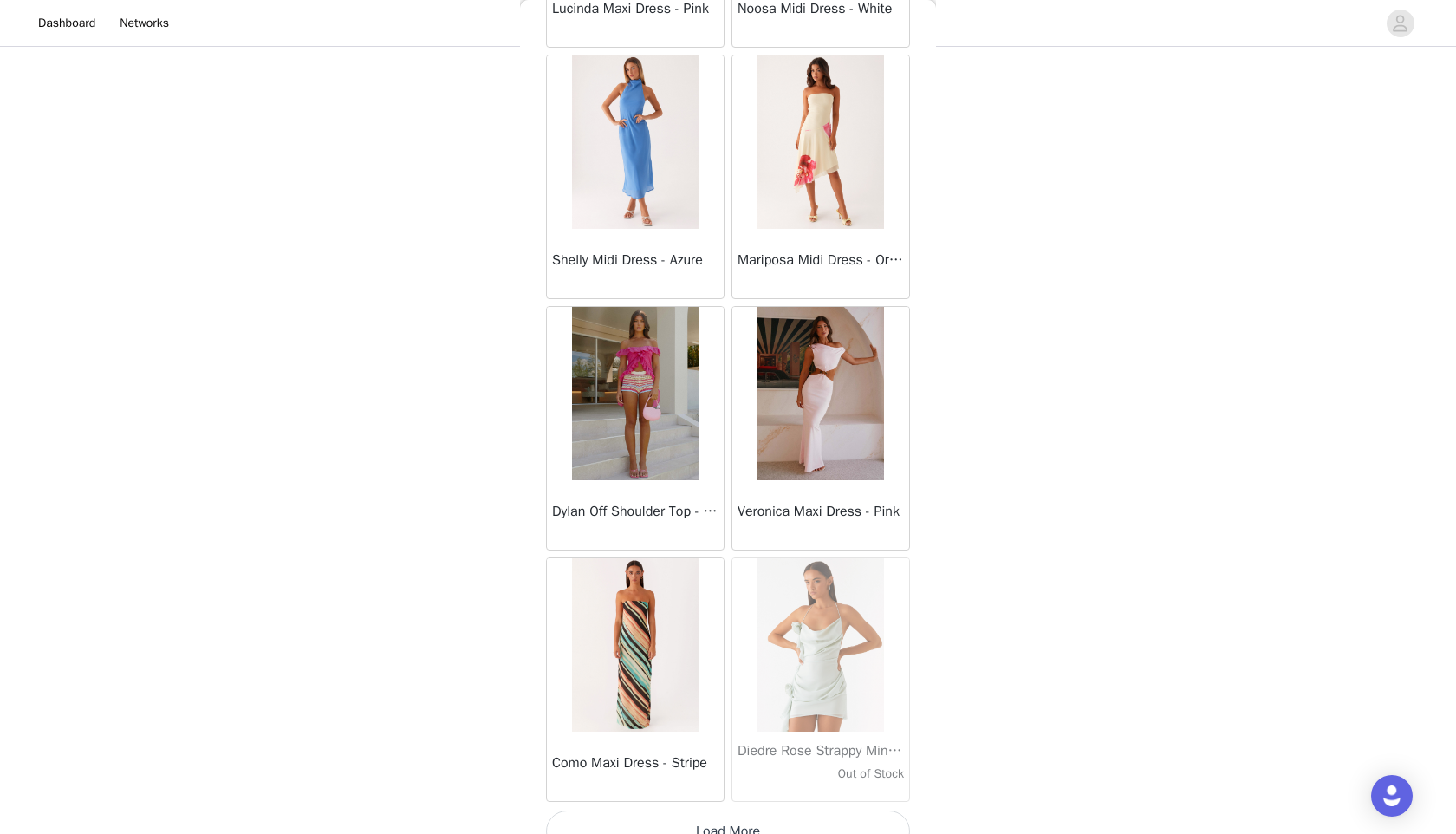 scroll, scrollTop: 24446, scrollLeft: 0, axis: vertical 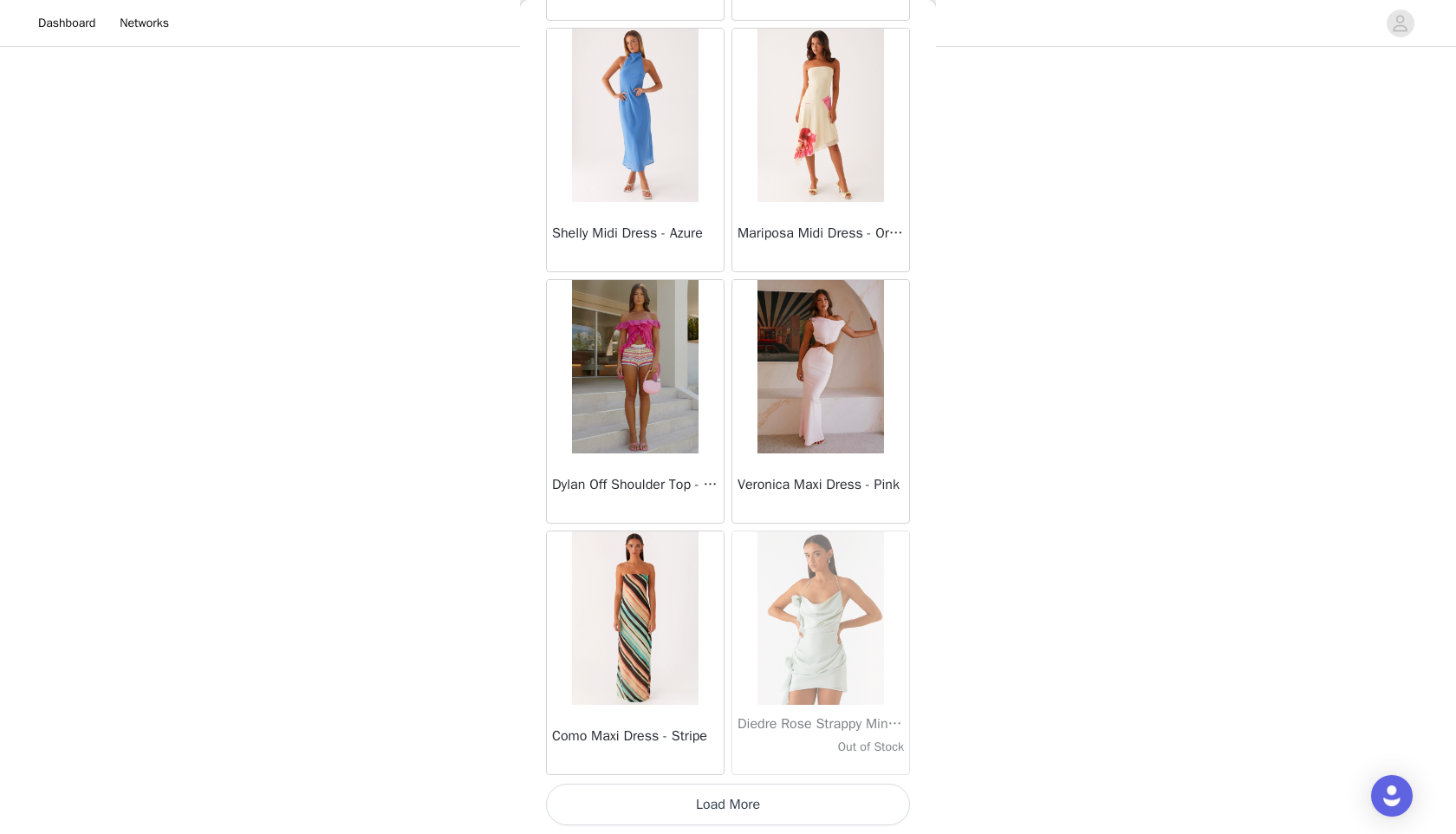 click on "Load More" at bounding box center [728, 805] 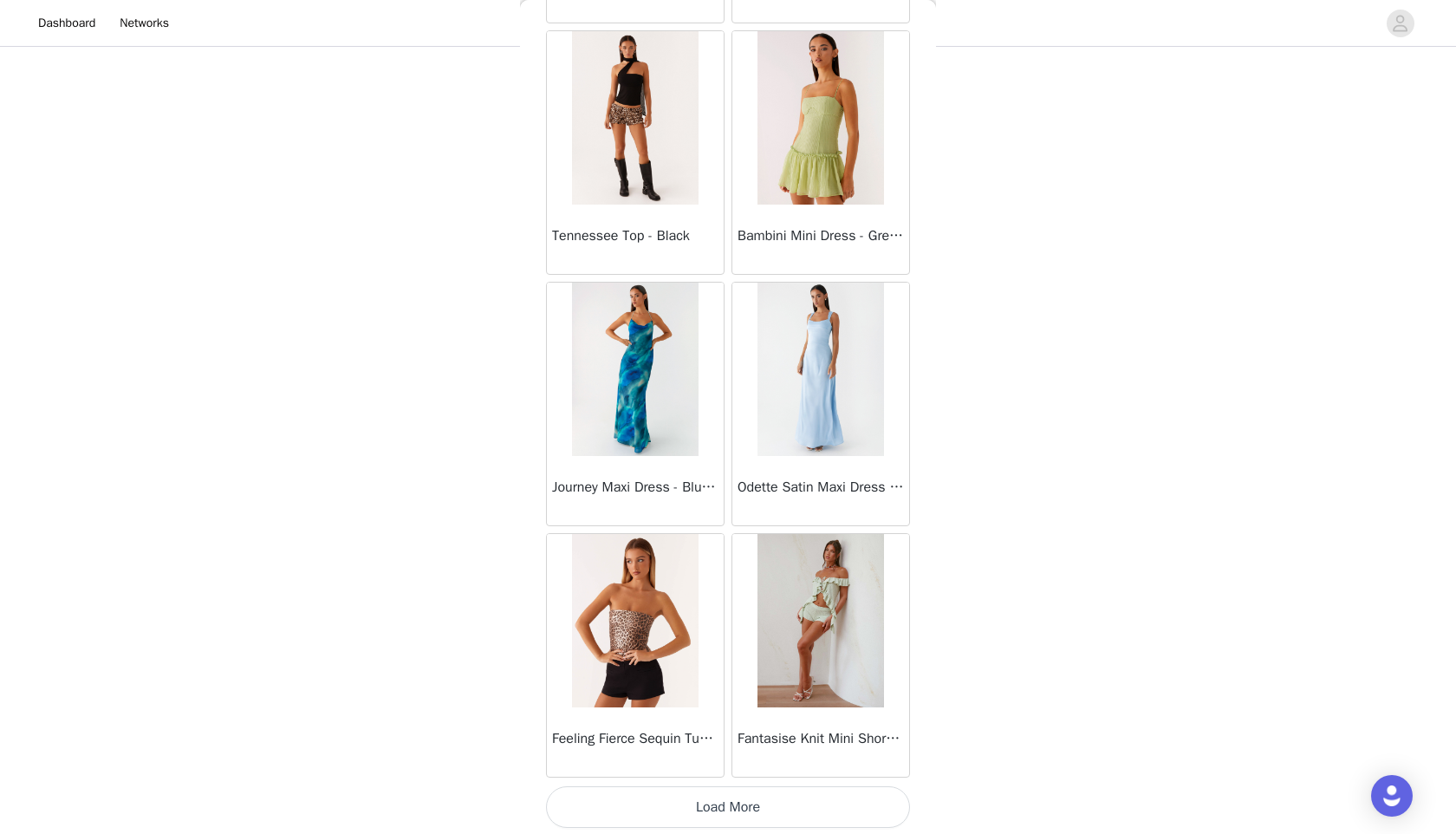 scroll, scrollTop: 26960, scrollLeft: 0, axis: vertical 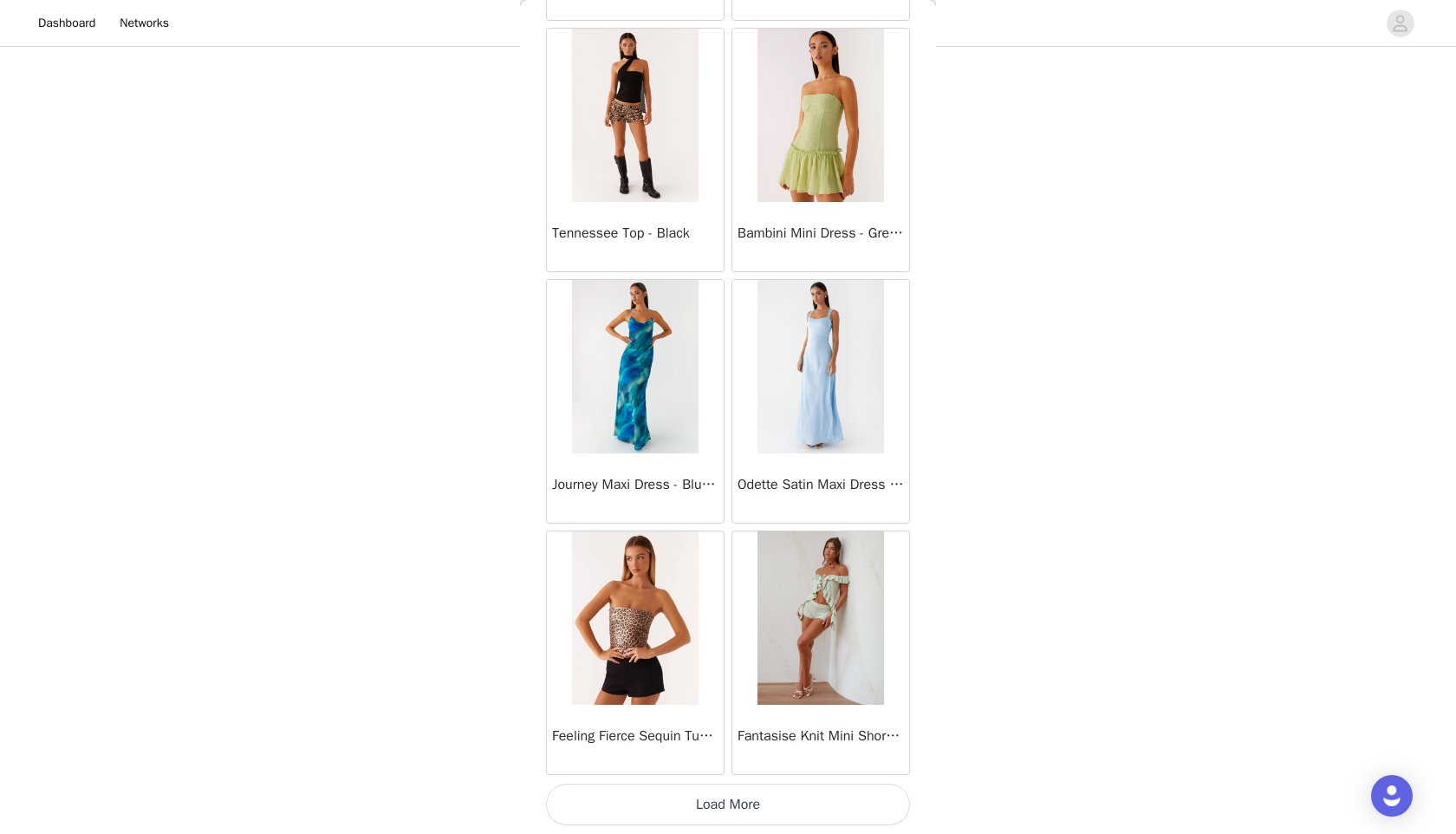 click on "Load More" at bounding box center [728, 805] 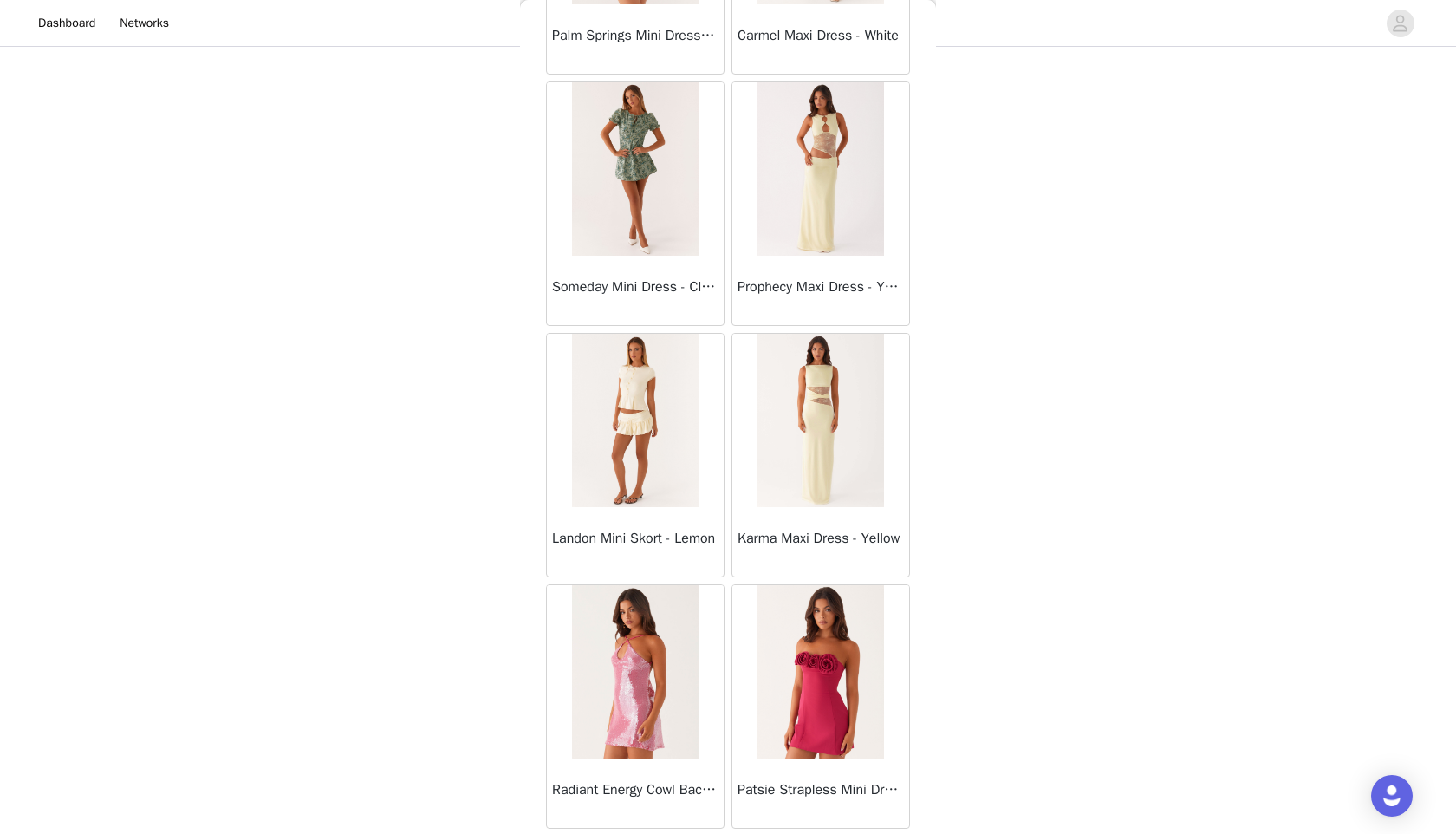 scroll, scrollTop: 29474, scrollLeft: 0, axis: vertical 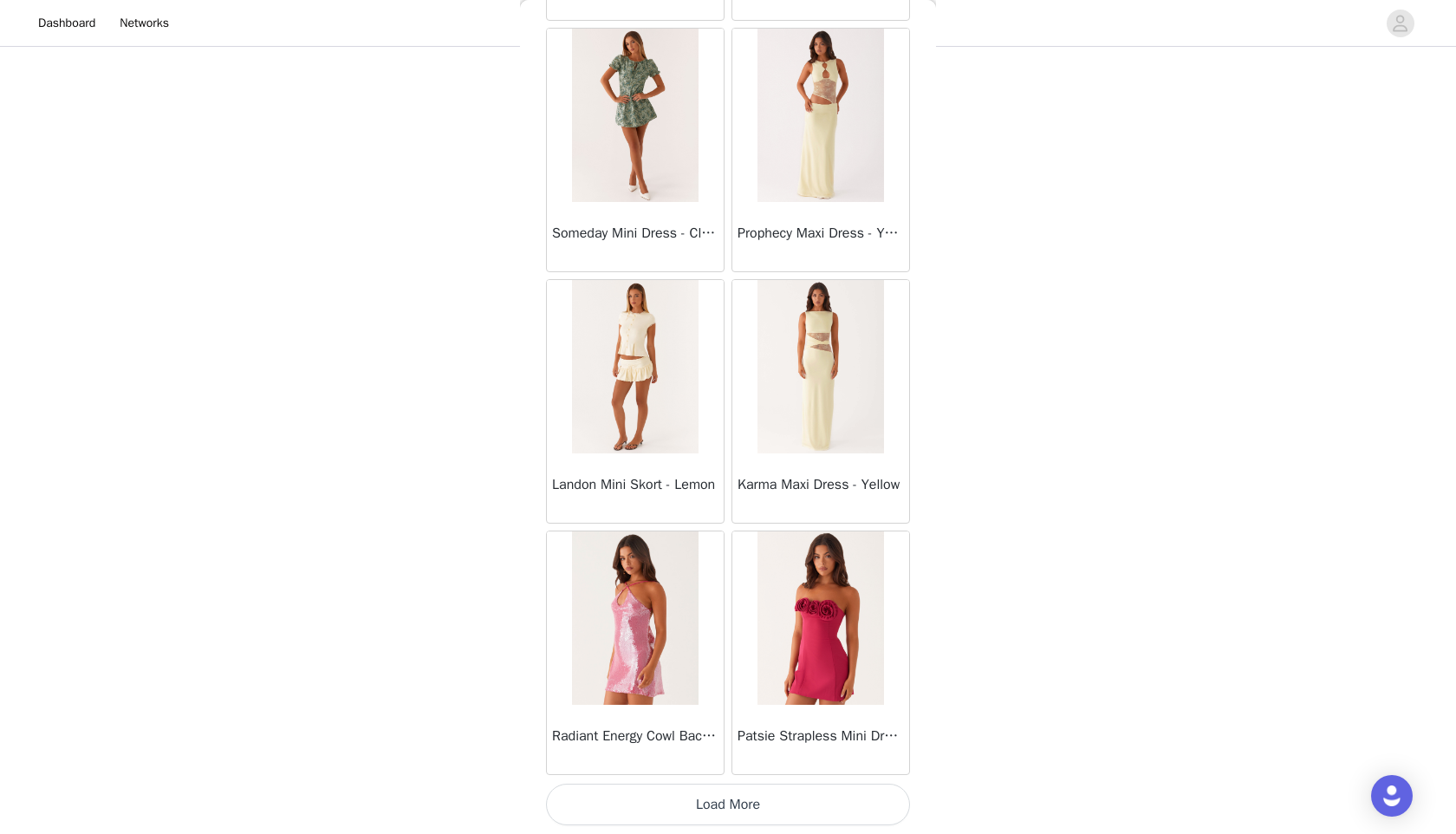 click on "Load More" at bounding box center (728, 805) 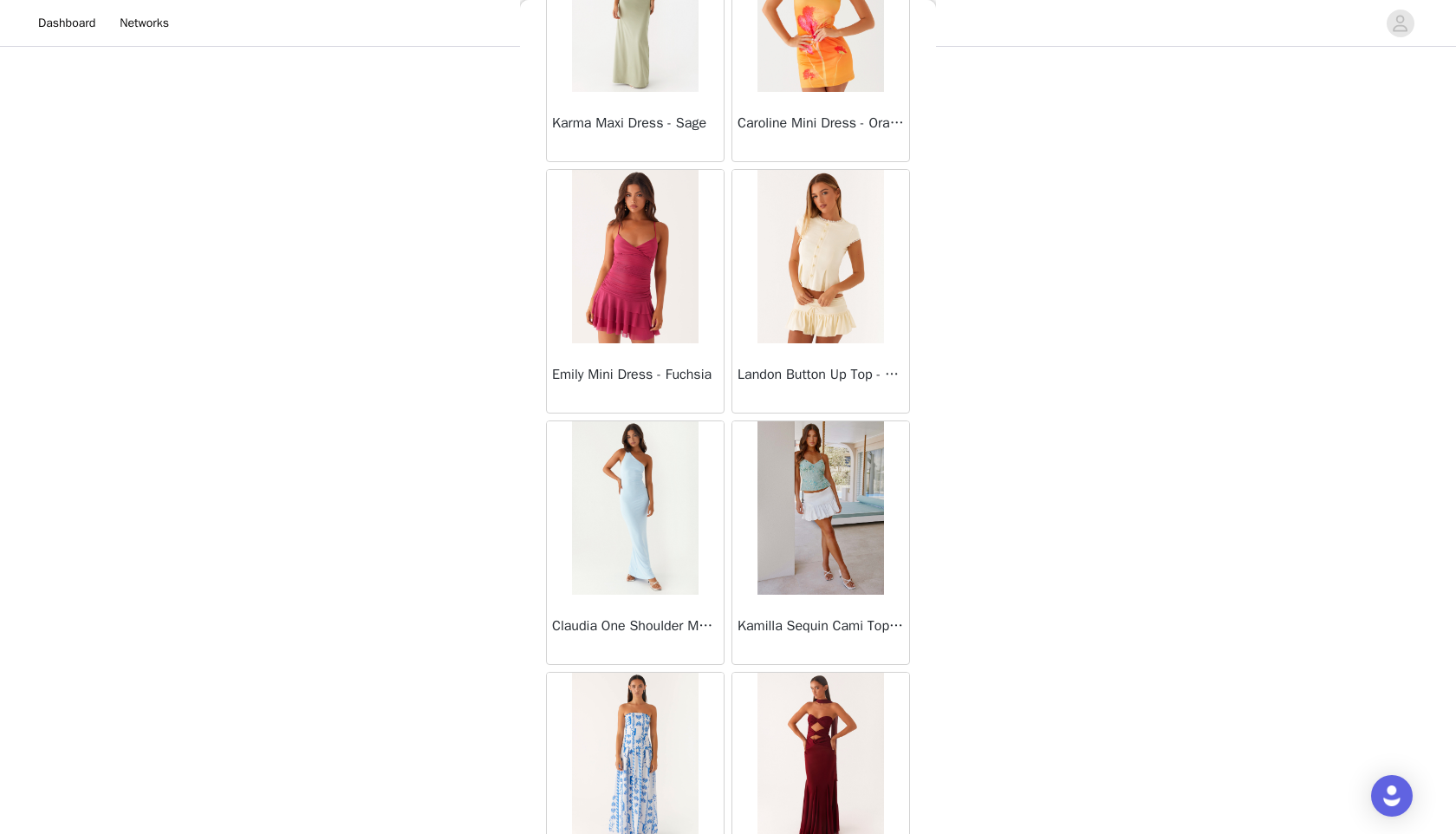 scroll, scrollTop: 31988, scrollLeft: 0, axis: vertical 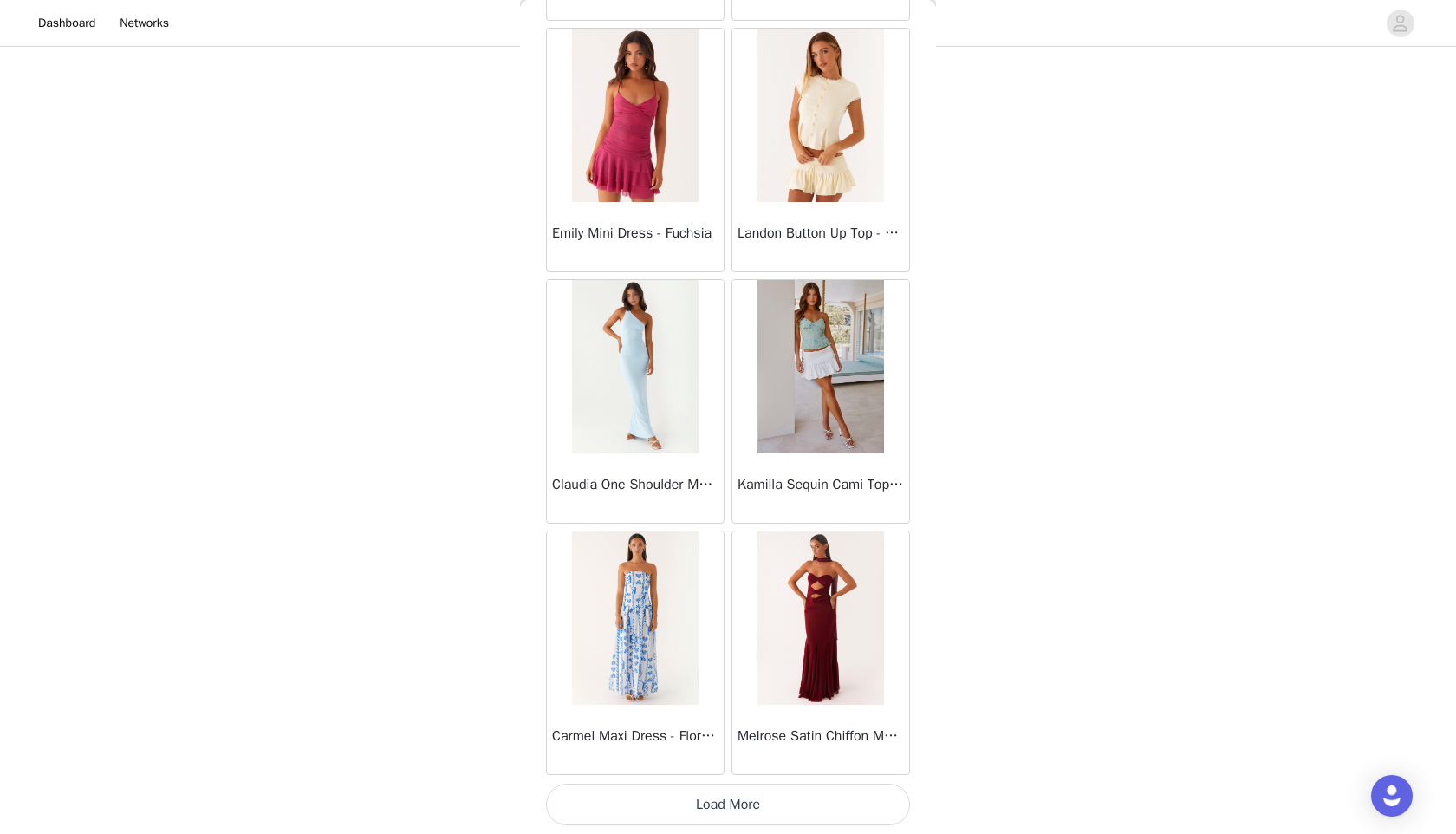 click on "Load More" at bounding box center [728, 805] 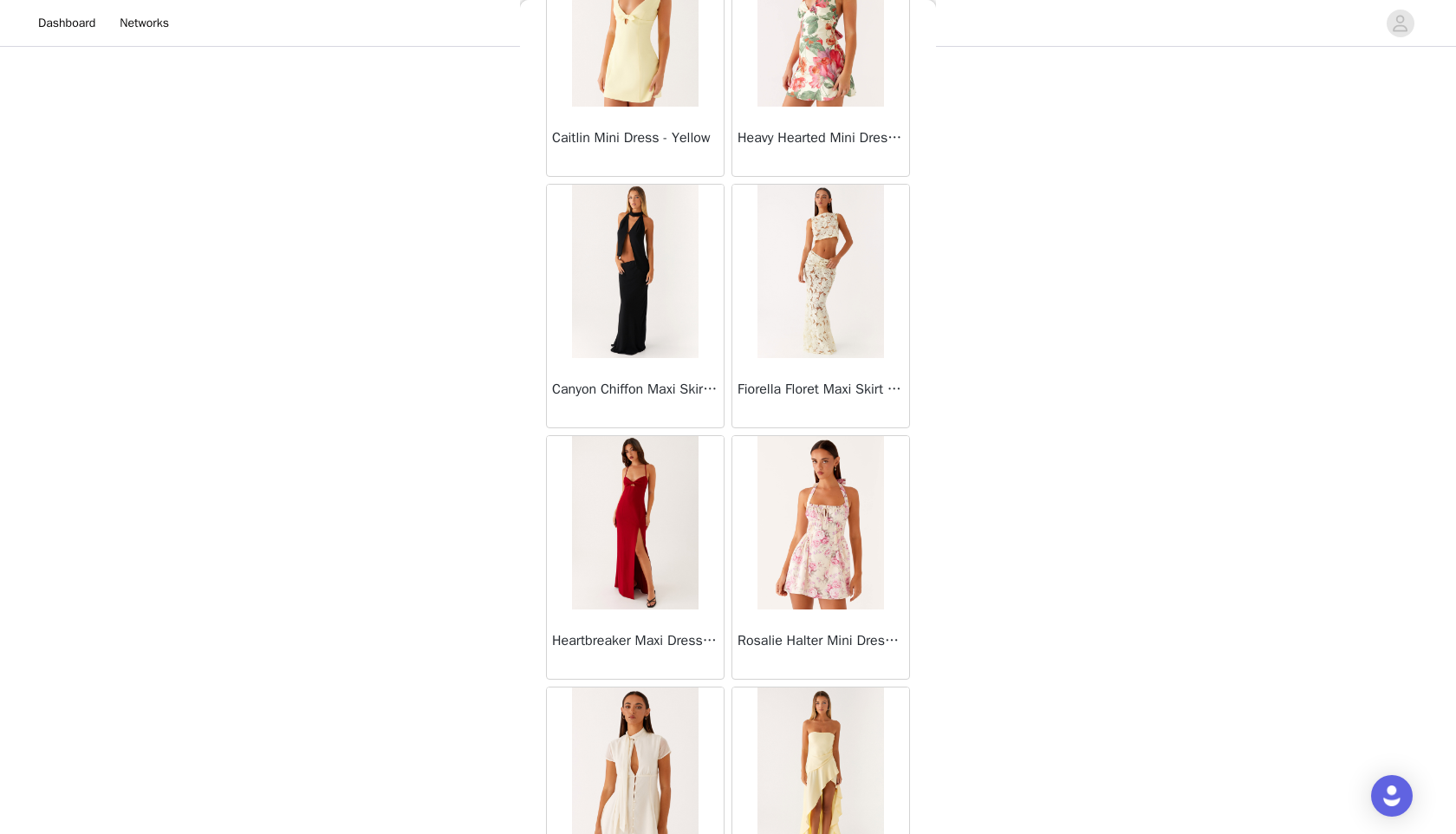 scroll, scrollTop: 34503, scrollLeft: 0, axis: vertical 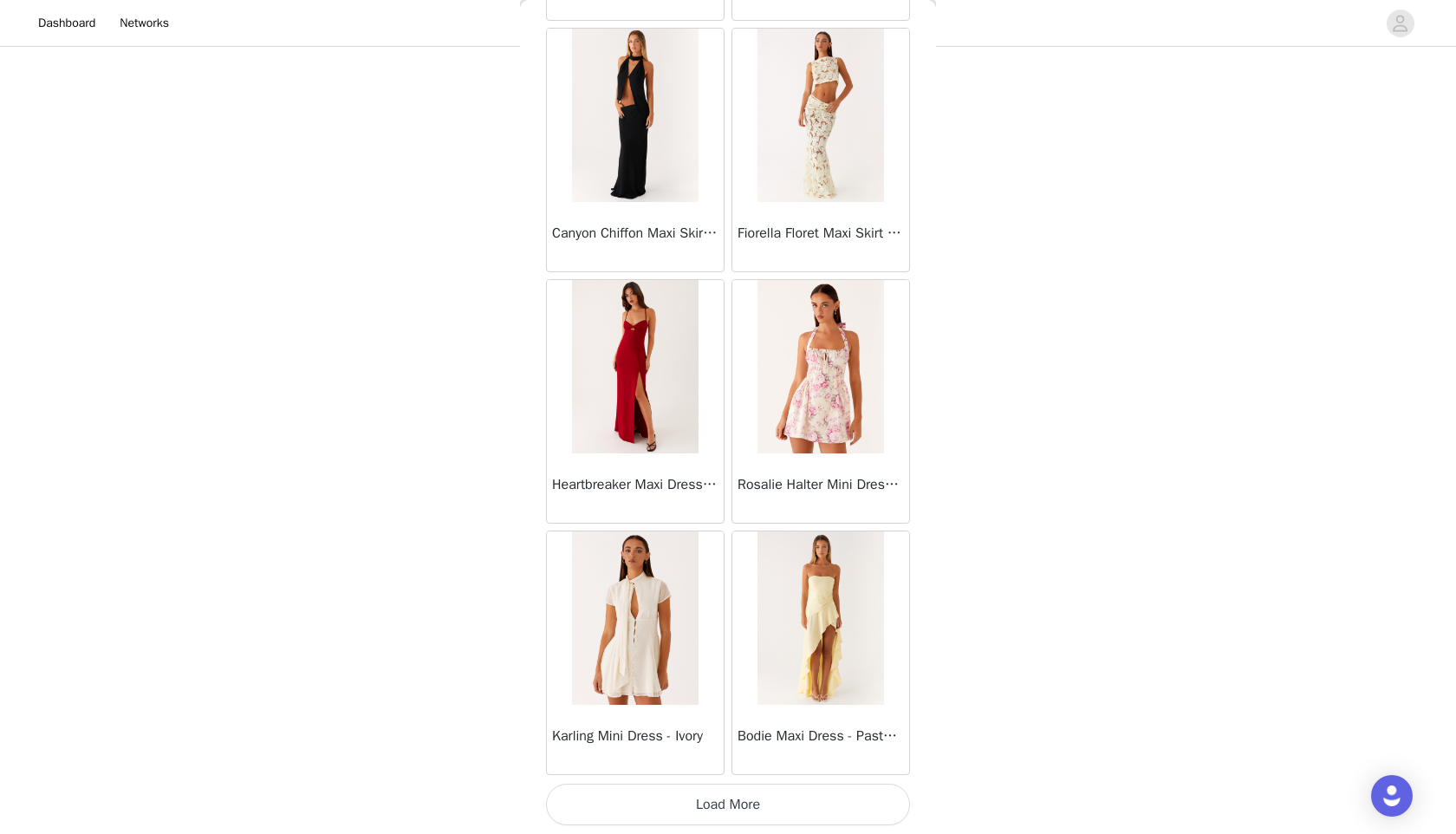 click on "Load More" at bounding box center (728, 805) 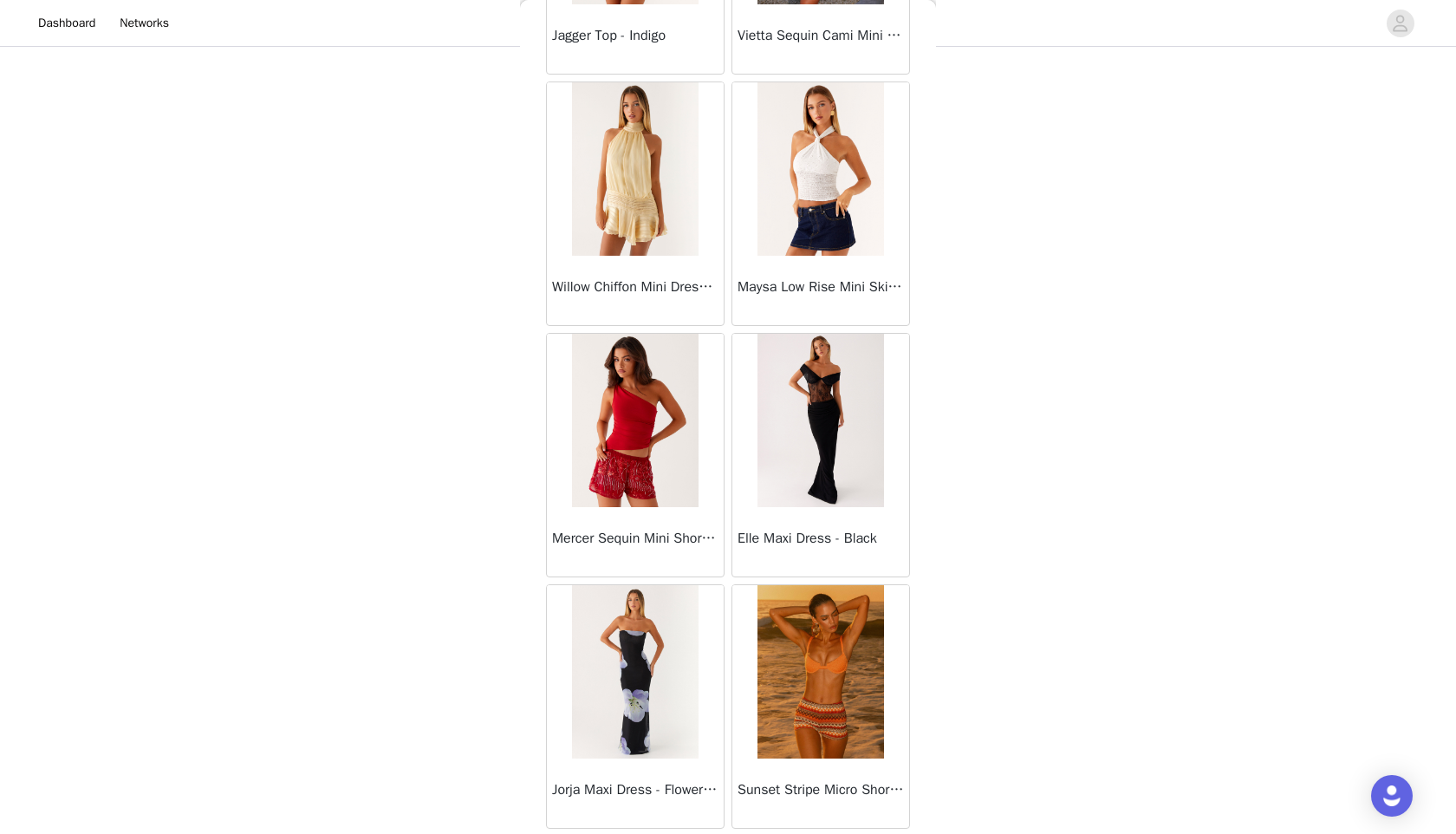 scroll, scrollTop: 37017, scrollLeft: 0, axis: vertical 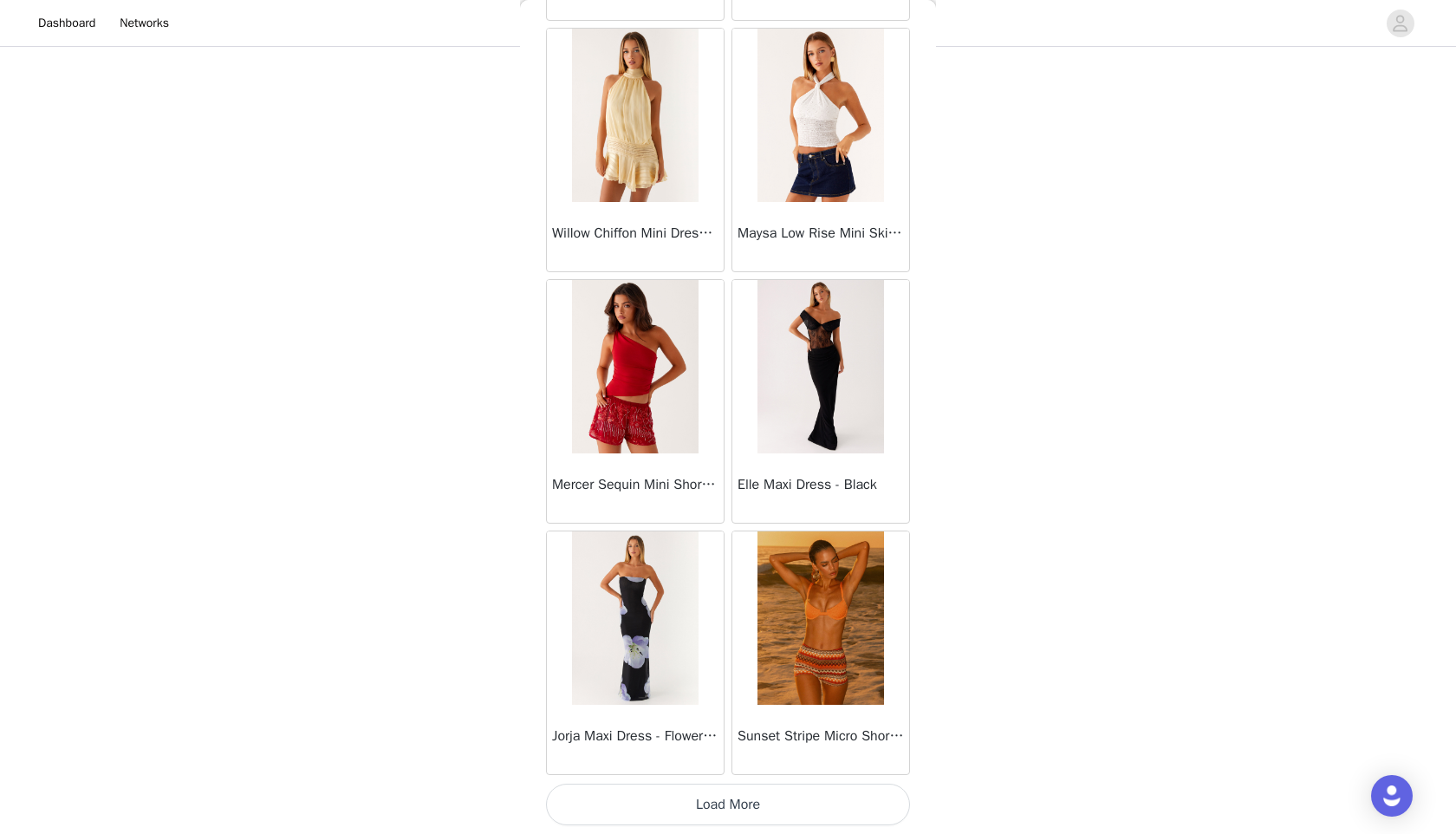 click on "Load More" at bounding box center (728, 805) 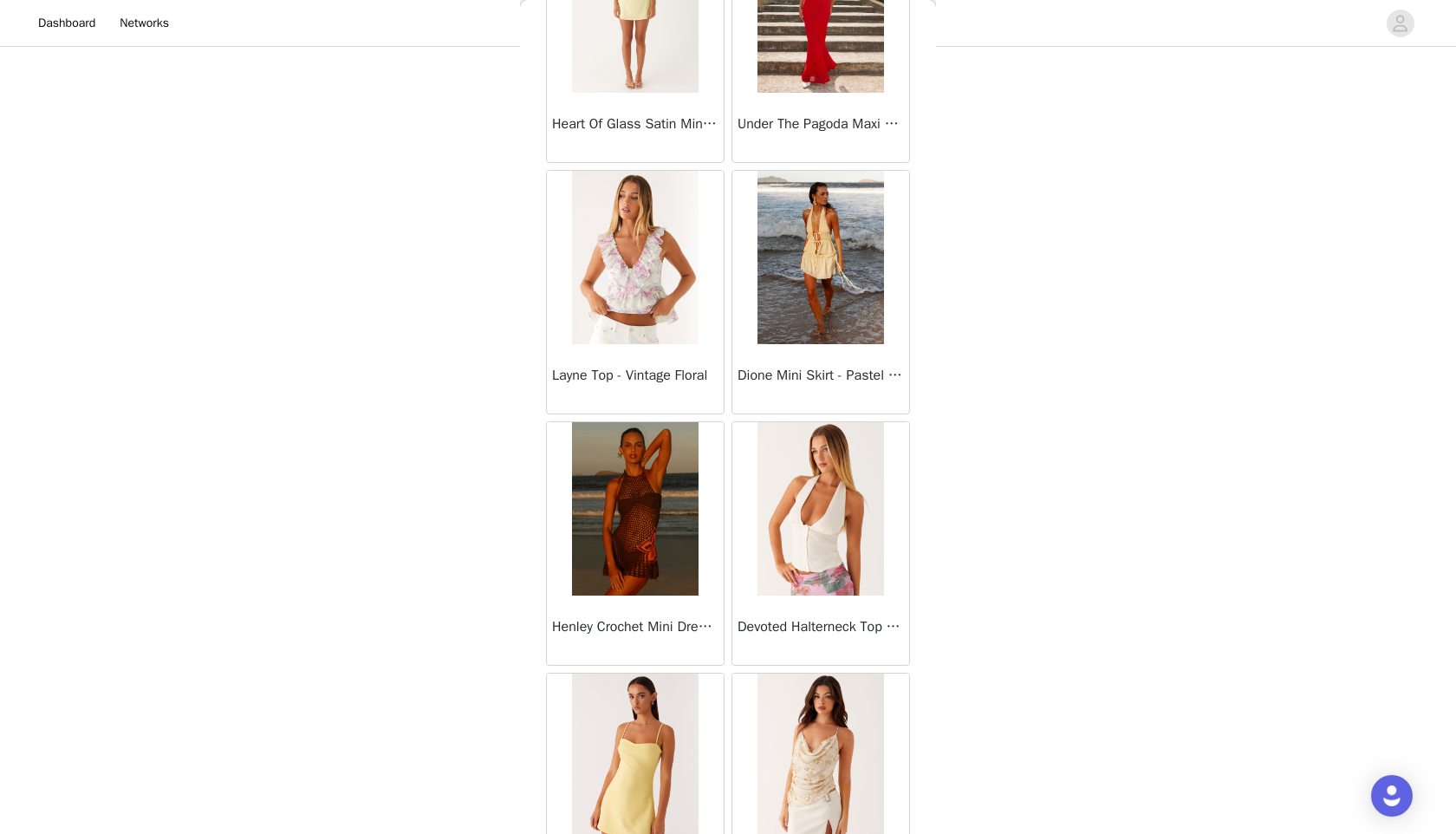 scroll, scrollTop: 39531, scrollLeft: 0, axis: vertical 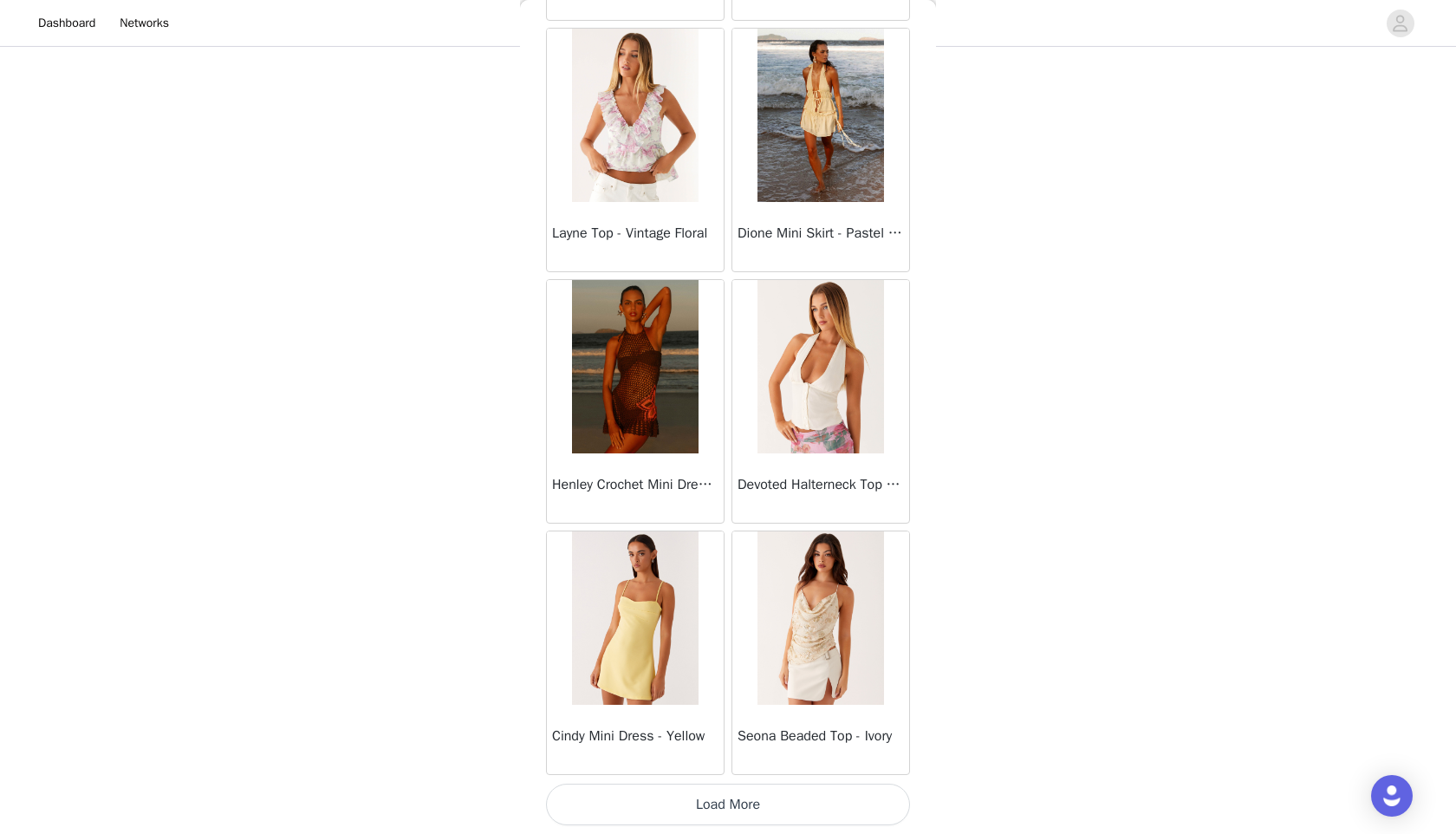 click on "Load More" at bounding box center [728, 805] 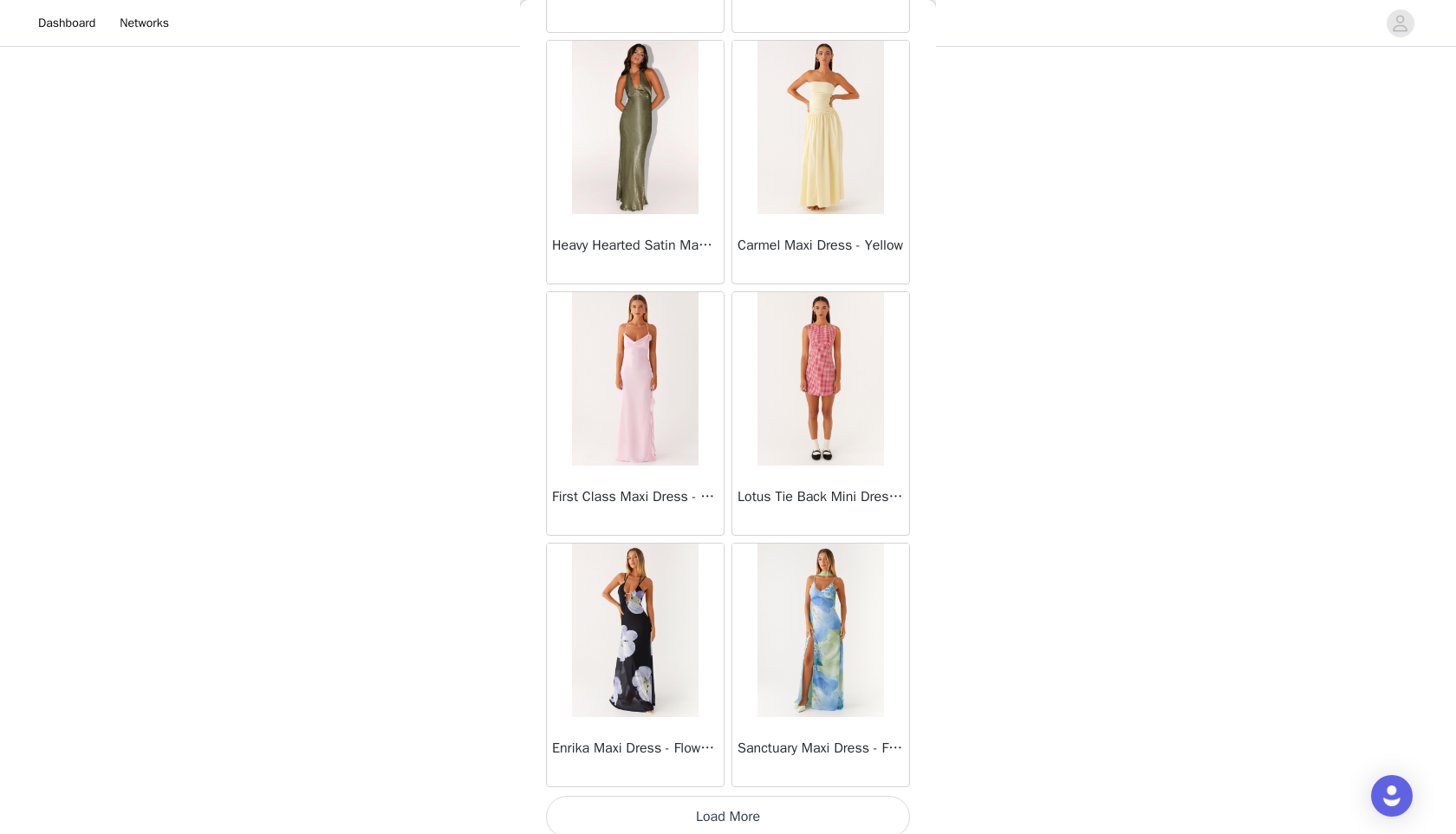 scroll, scrollTop: 42045, scrollLeft: 0, axis: vertical 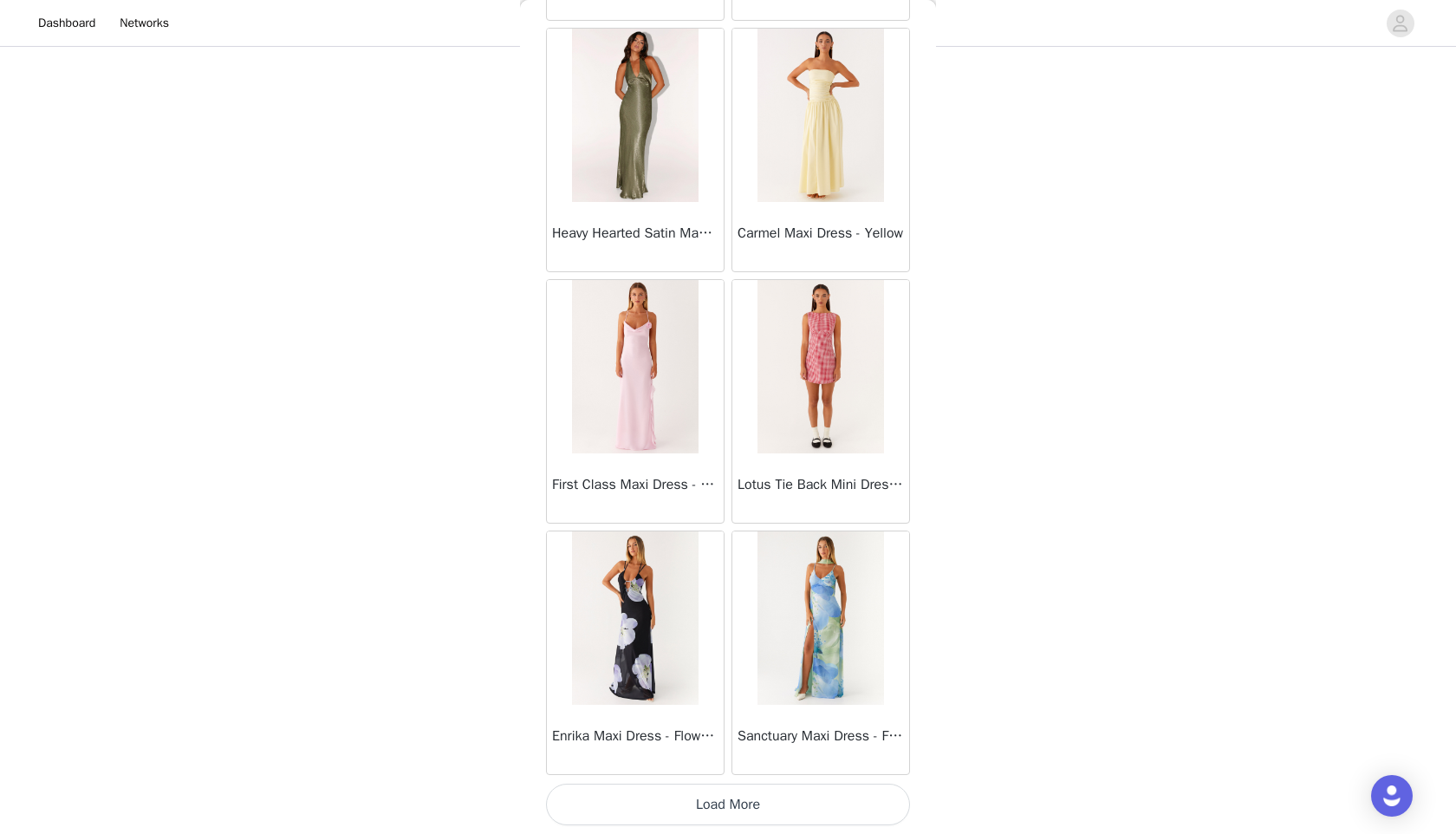 click on "Load More" at bounding box center [728, 805] 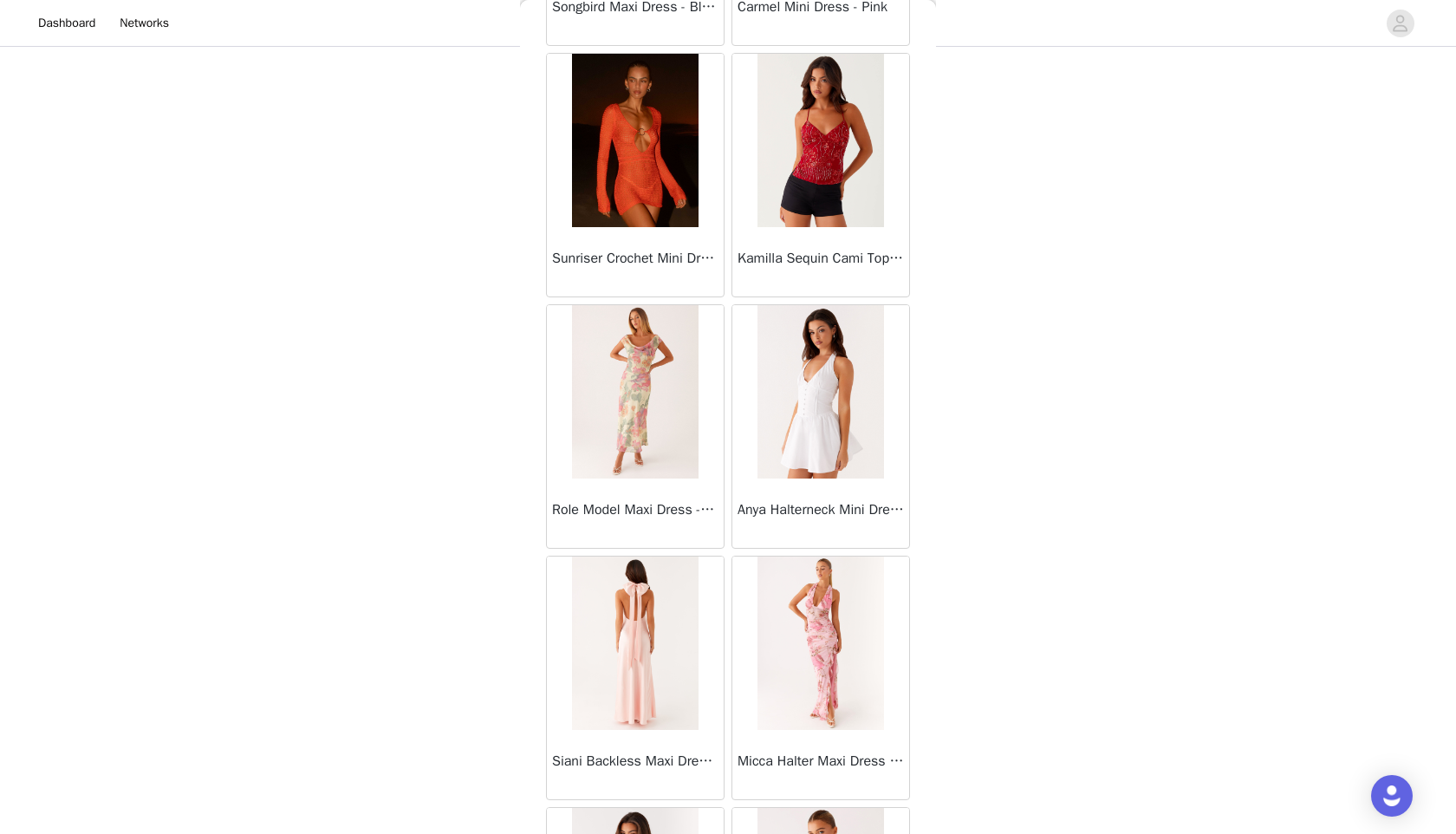 scroll, scrollTop: 44559, scrollLeft: 0, axis: vertical 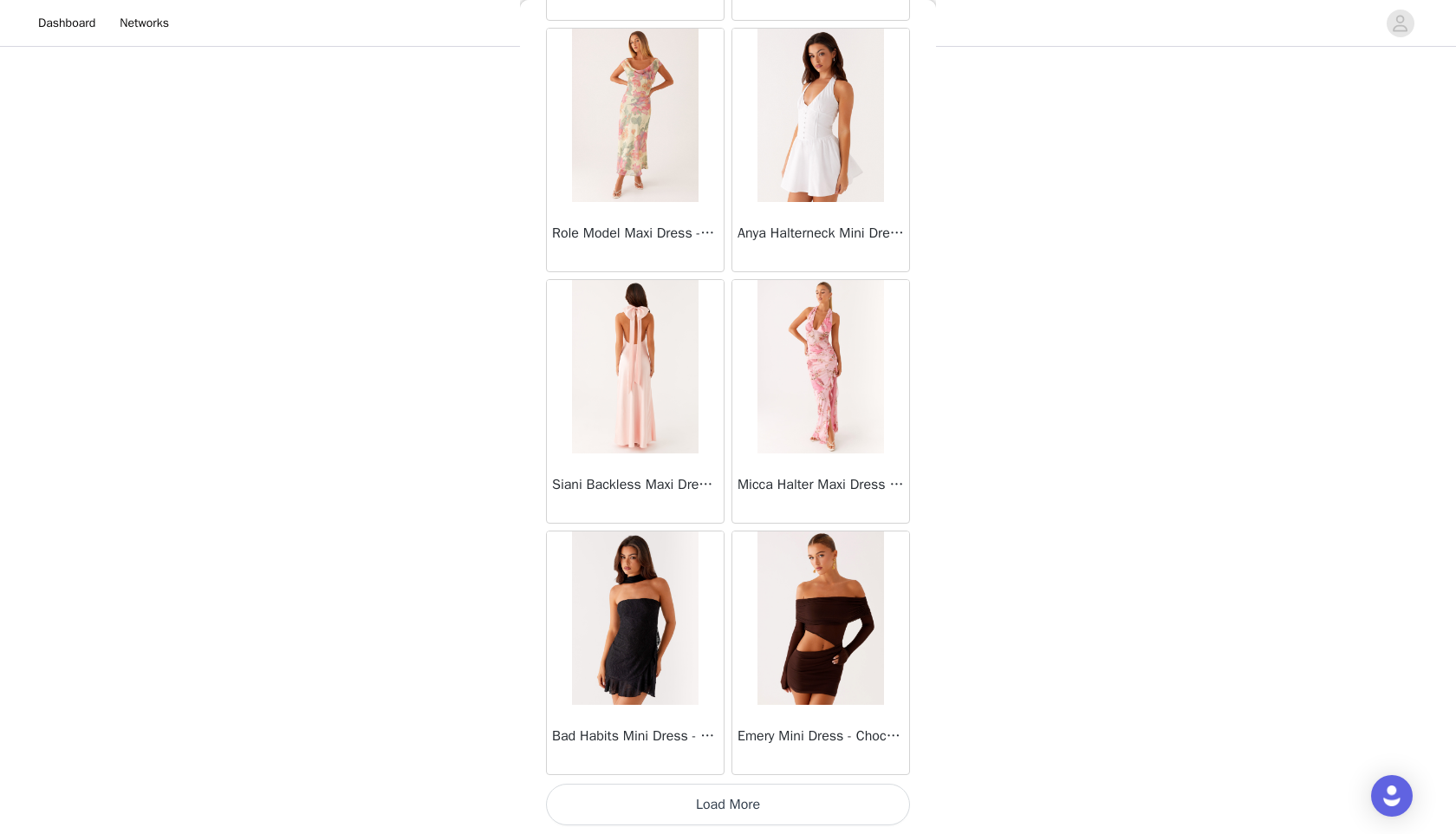 click on "Load More" at bounding box center [728, 805] 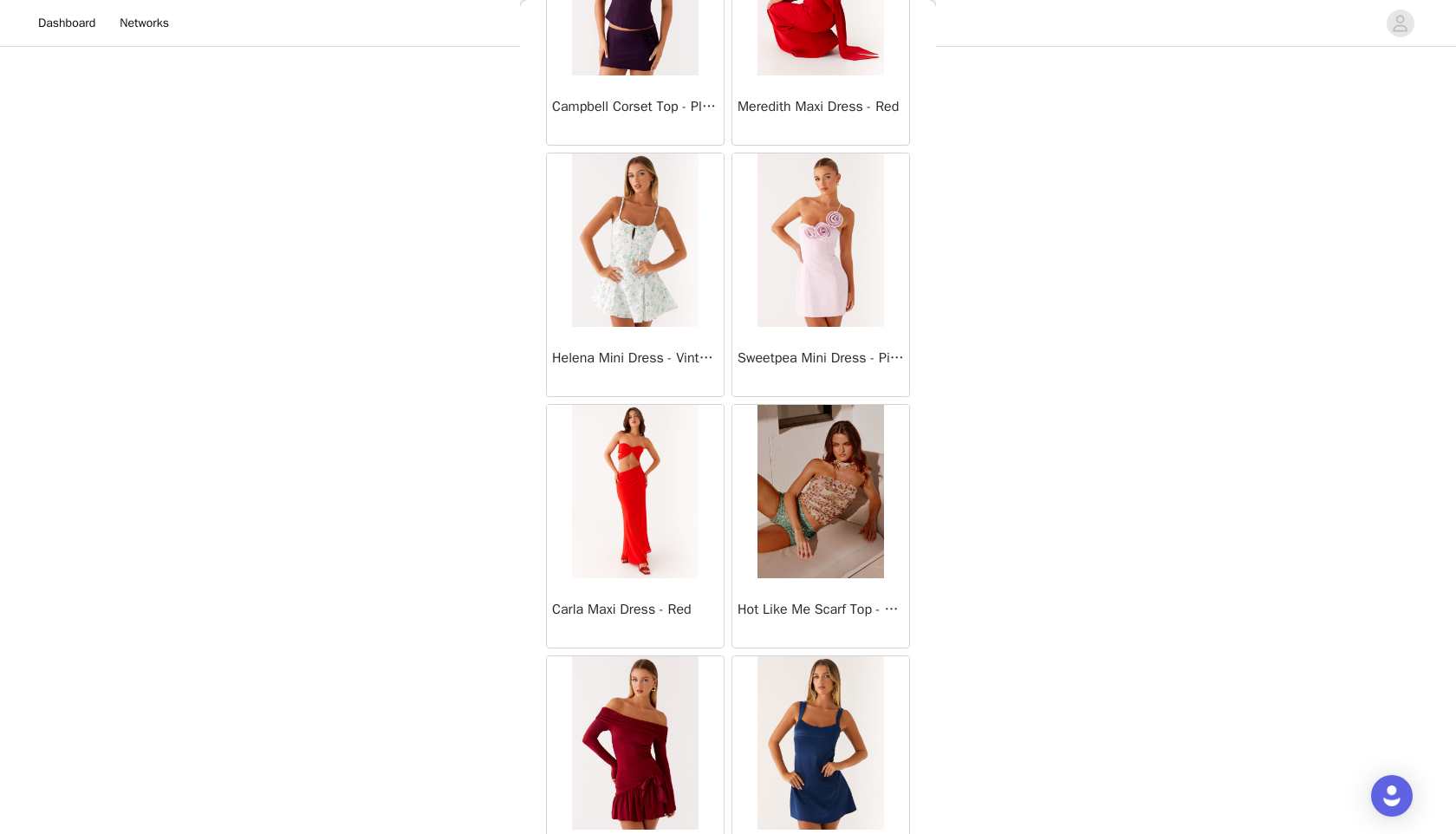 scroll, scrollTop: 47073, scrollLeft: 0, axis: vertical 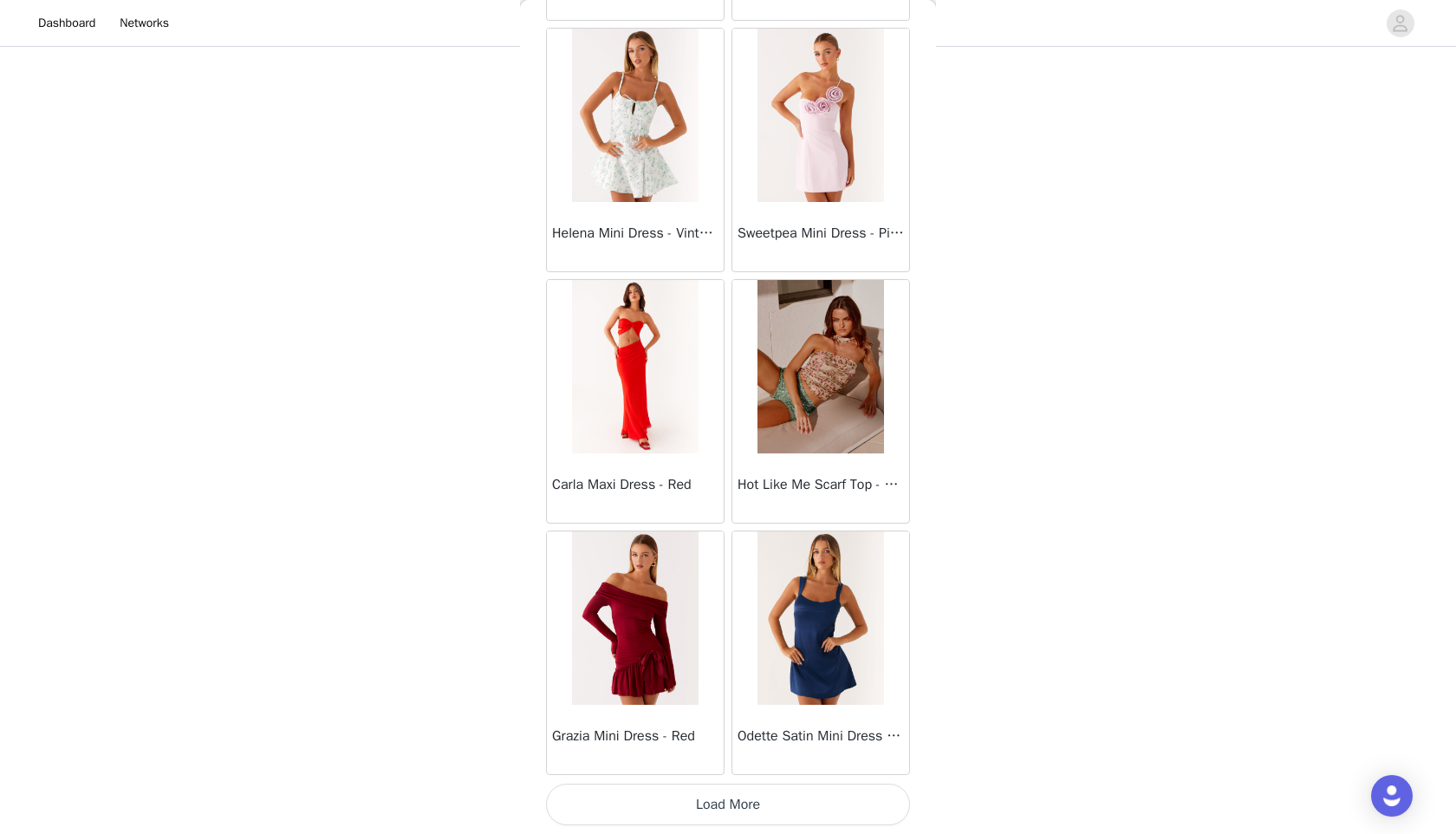 click on "Load More" at bounding box center (728, 805) 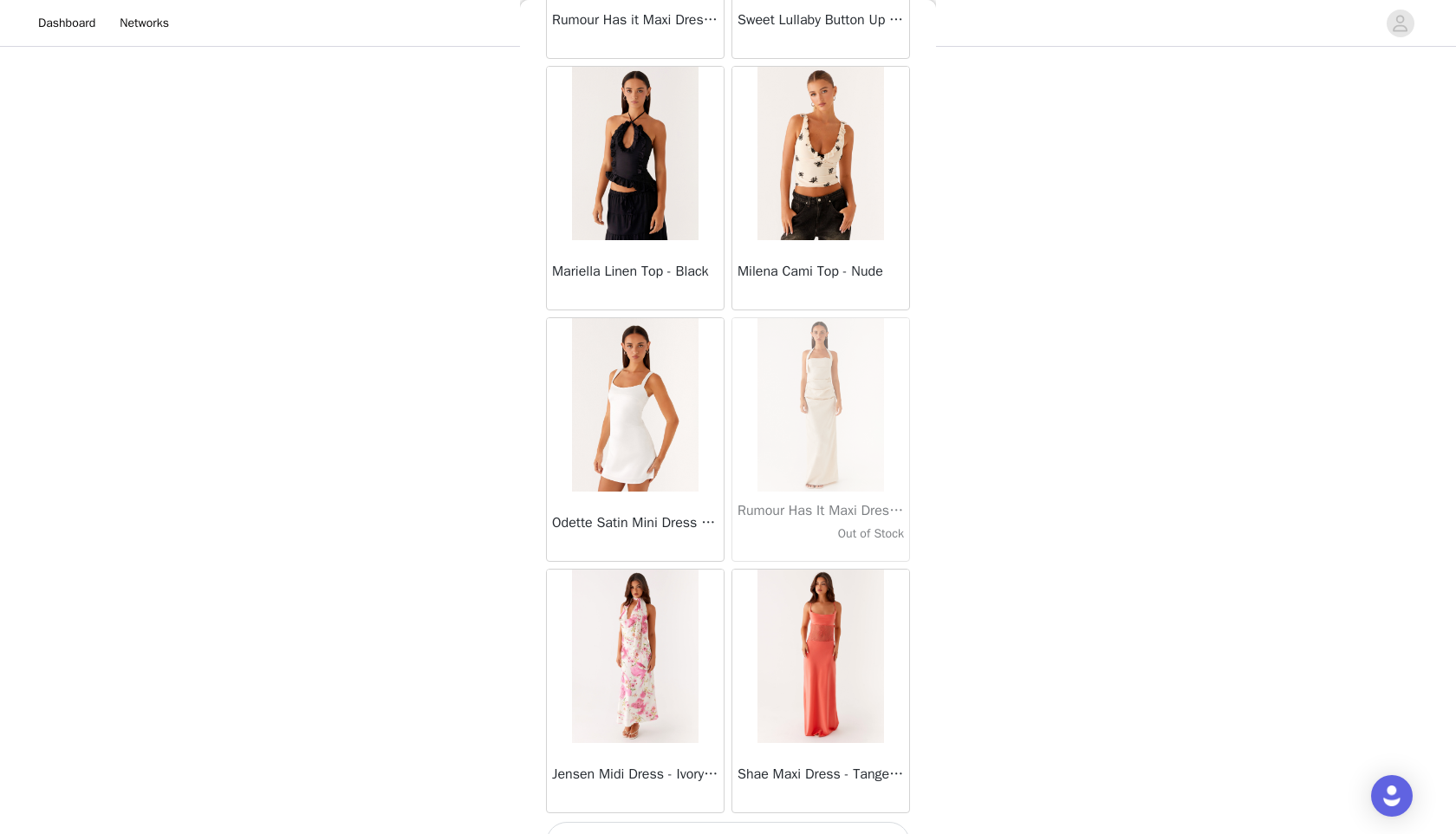 scroll, scrollTop: 49587, scrollLeft: 0, axis: vertical 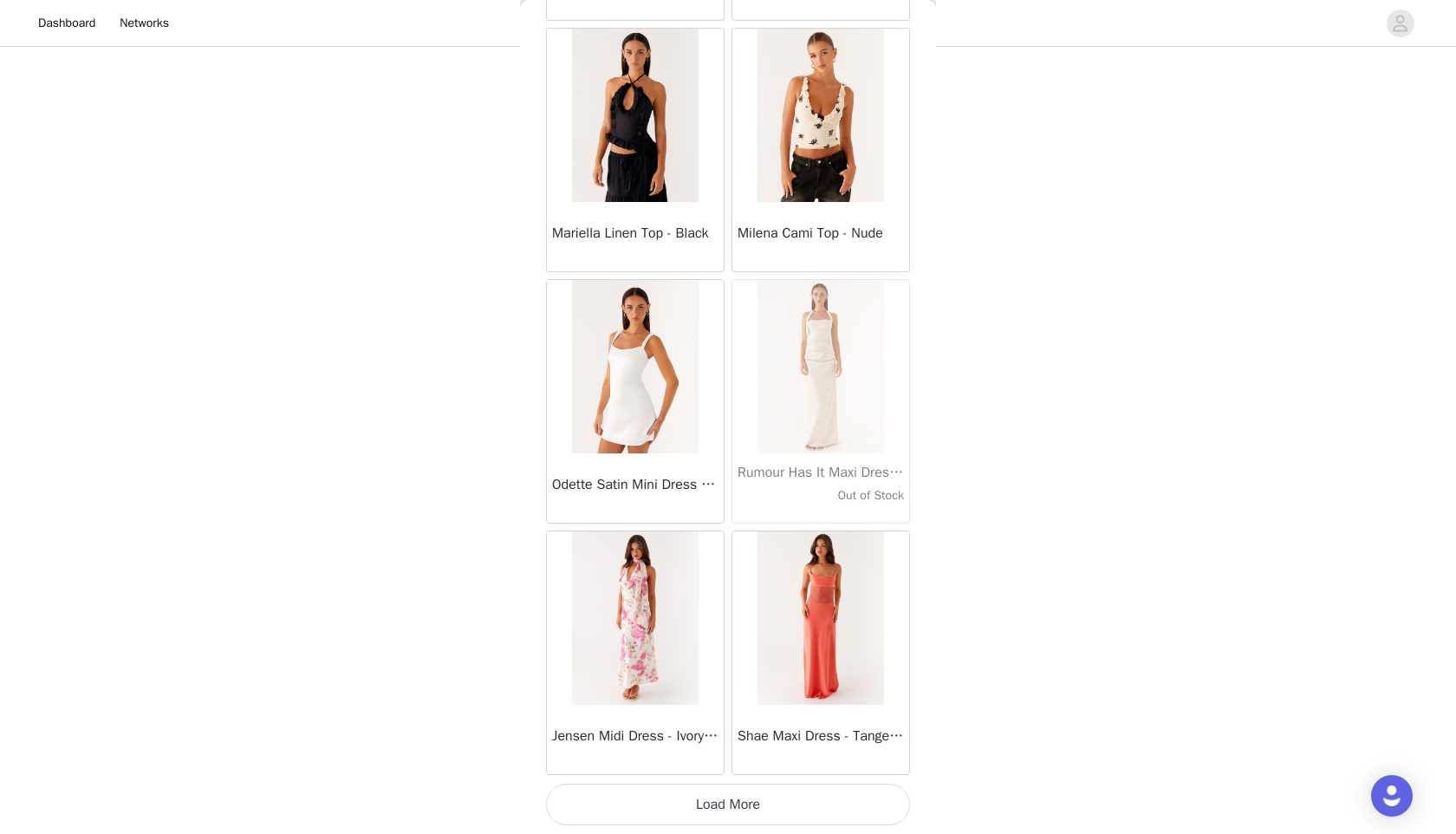 click on "Load More" at bounding box center (728, 805) 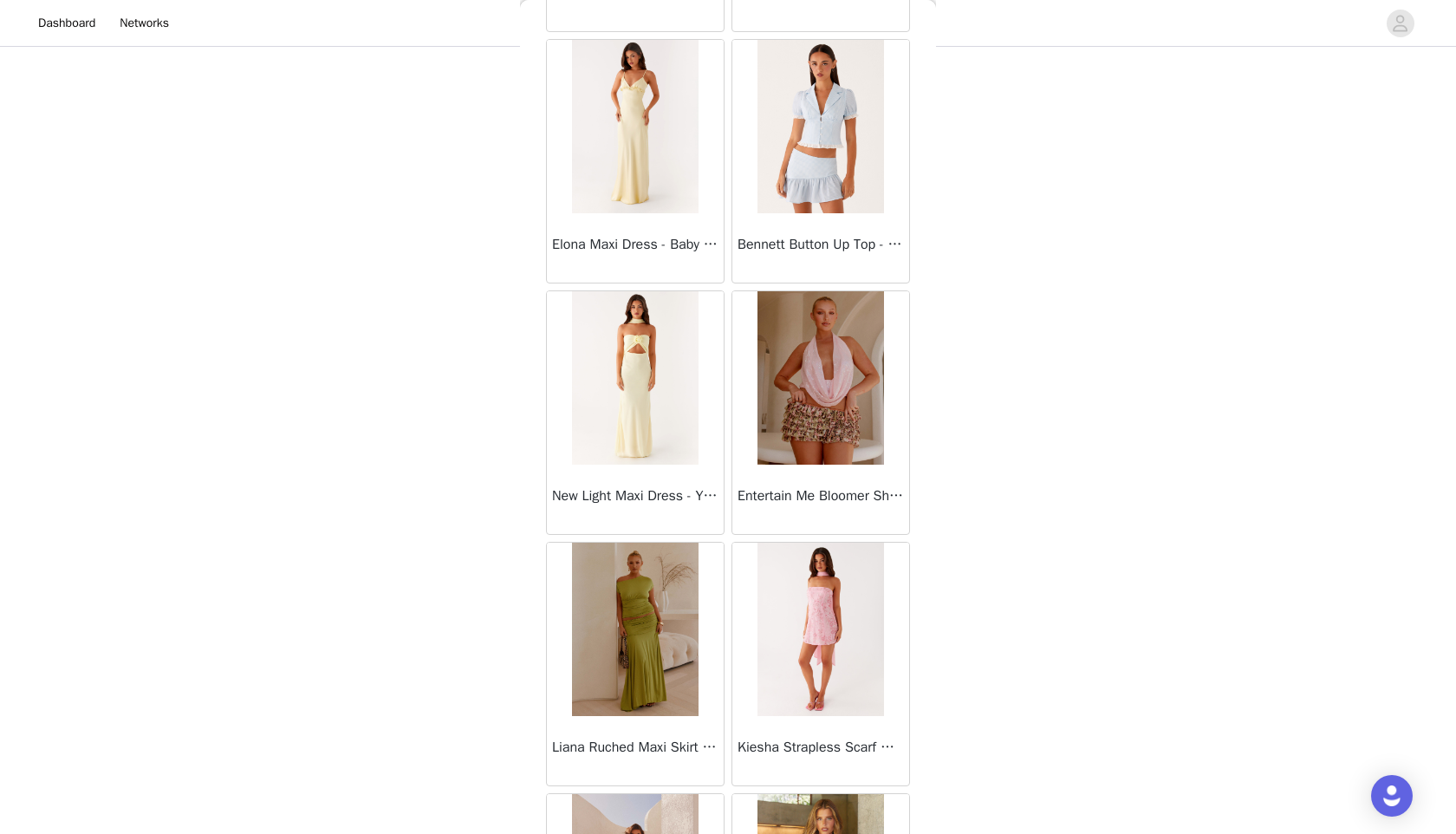 scroll, scrollTop: 52102, scrollLeft: 0, axis: vertical 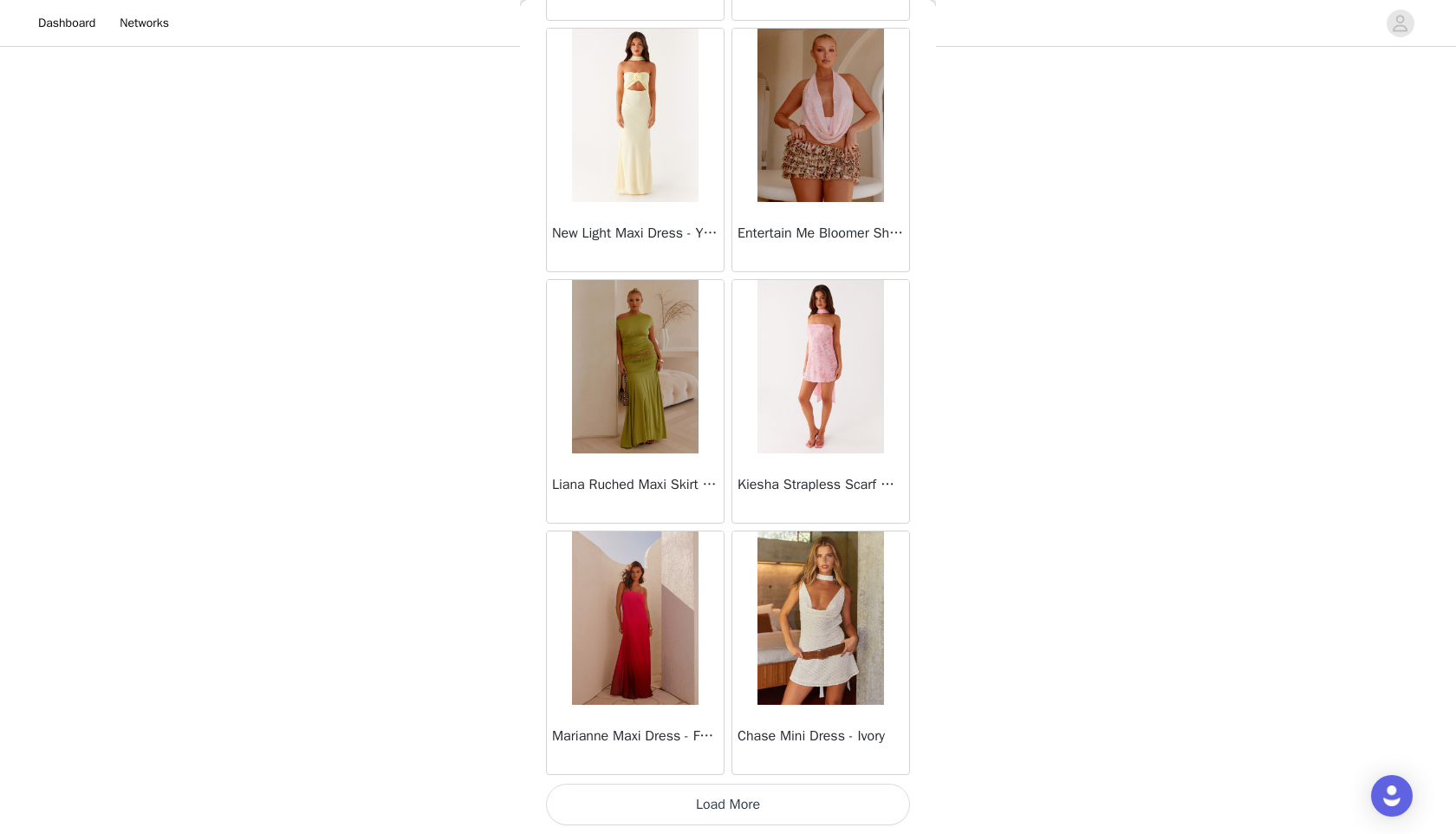 click on "Load More" at bounding box center (728, 805) 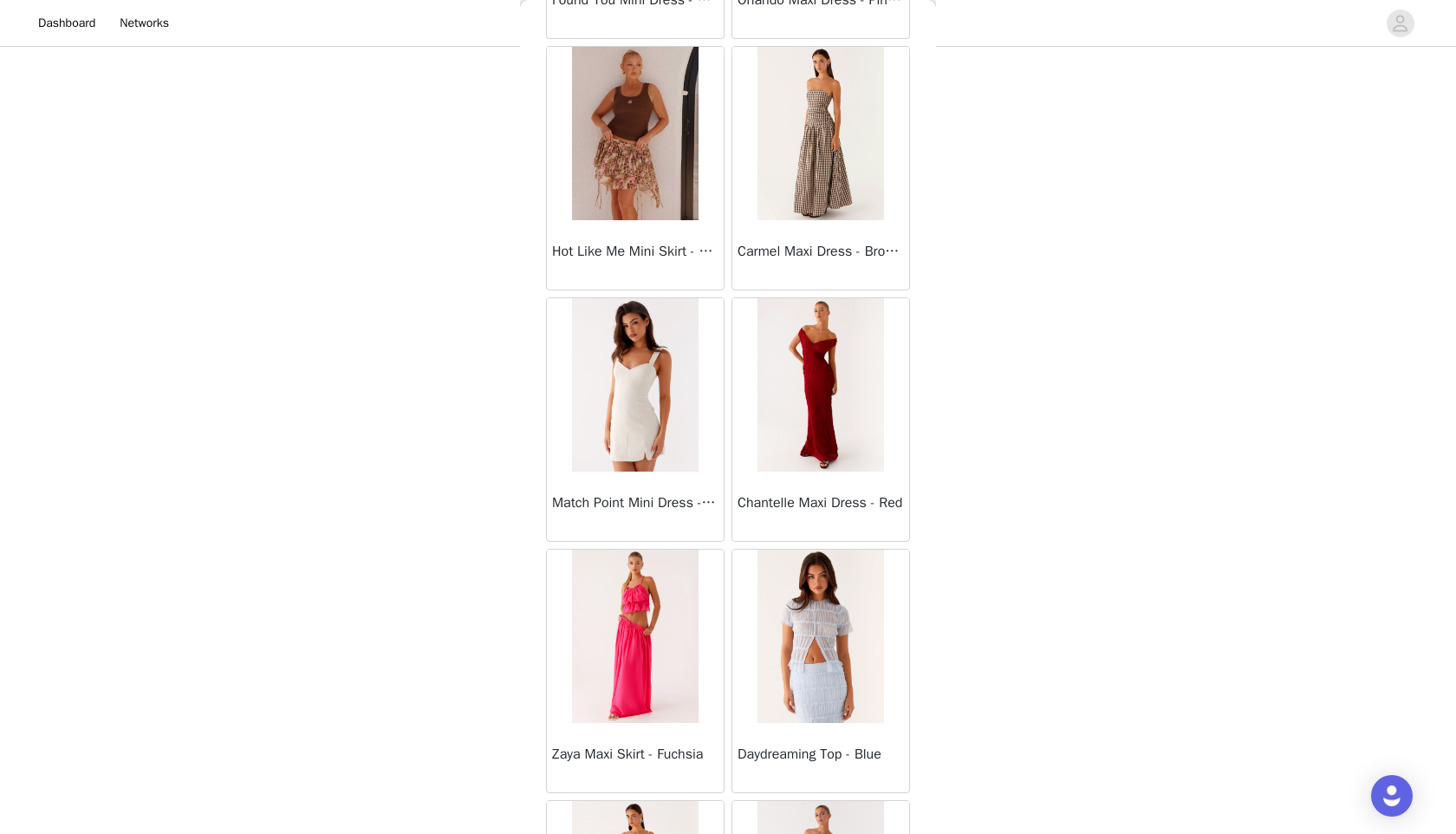scroll, scrollTop: 54616, scrollLeft: 0, axis: vertical 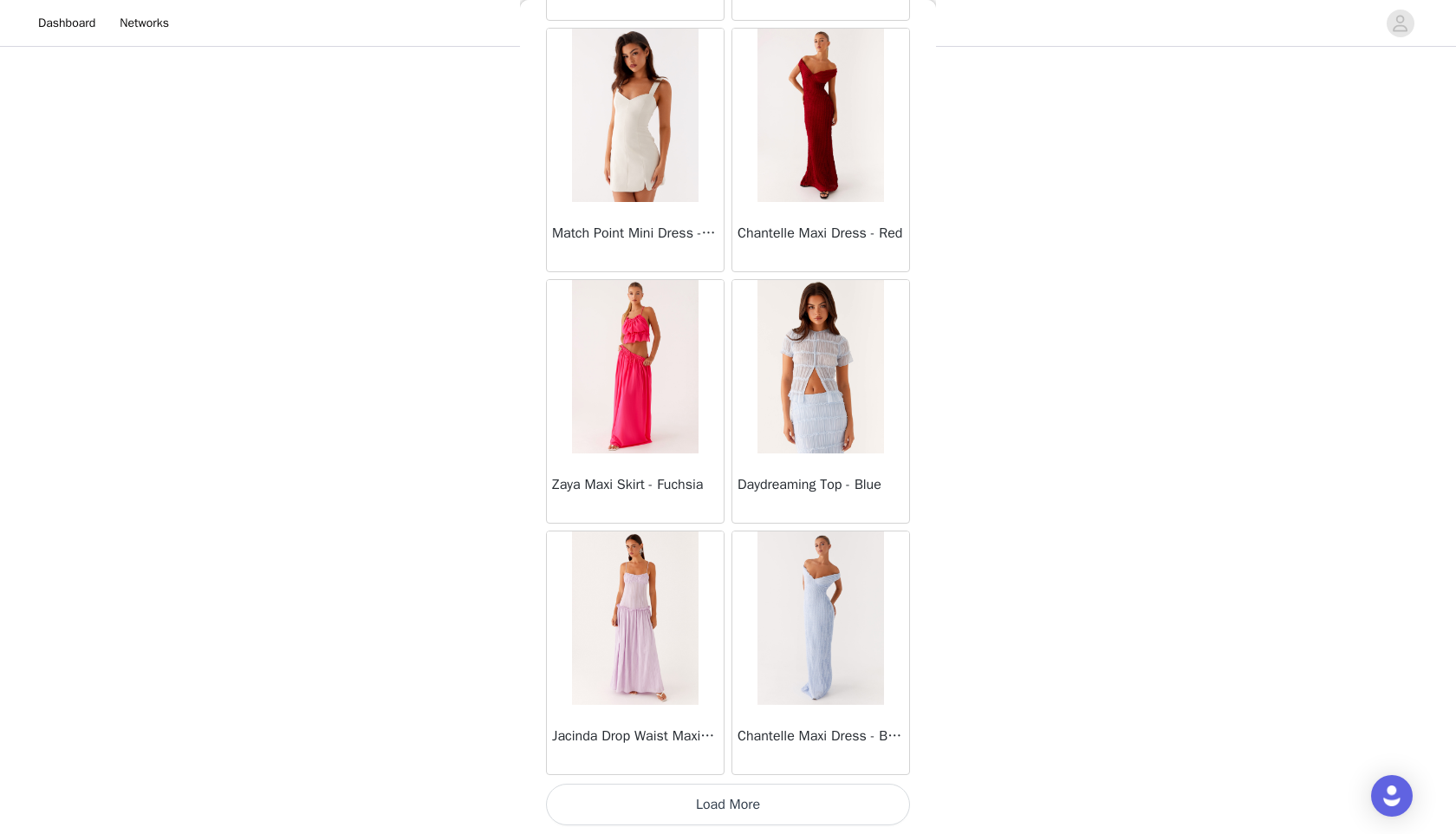 click on "Load More" at bounding box center (728, 805) 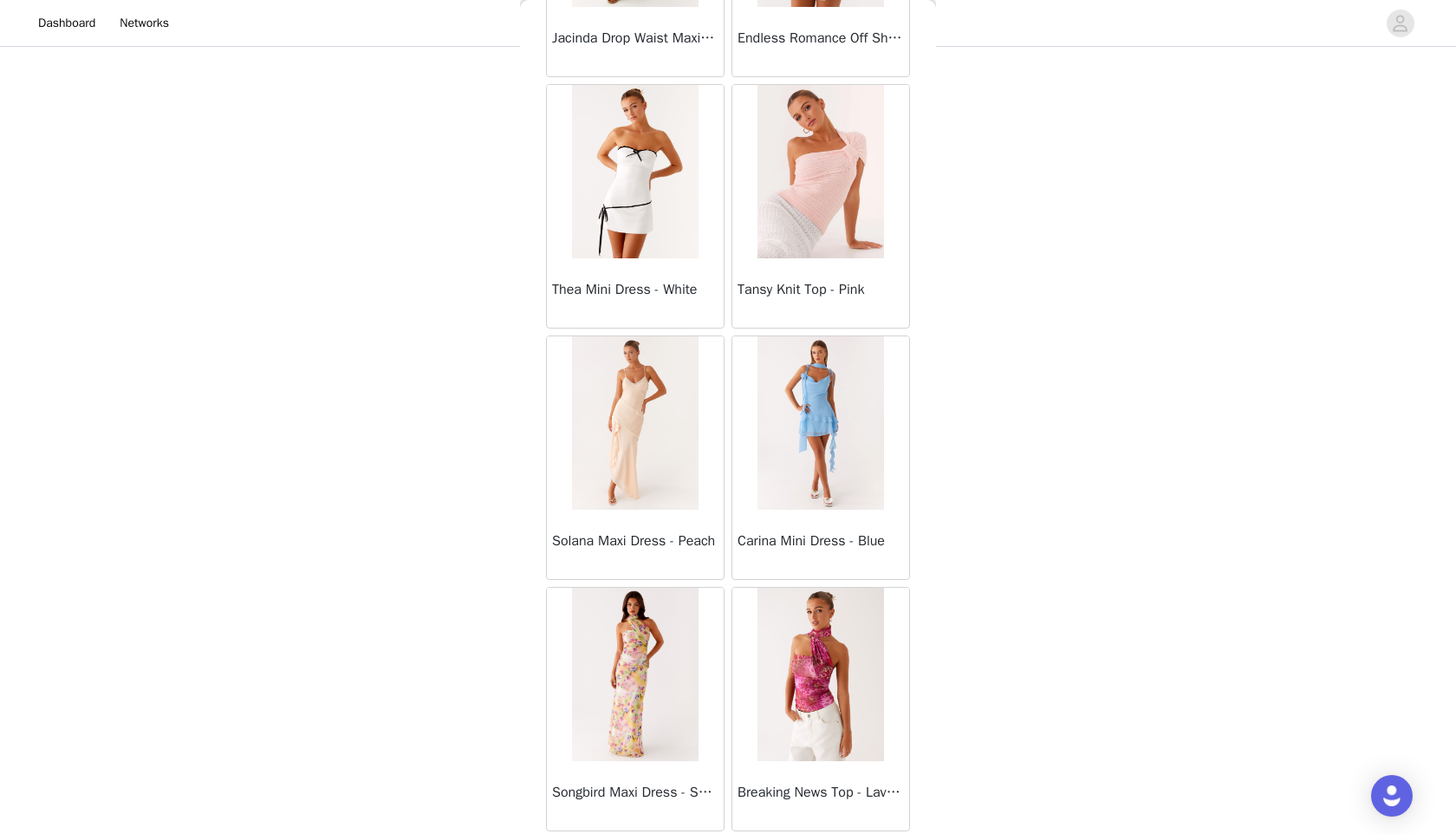 scroll, scrollTop: 57130, scrollLeft: 0, axis: vertical 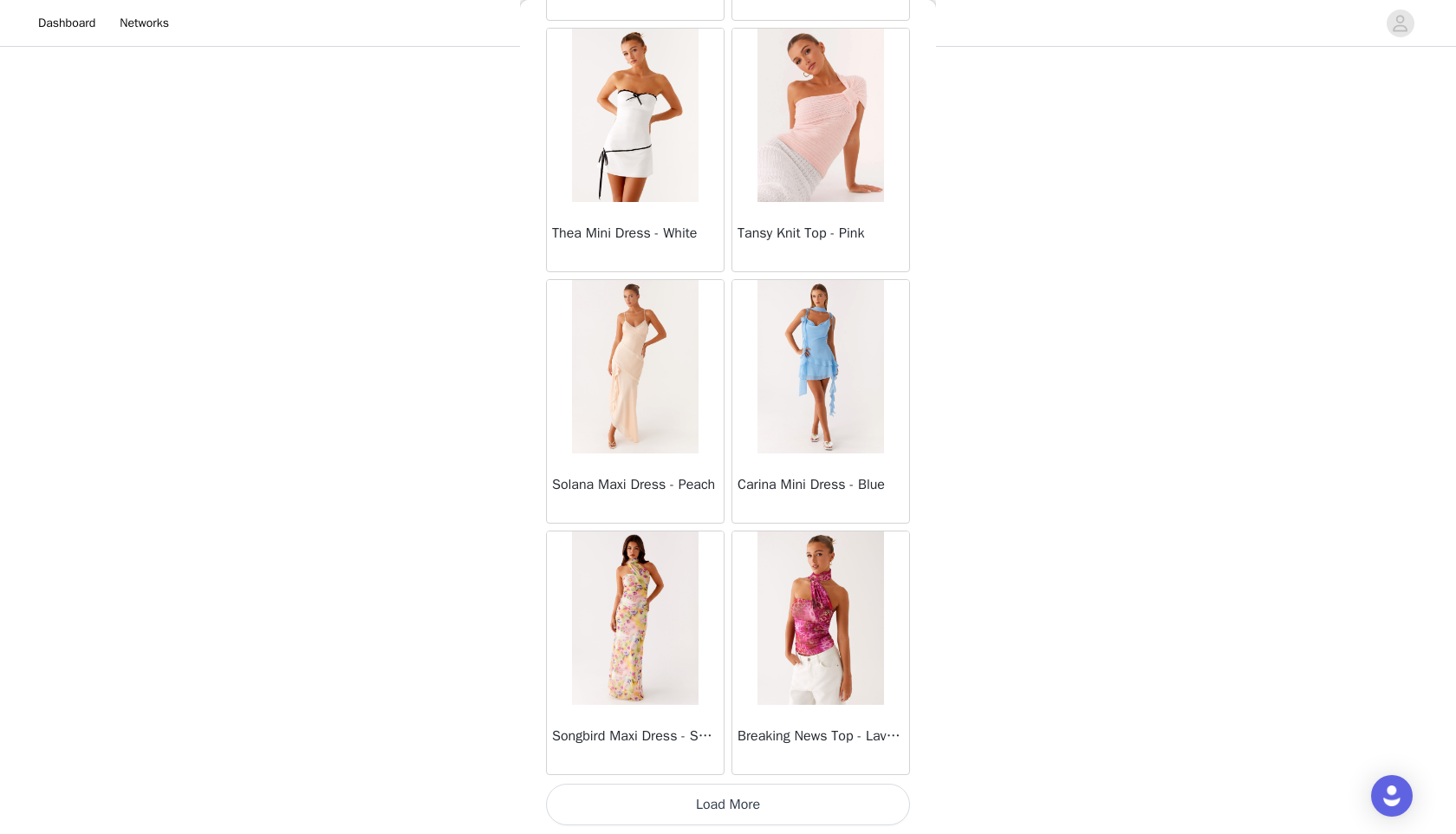 click on "Load More" at bounding box center [728, 805] 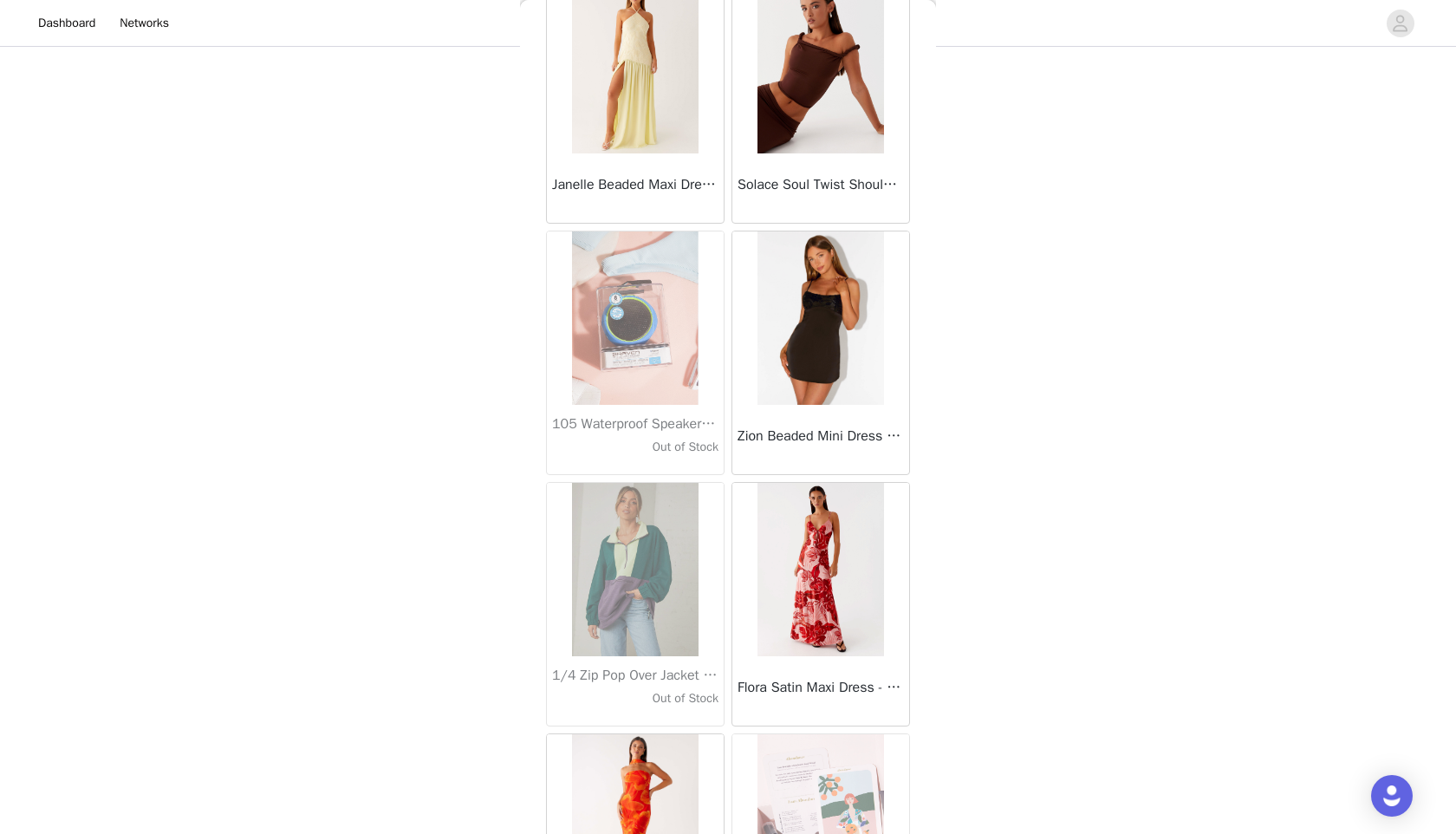 scroll, scrollTop: 59644, scrollLeft: 0, axis: vertical 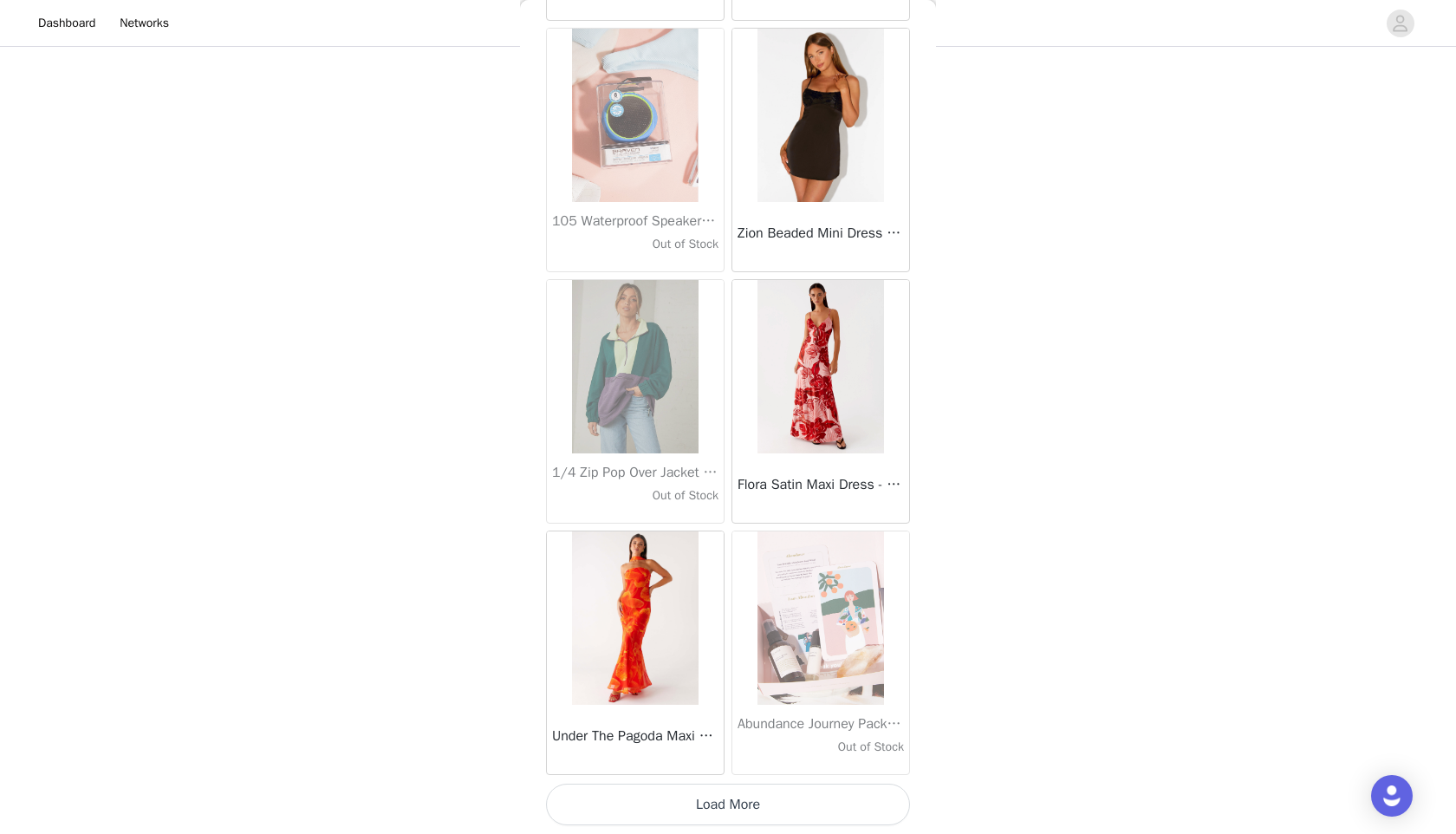 click on "Load More" at bounding box center (728, 805) 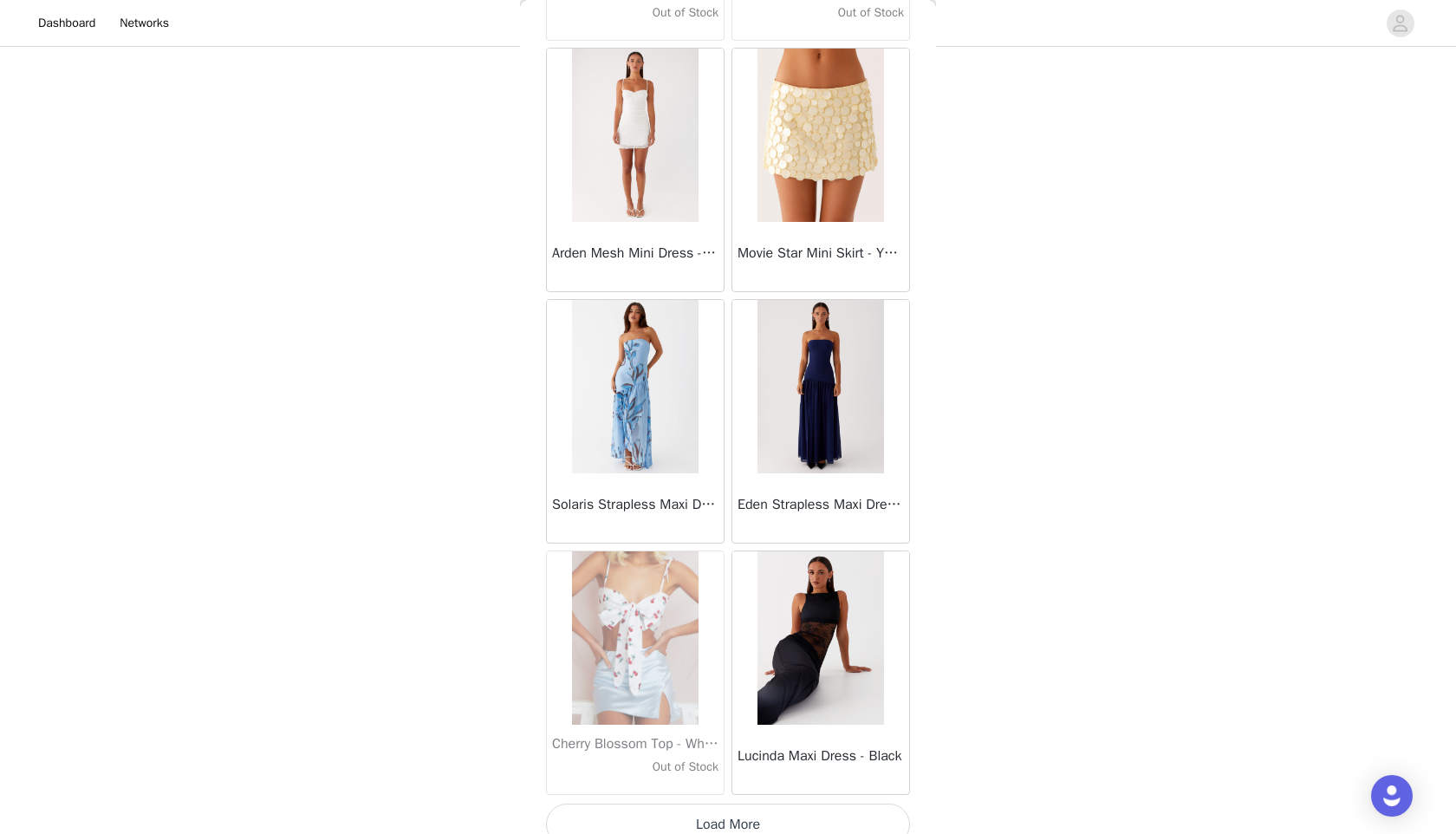 scroll, scrollTop: 62158, scrollLeft: 0, axis: vertical 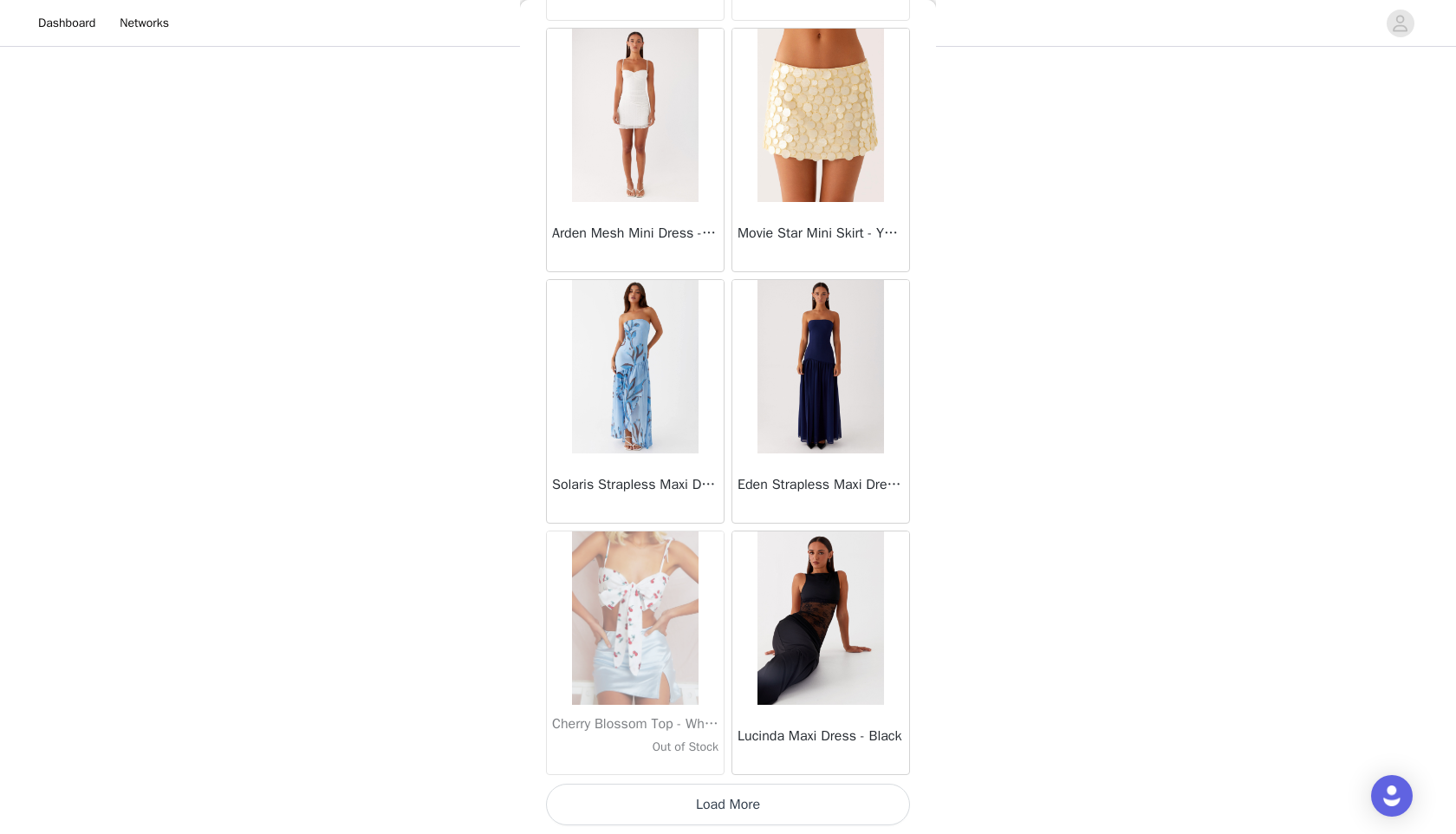 click on "Load More" at bounding box center (728, 805) 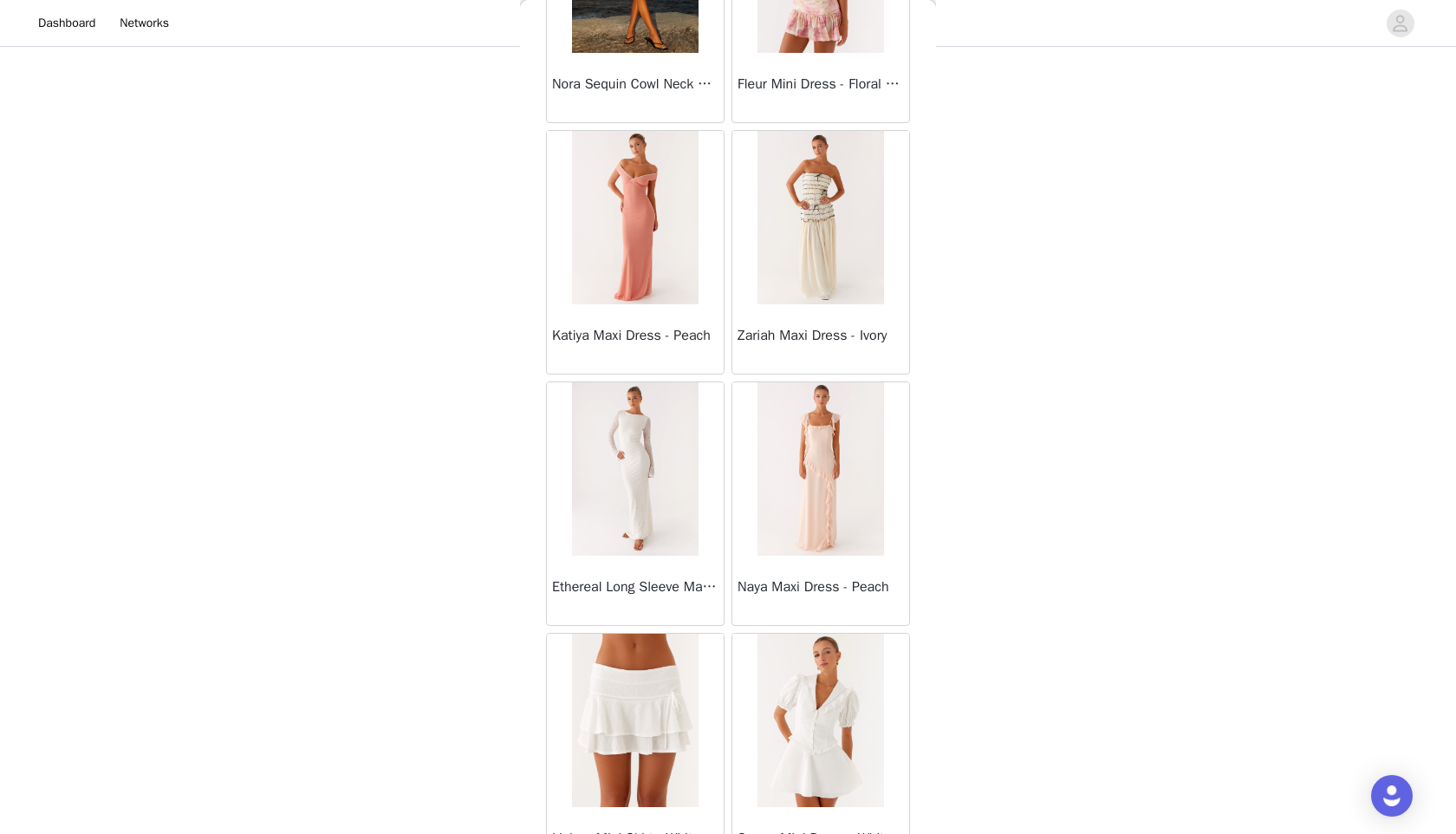 scroll, scrollTop: 64672, scrollLeft: 0, axis: vertical 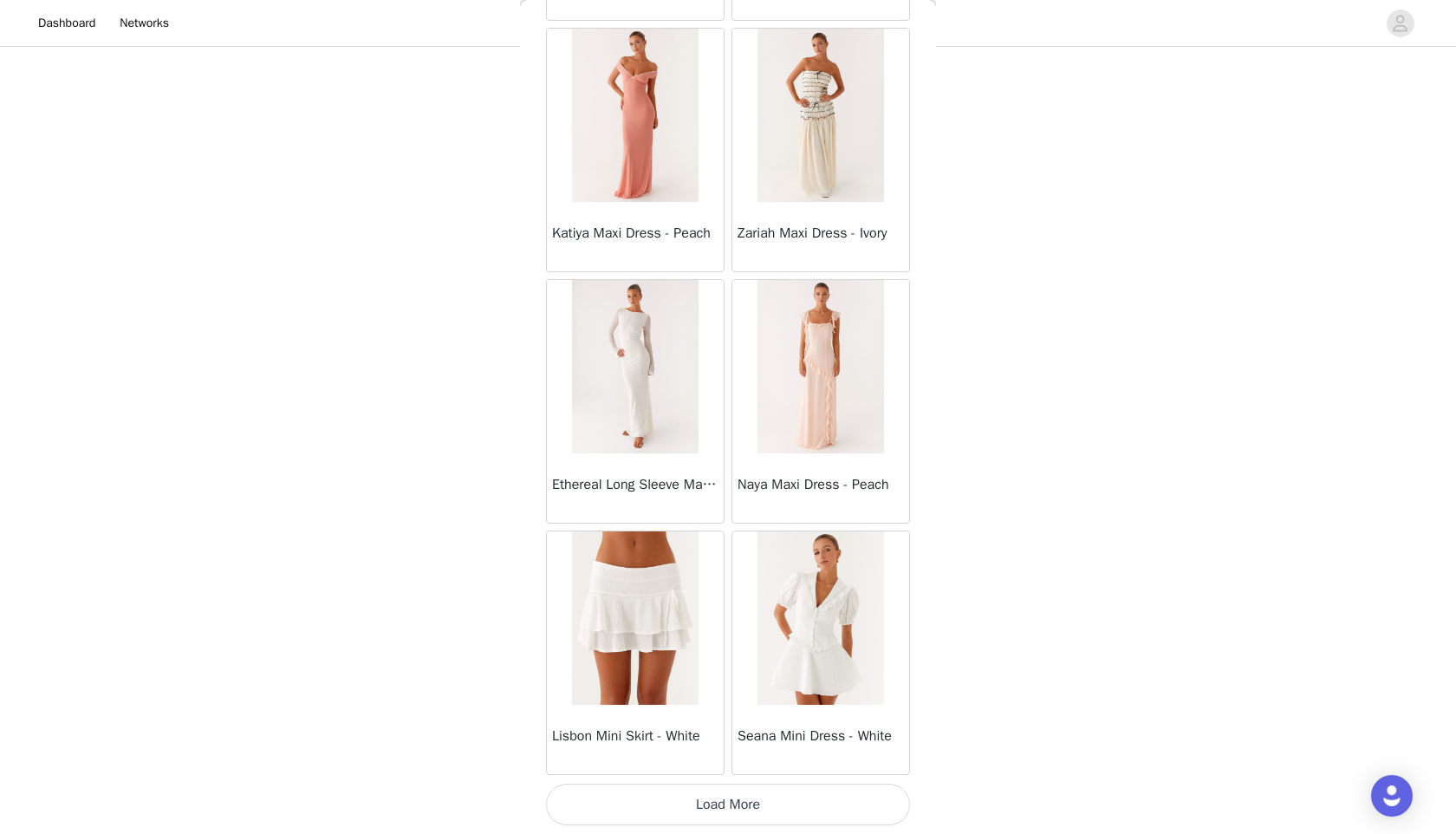 click on "Load More" at bounding box center [728, 805] 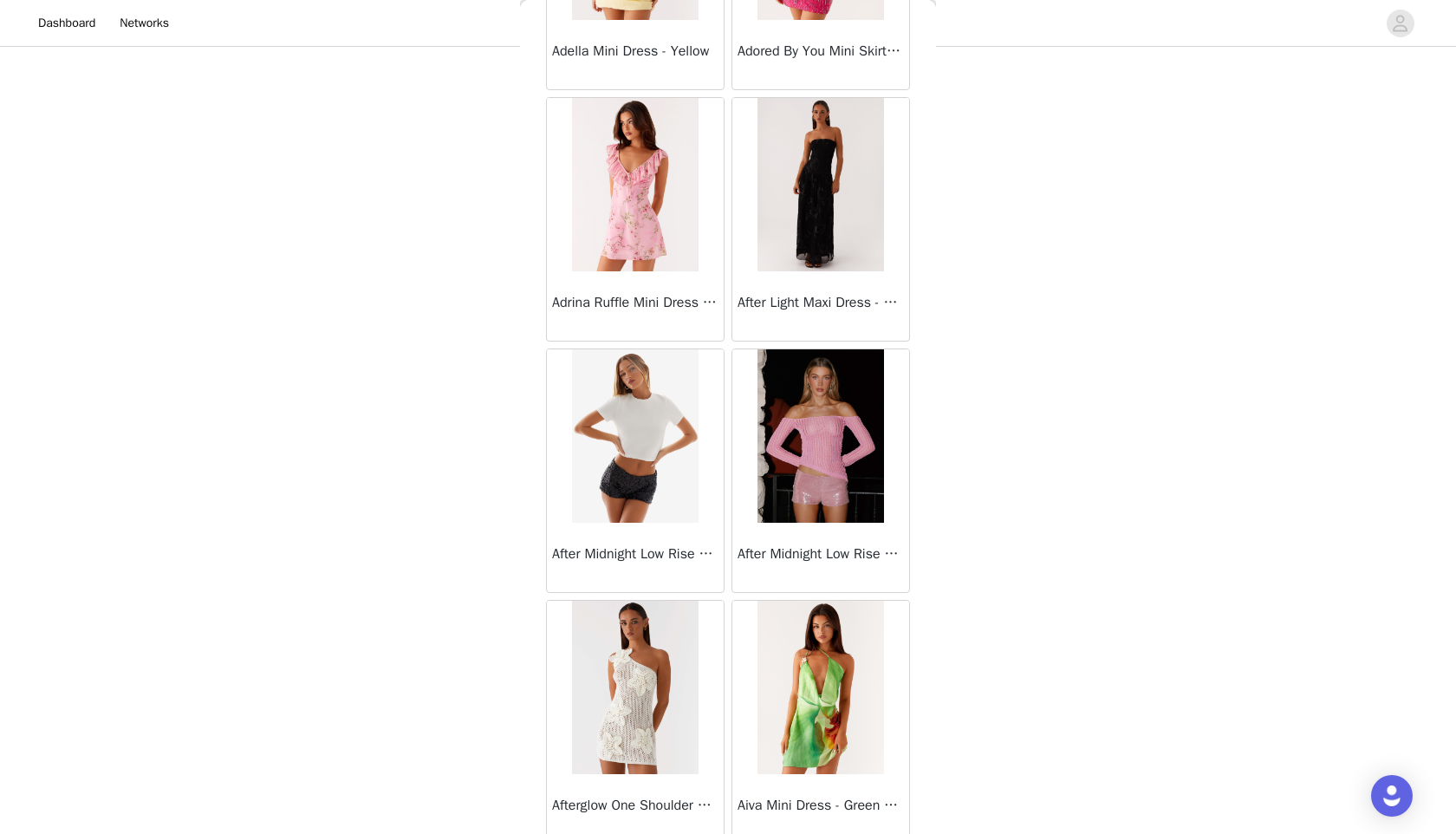 scroll, scrollTop: 67186, scrollLeft: 0, axis: vertical 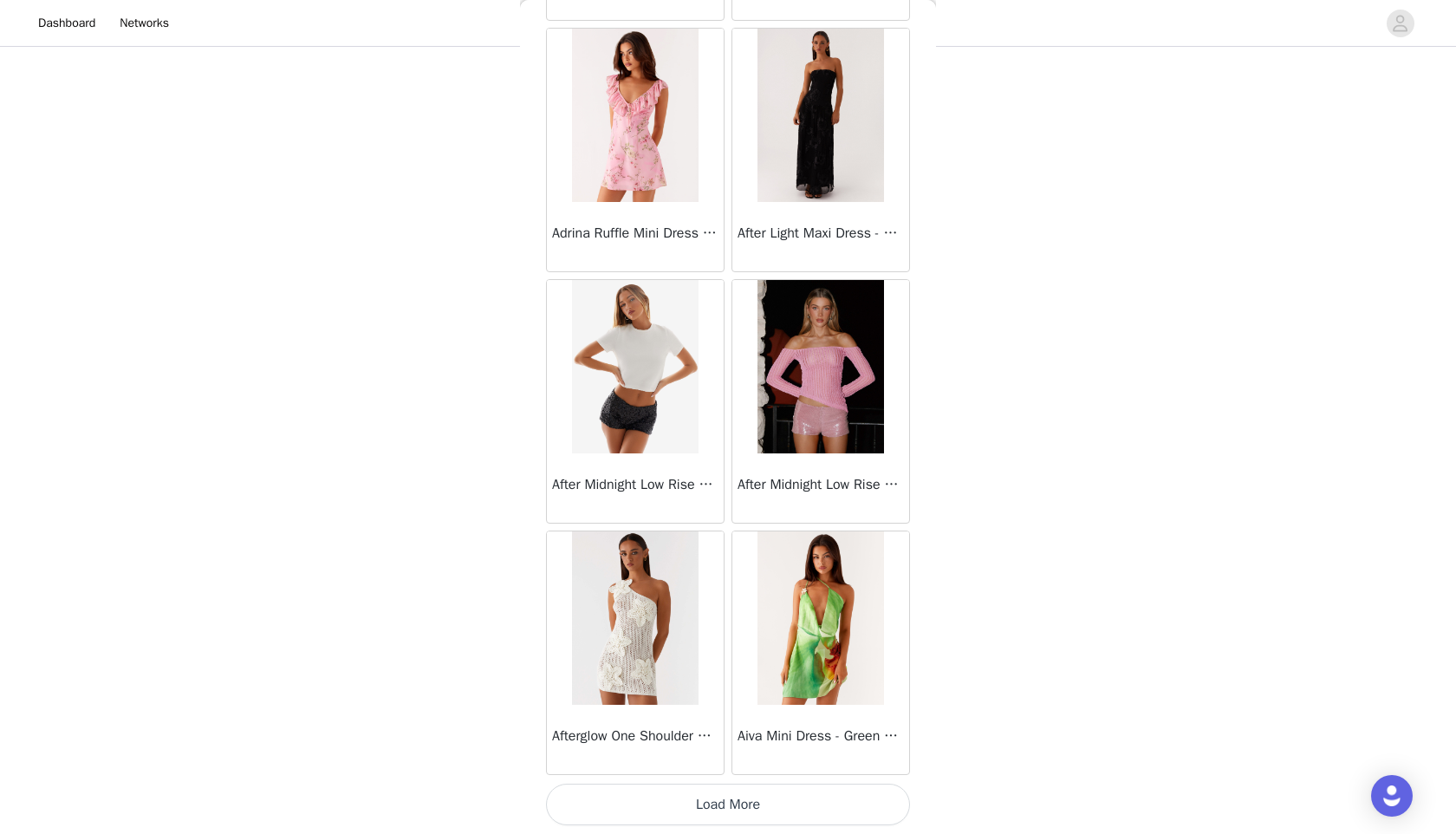 click on "Load More" at bounding box center (728, 805) 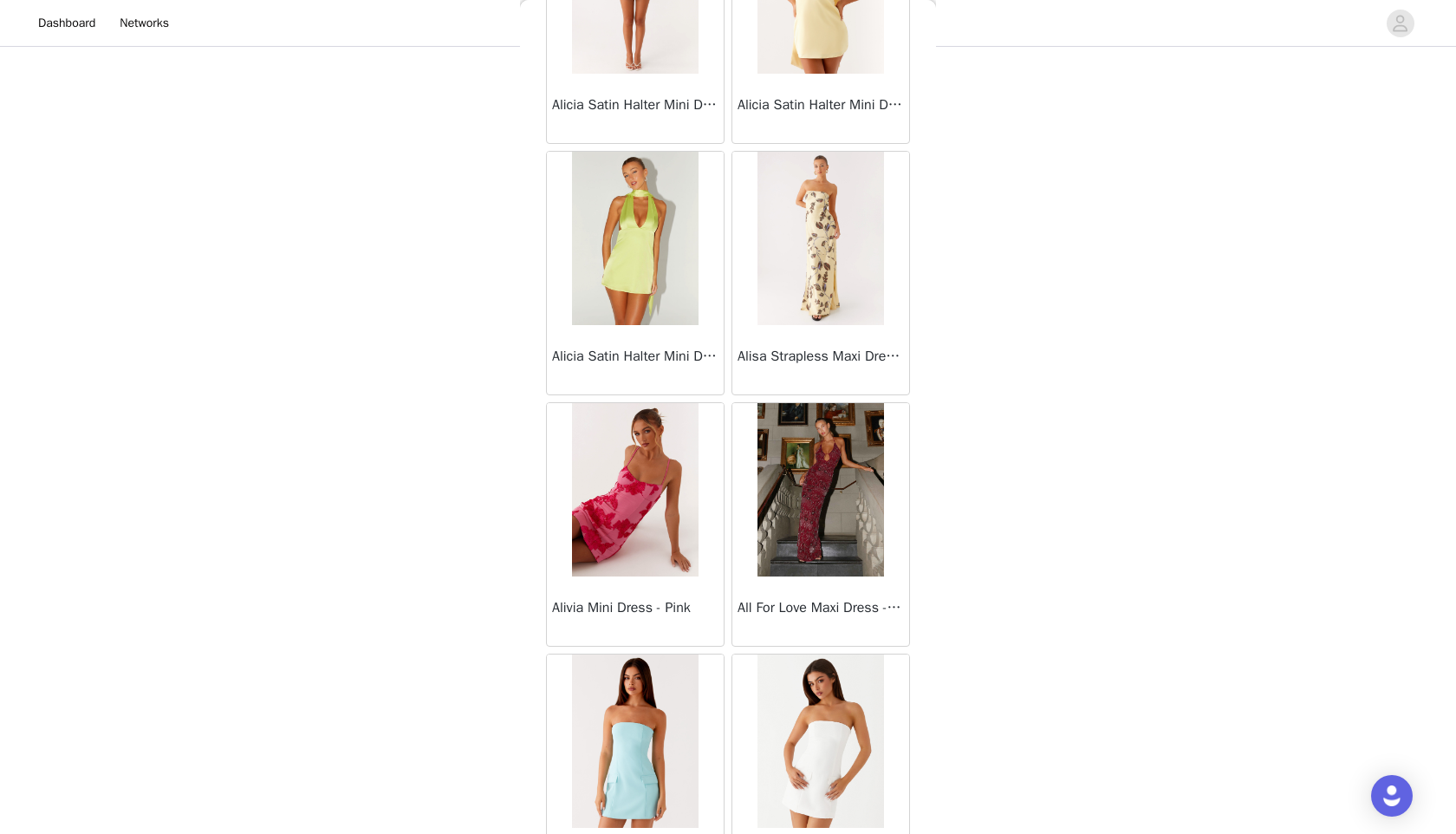 scroll, scrollTop: 69701, scrollLeft: 0, axis: vertical 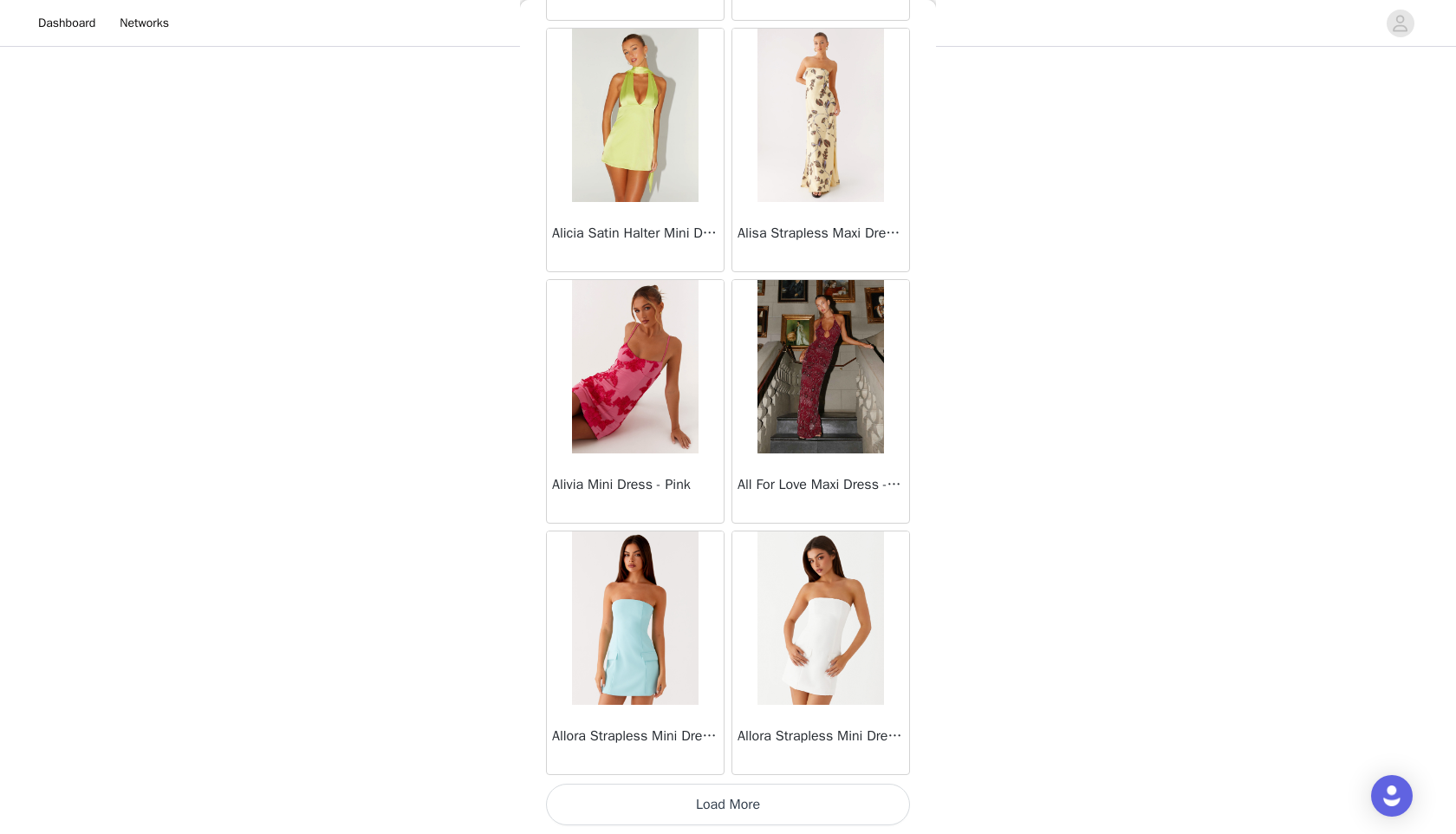 click on "Load More" at bounding box center (728, 805) 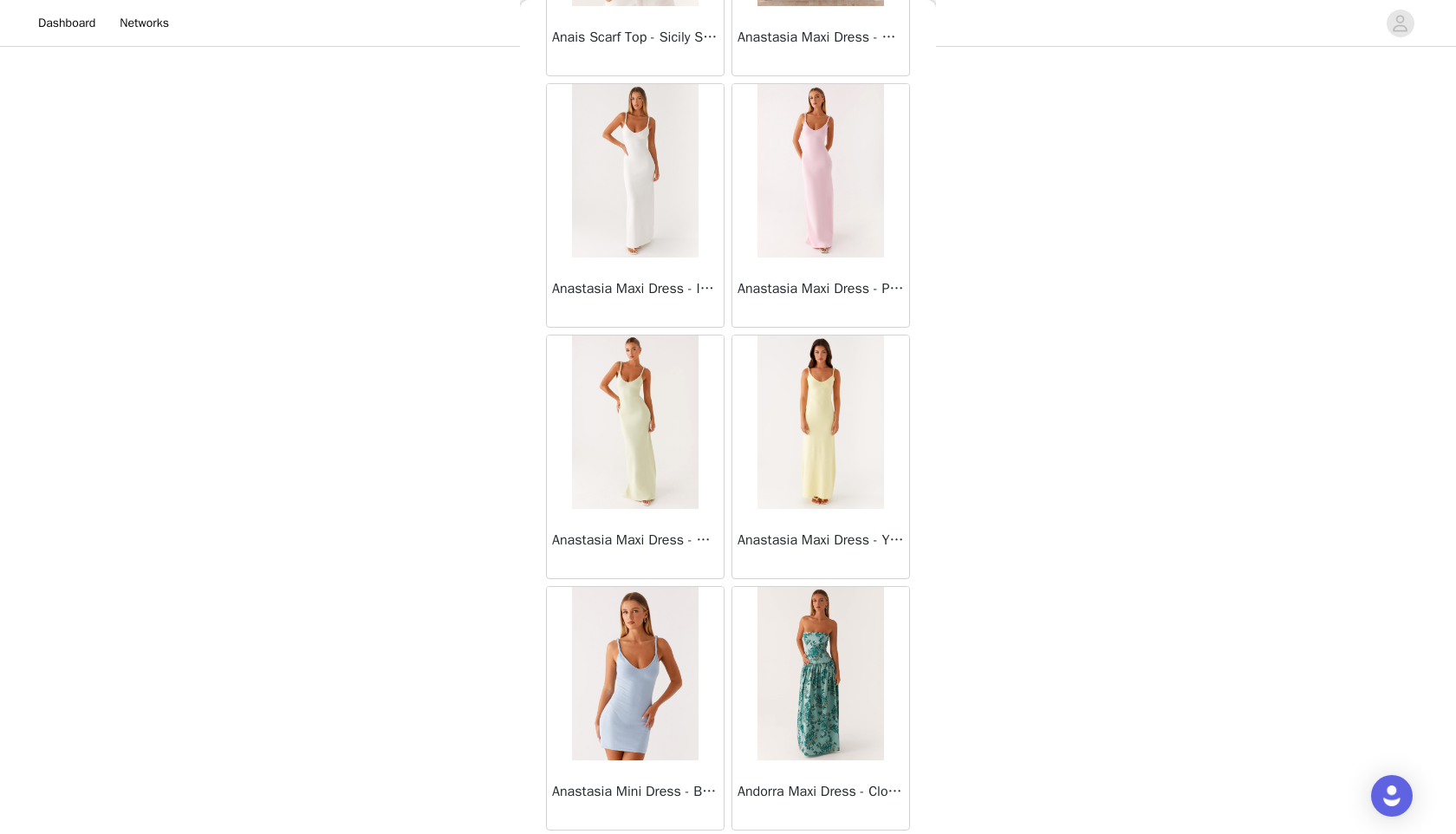 scroll, scrollTop: 71518, scrollLeft: 0, axis: vertical 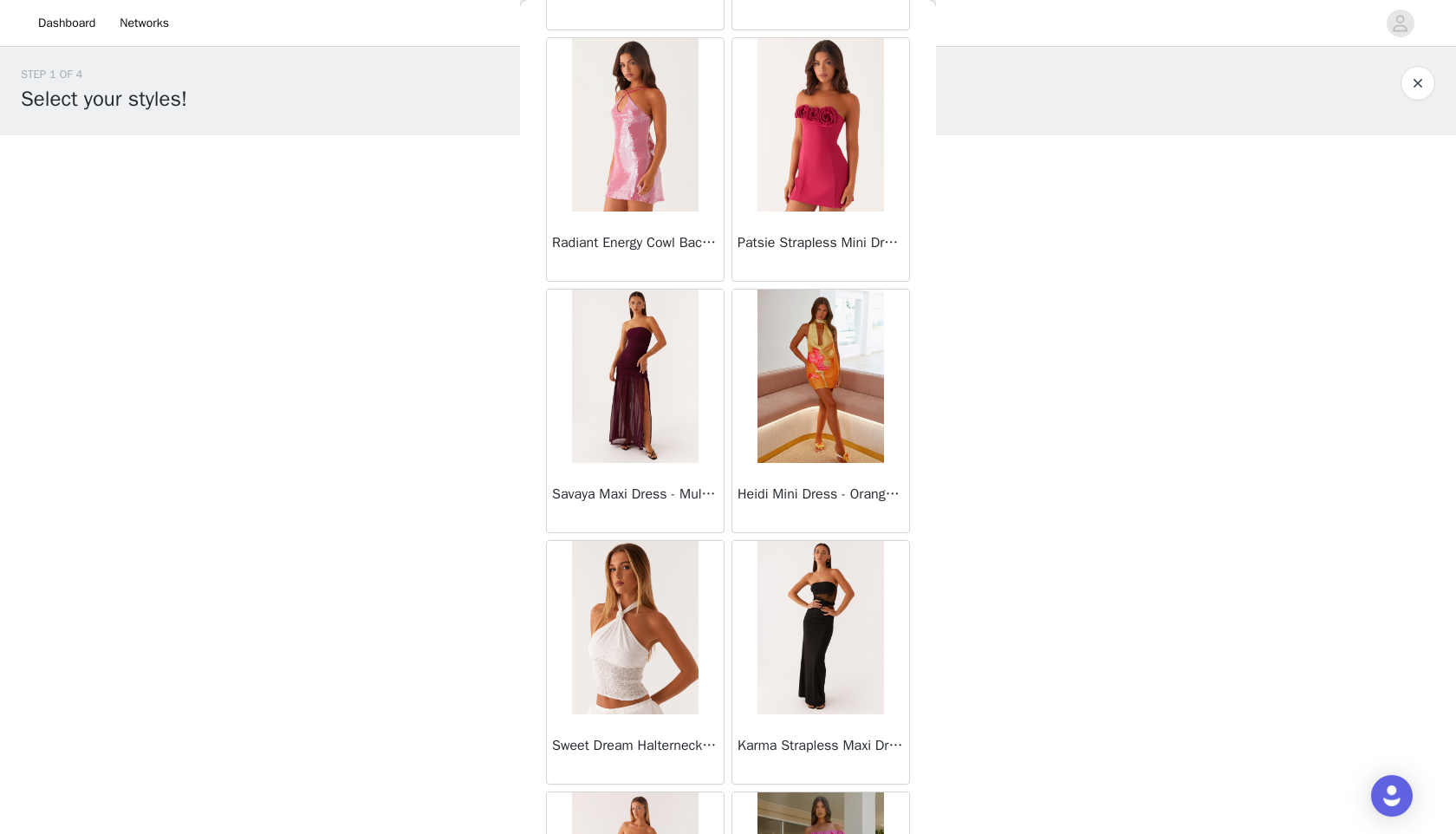 click at bounding box center [634, 125] 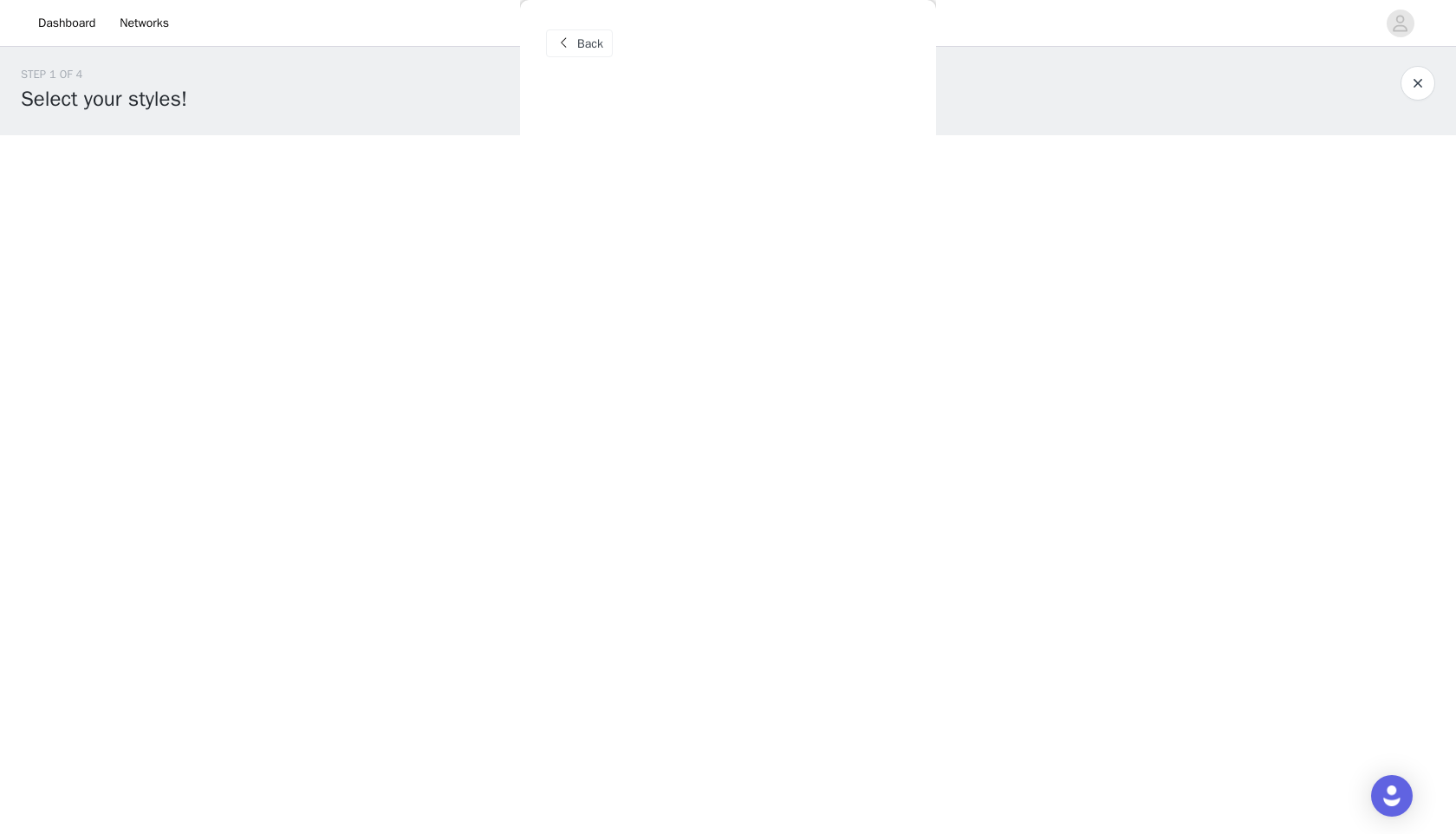 scroll, scrollTop: 0, scrollLeft: 0, axis: both 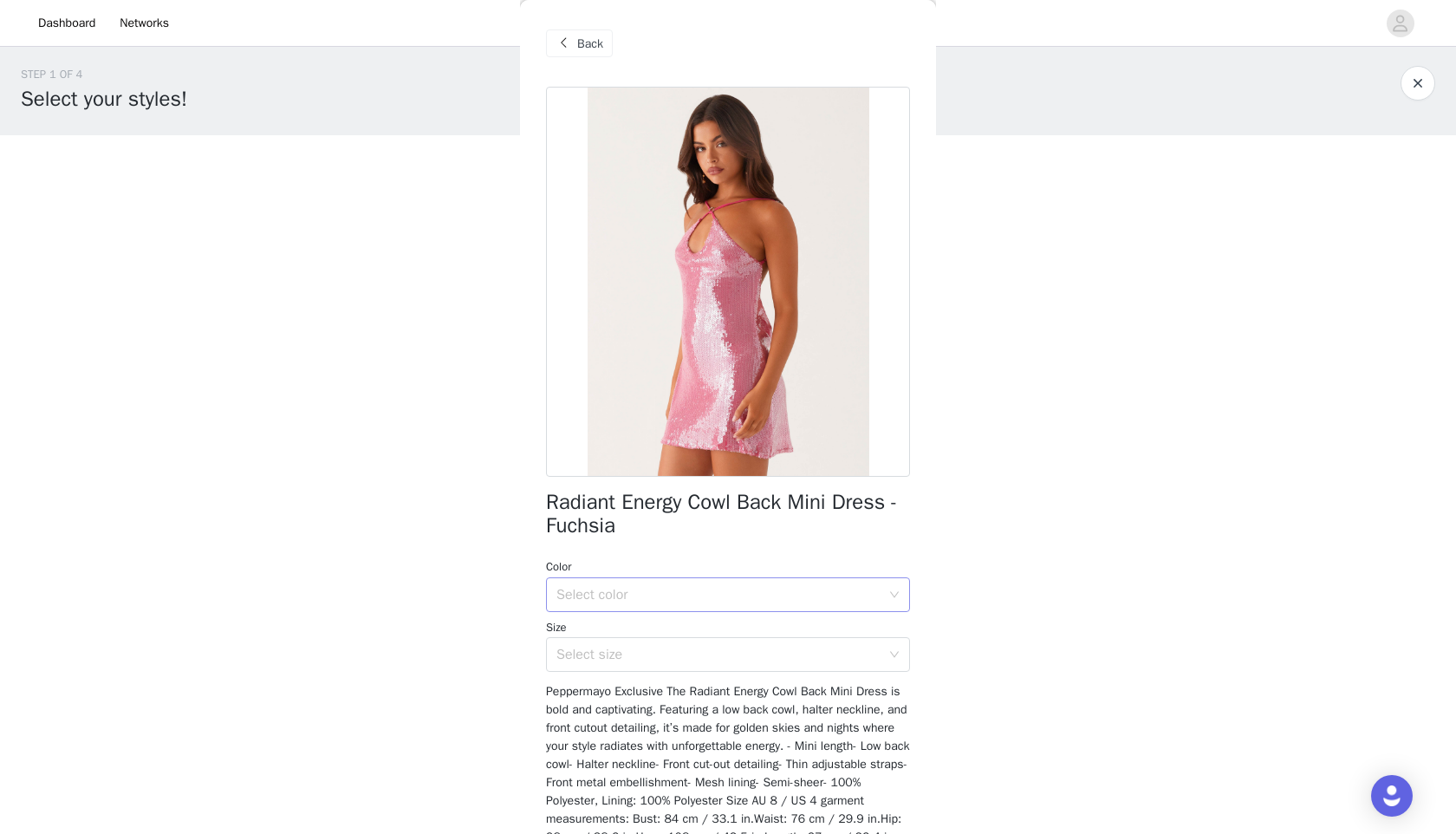 click on "Select color" at bounding box center (718, 595) 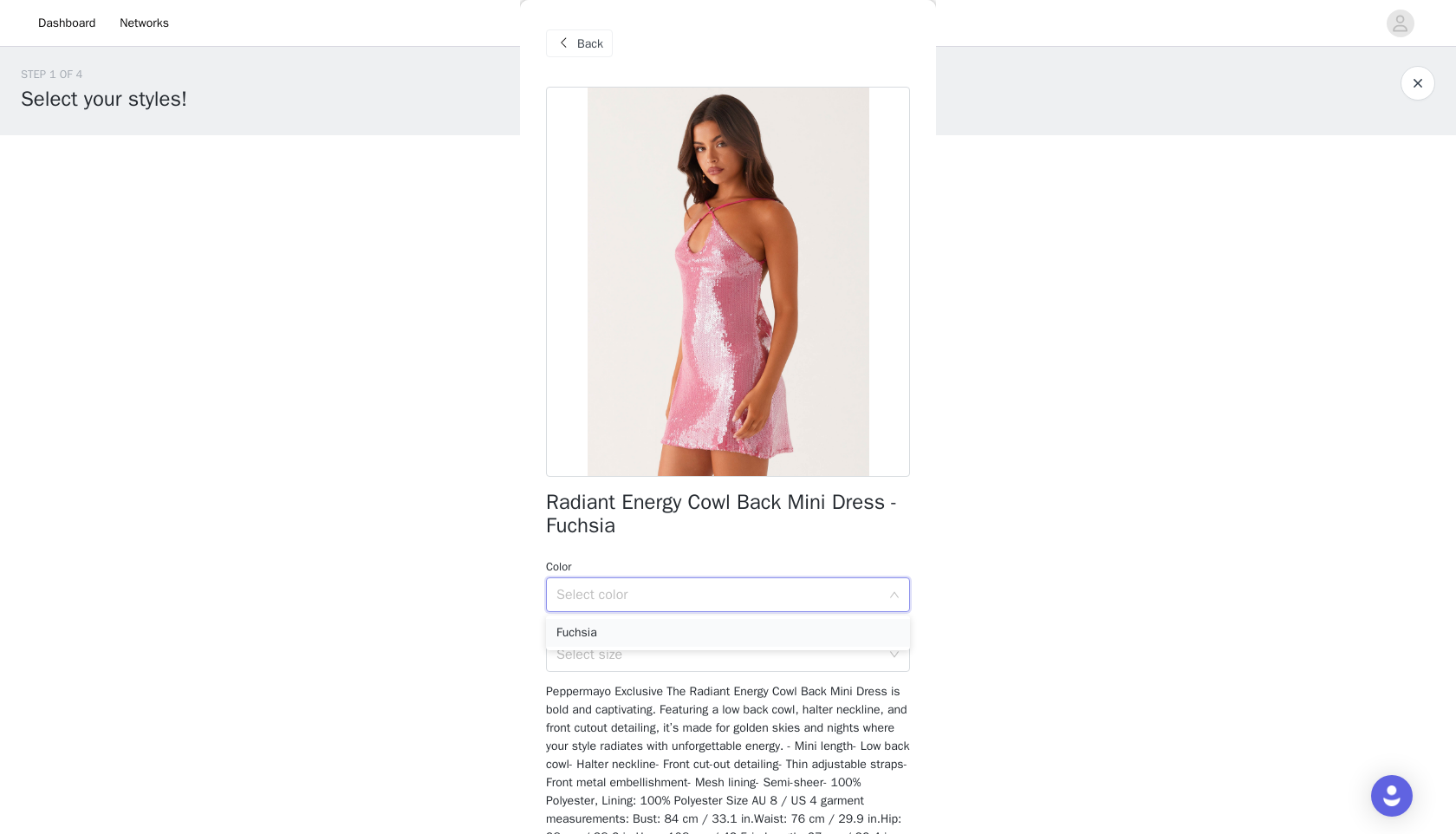 click on "Fuchsia" at bounding box center (728, 633) 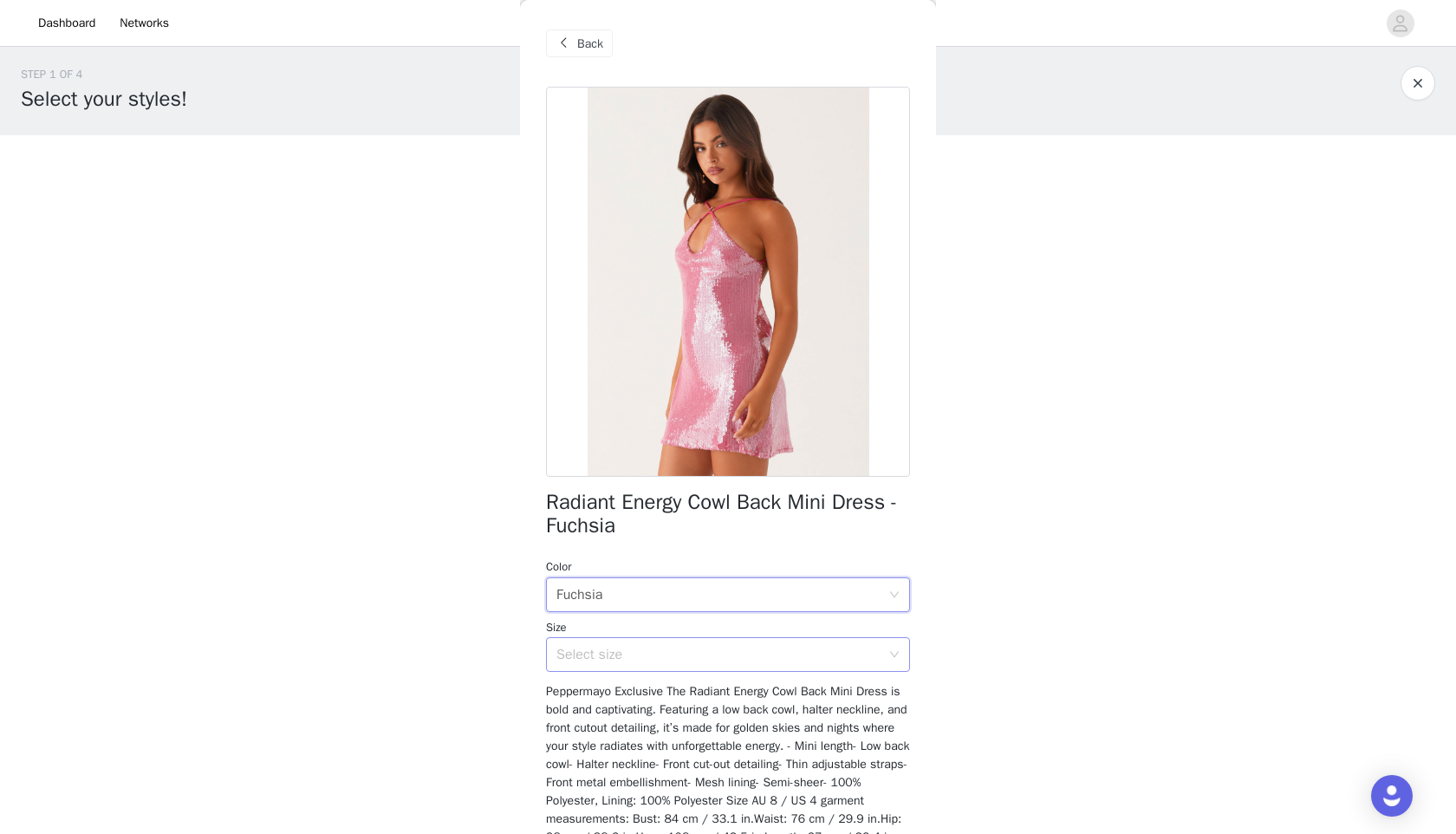click on "Select size" at bounding box center (718, 655) 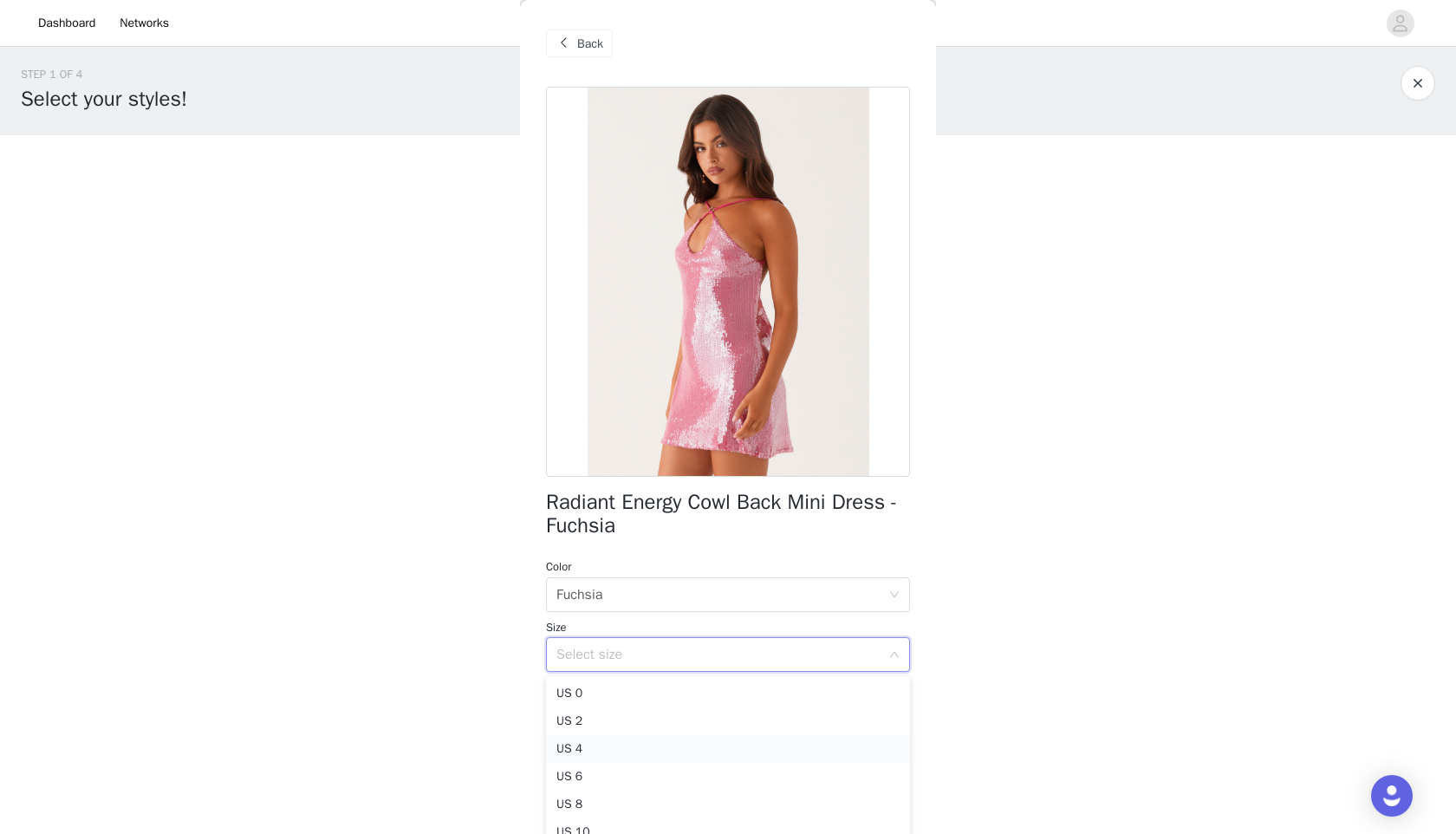 click on "US 4" at bounding box center (728, 749) 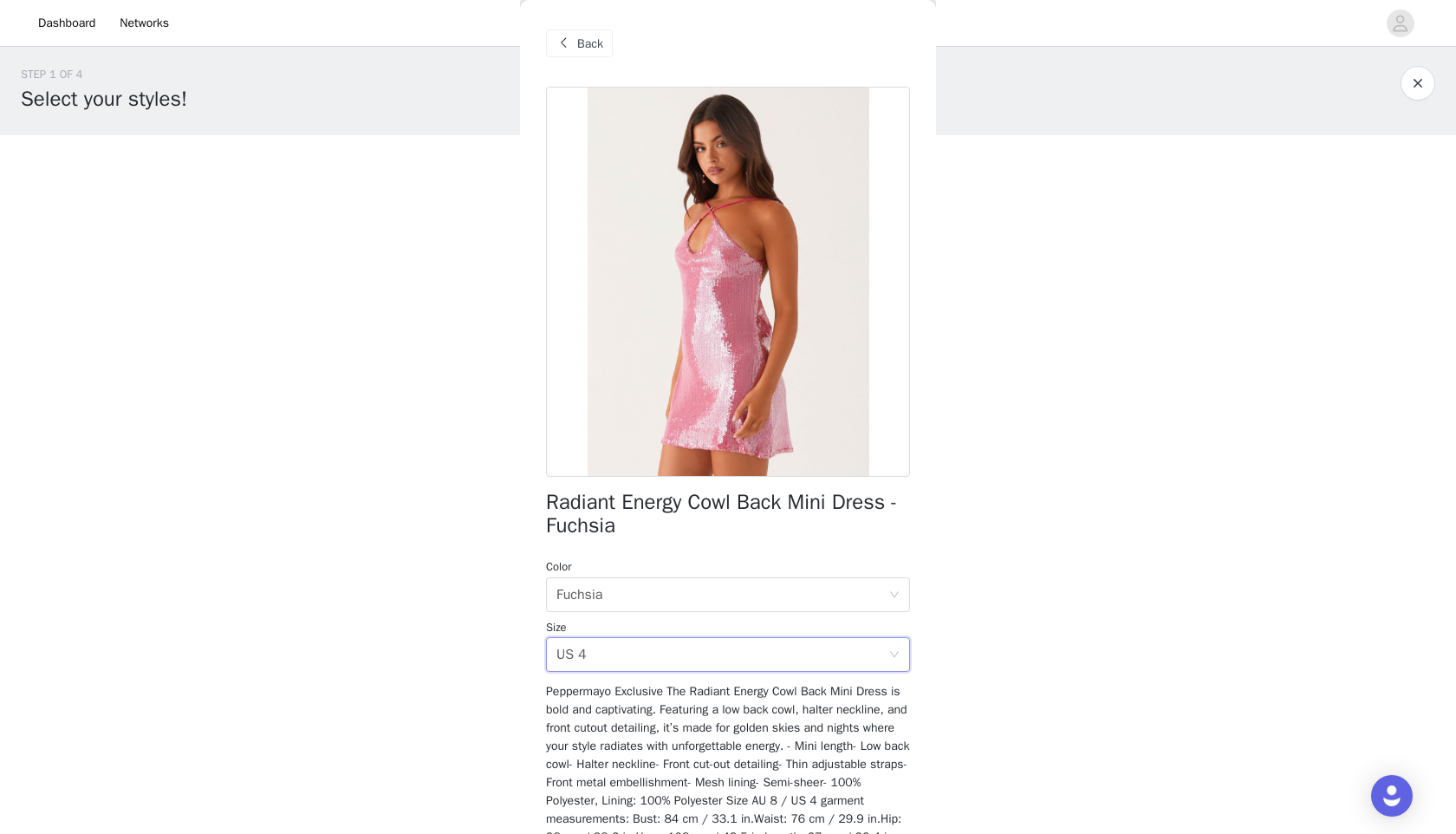 scroll, scrollTop: 121, scrollLeft: 0, axis: vertical 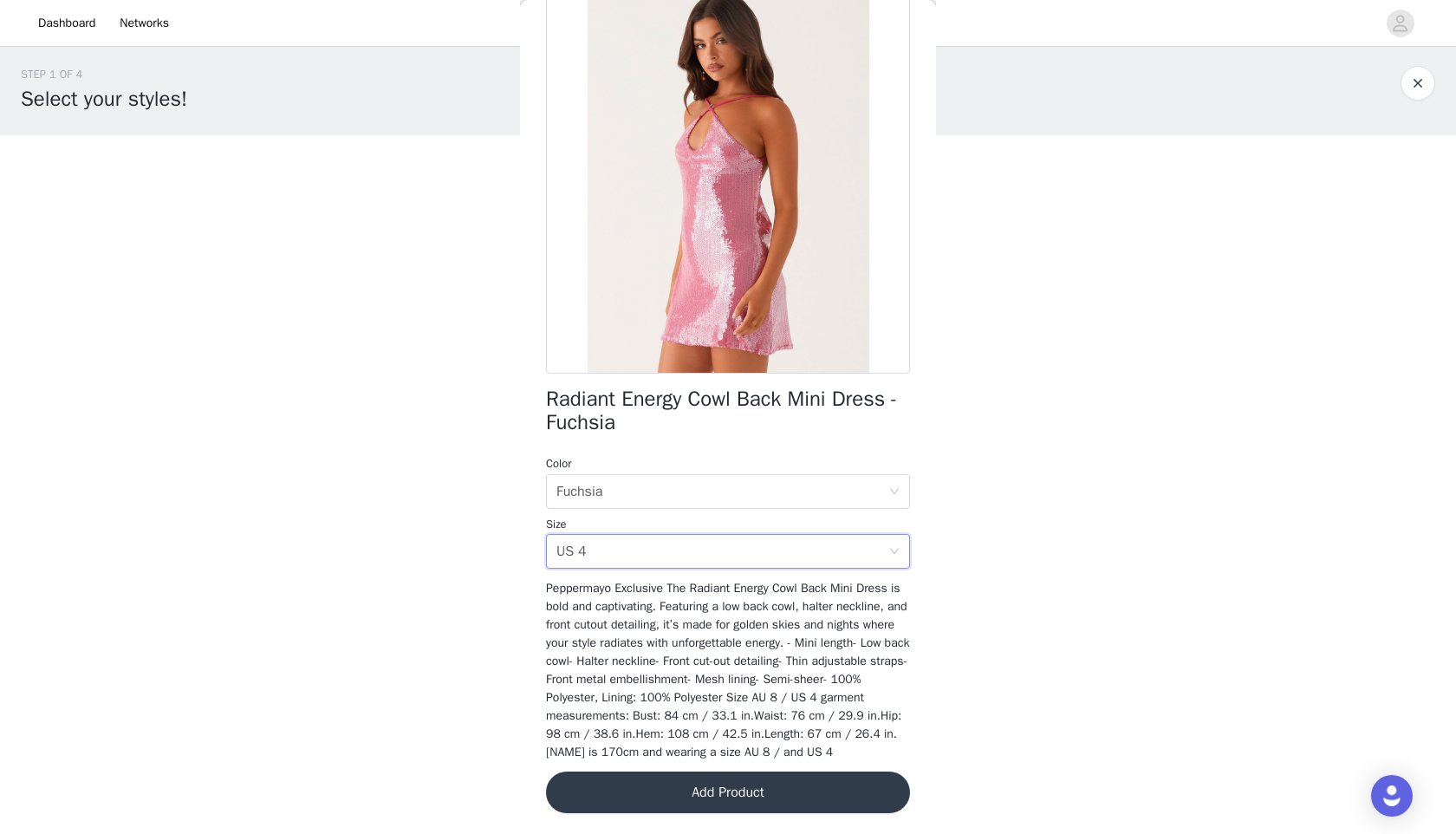 click on "Add Product" at bounding box center [728, 792] 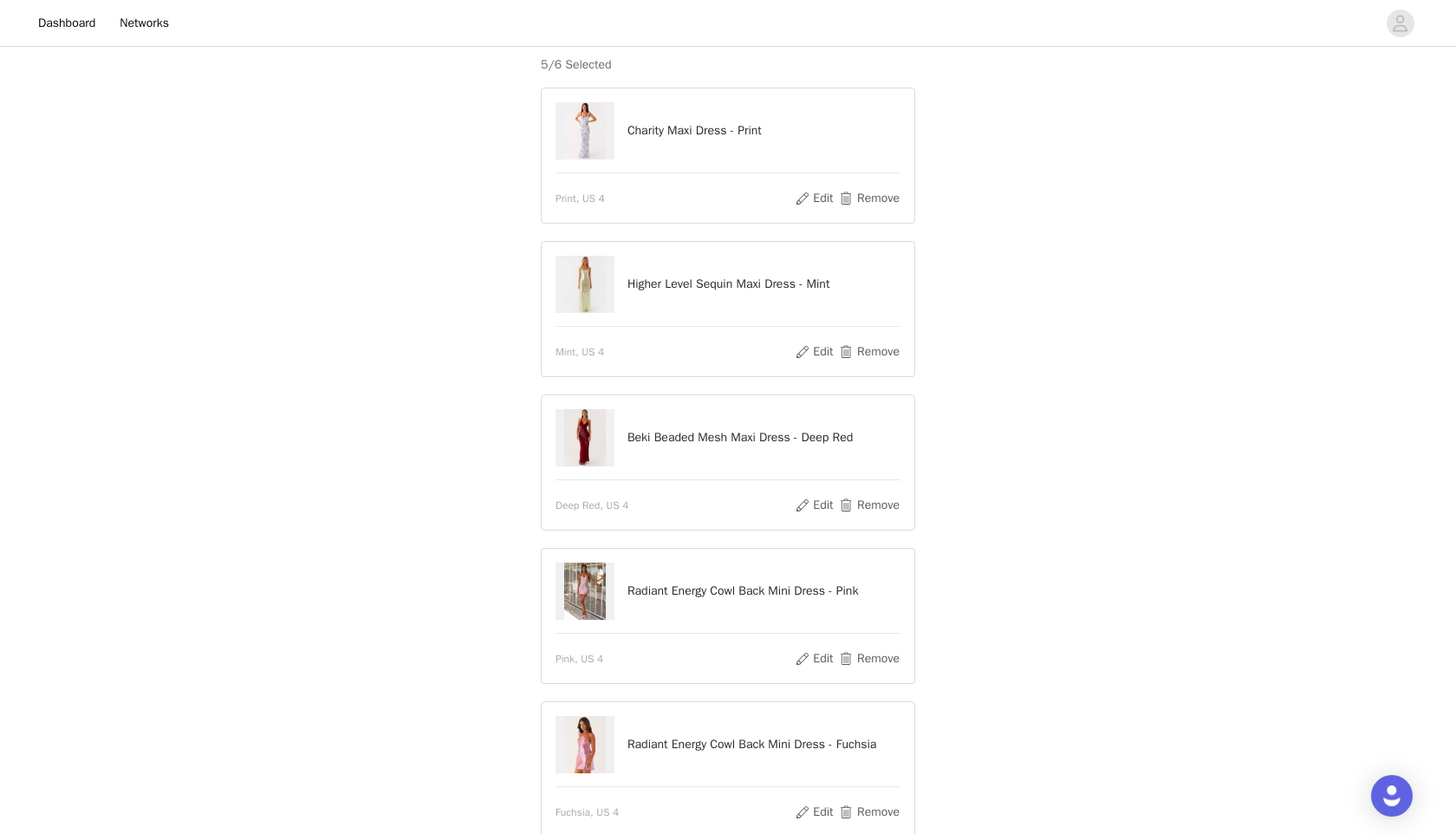 scroll, scrollTop: 153, scrollLeft: 0, axis: vertical 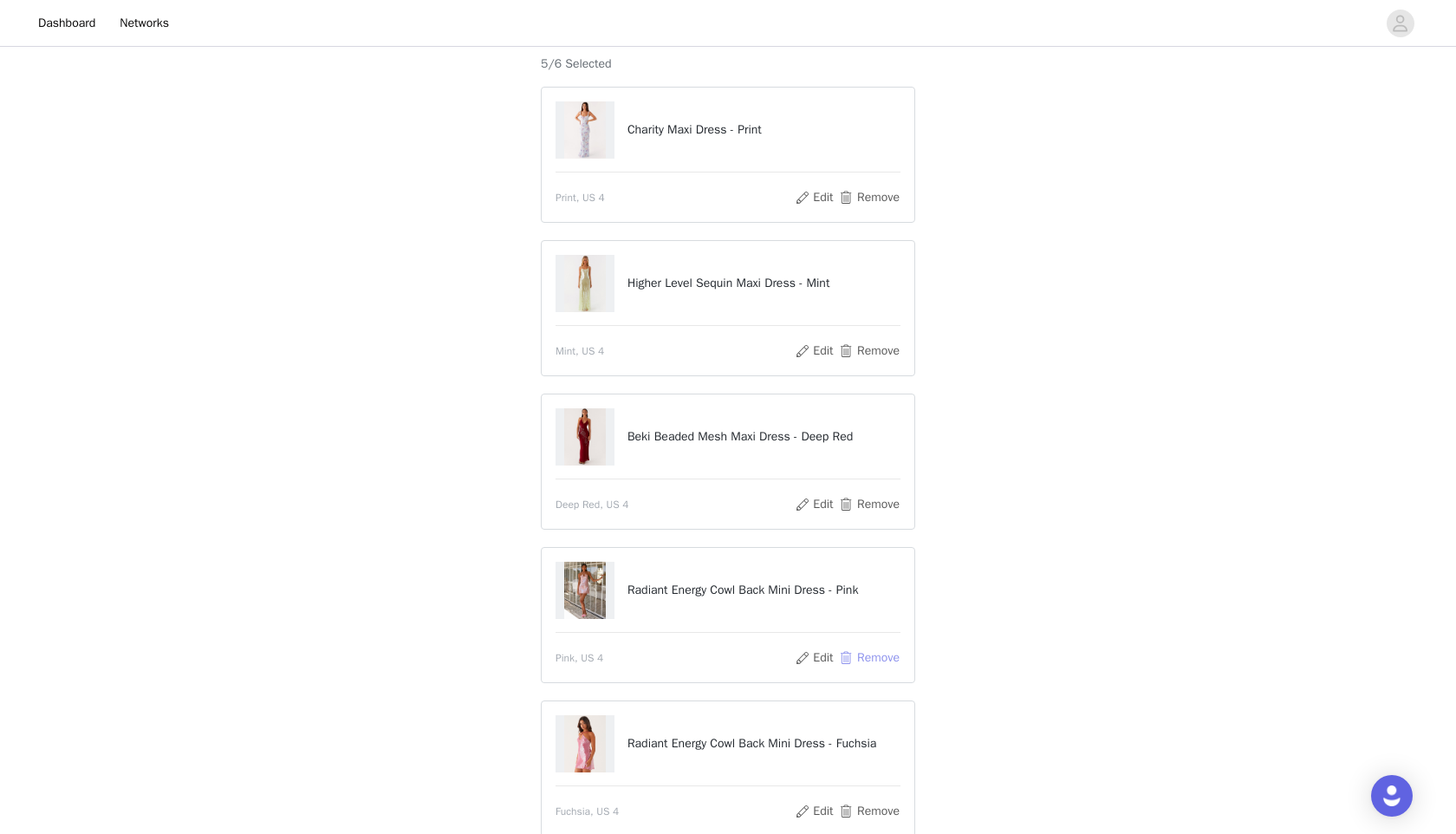 click on "Remove" at bounding box center [869, 658] 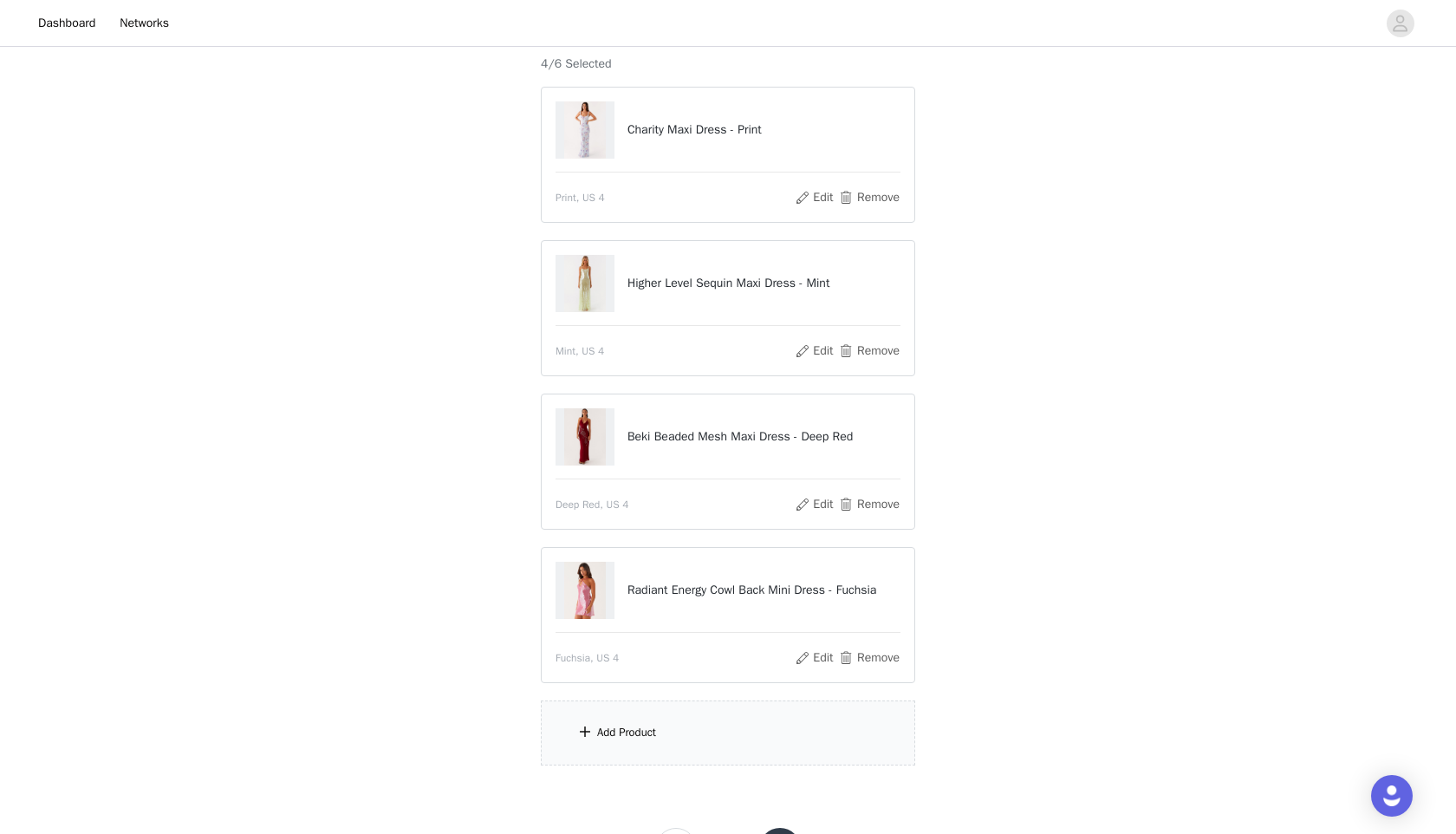 click on "Add Product" at bounding box center [627, 733] 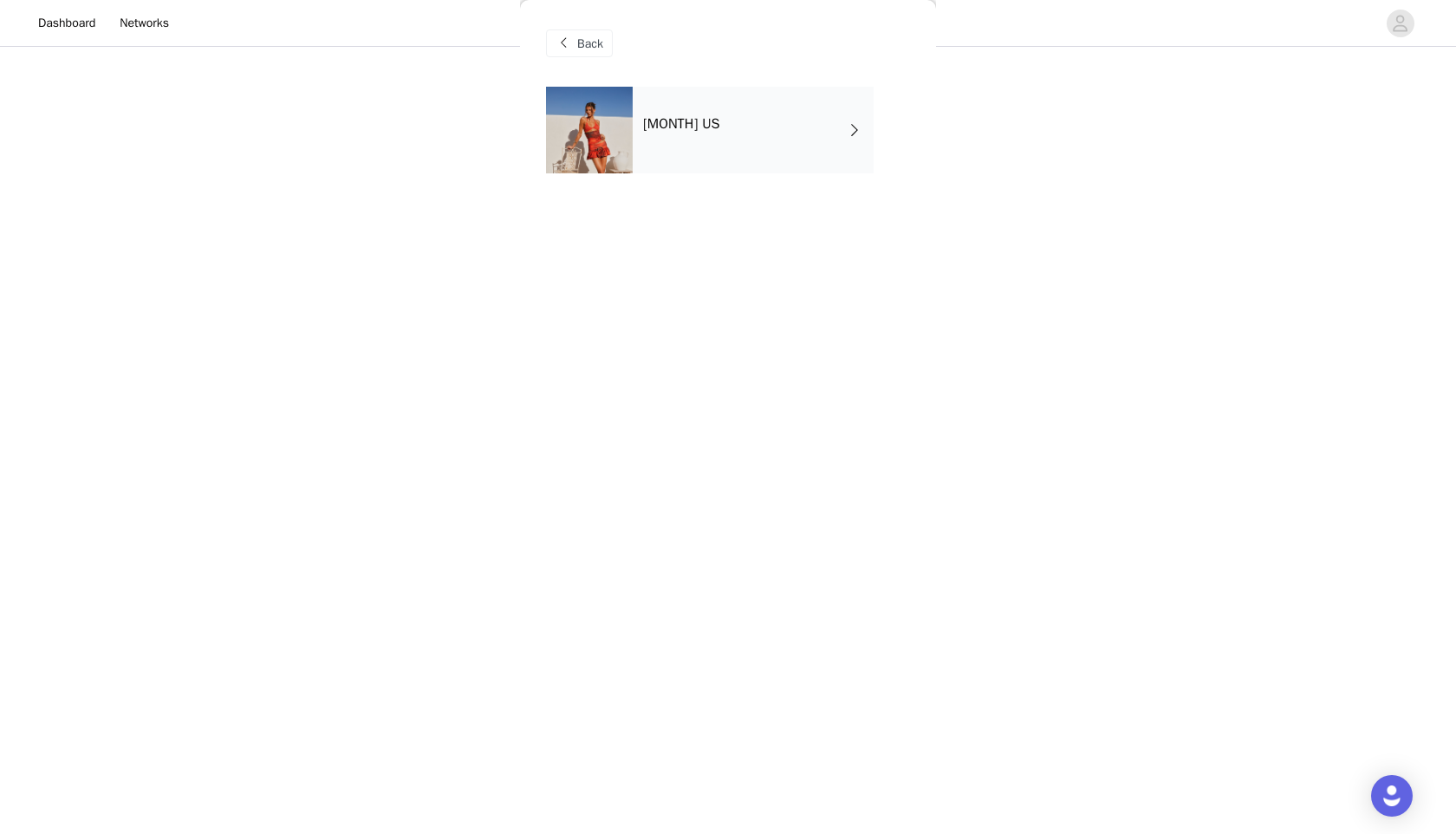 click on "[MONTH] US" at bounding box center (681, 124) 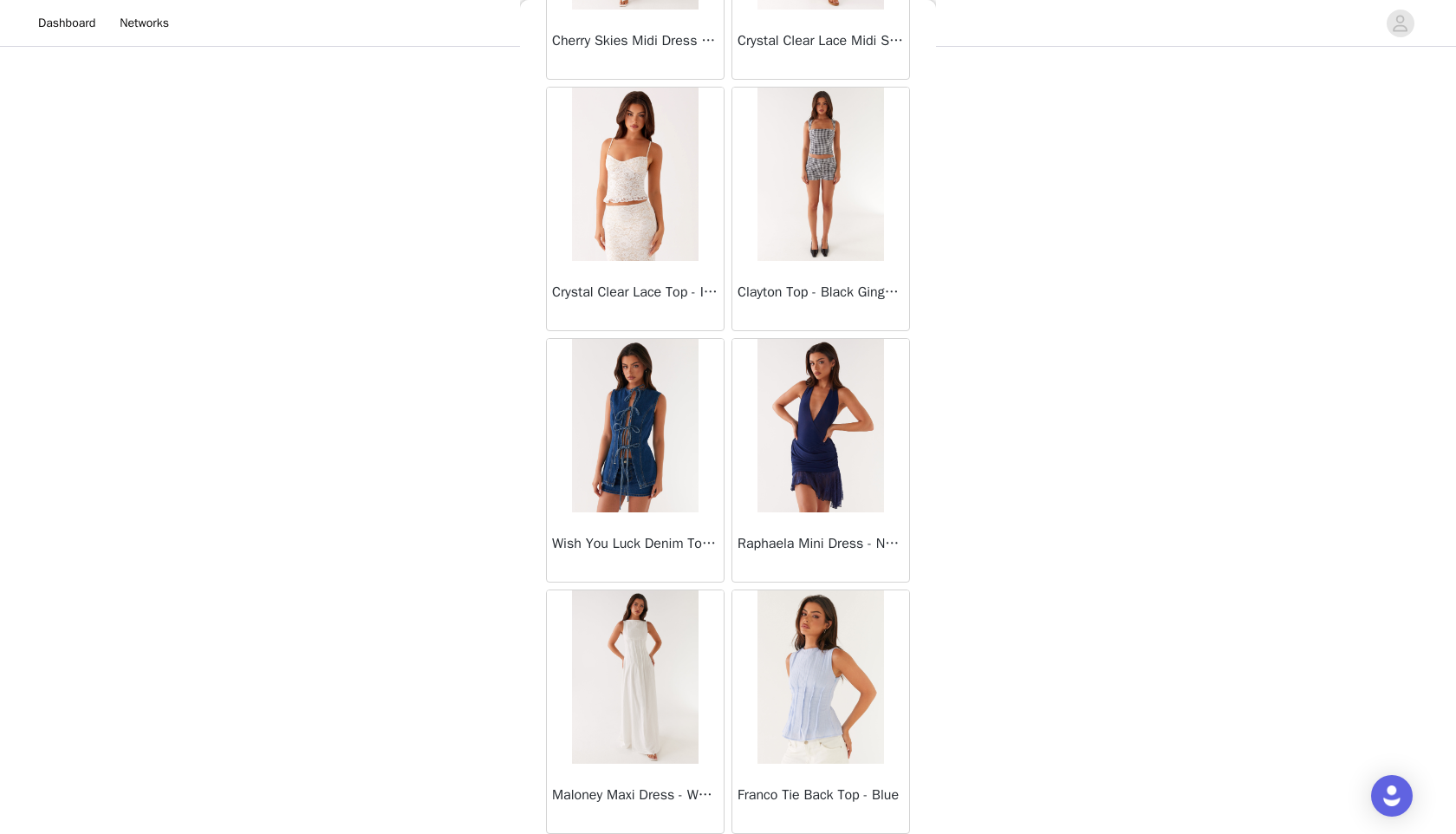 scroll, scrollTop: 1008, scrollLeft: 0, axis: vertical 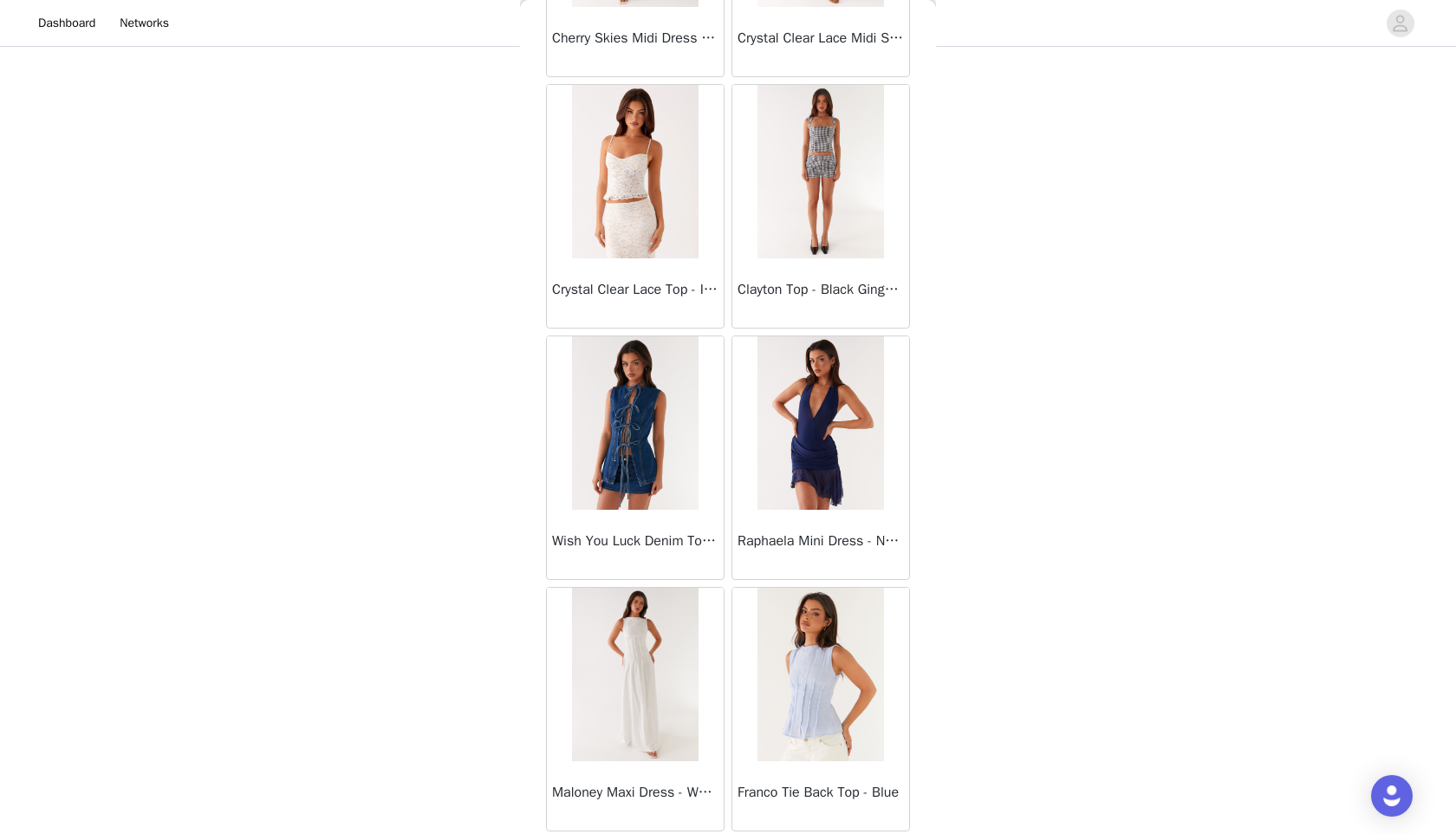 click at bounding box center (820, 423) 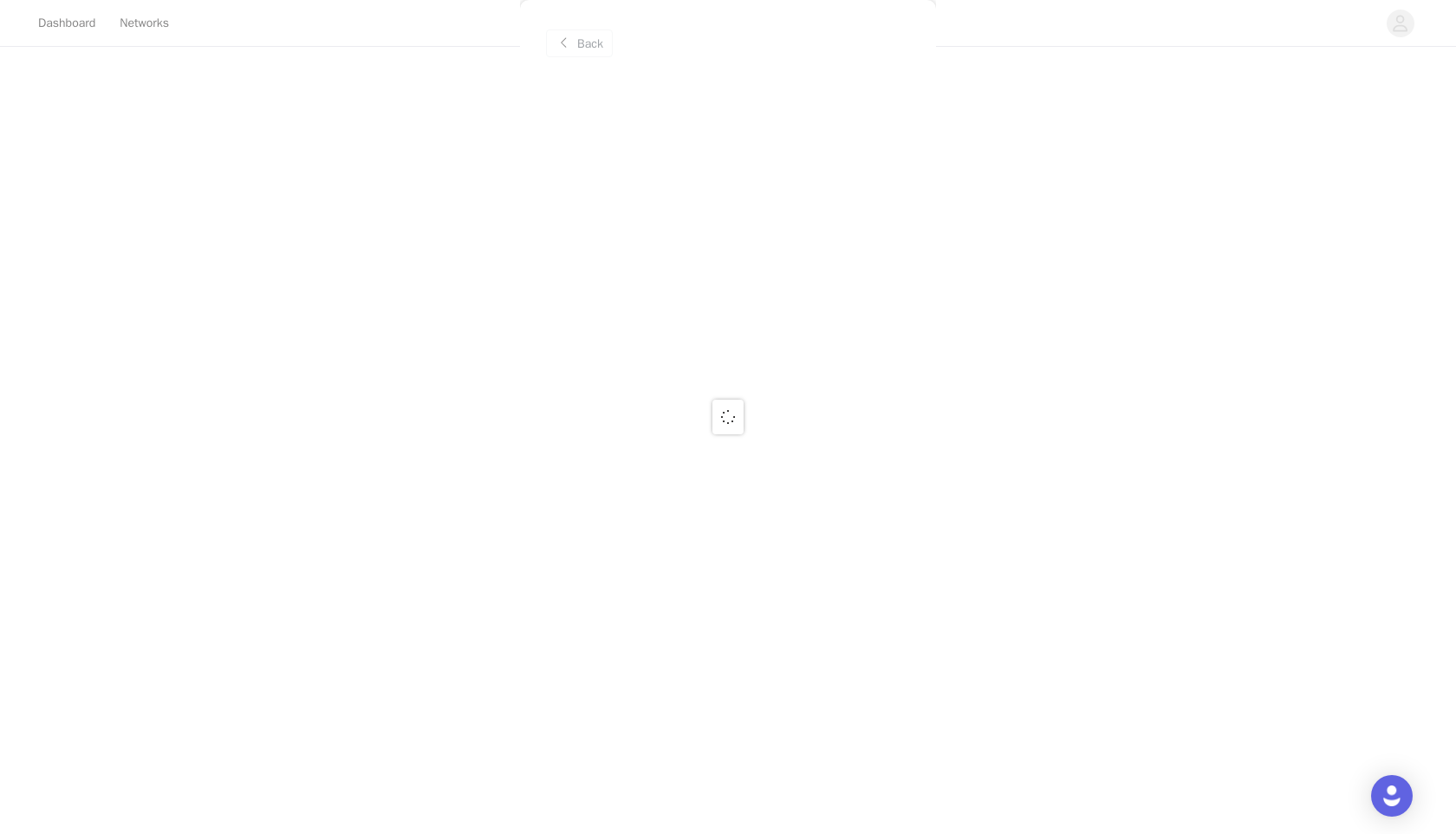 scroll, scrollTop: 0, scrollLeft: 0, axis: both 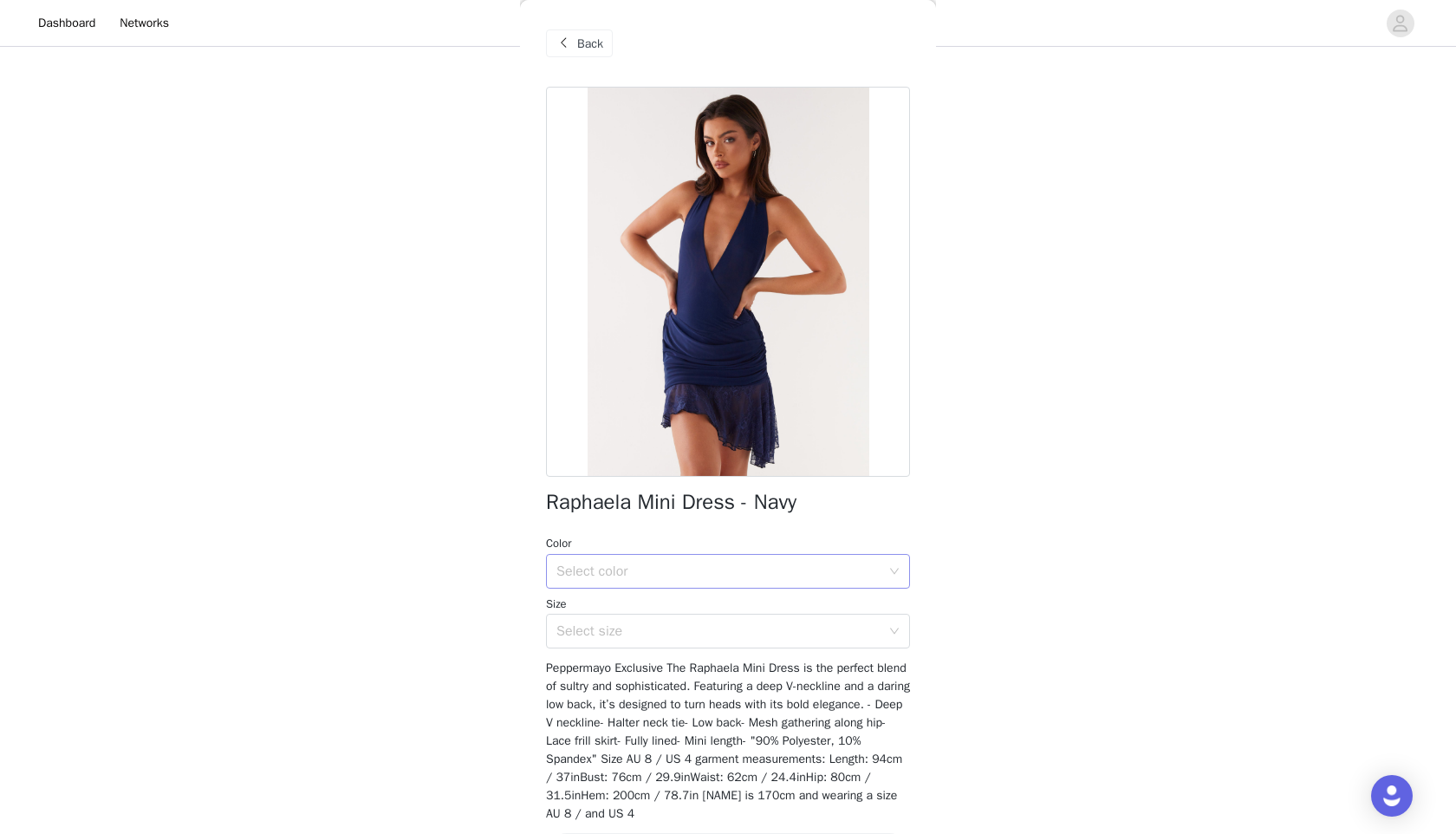 click on "Select color" at bounding box center (718, 571) 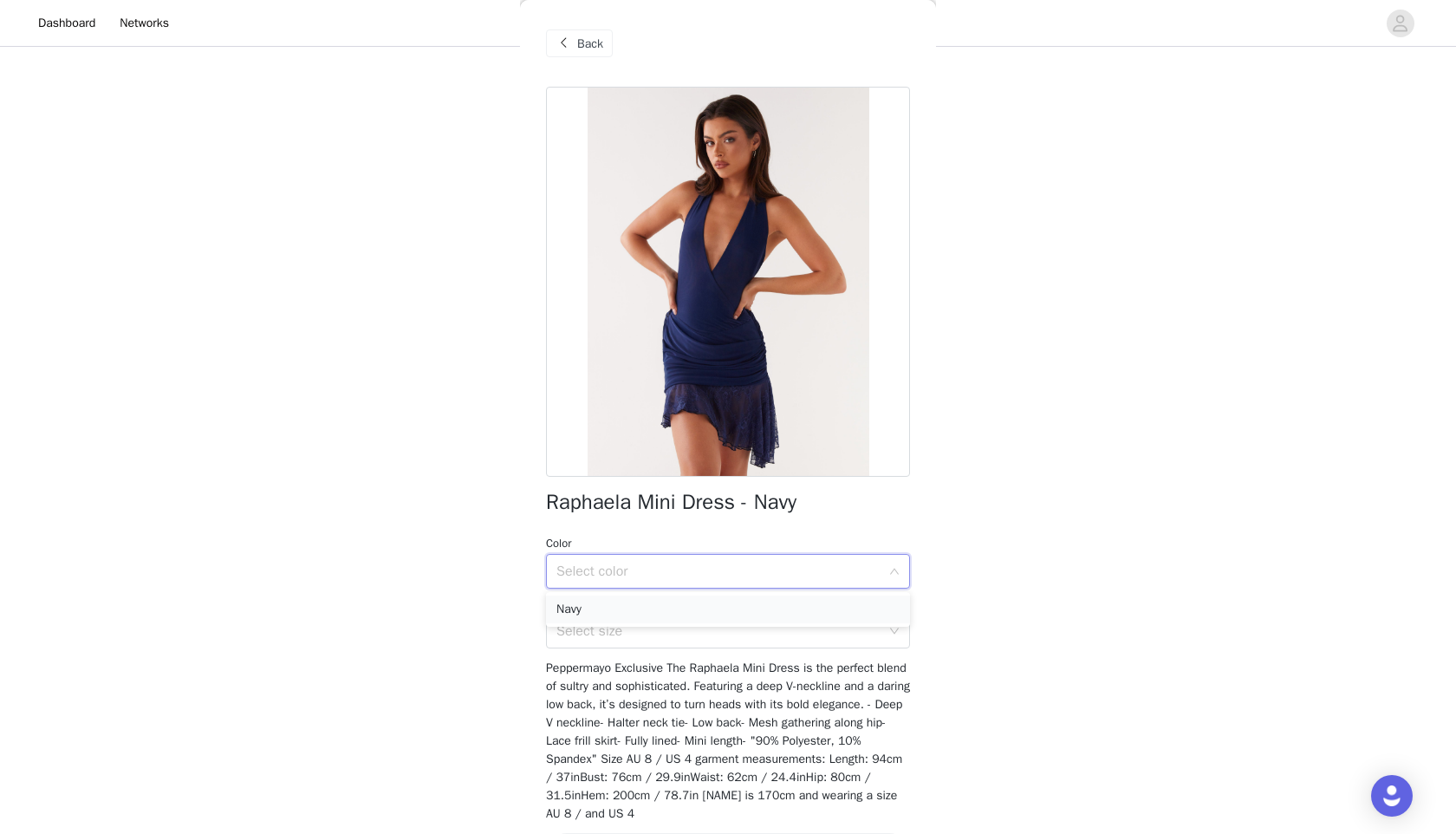 click on "Navy" at bounding box center (728, 609) 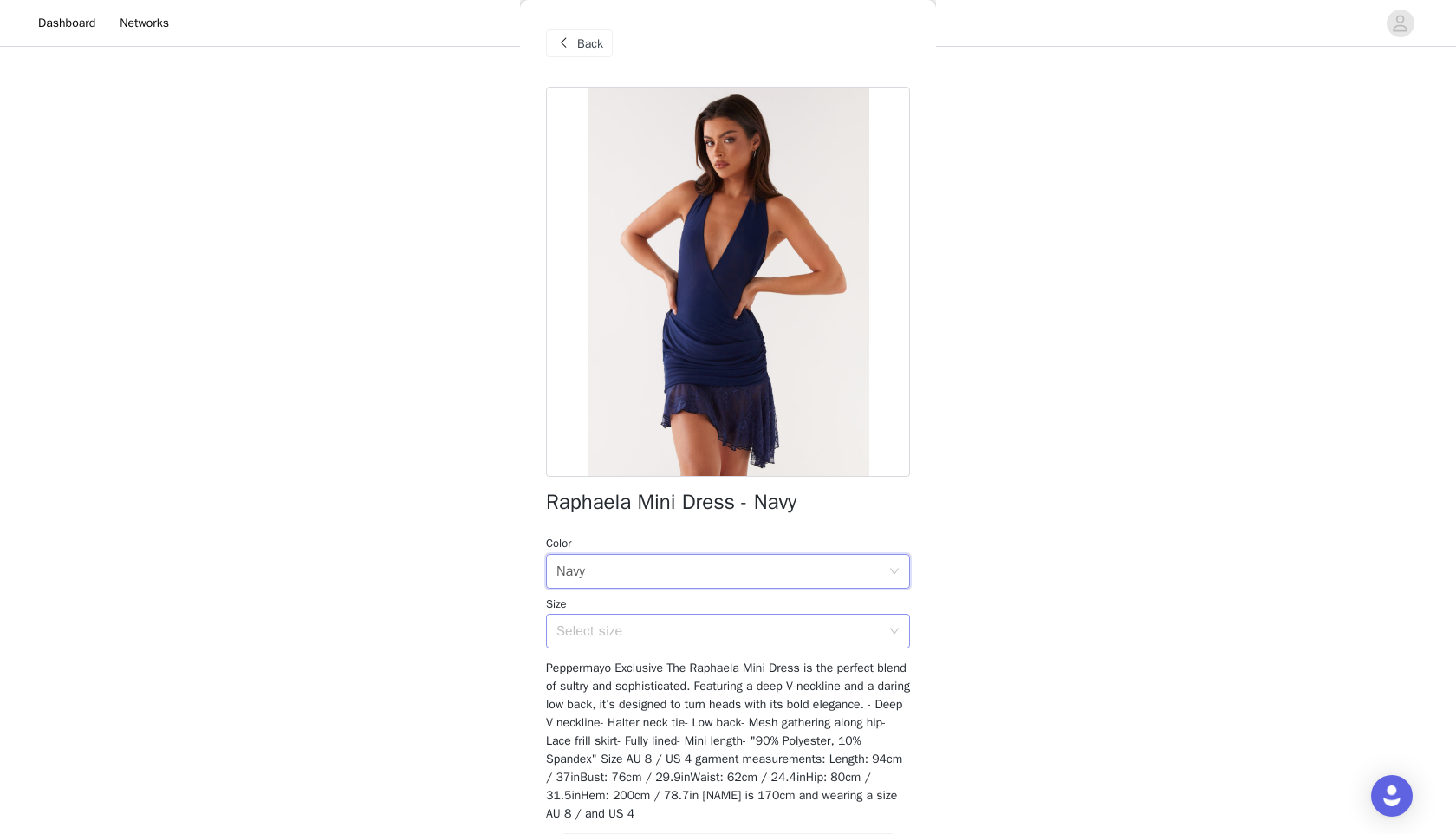 click on "Select size" at bounding box center [718, 631] 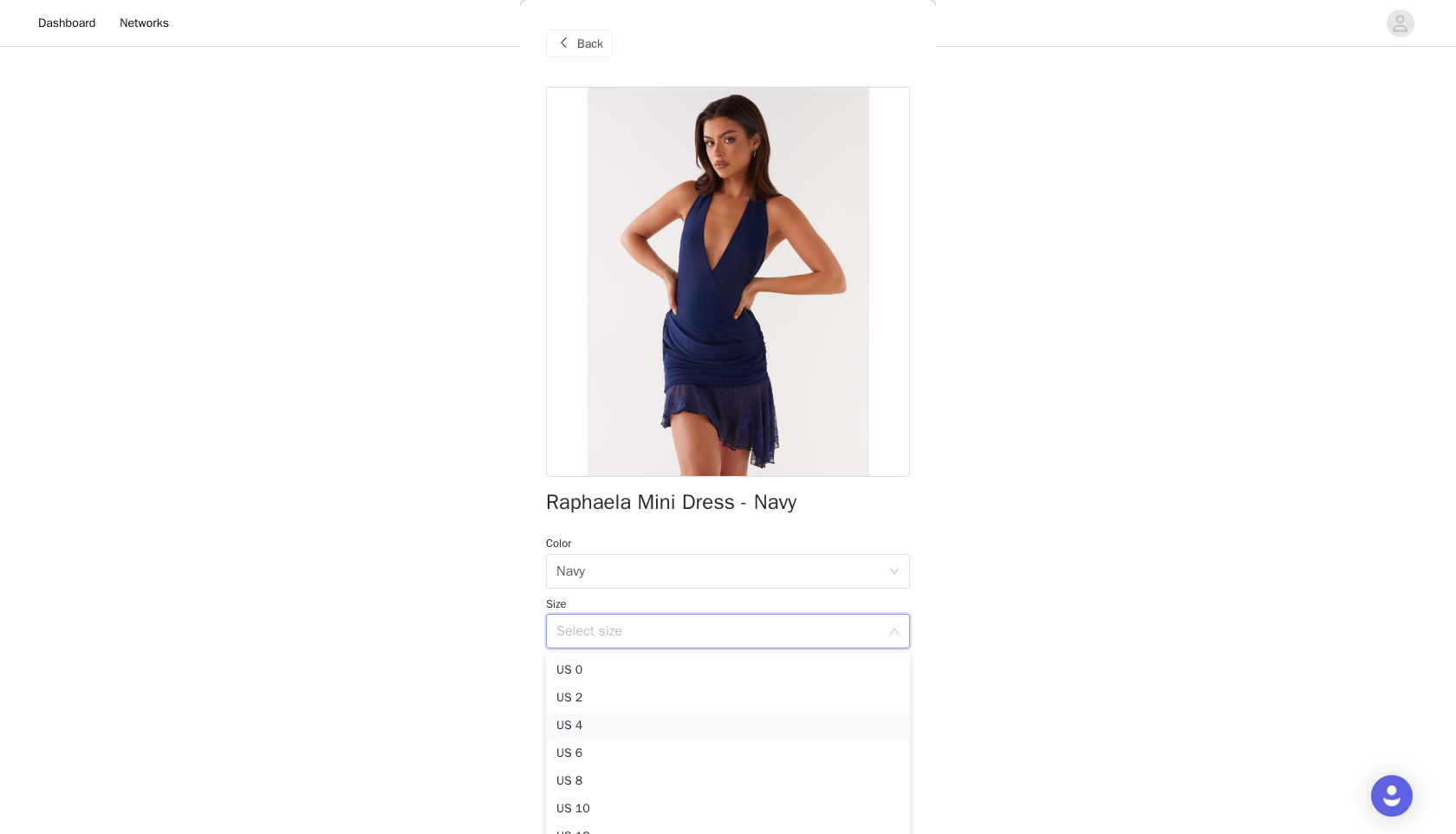 click on "US 4" at bounding box center [728, 726] 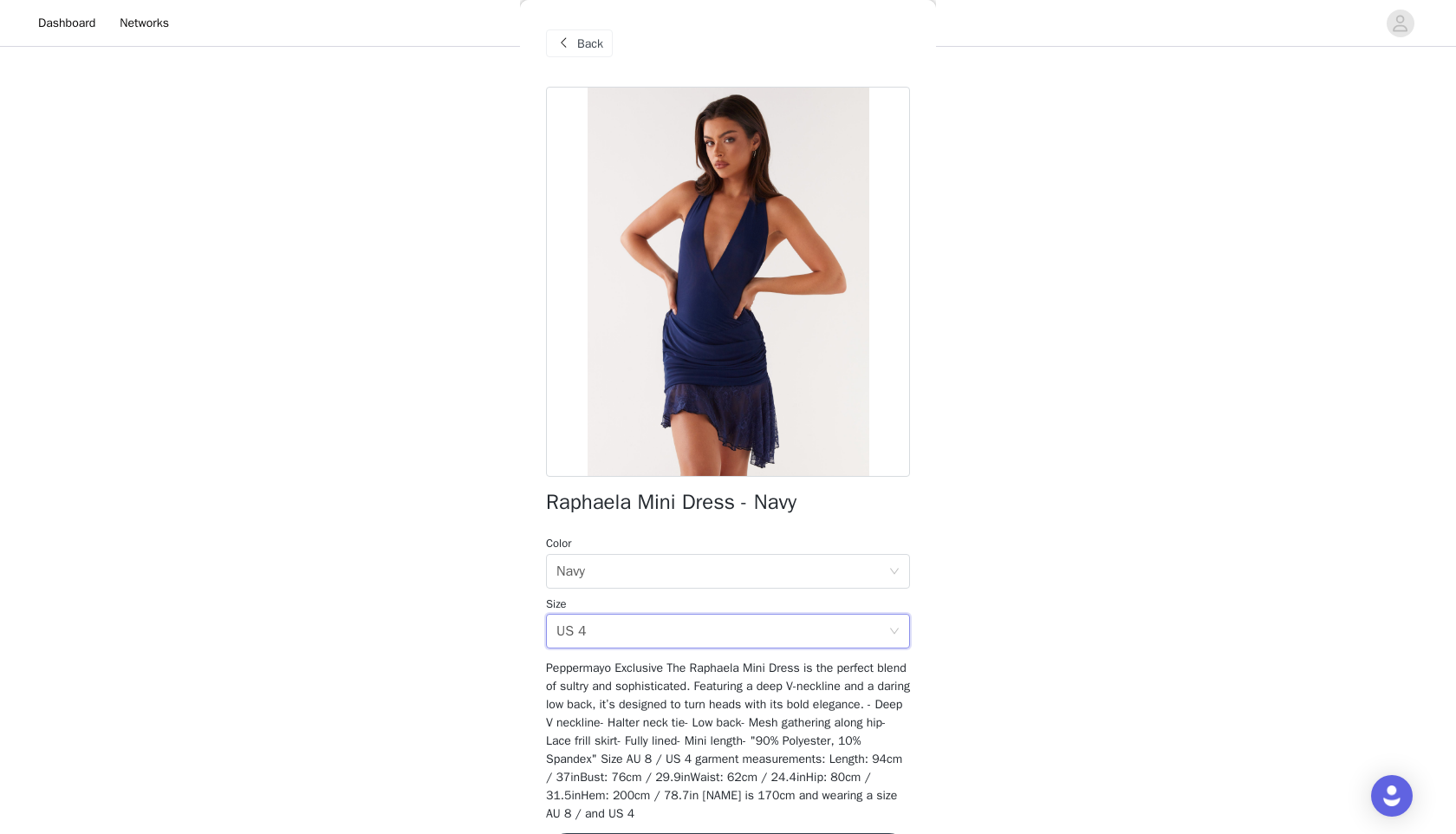 scroll, scrollTop: 62, scrollLeft: 0, axis: vertical 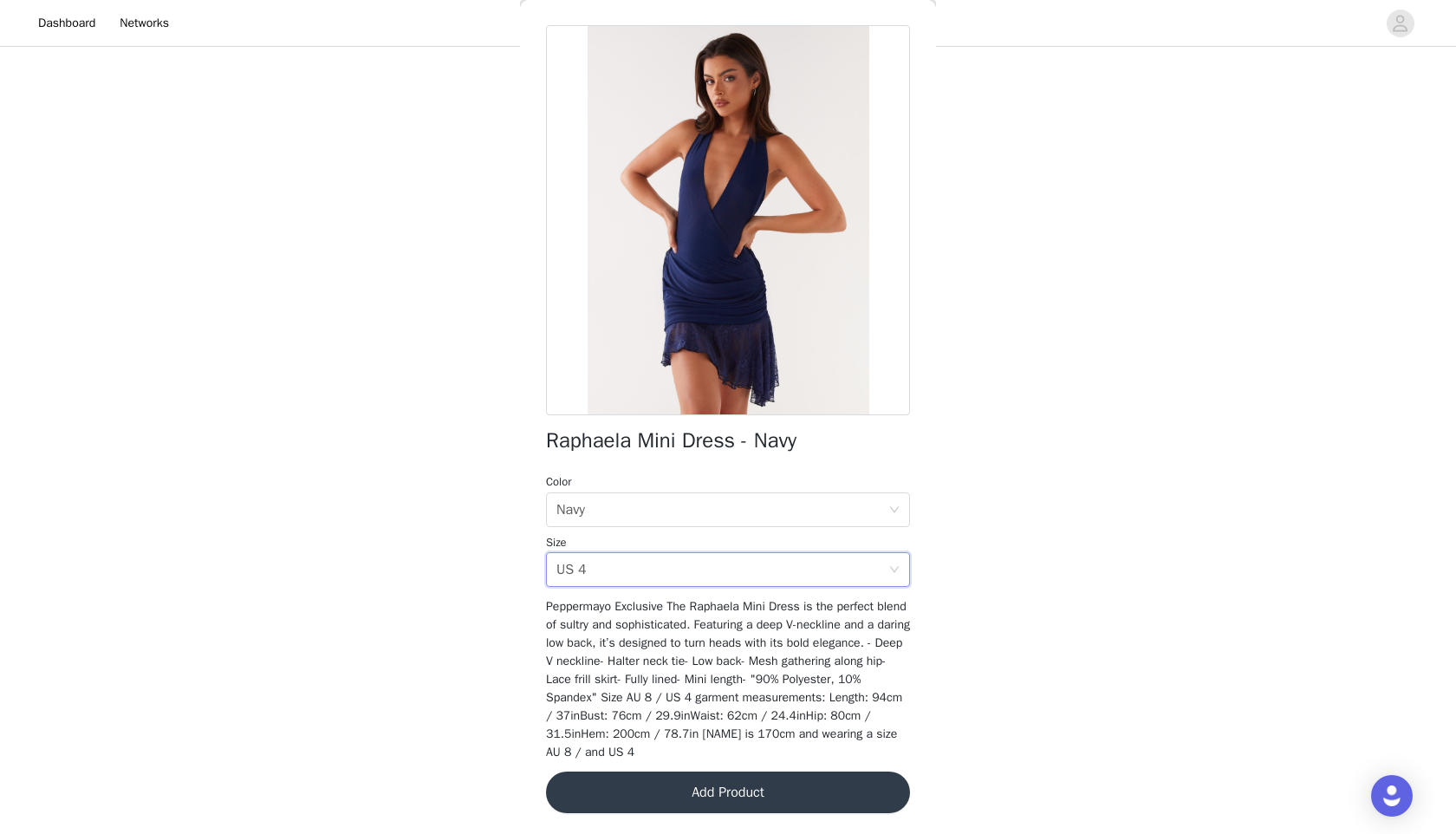 click on "Add Product" at bounding box center [728, 792] 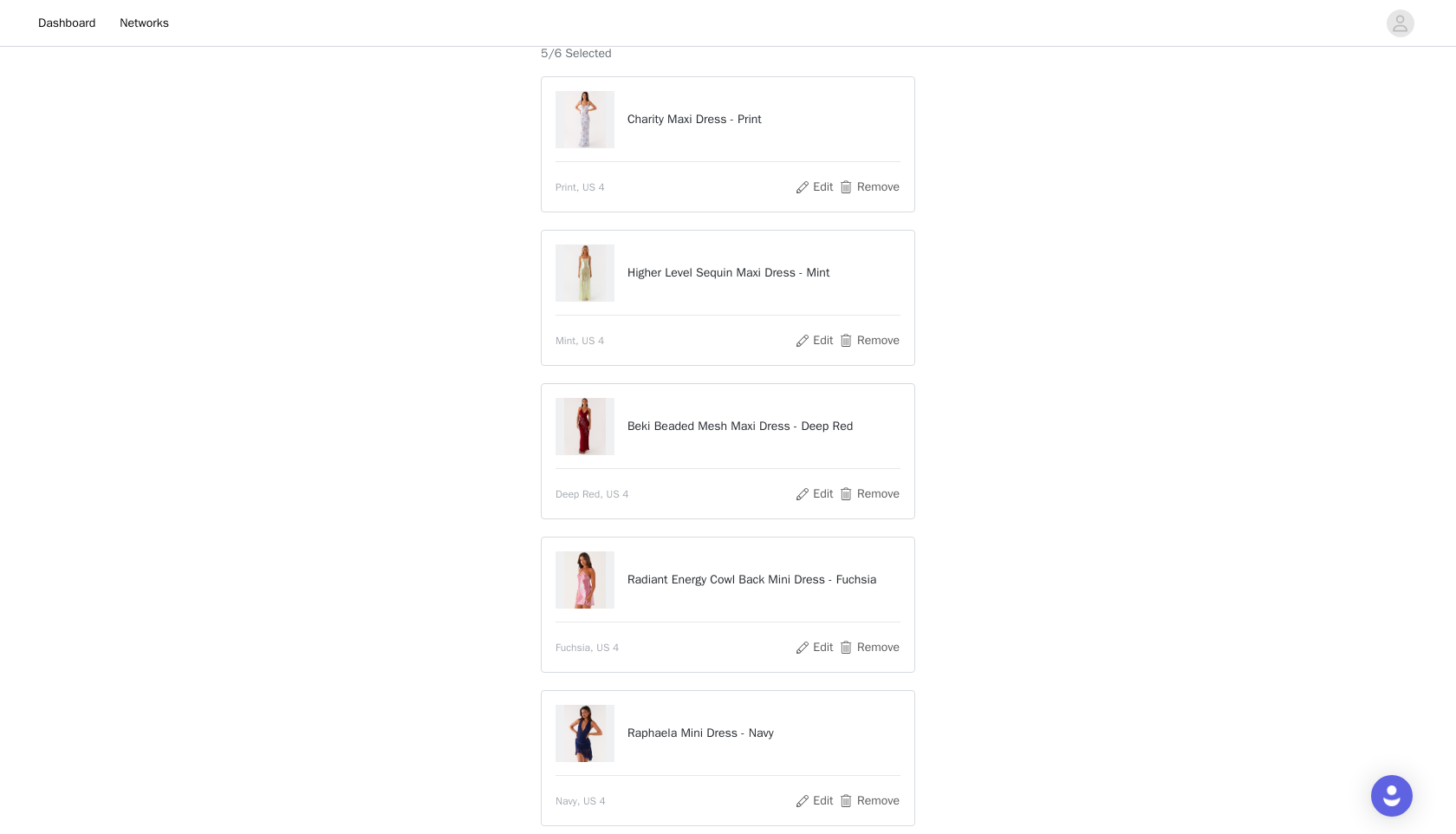 scroll, scrollTop: 382, scrollLeft: 0, axis: vertical 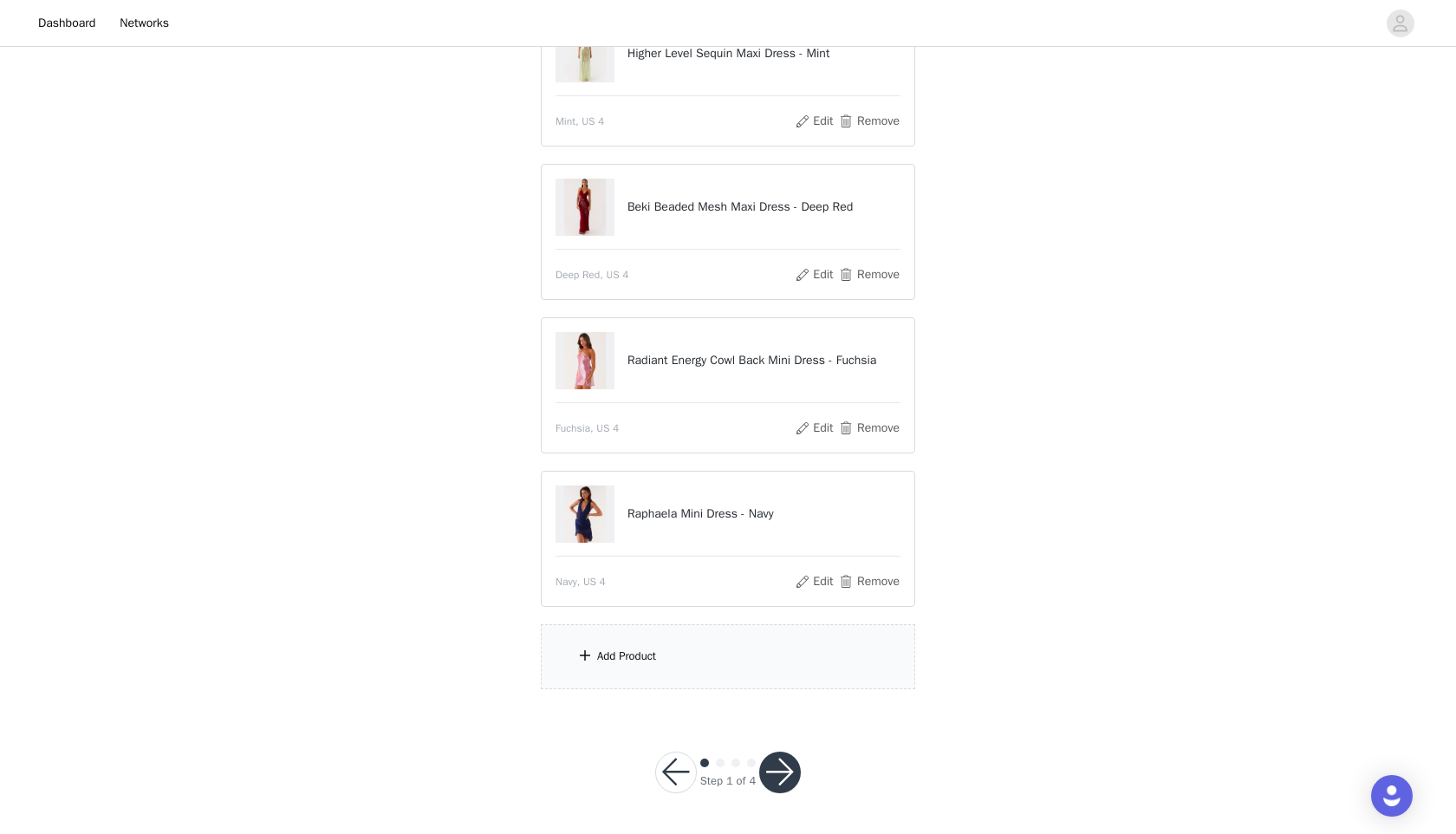 click on "Add Product" at bounding box center (728, 656) 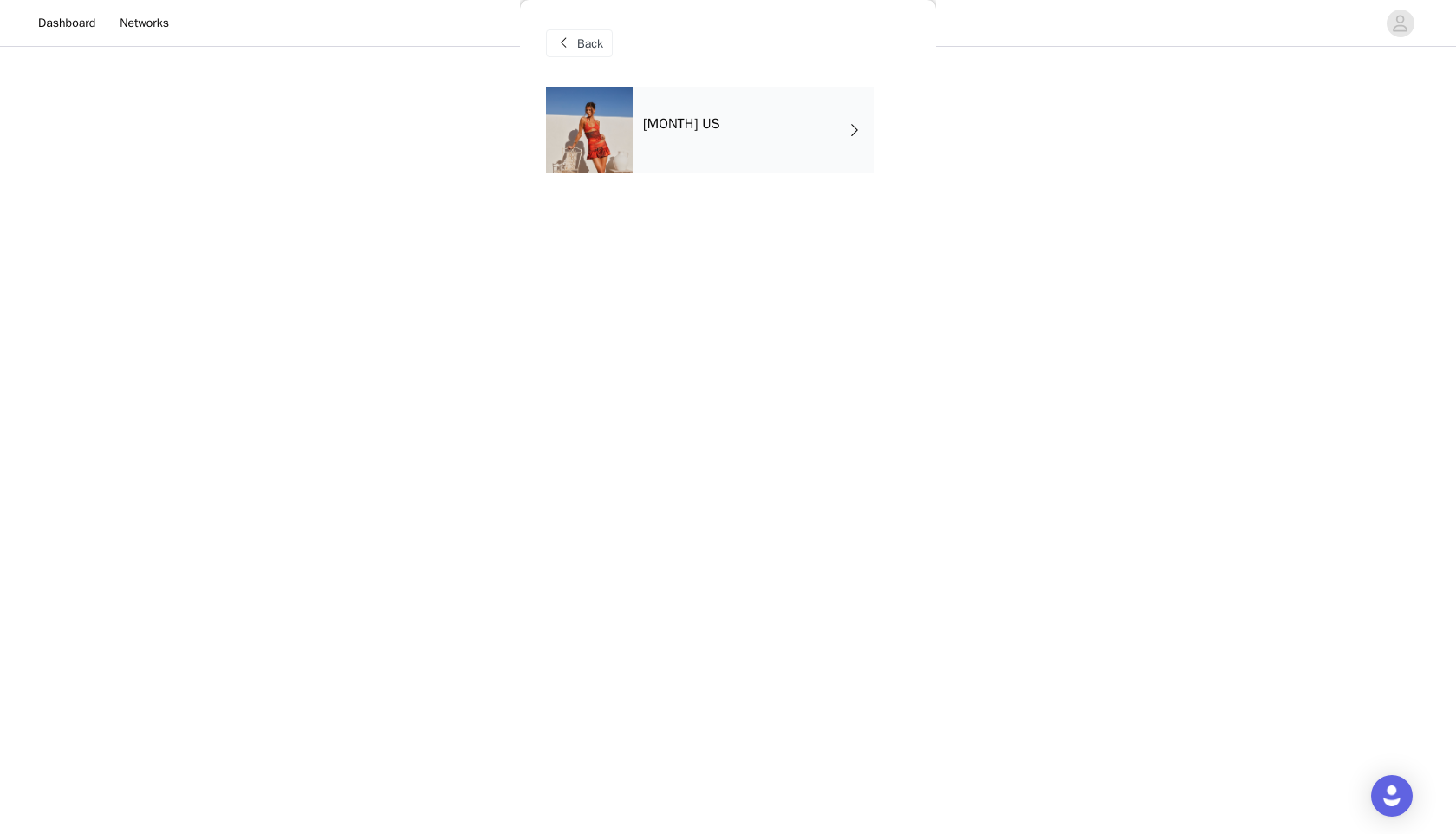 click on "[MONTH] US" at bounding box center [753, 130] 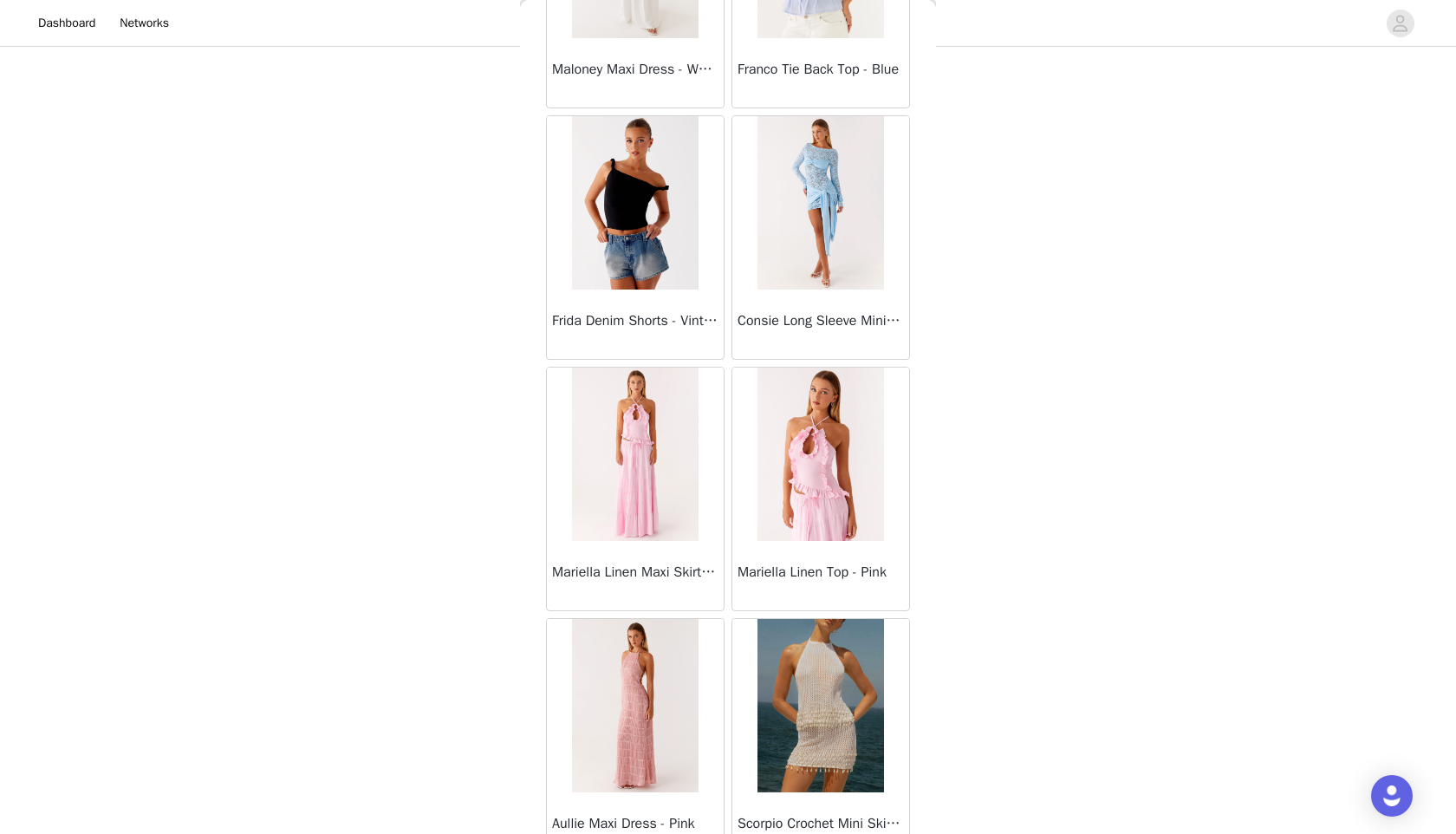 scroll, scrollTop: 1819, scrollLeft: 0, axis: vertical 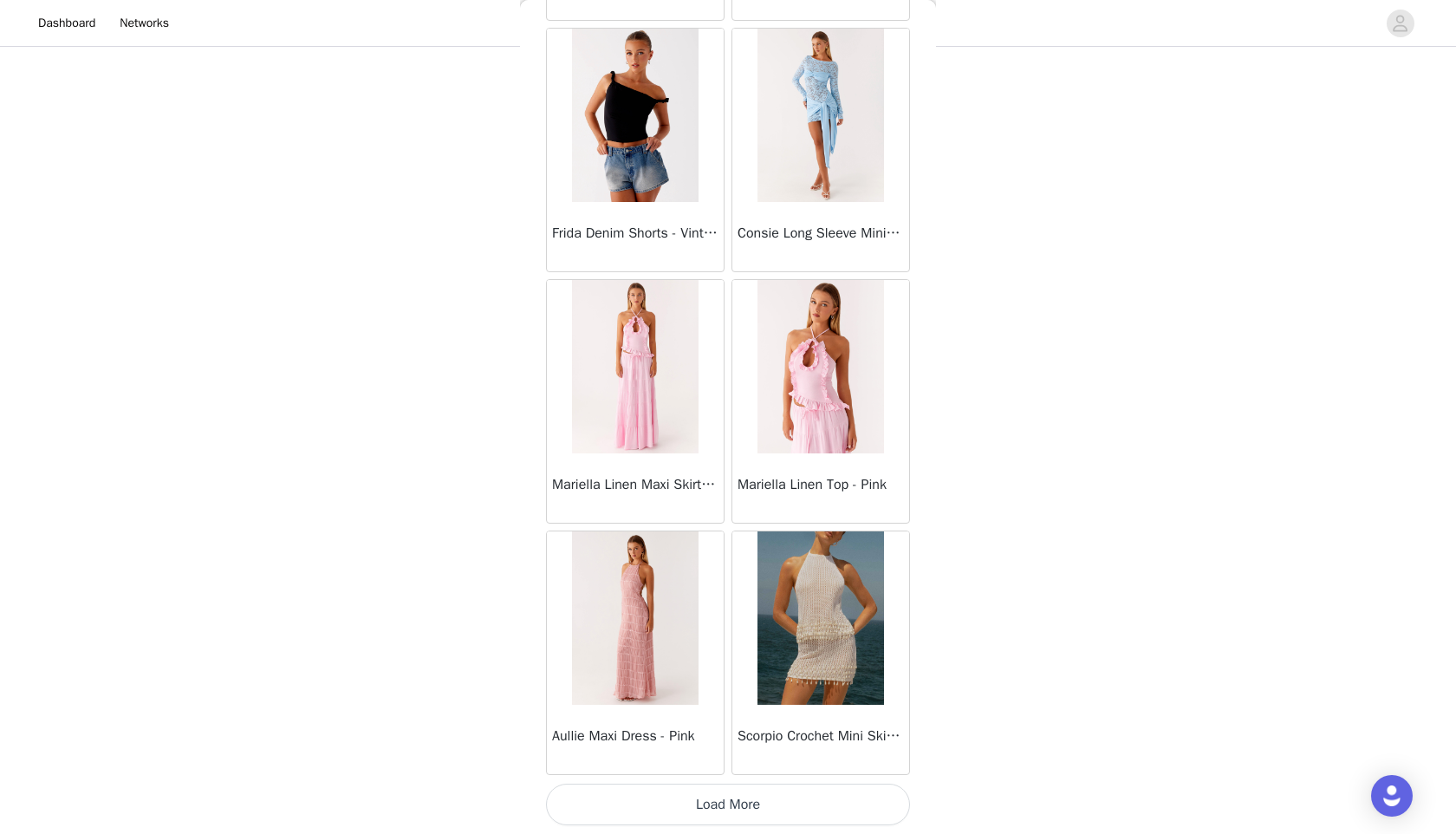 click on "Load More" at bounding box center [728, 805] 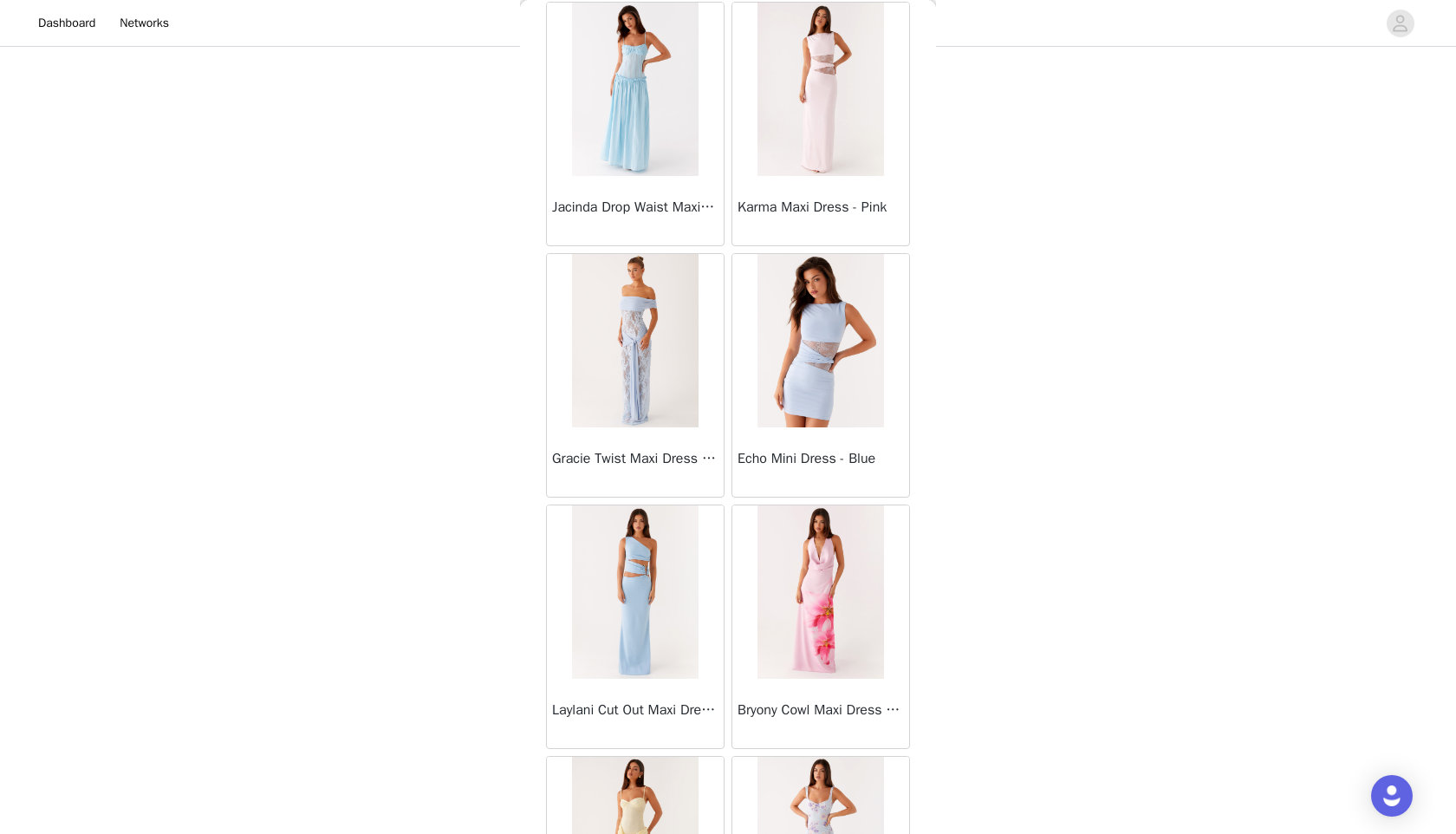 scroll, scrollTop: 4333, scrollLeft: 0, axis: vertical 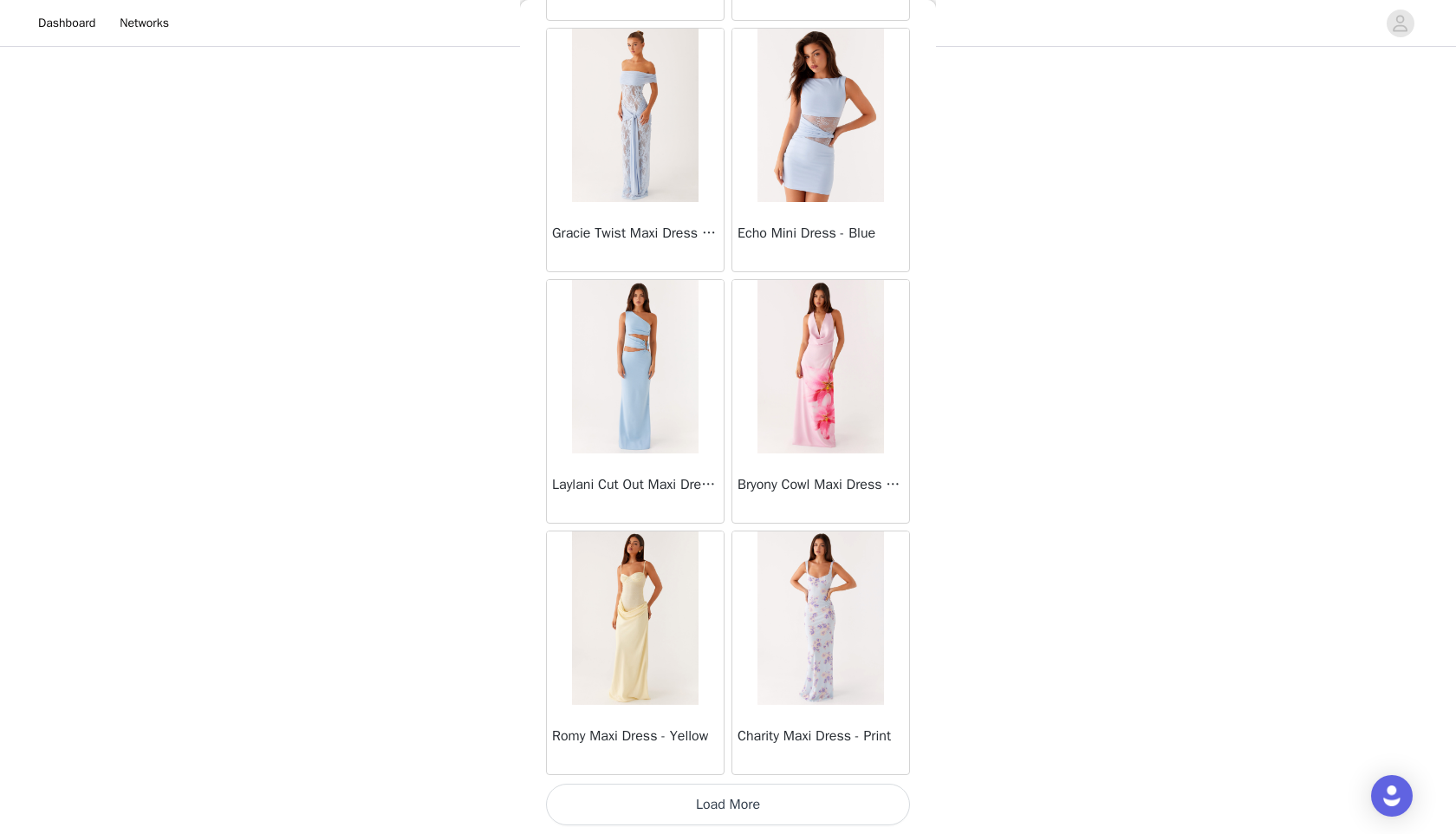 click on "Load More" at bounding box center [728, 805] 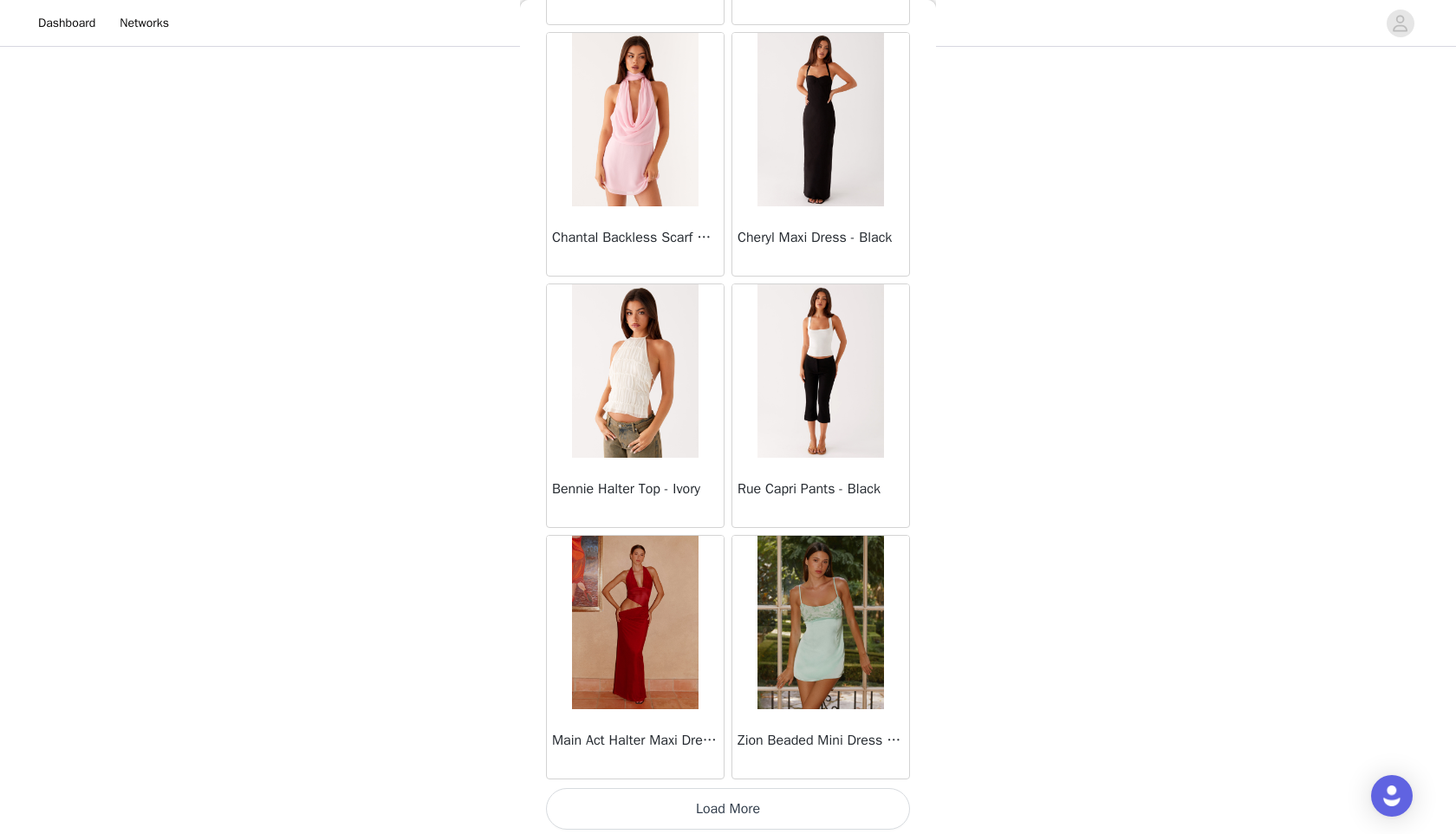 scroll, scrollTop: 6847, scrollLeft: 0, axis: vertical 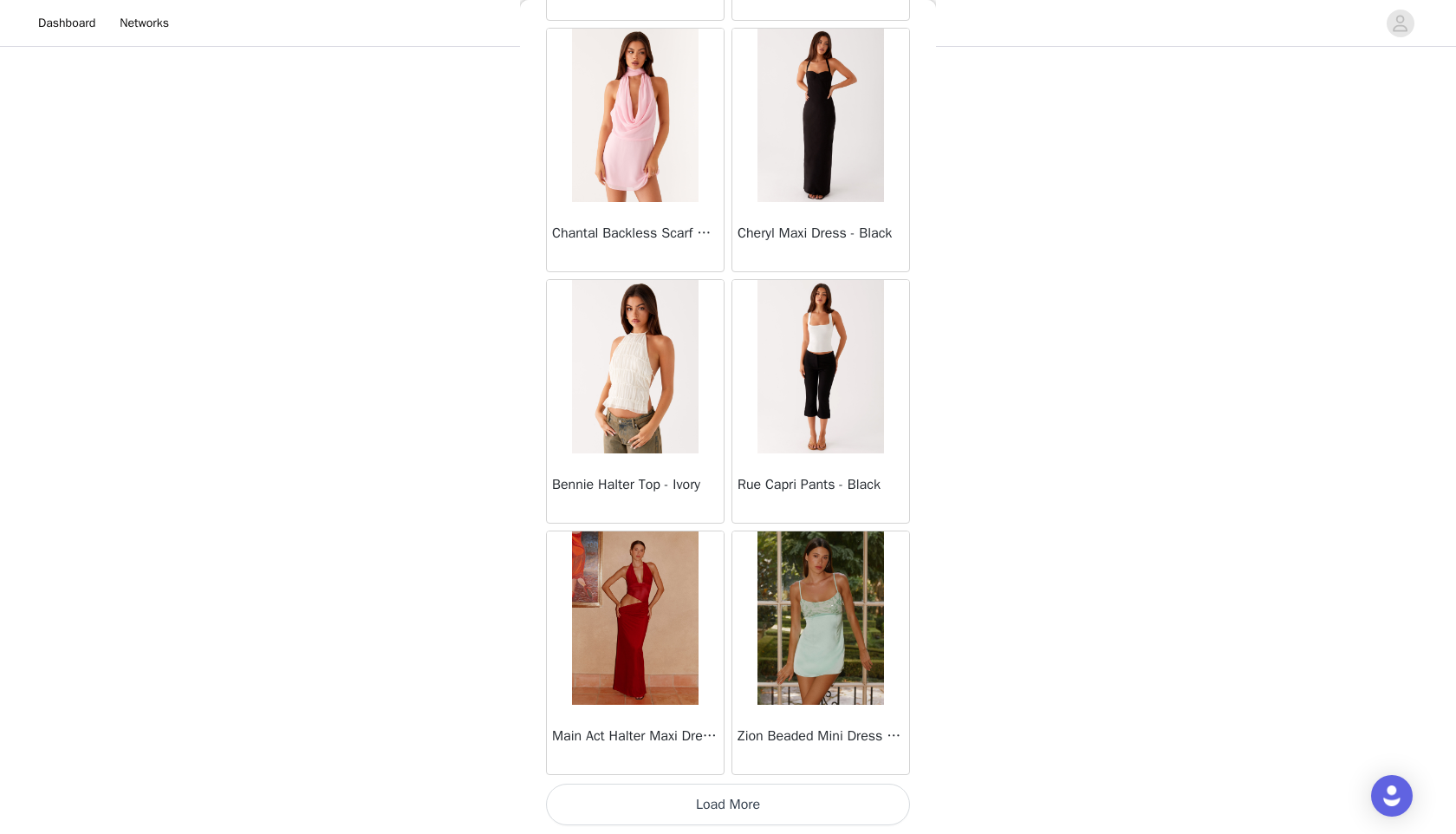 click on "Load More" at bounding box center (728, 805) 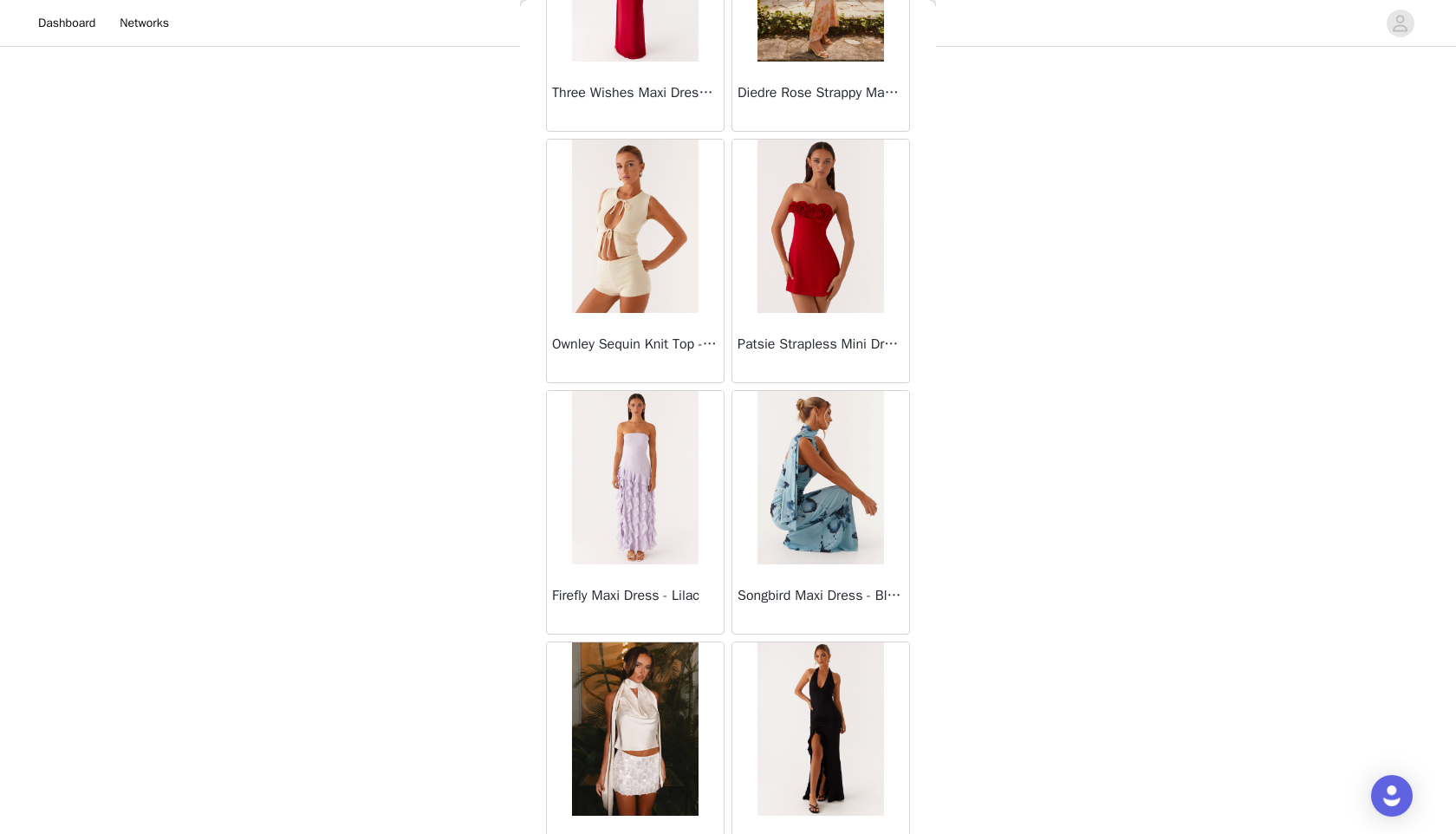 scroll, scrollTop: 9361, scrollLeft: 0, axis: vertical 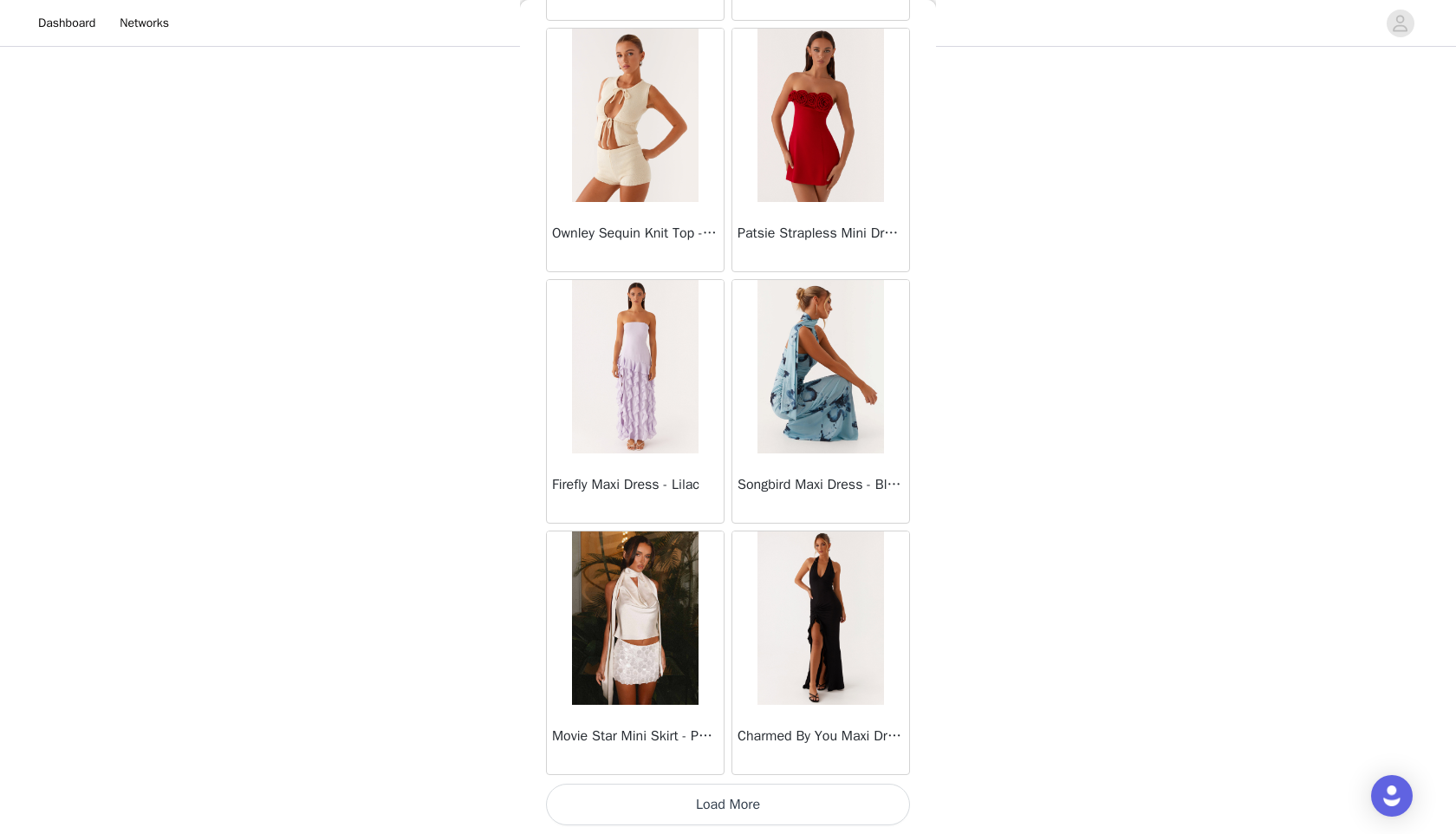 click on "Load More" at bounding box center (728, 805) 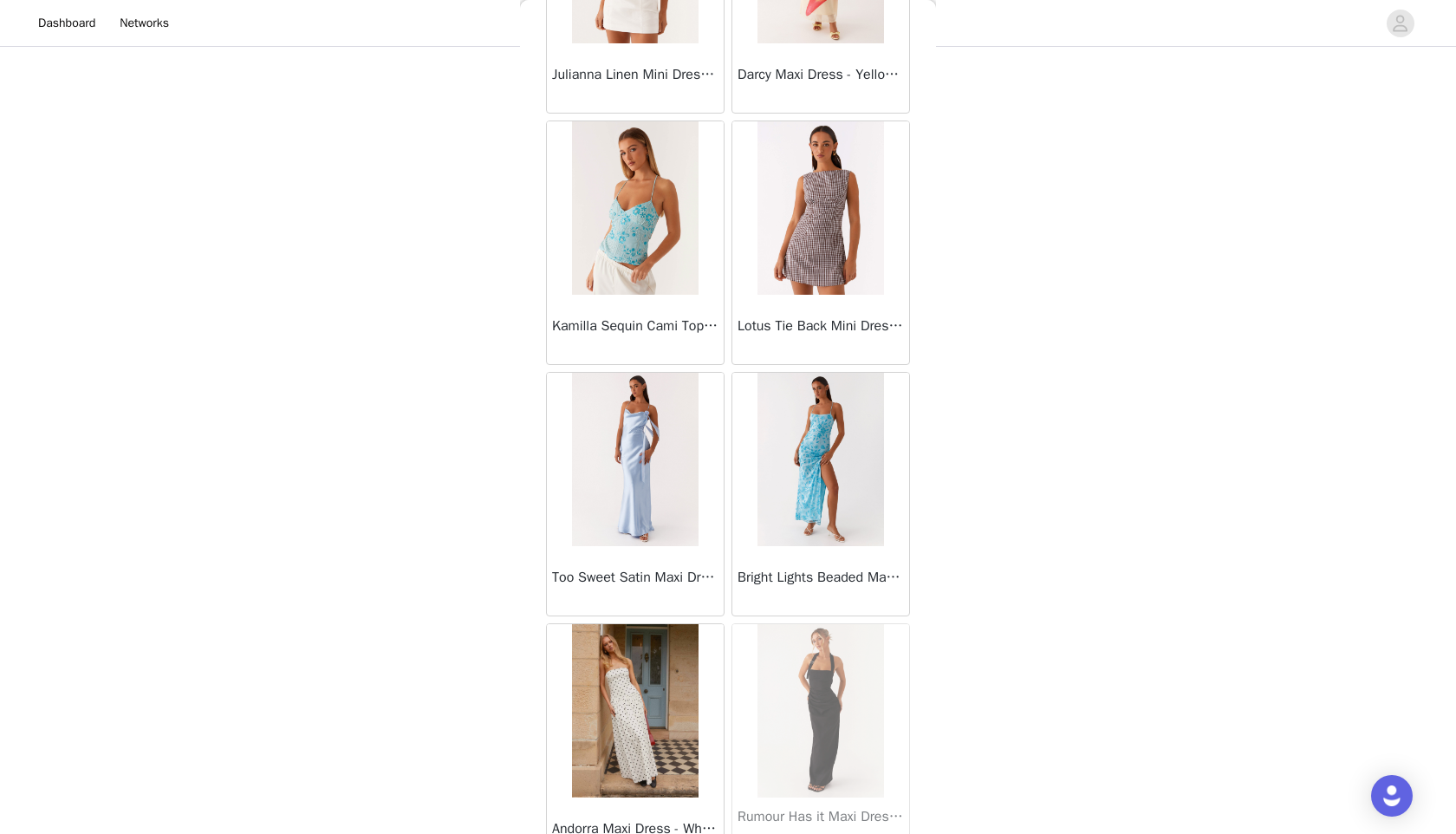 scroll, scrollTop: 11875, scrollLeft: 0, axis: vertical 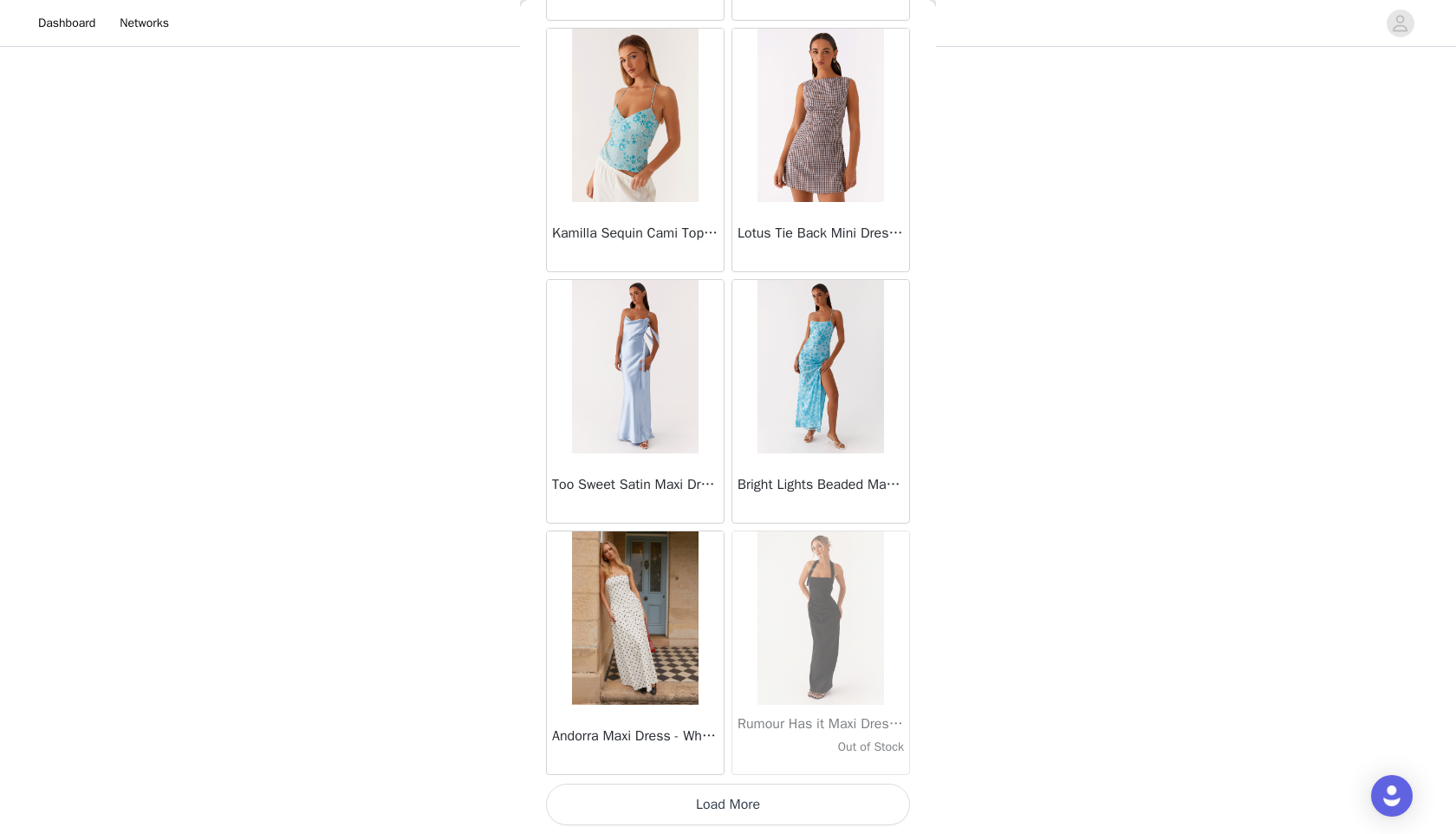 click on "Load More" at bounding box center [728, 805] 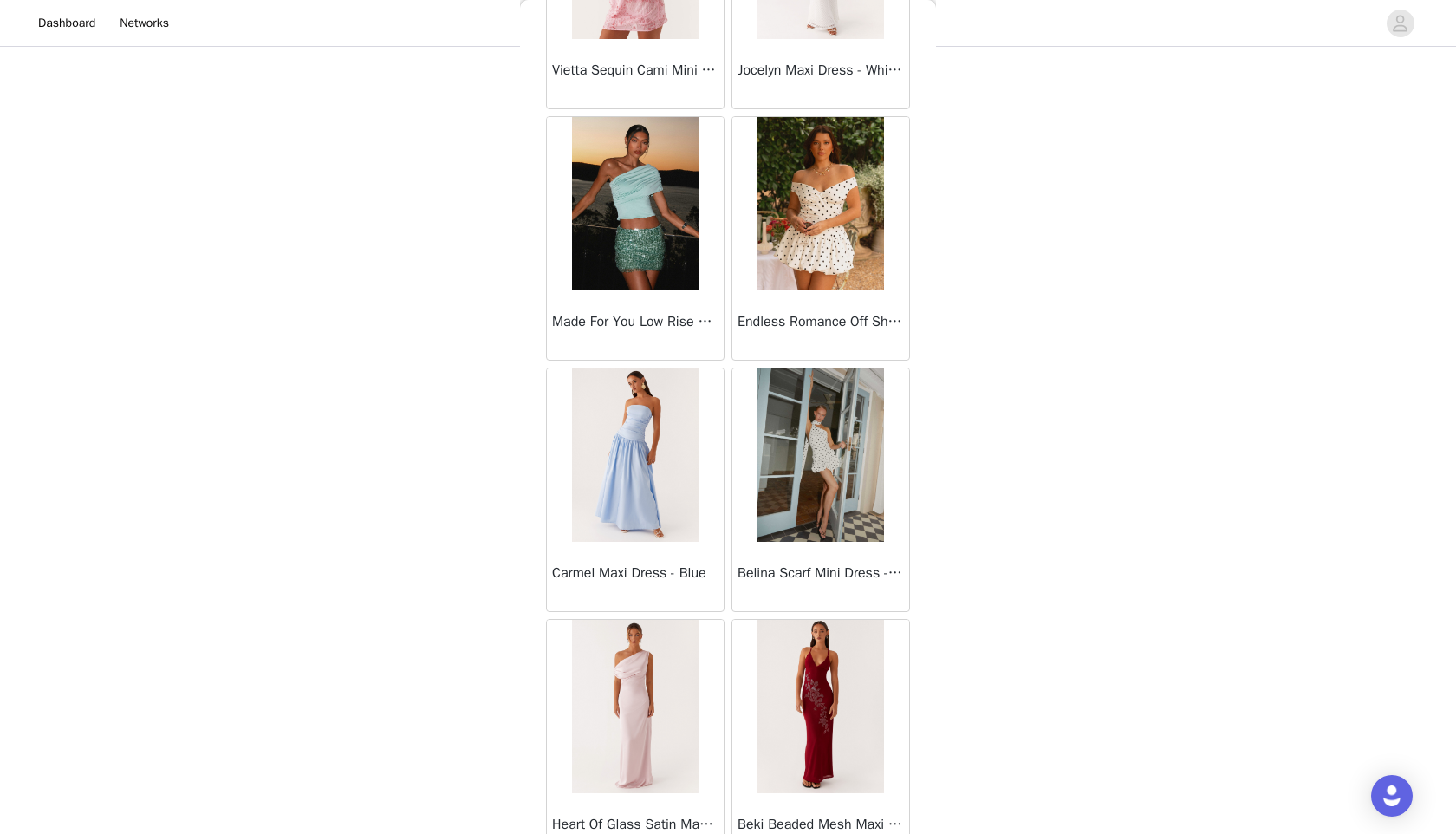 scroll, scrollTop: 14390, scrollLeft: 0, axis: vertical 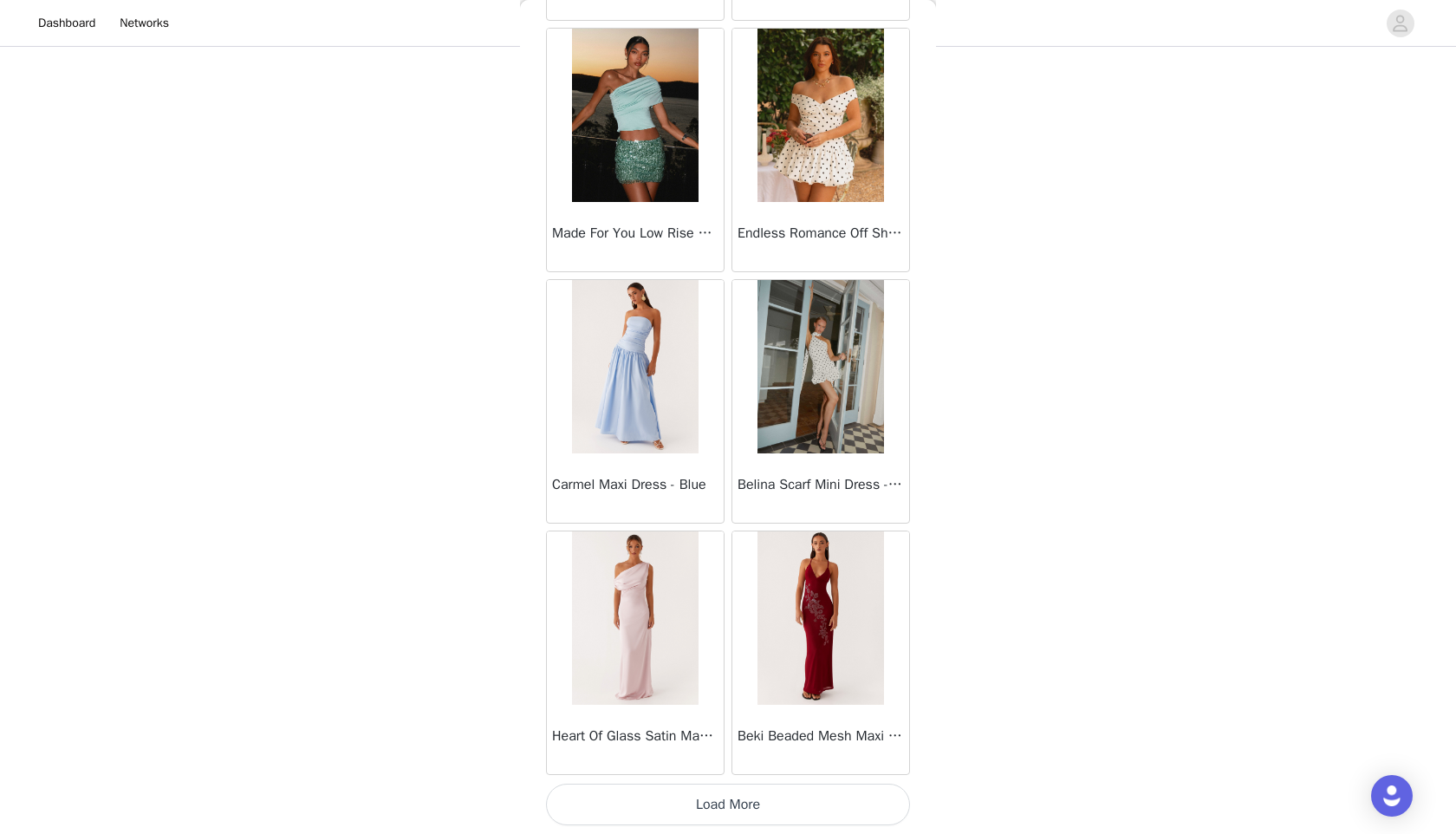 click on "Load More" at bounding box center (728, 805) 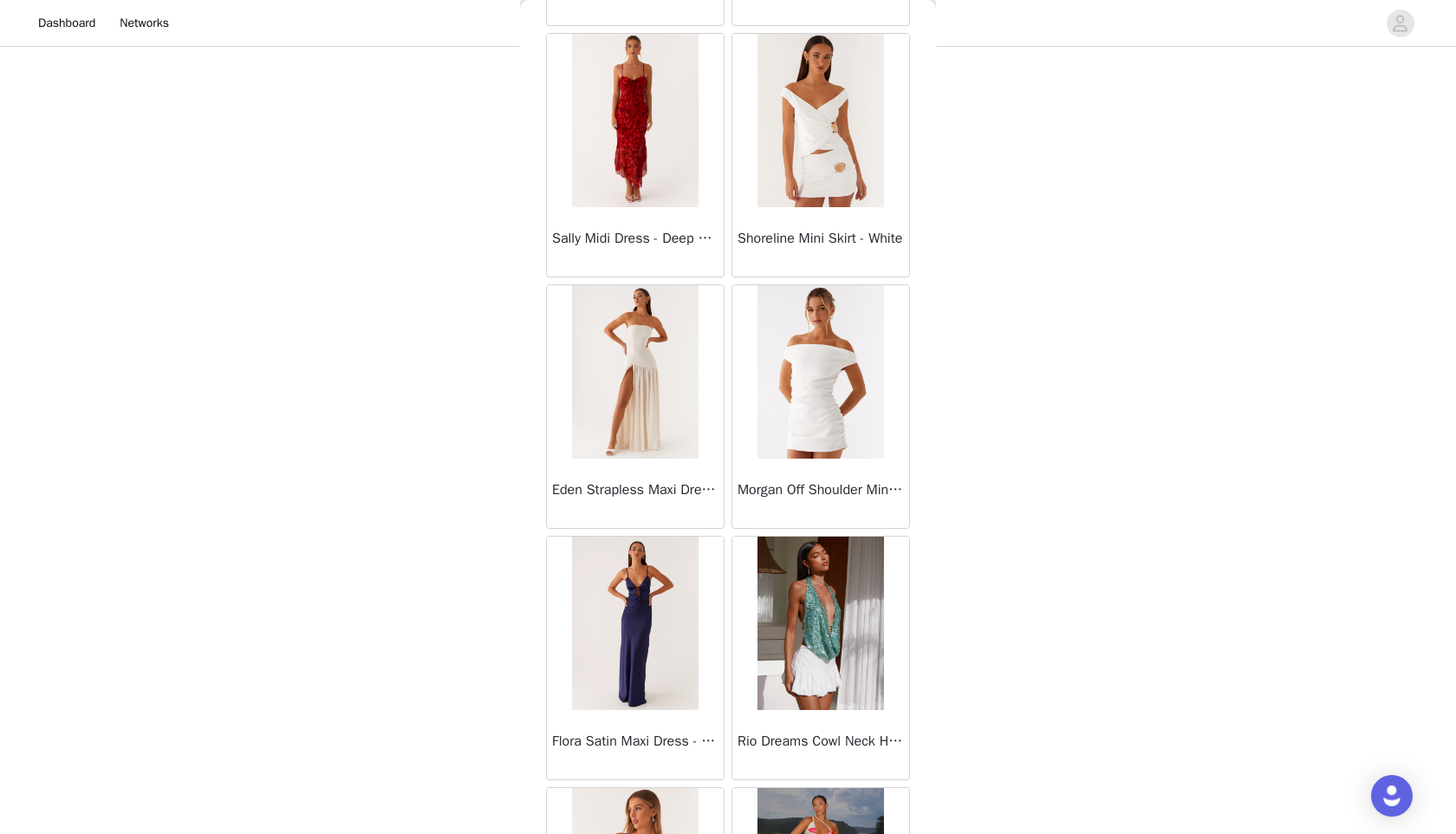 scroll, scrollTop: 16904, scrollLeft: 0, axis: vertical 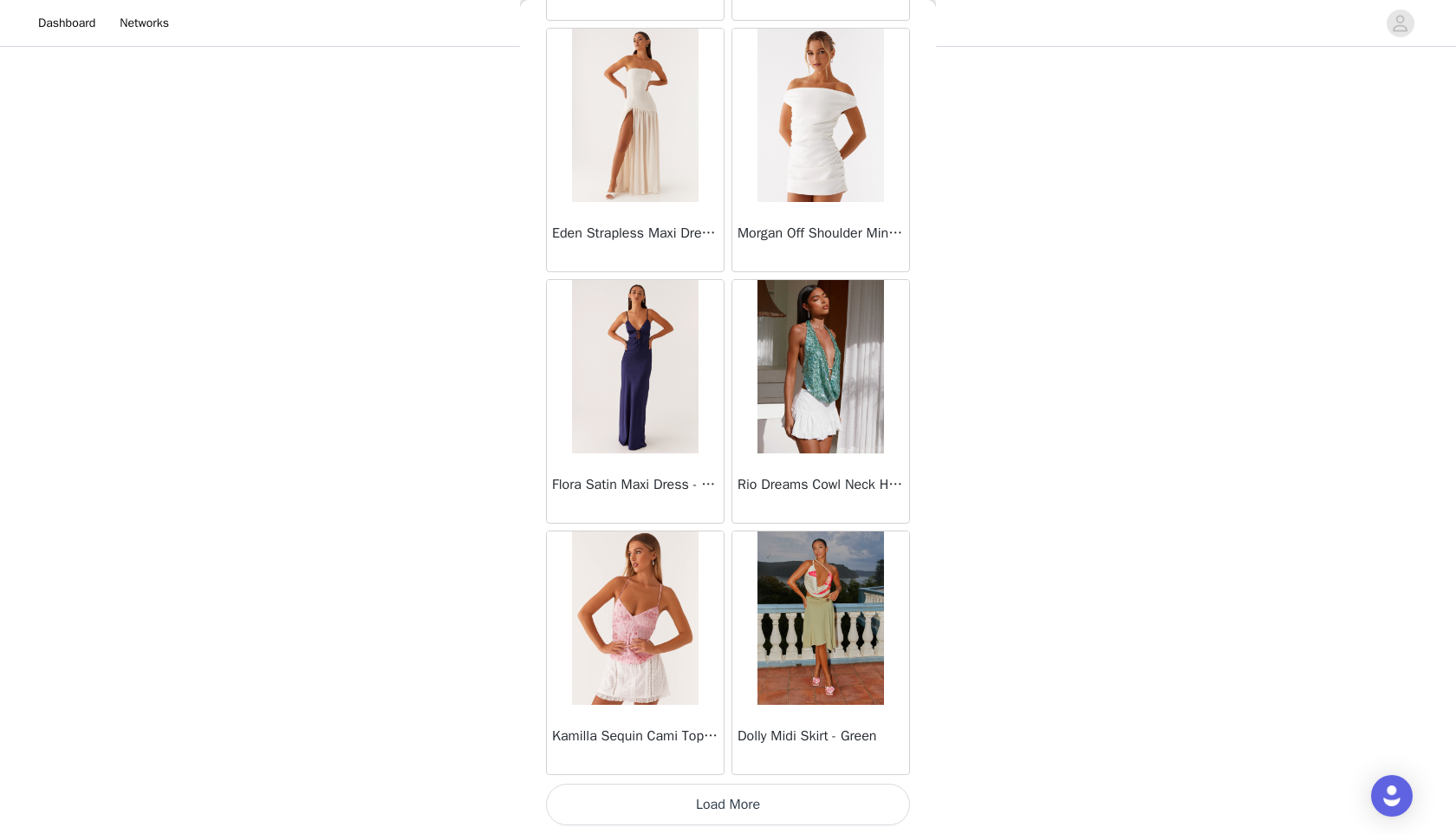 click on "Load More" at bounding box center [728, 805] 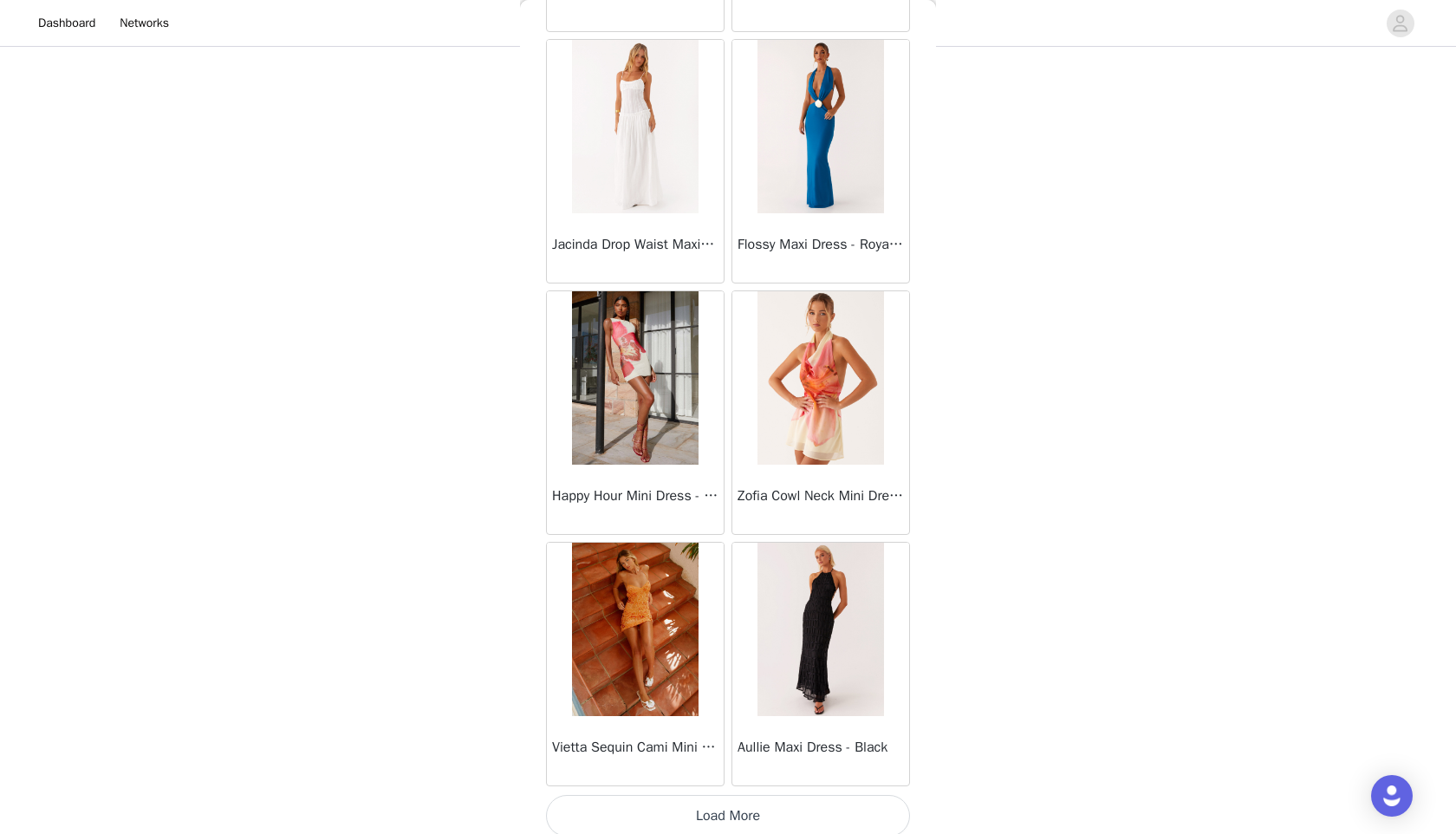 scroll, scrollTop: 19418, scrollLeft: 0, axis: vertical 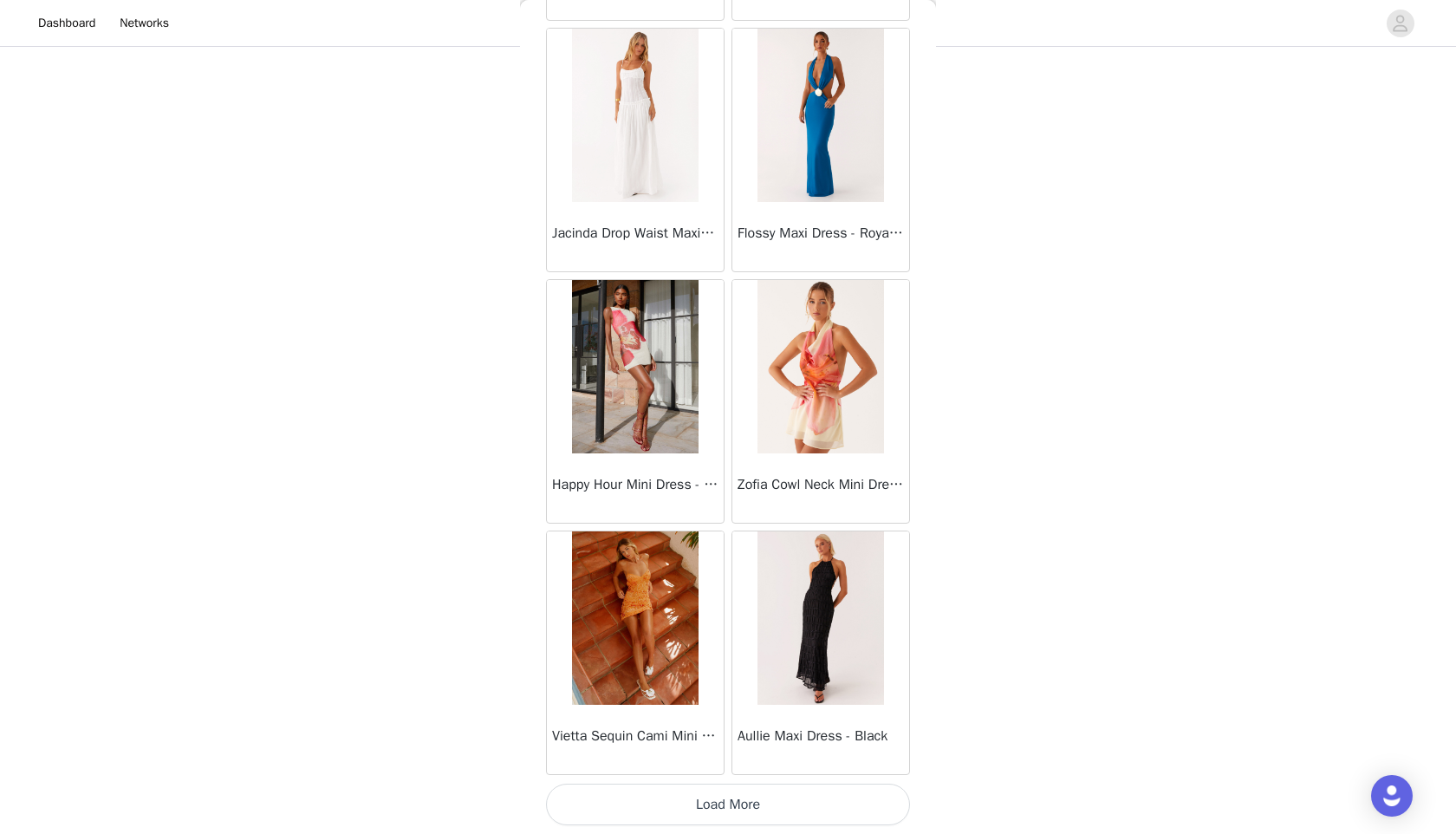 click on "Load More" at bounding box center (728, 805) 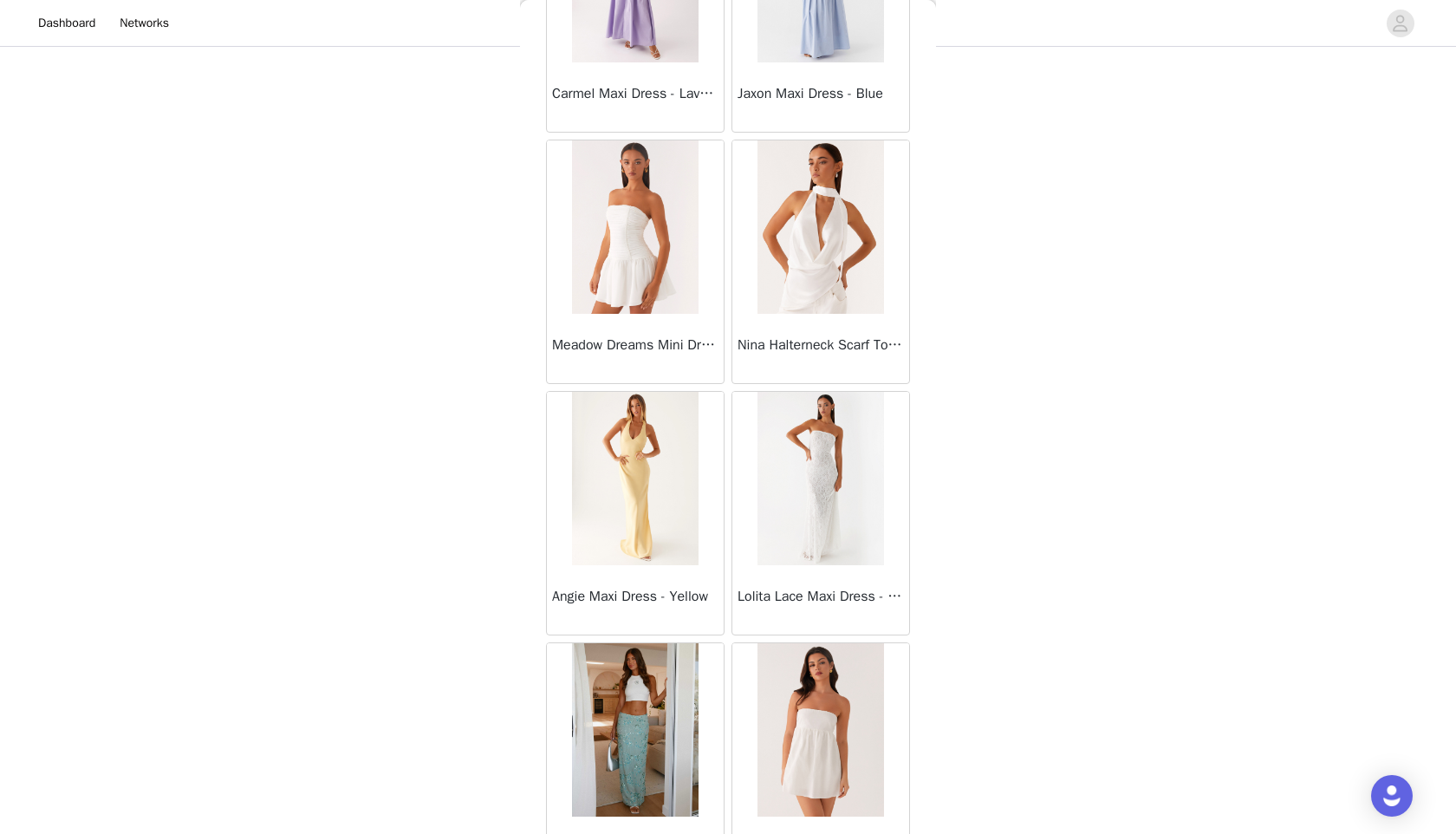 scroll, scrollTop: 21932, scrollLeft: 0, axis: vertical 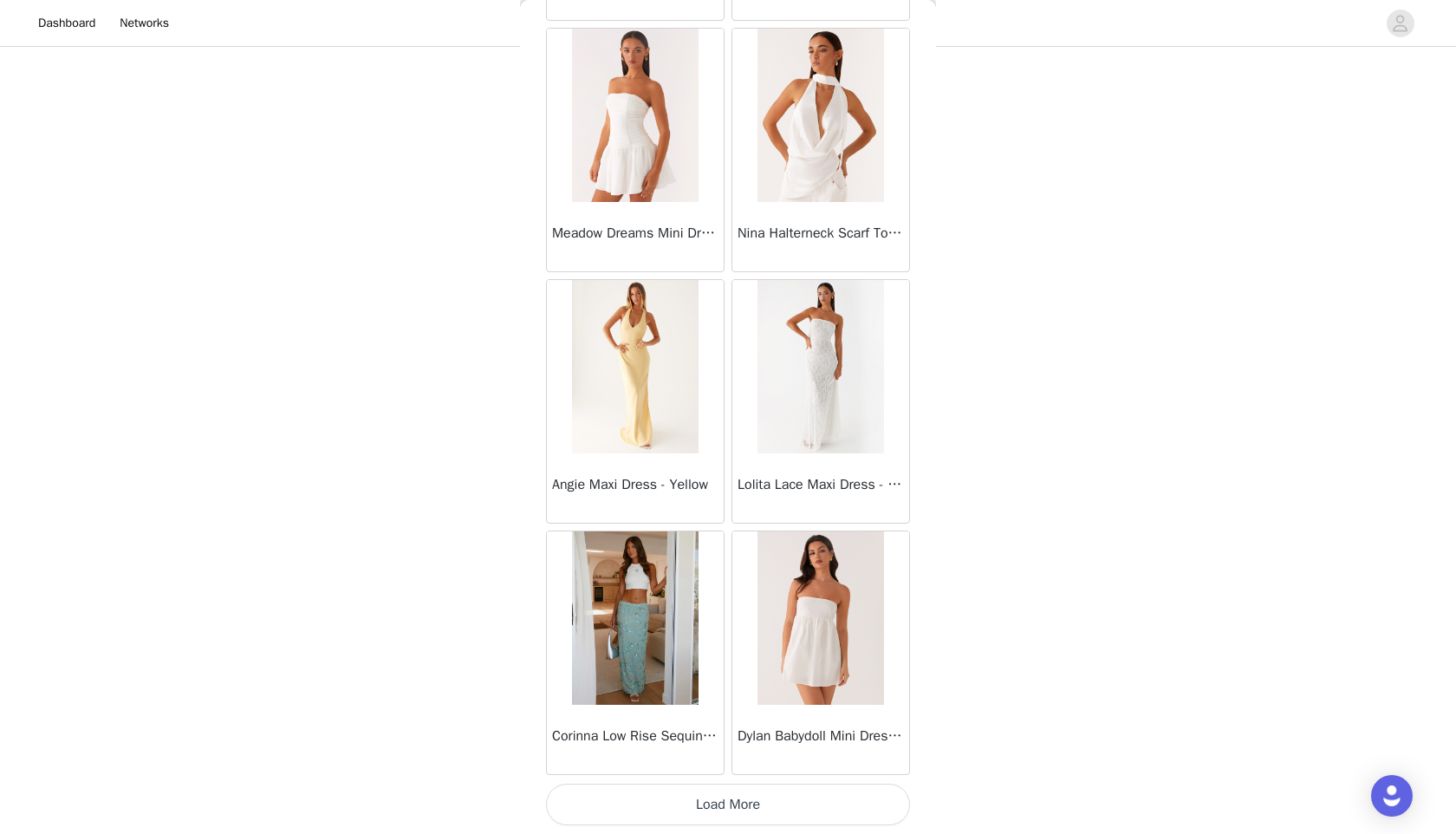 click on "Load More" at bounding box center (728, 805) 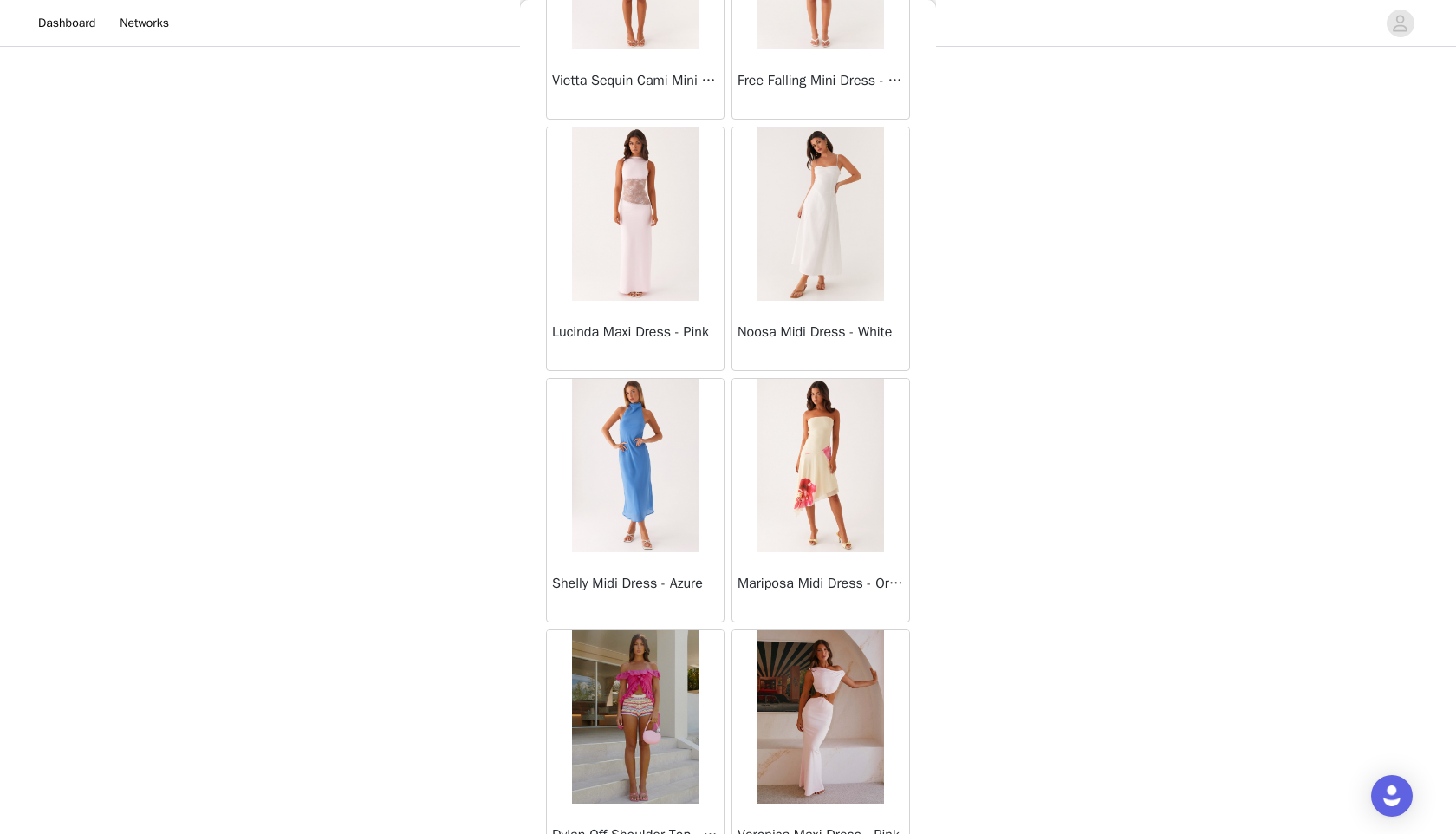 scroll, scrollTop: 24446, scrollLeft: 0, axis: vertical 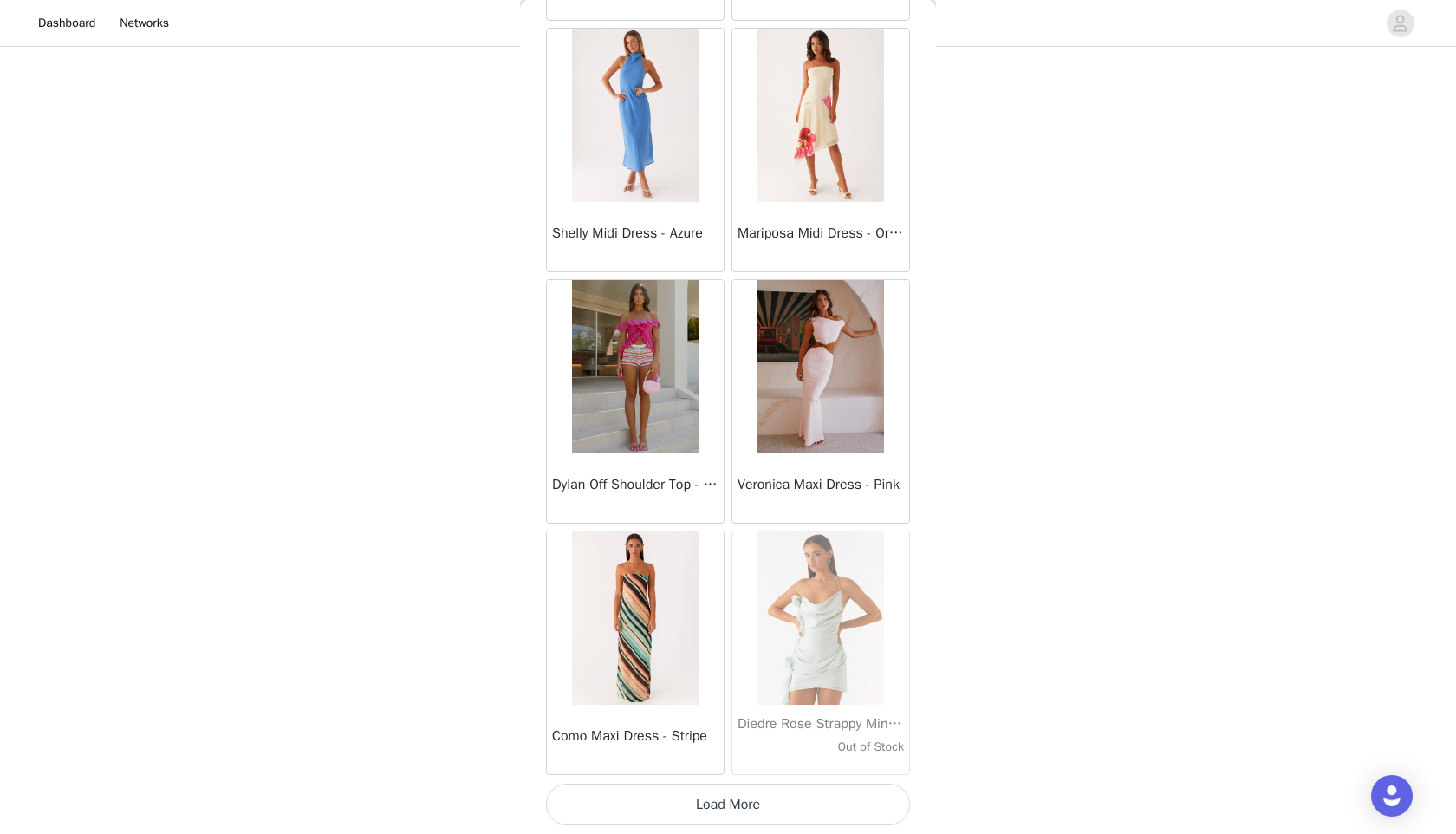 click on "Load More" at bounding box center (728, 805) 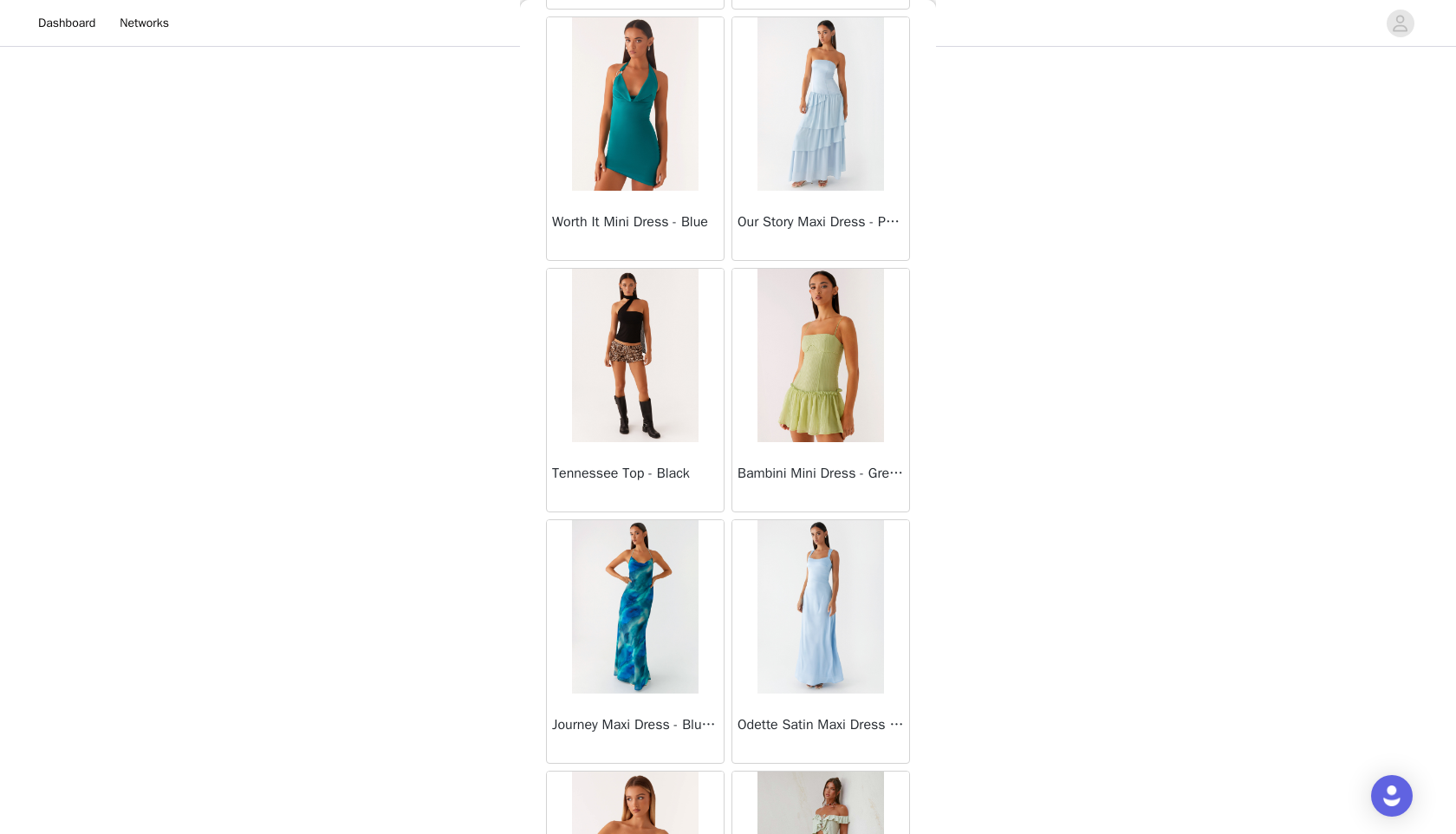 scroll, scrollTop: 26960, scrollLeft: 0, axis: vertical 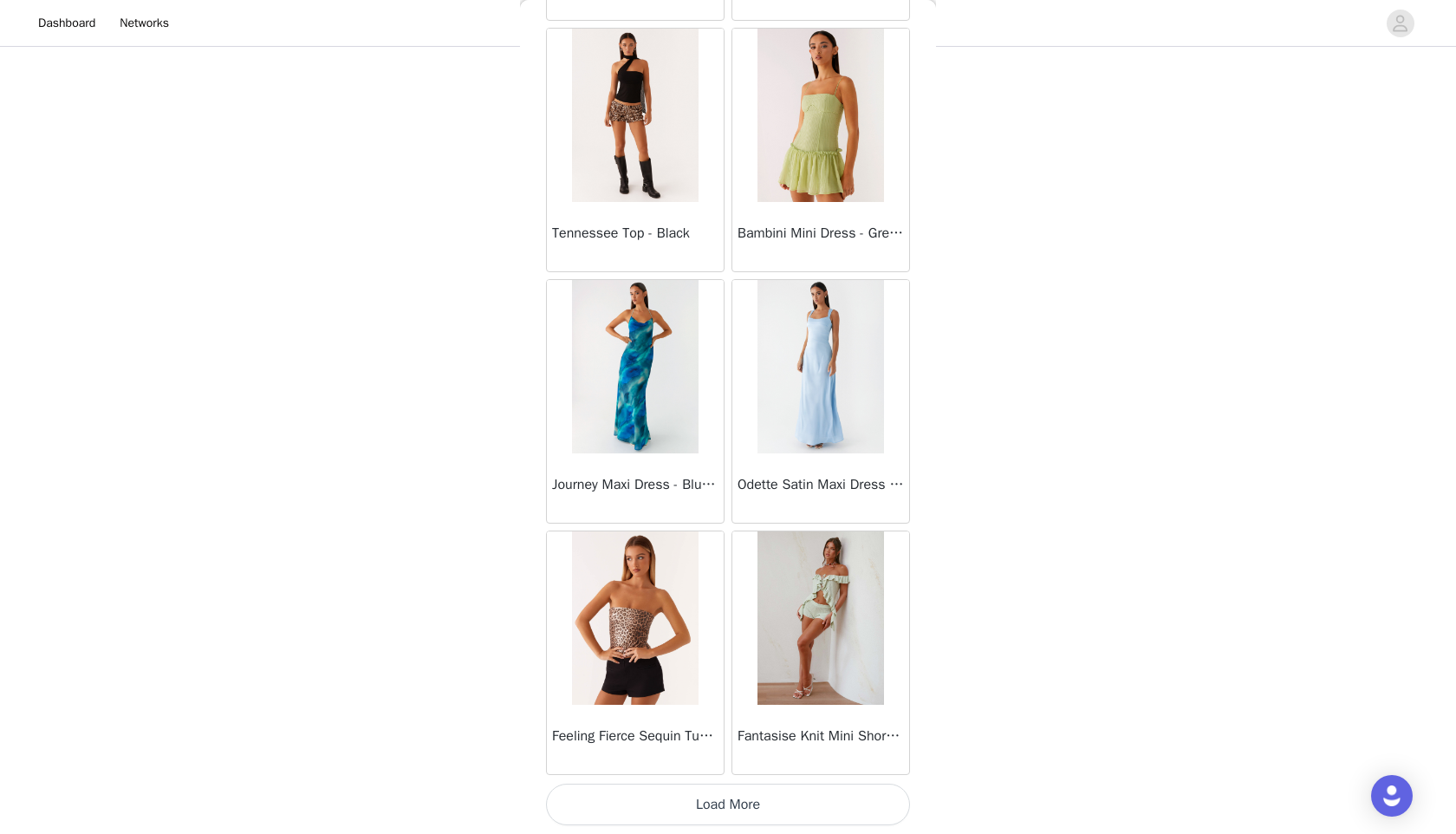 click on "Load More" at bounding box center (728, 805) 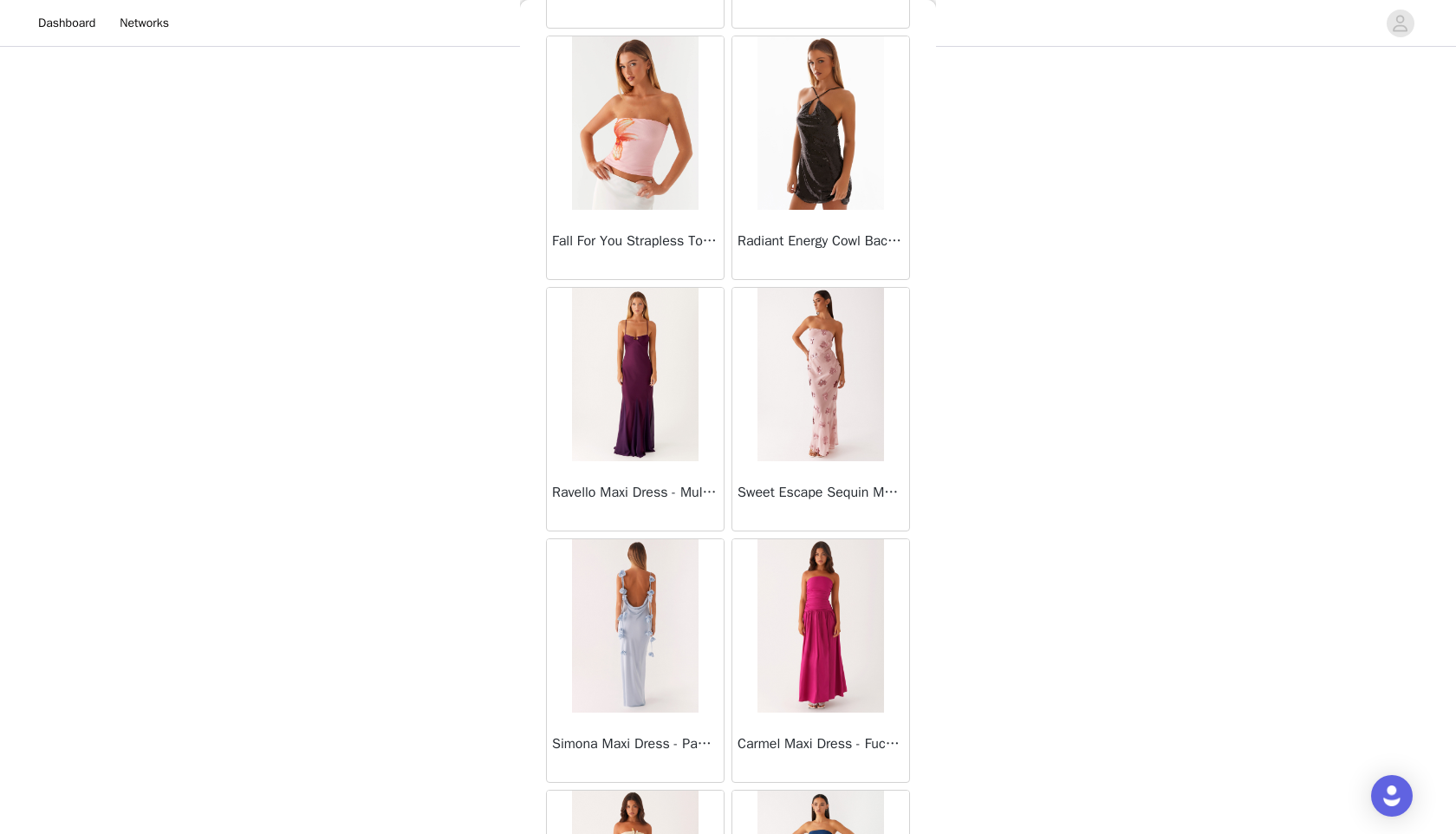 scroll, scrollTop: 27954, scrollLeft: 0, axis: vertical 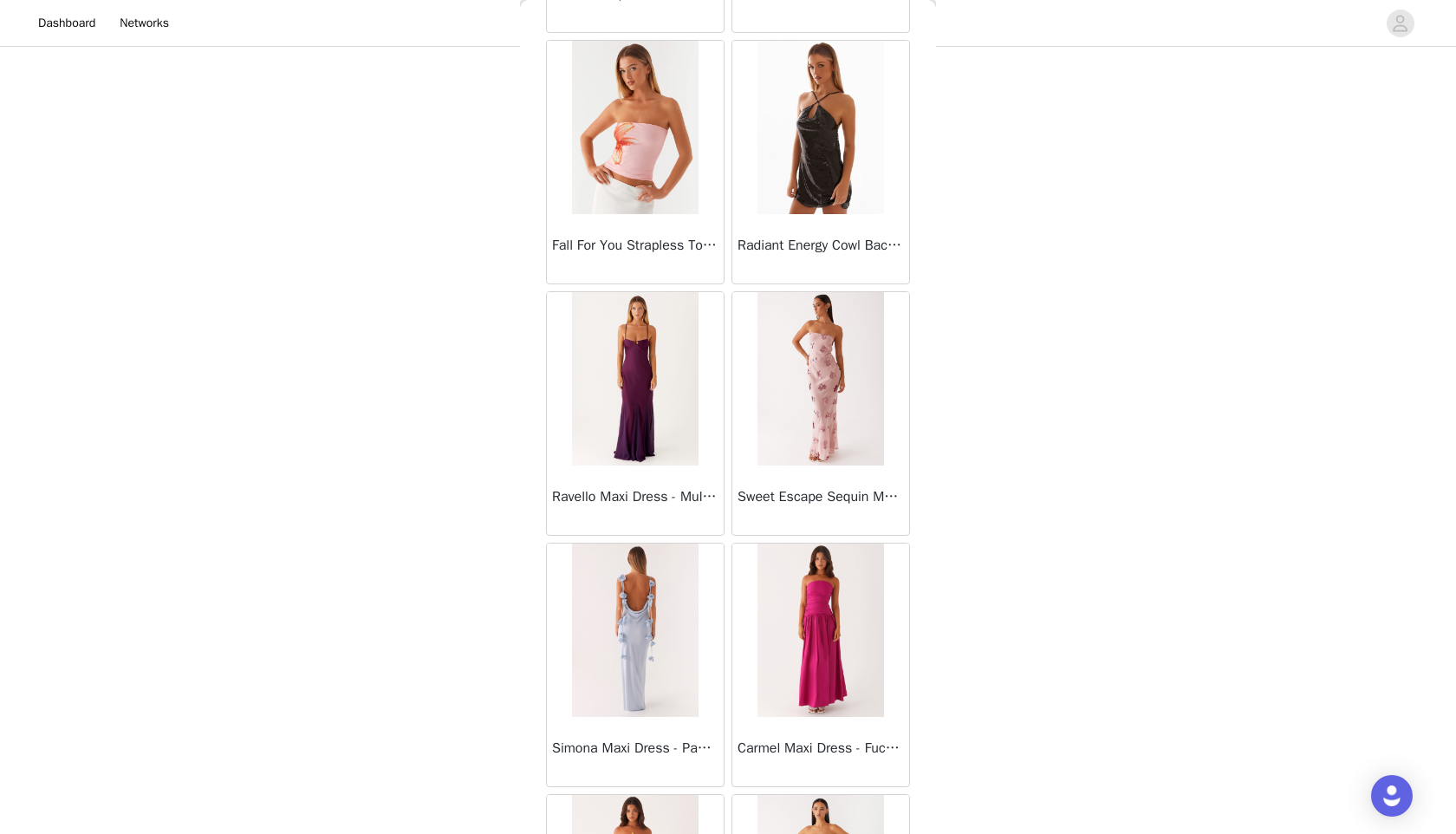 click on "Ravello Maxi Dress - Mulberry" at bounding box center [635, 497] 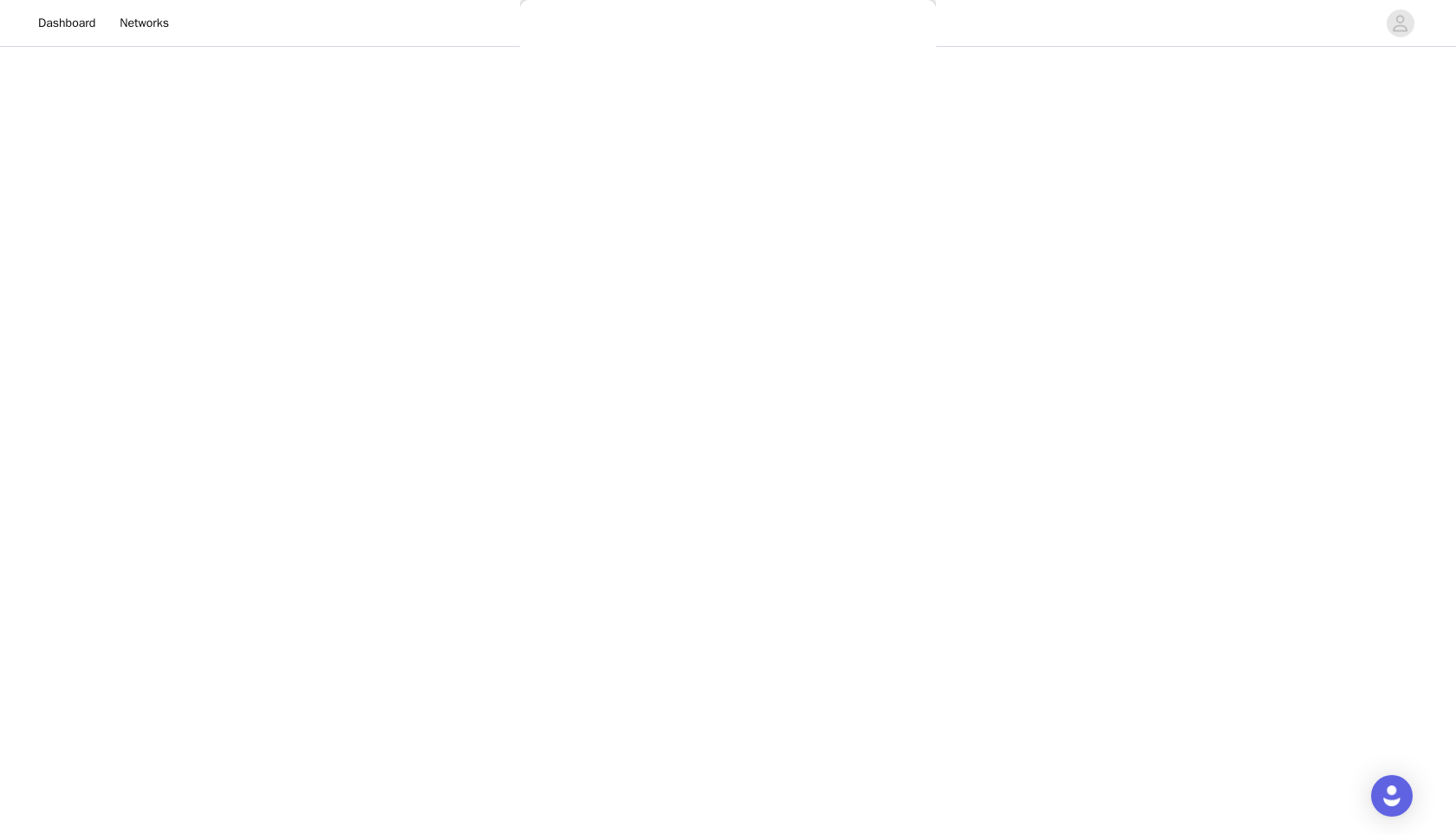 scroll, scrollTop: 80, scrollLeft: 0, axis: vertical 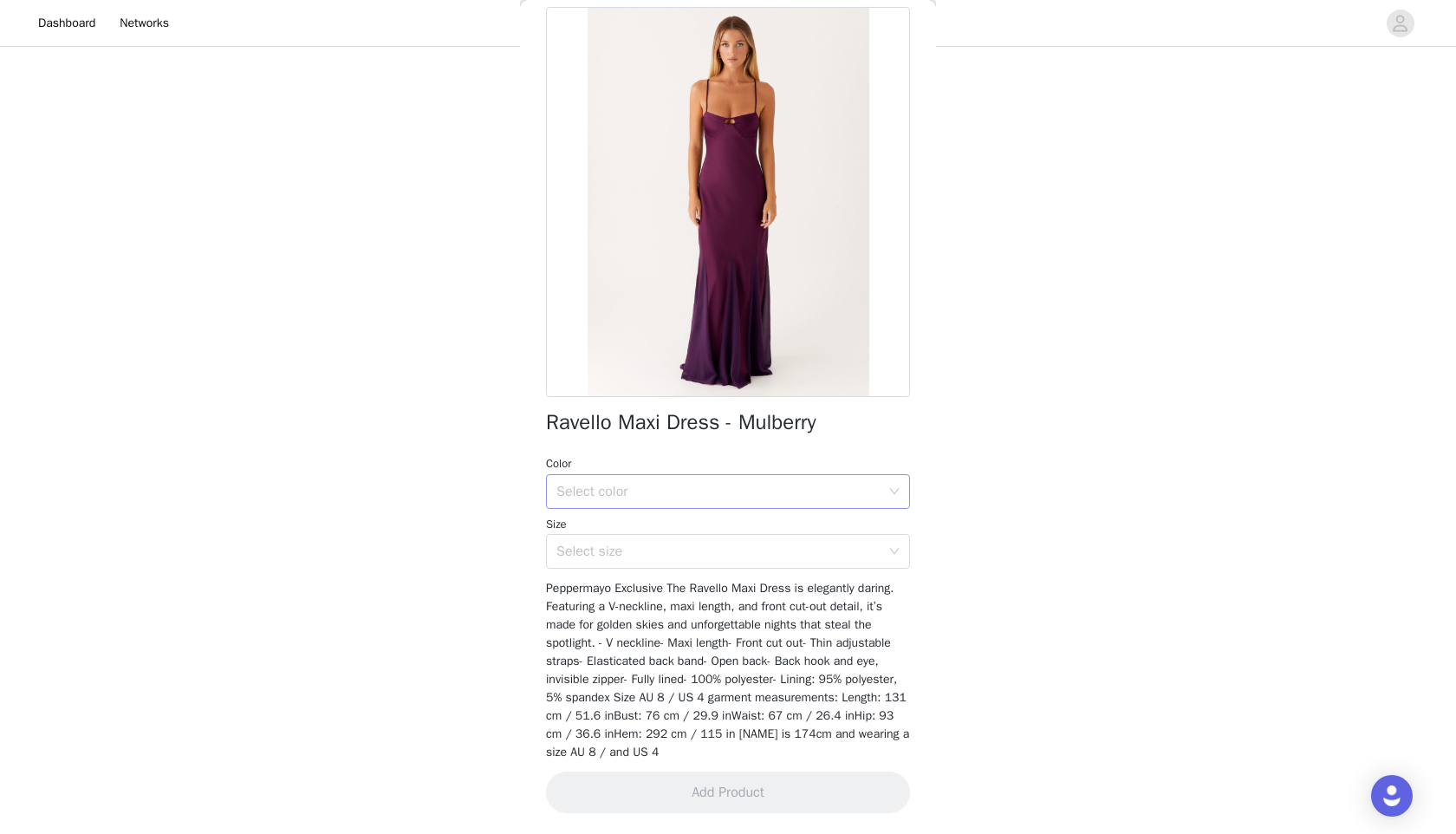 click on "Select color" at bounding box center (718, 492) 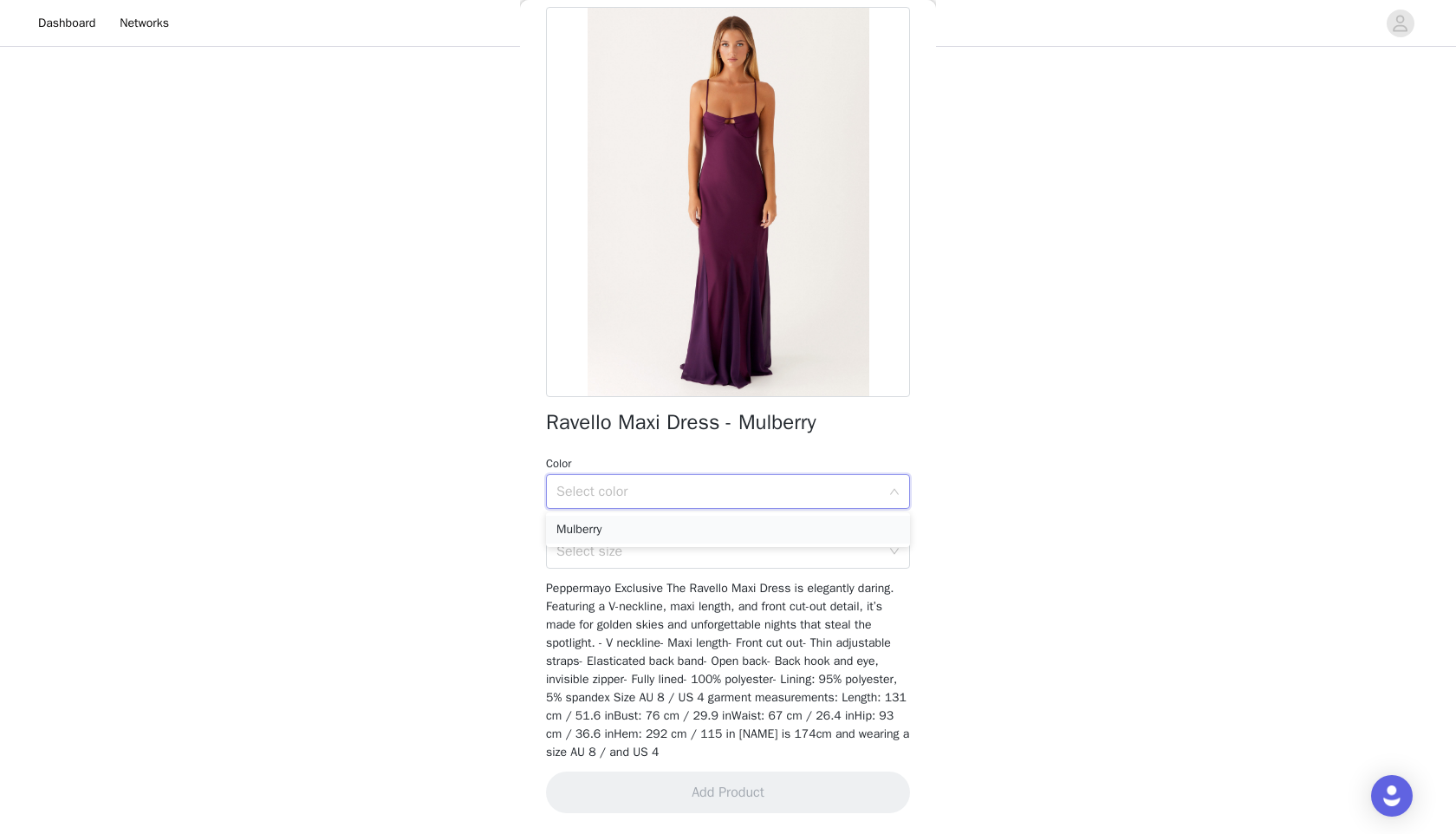 click on "Mulberry" at bounding box center [728, 530] 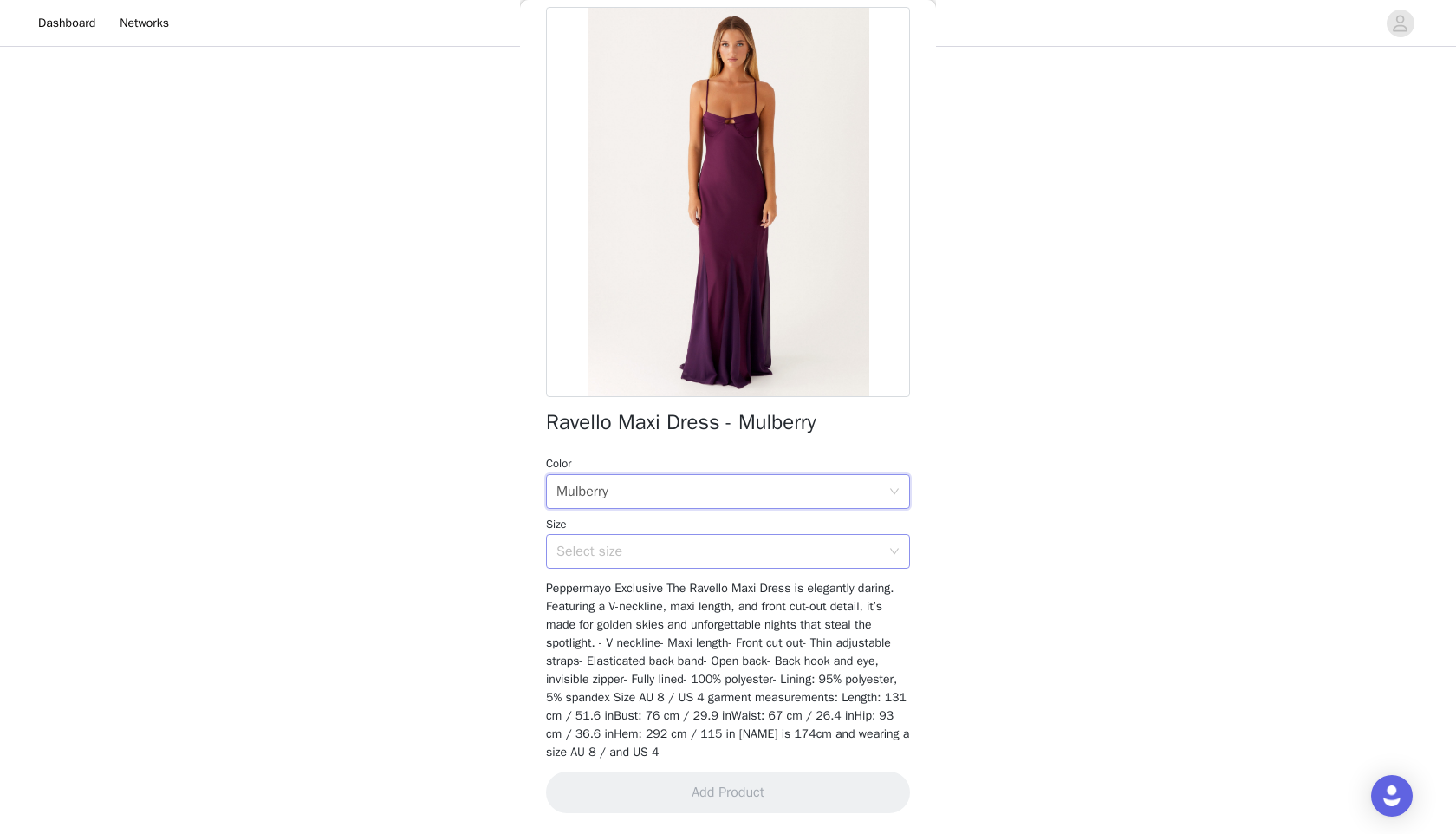 click on "Select size" at bounding box center [718, 551] 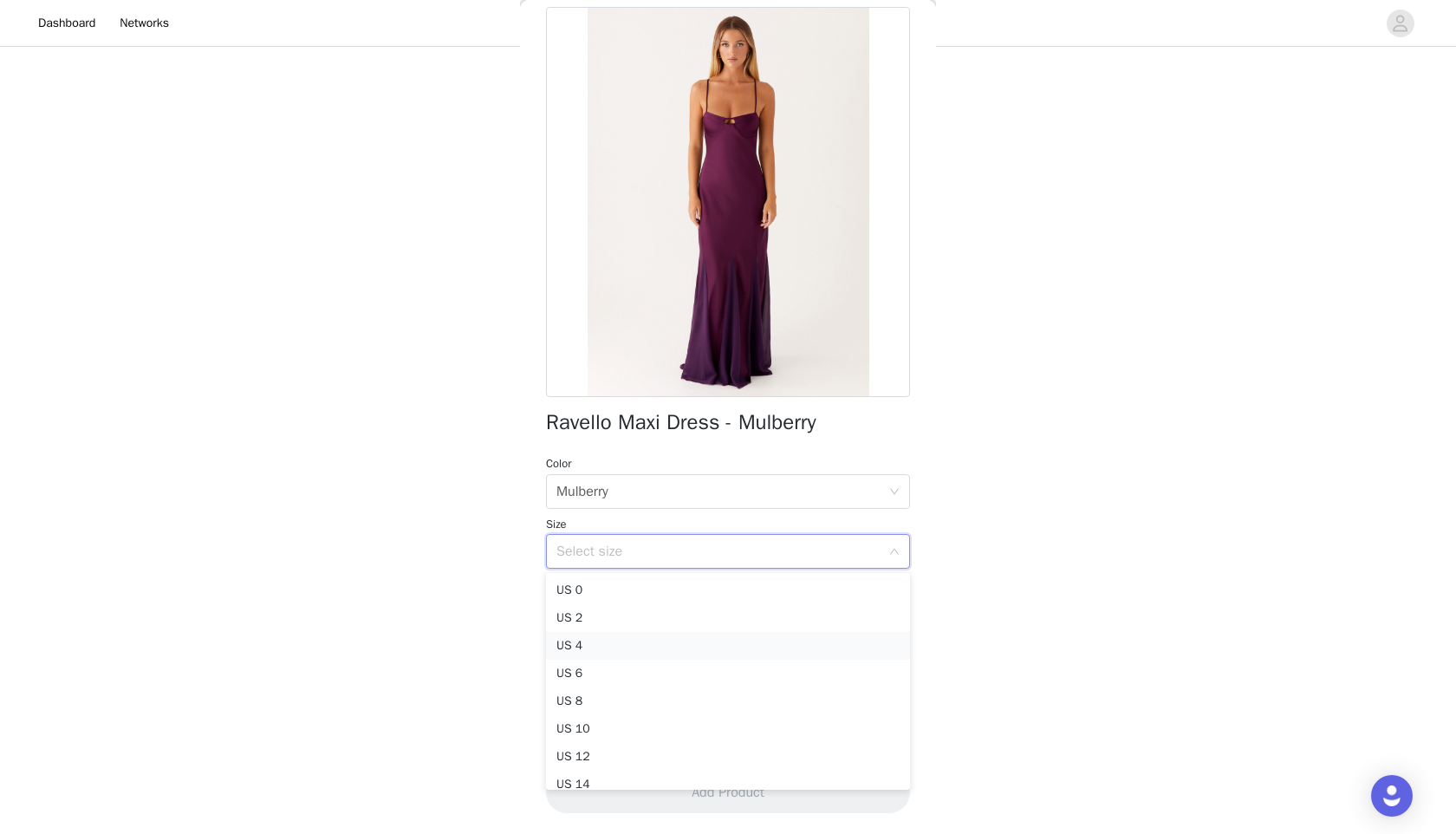 click on "US 4" at bounding box center (728, 646) 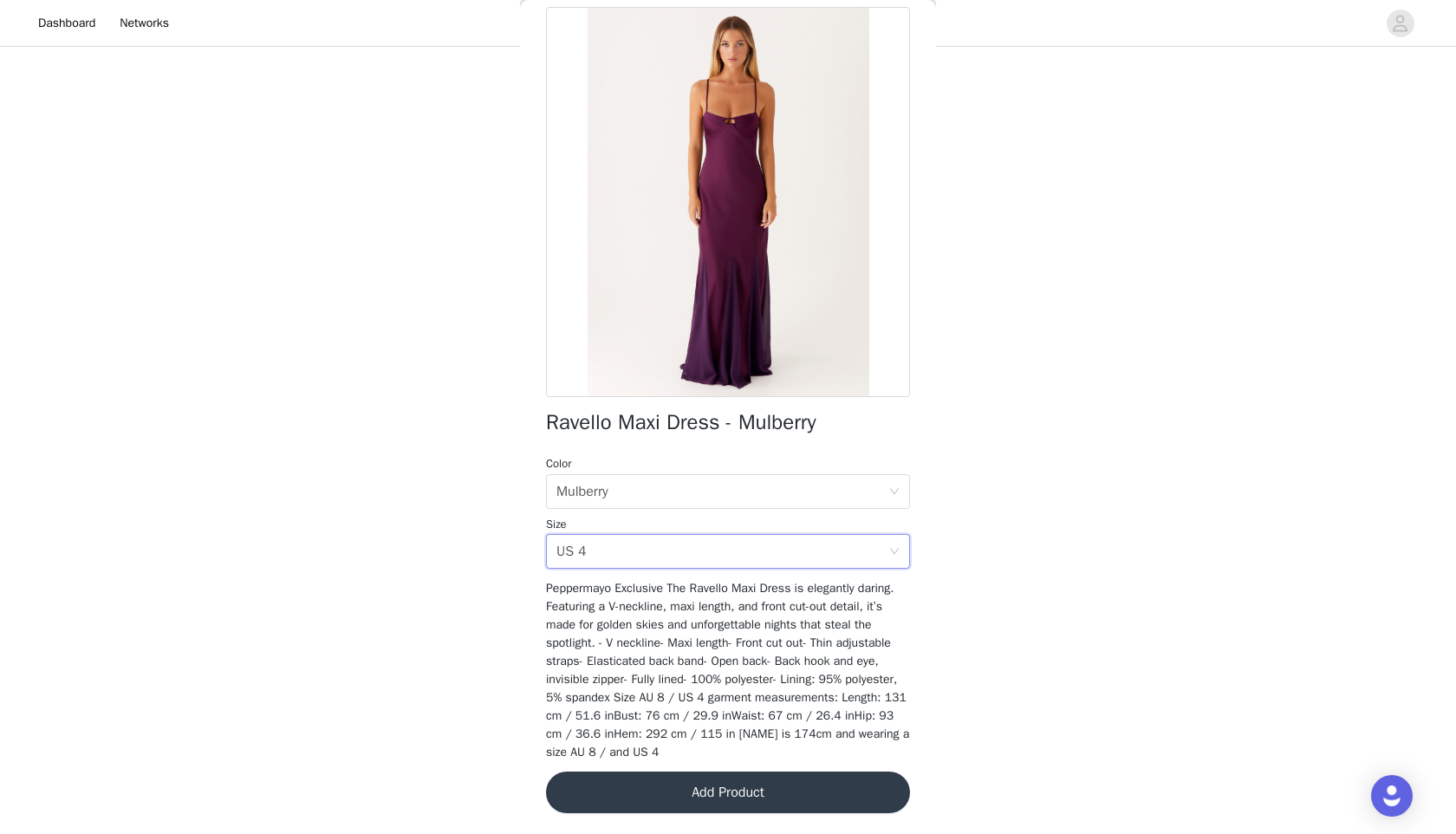 click on "Add Product" at bounding box center [728, 792] 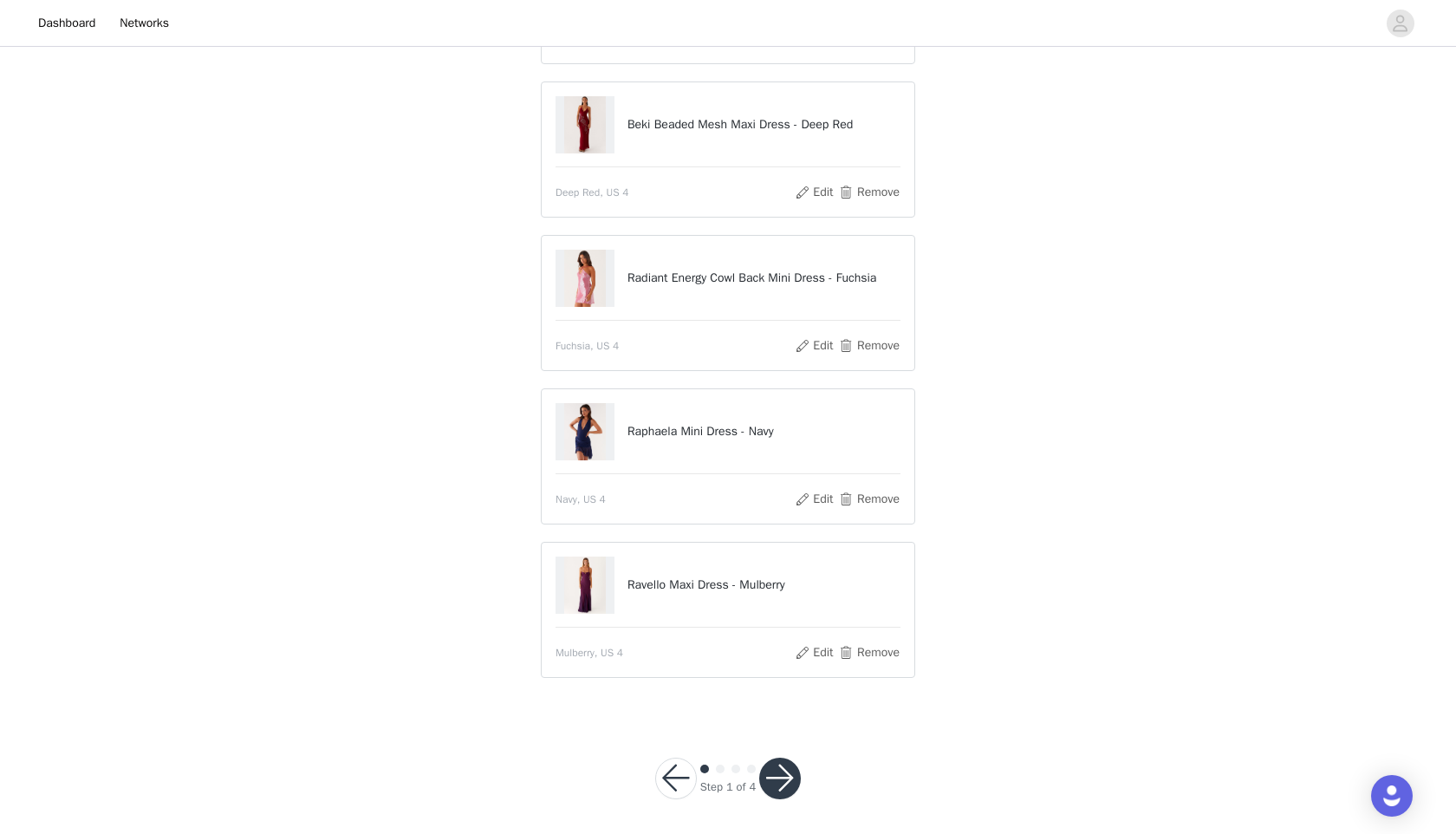 scroll, scrollTop: 424, scrollLeft: 0, axis: vertical 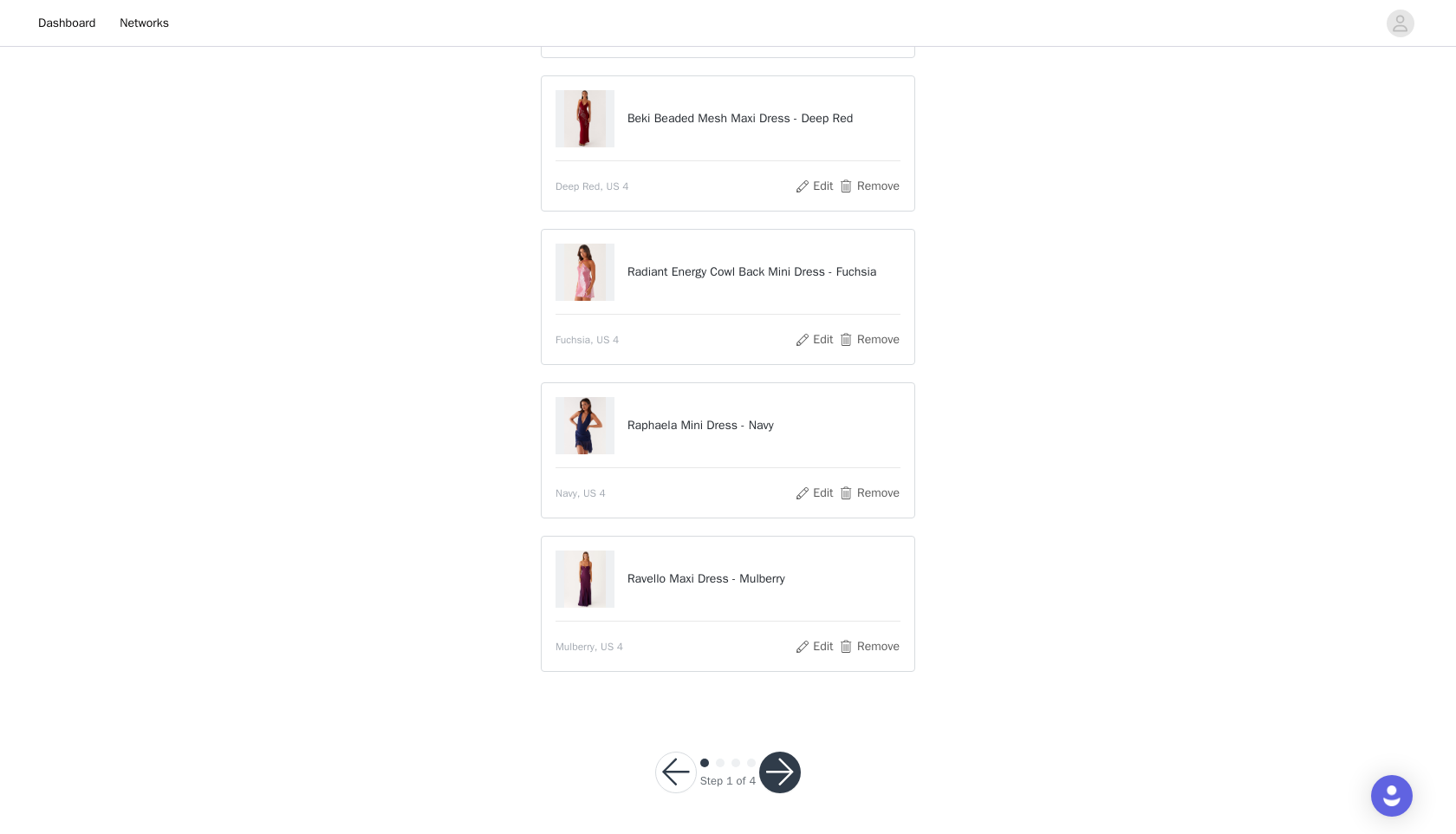 click at bounding box center [780, 772] 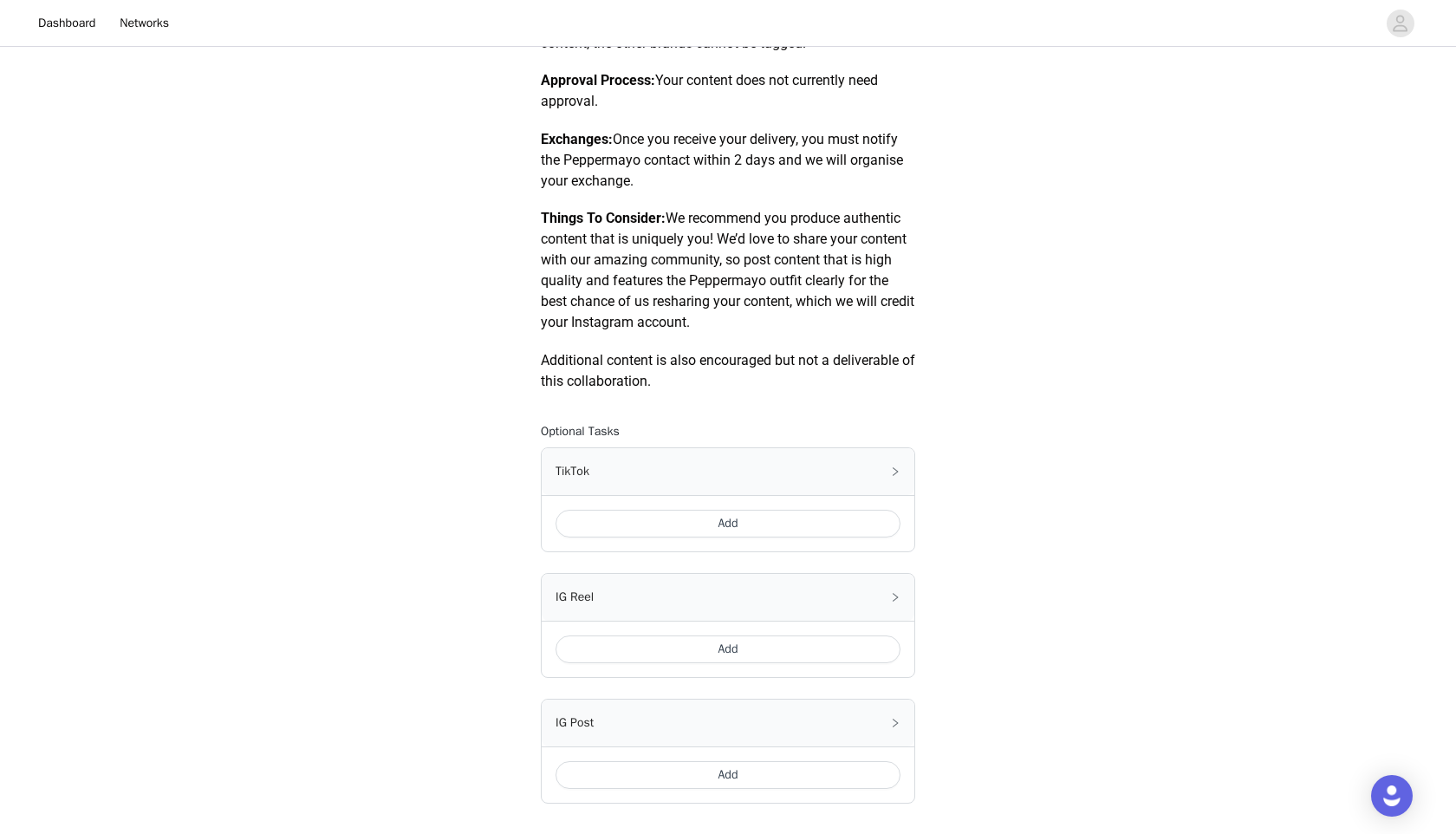 scroll, scrollTop: 759, scrollLeft: 0, axis: vertical 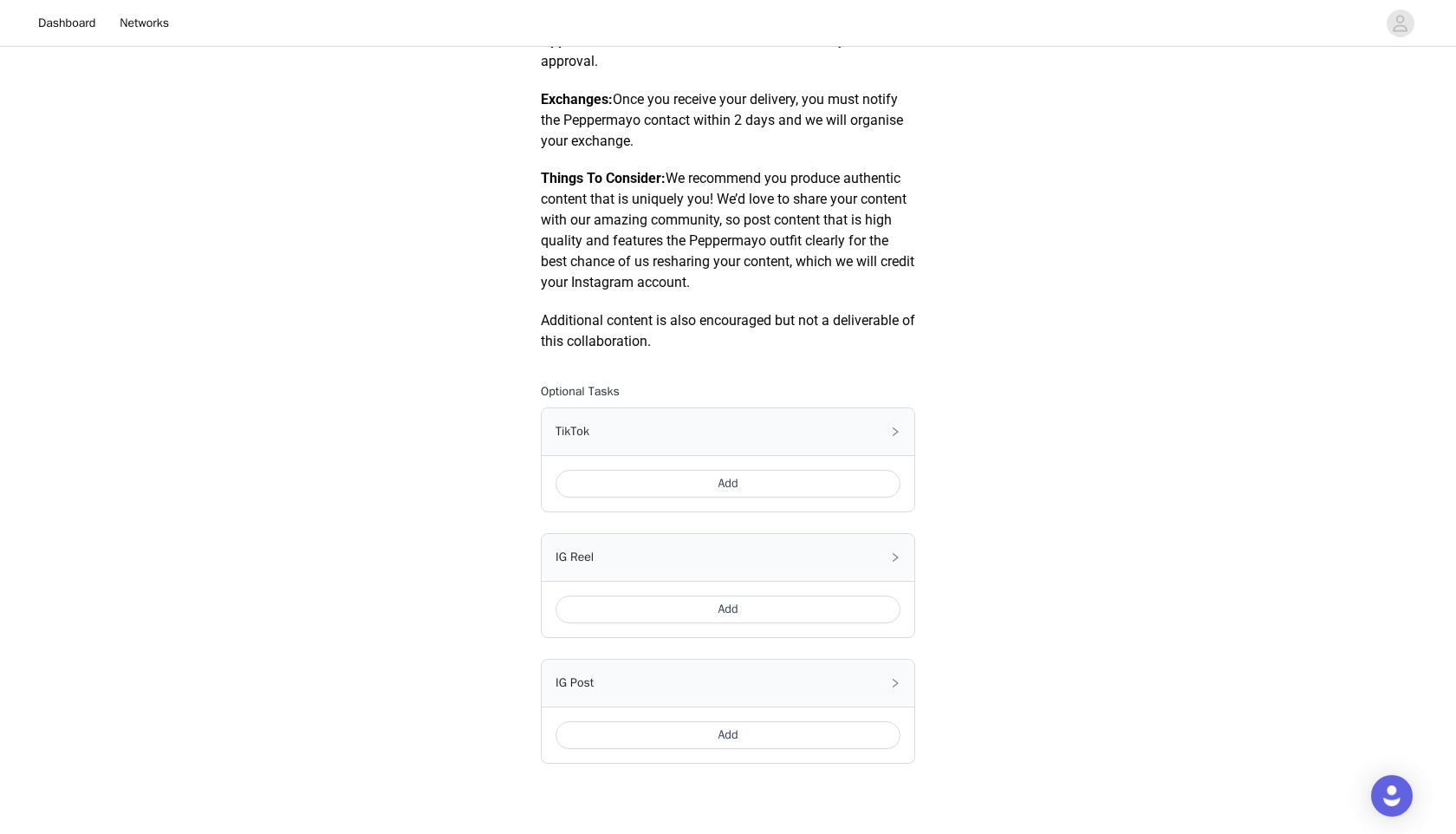 click on "Add" at bounding box center [728, 484] 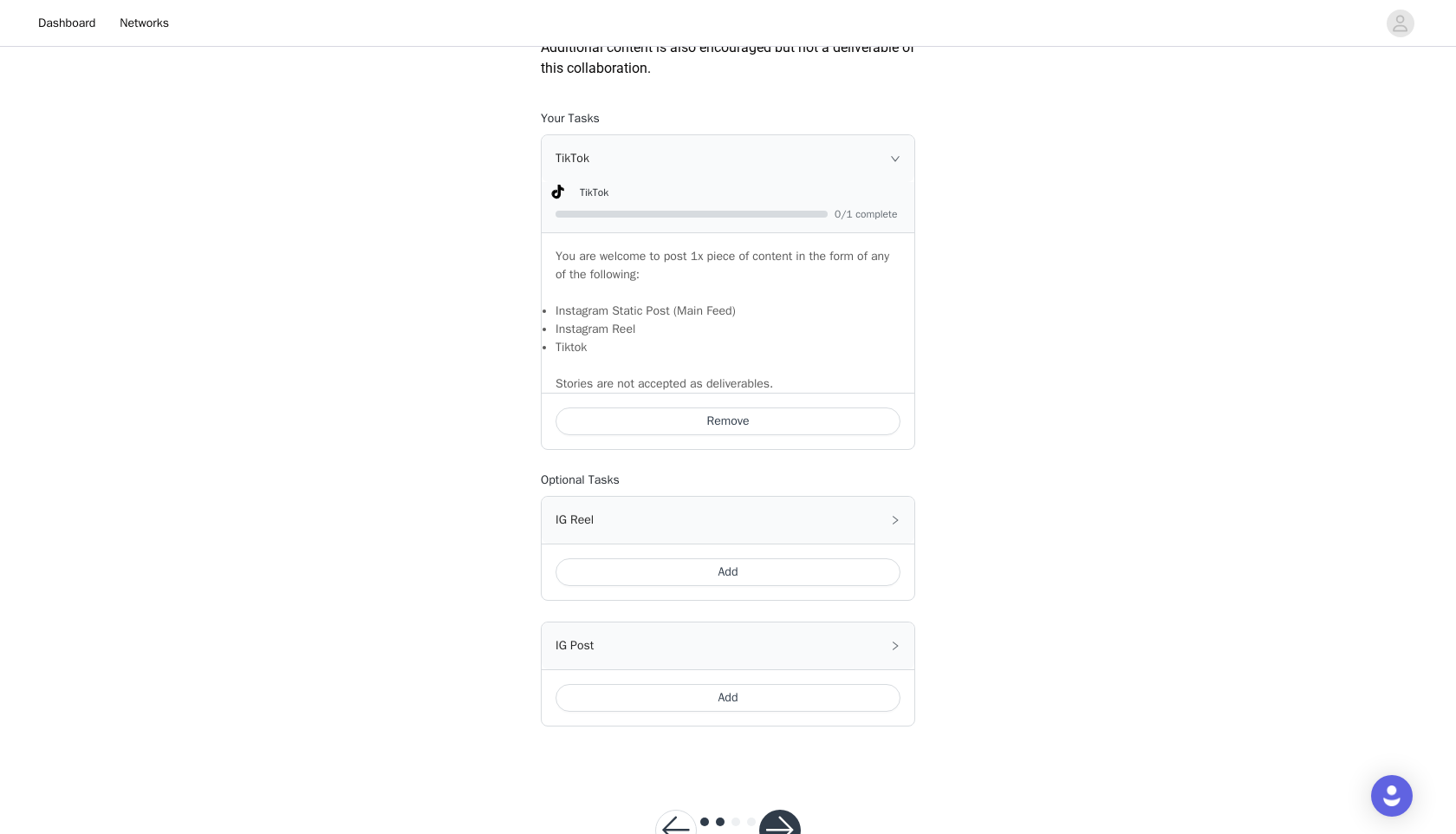 scroll, scrollTop: 1091, scrollLeft: 0, axis: vertical 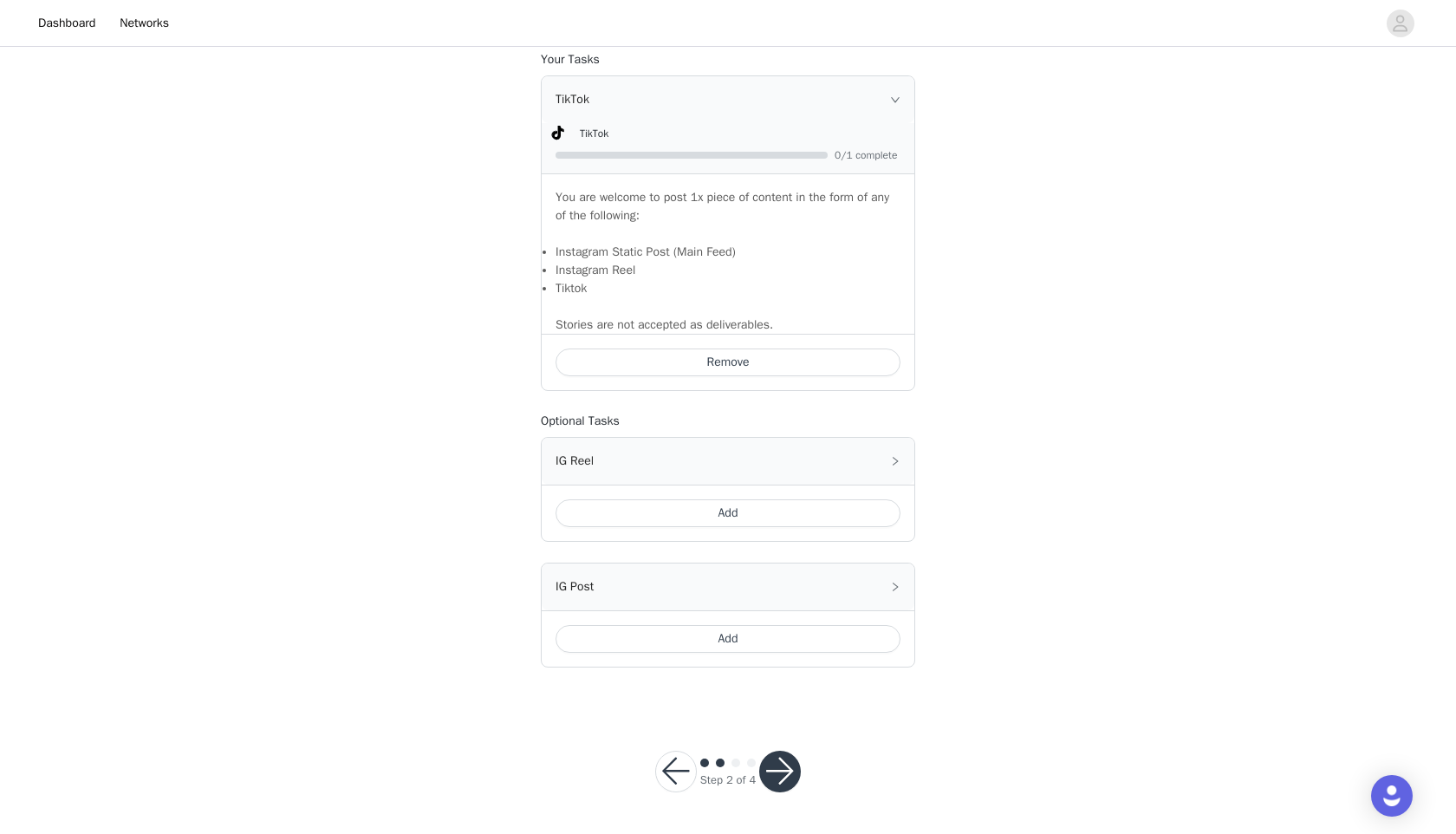 click at bounding box center (780, 772) 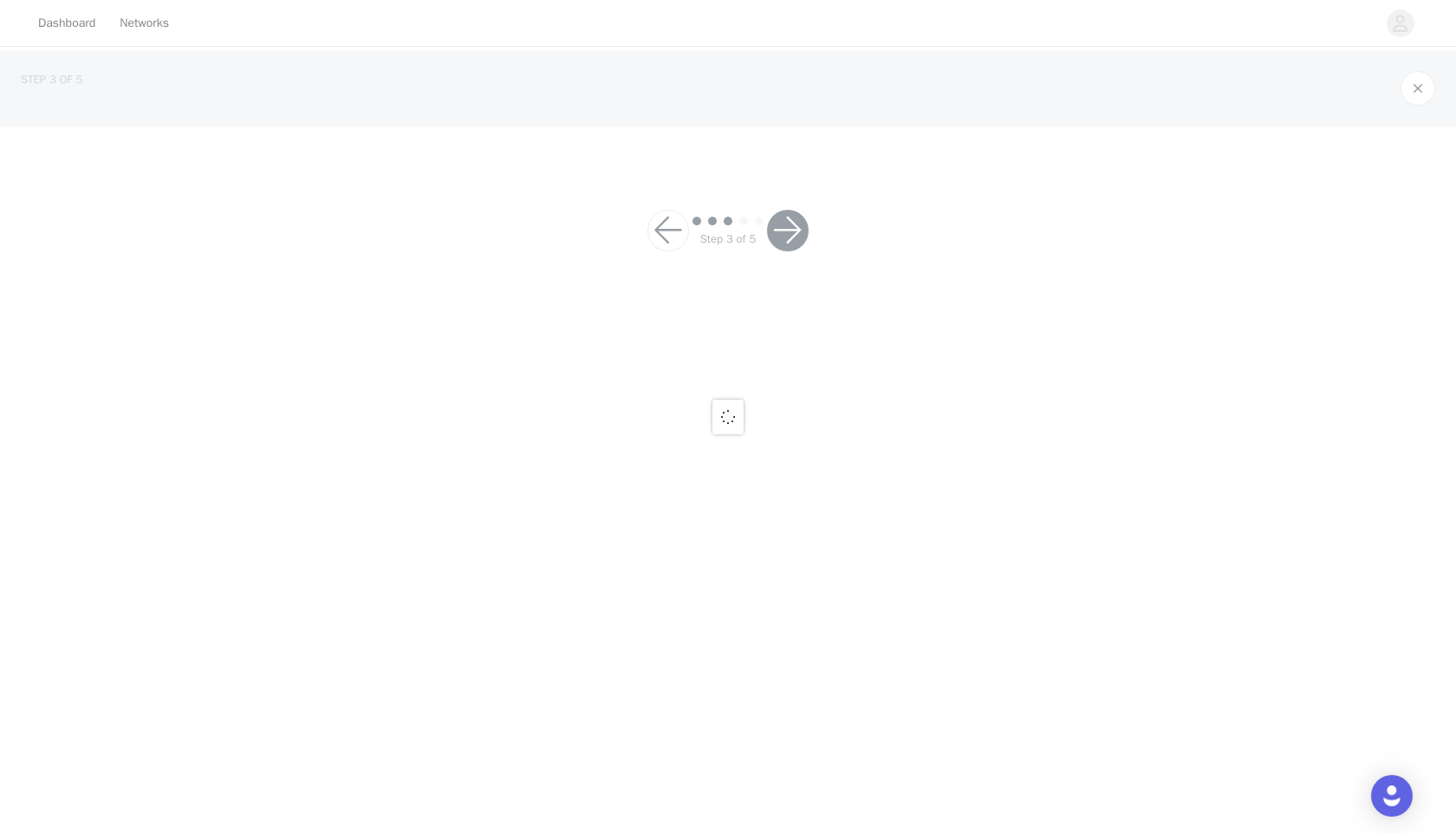 scroll, scrollTop: 0, scrollLeft: 0, axis: both 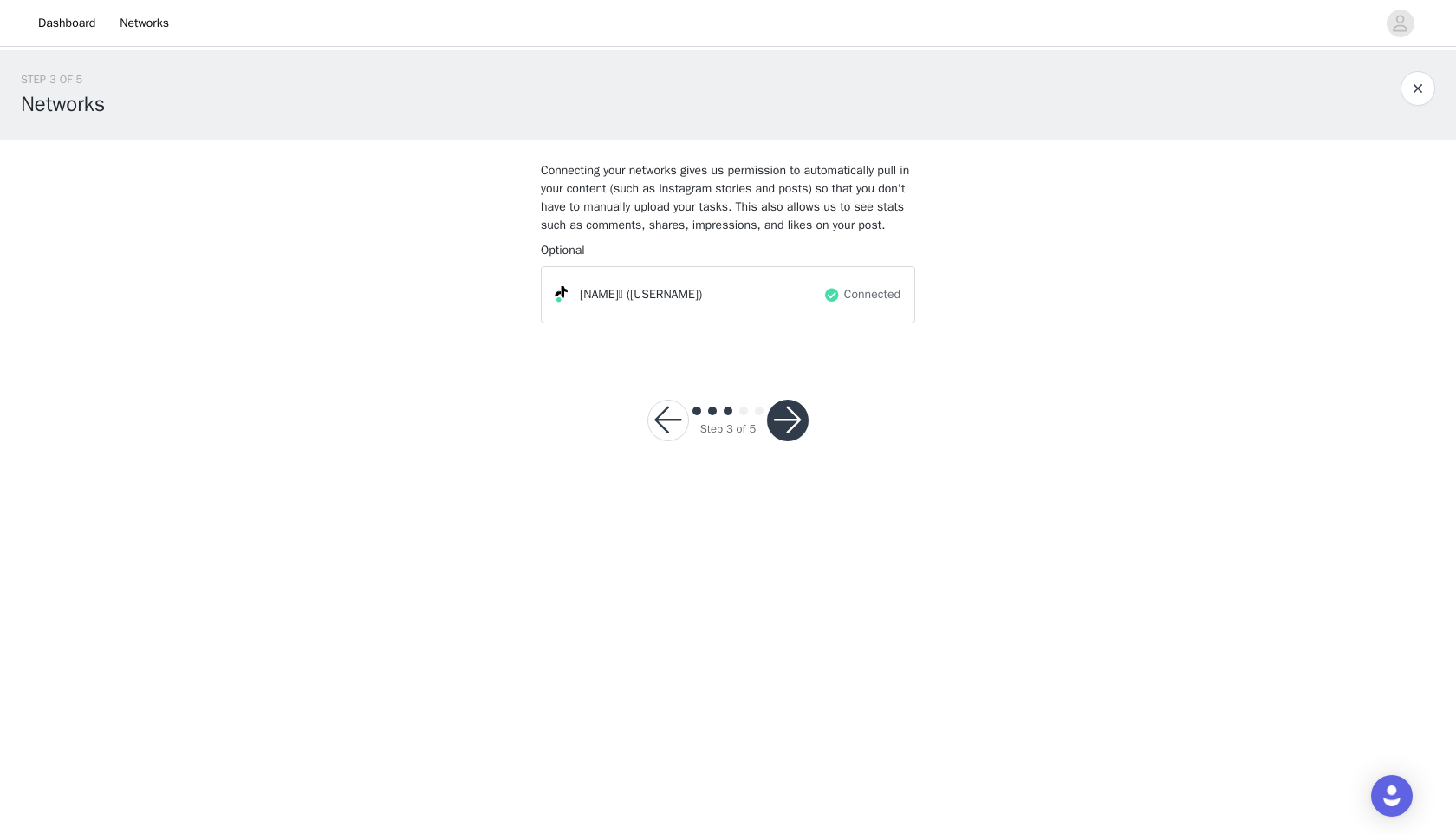 click at bounding box center [788, 420] 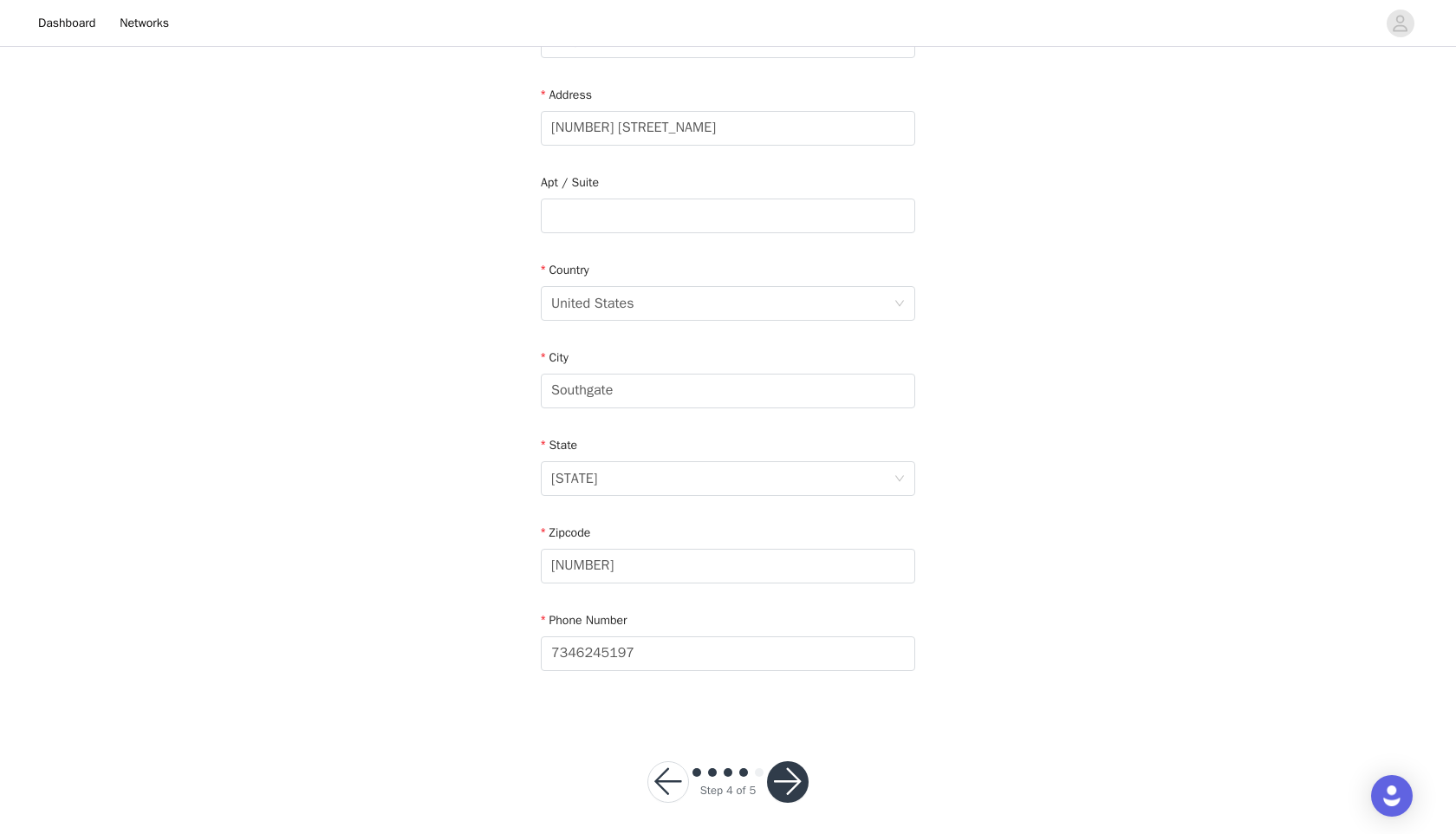 scroll, scrollTop: 348, scrollLeft: 0, axis: vertical 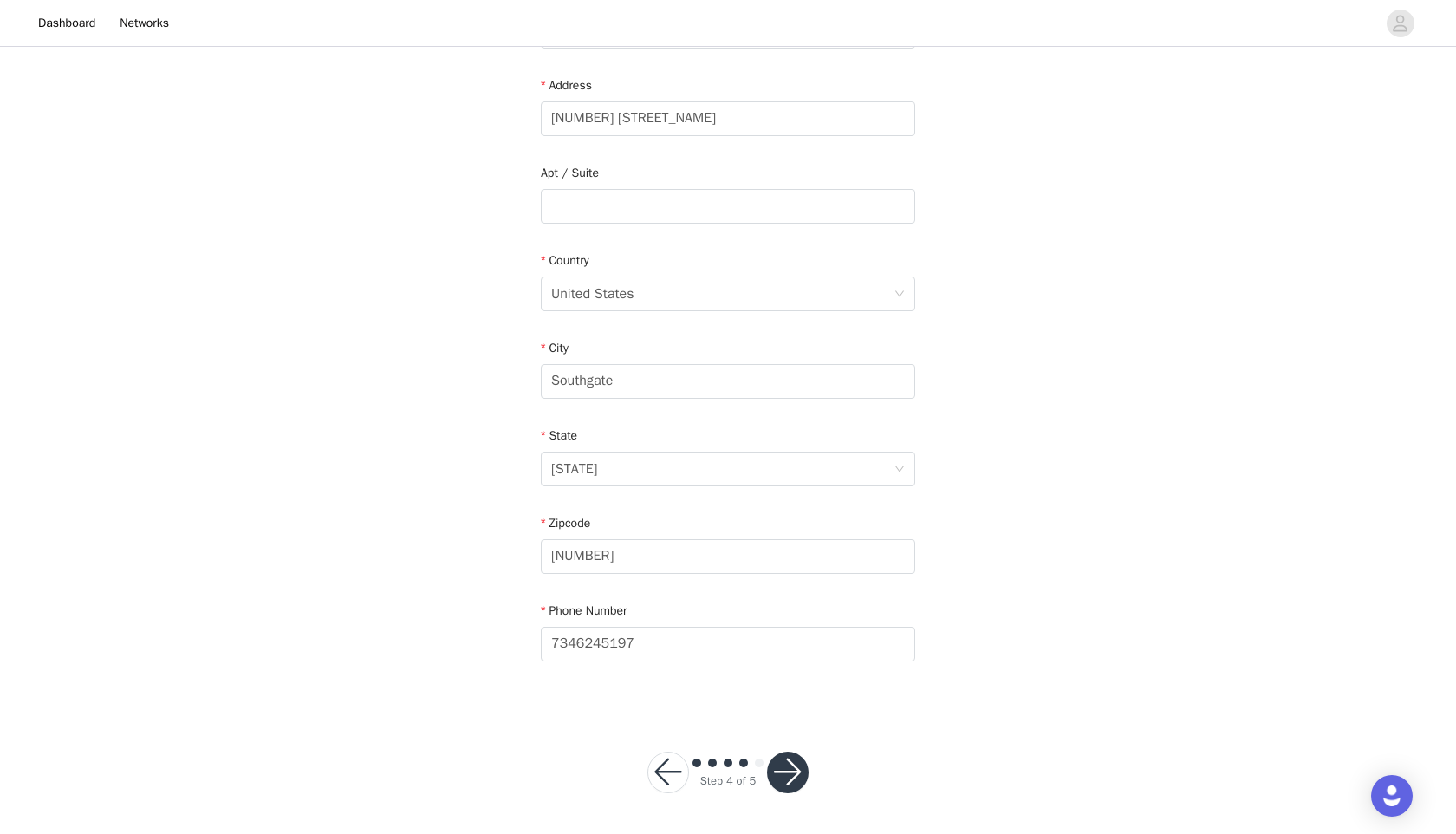 click at bounding box center (788, 772) 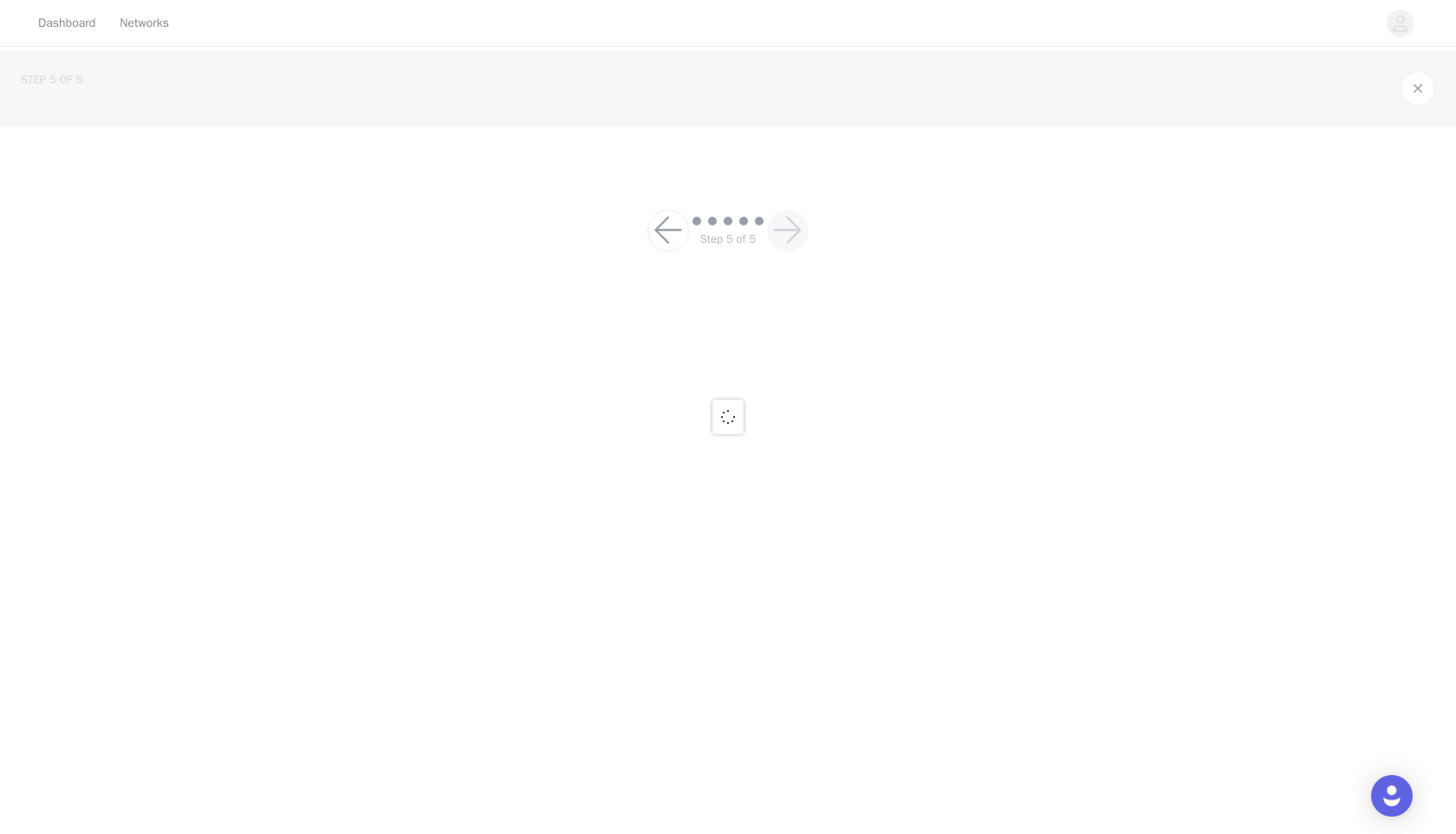 scroll, scrollTop: 0, scrollLeft: 0, axis: both 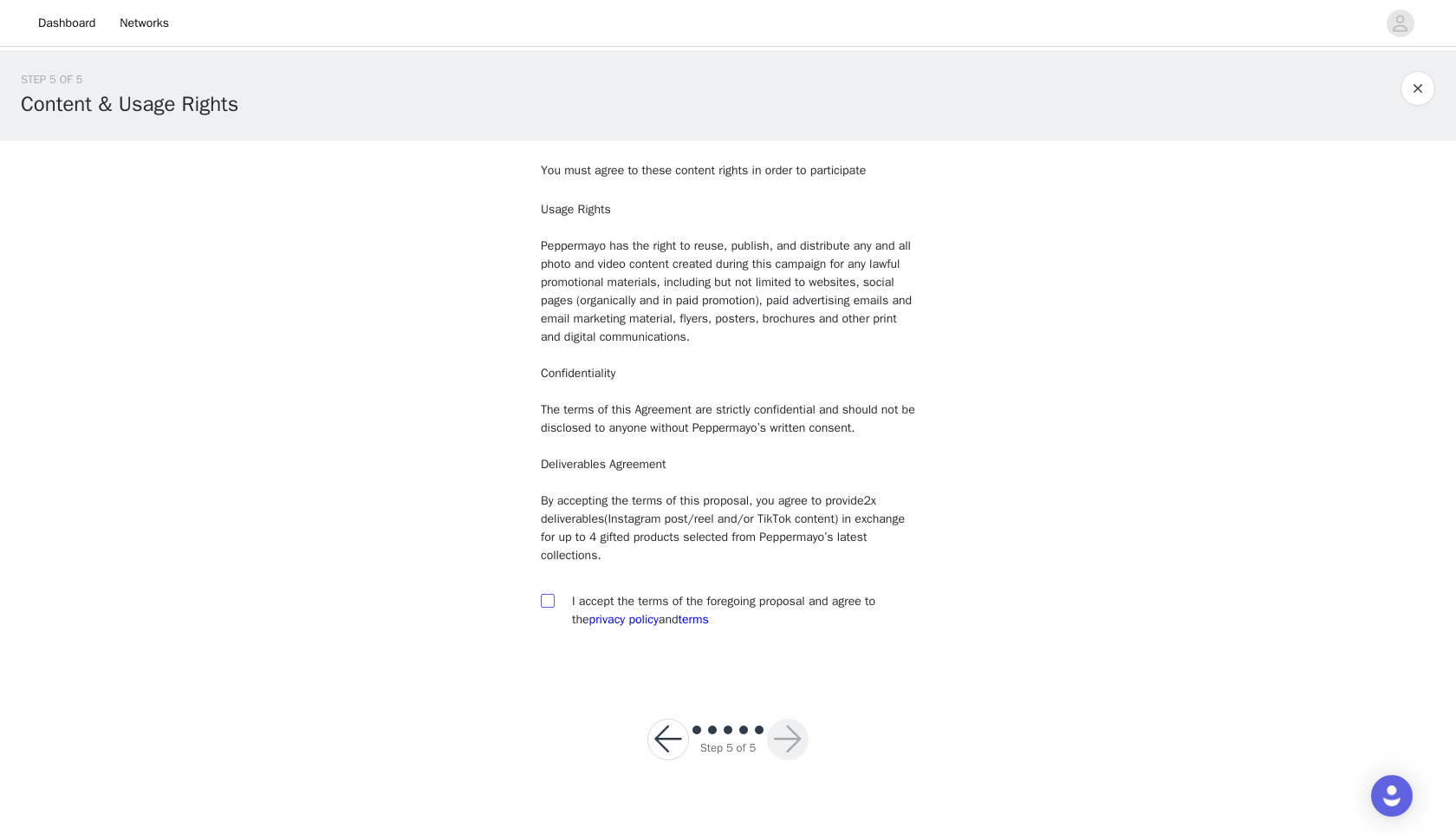 click at bounding box center (547, 600) 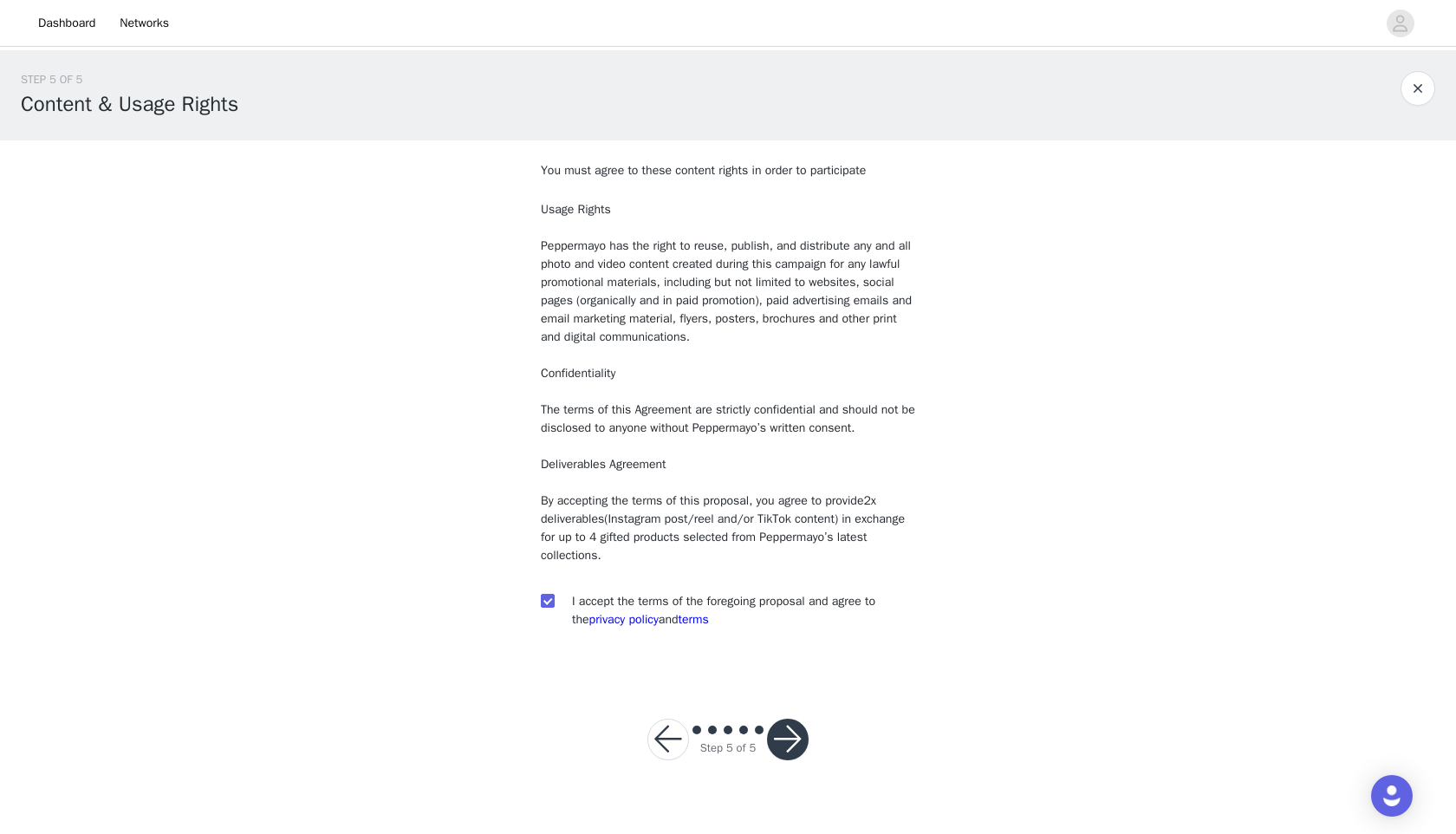 click at bounding box center [788, 740] 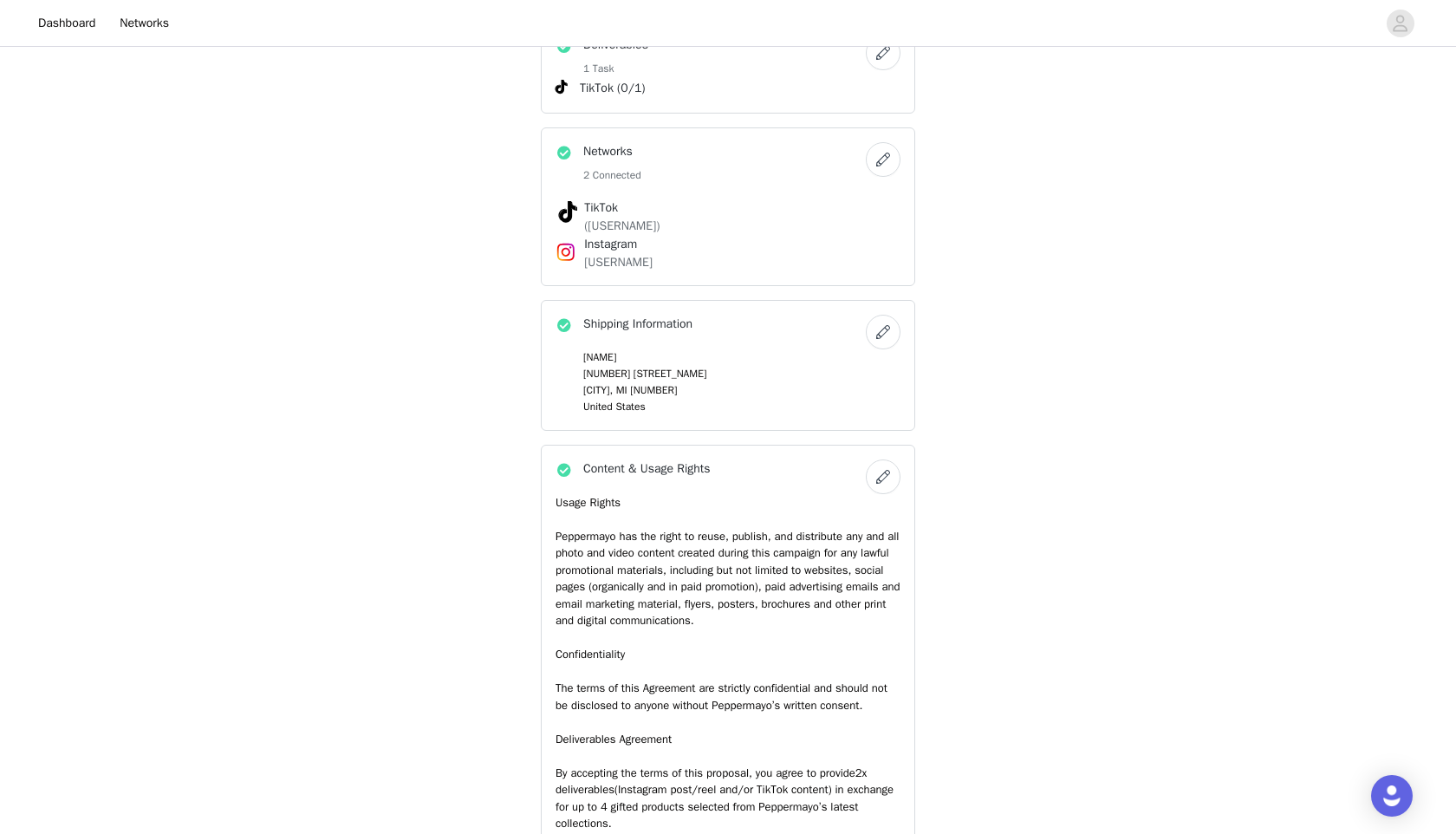 scroll, scrollTop: 1455, scrollLeft: 0, axis: vertical 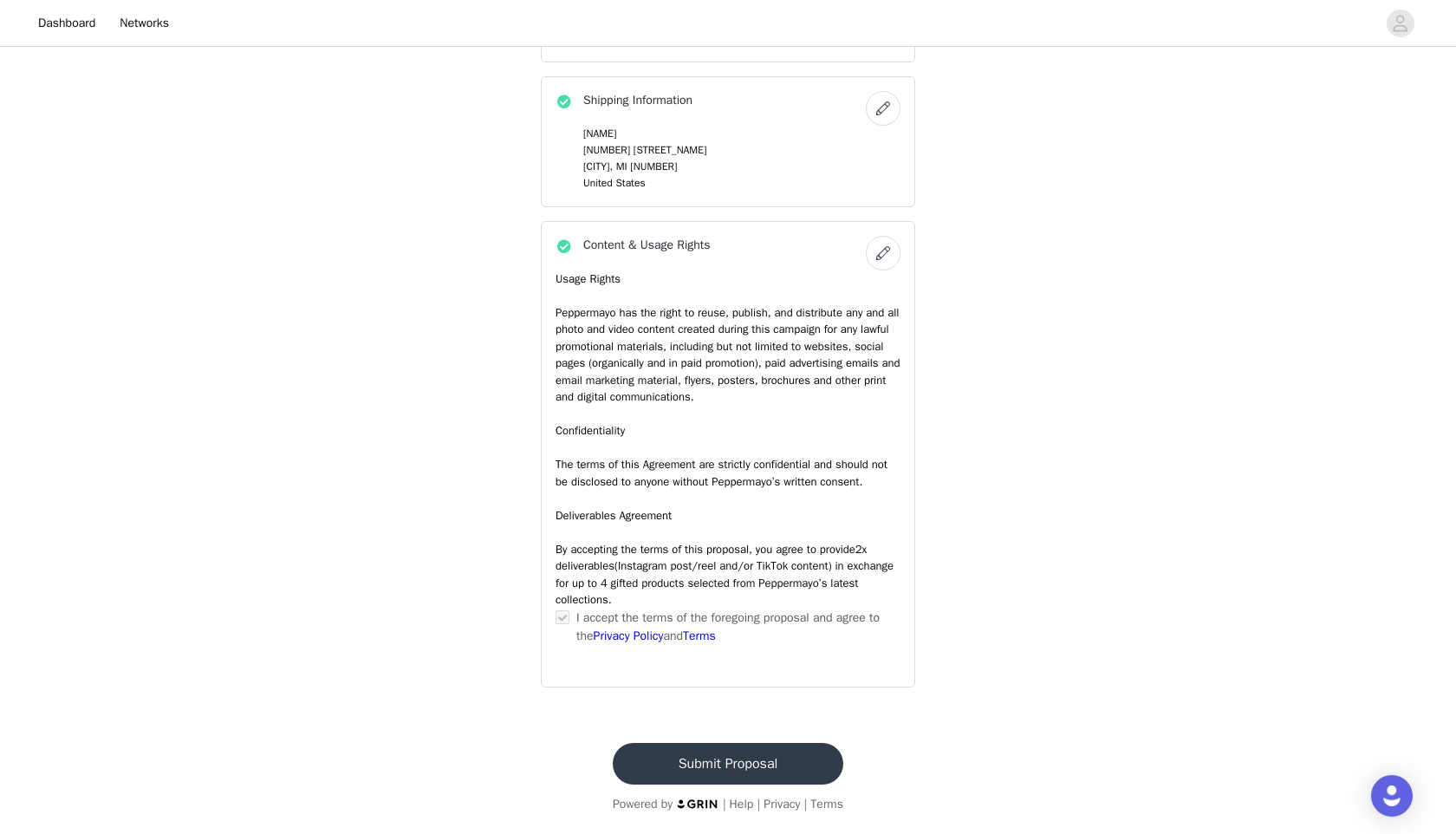 click on "Submit Proposal" at bounding box center [728, 764] 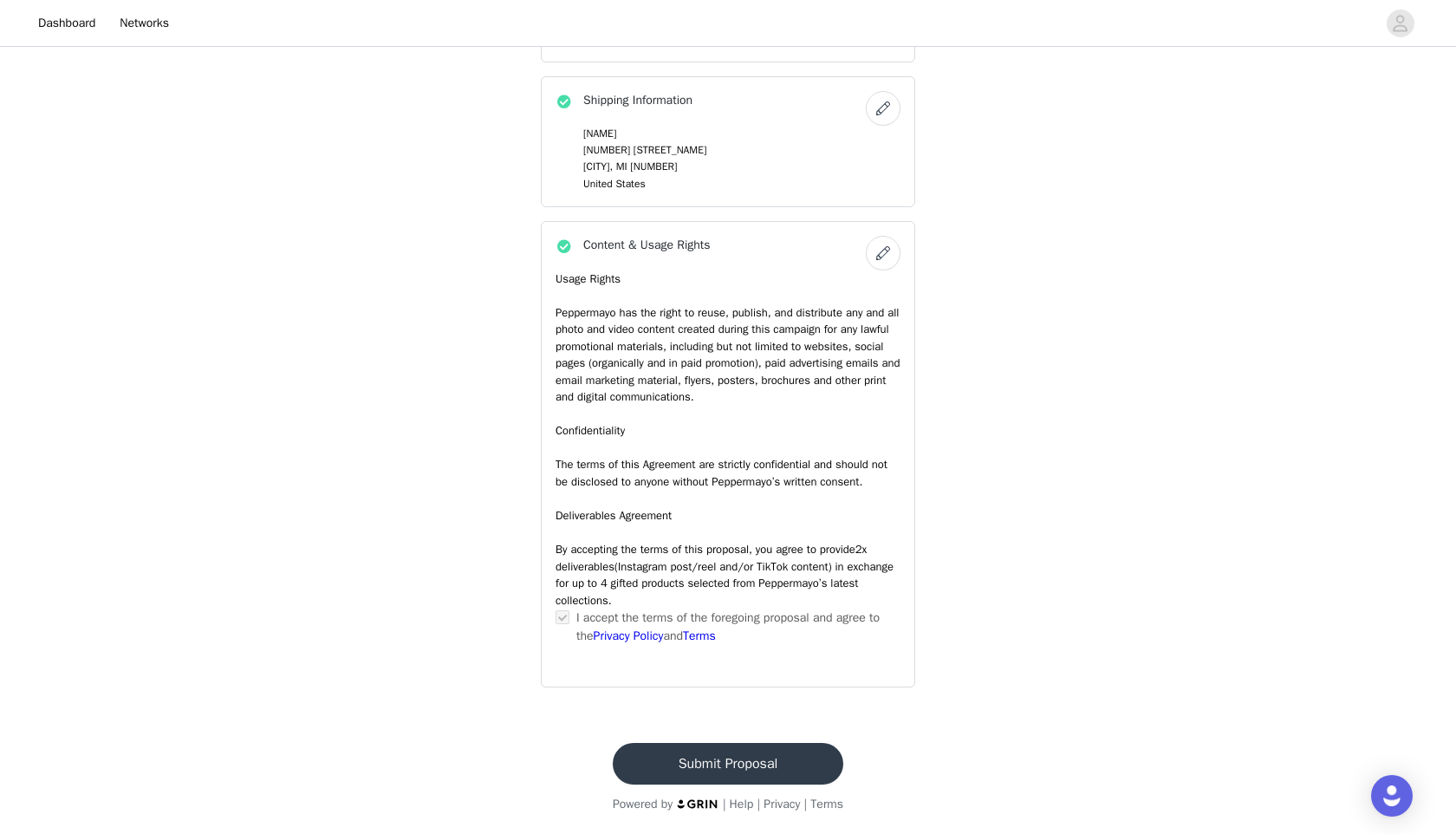 scroll, scrollTop: 0, scrollLeft: 0, axis: both 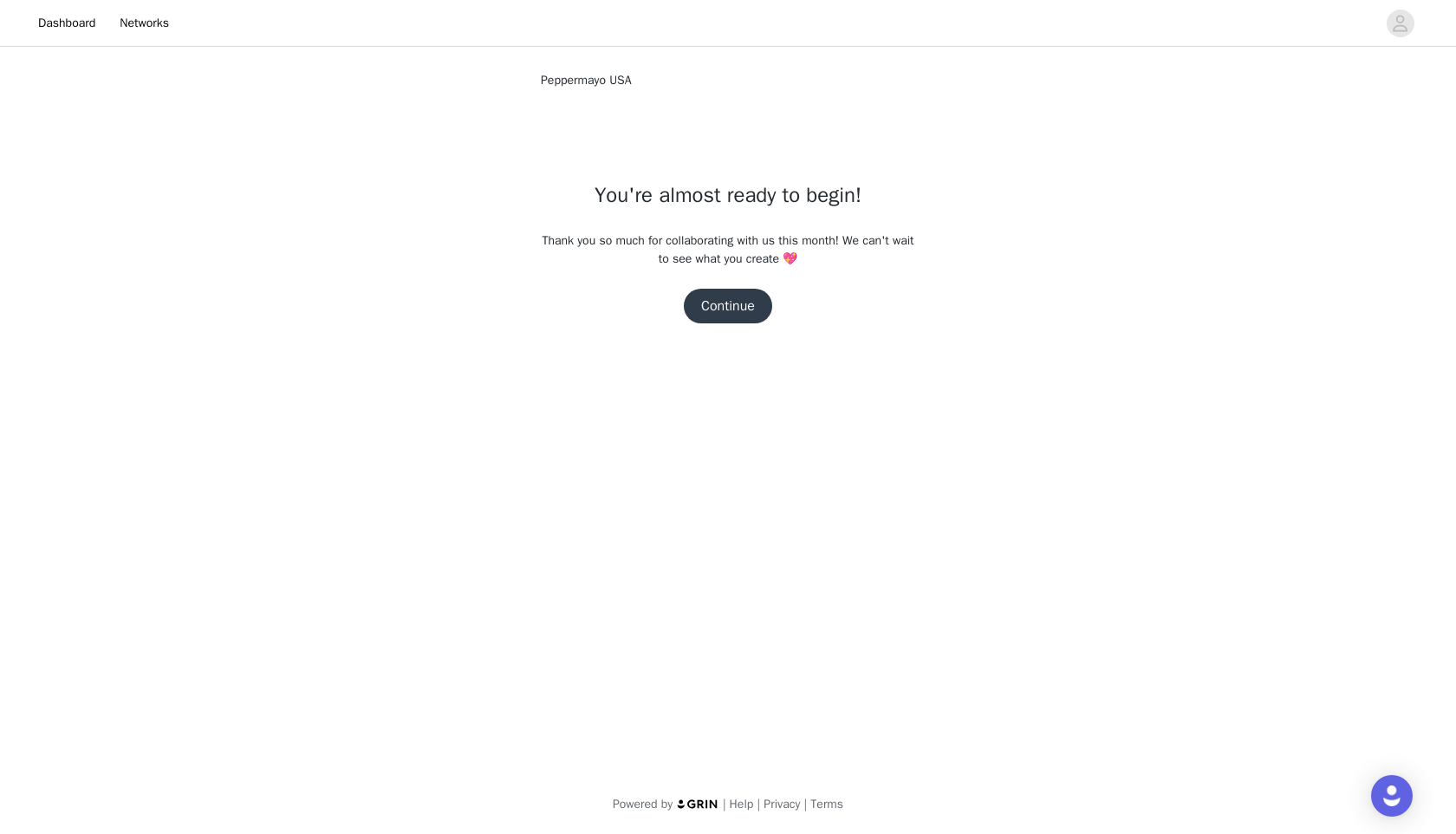 click on "Continue" at bounding box center [728, 306] 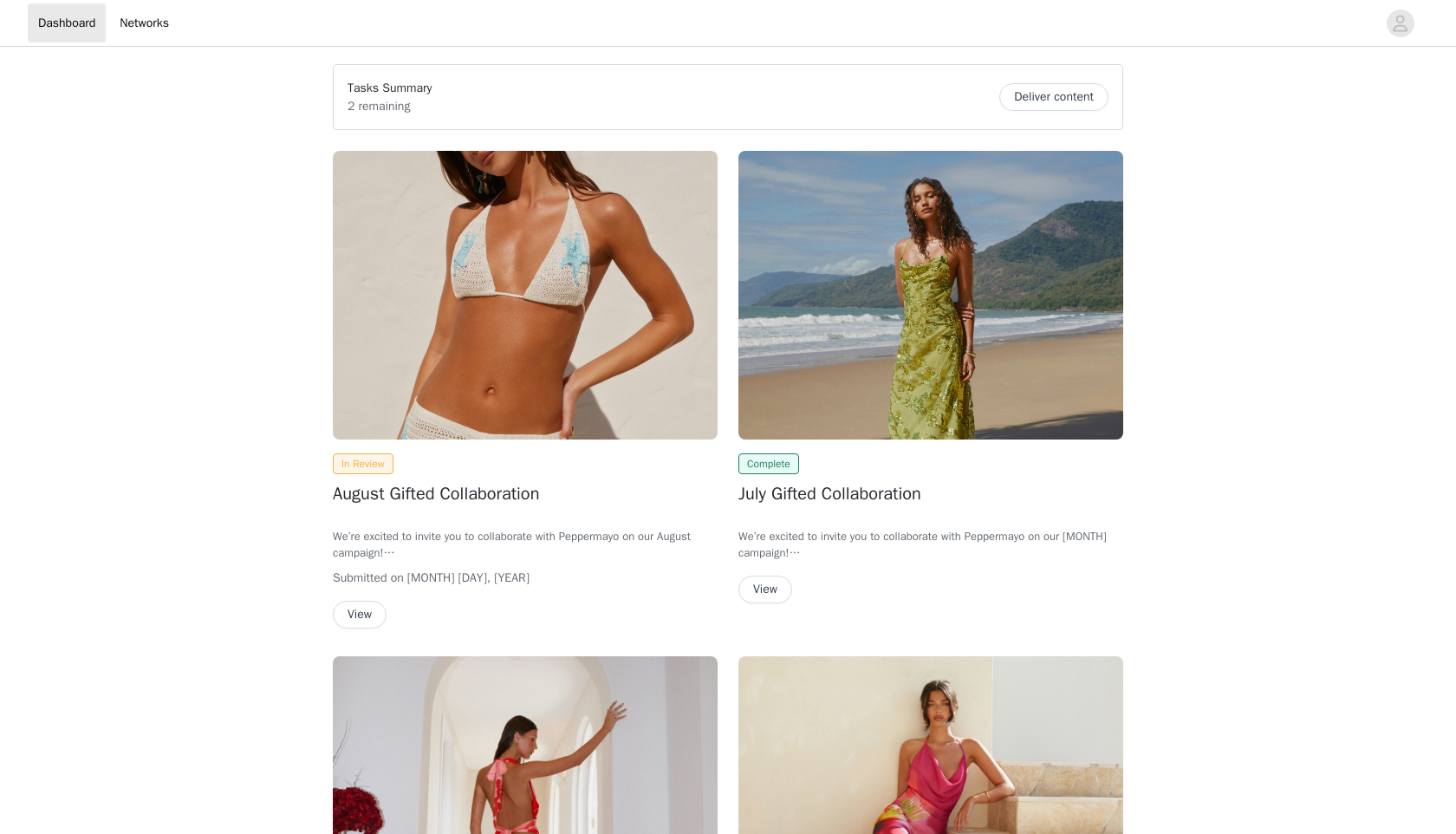 scroll, scrollTop: 0, scrollLeft: 0, axis: both 